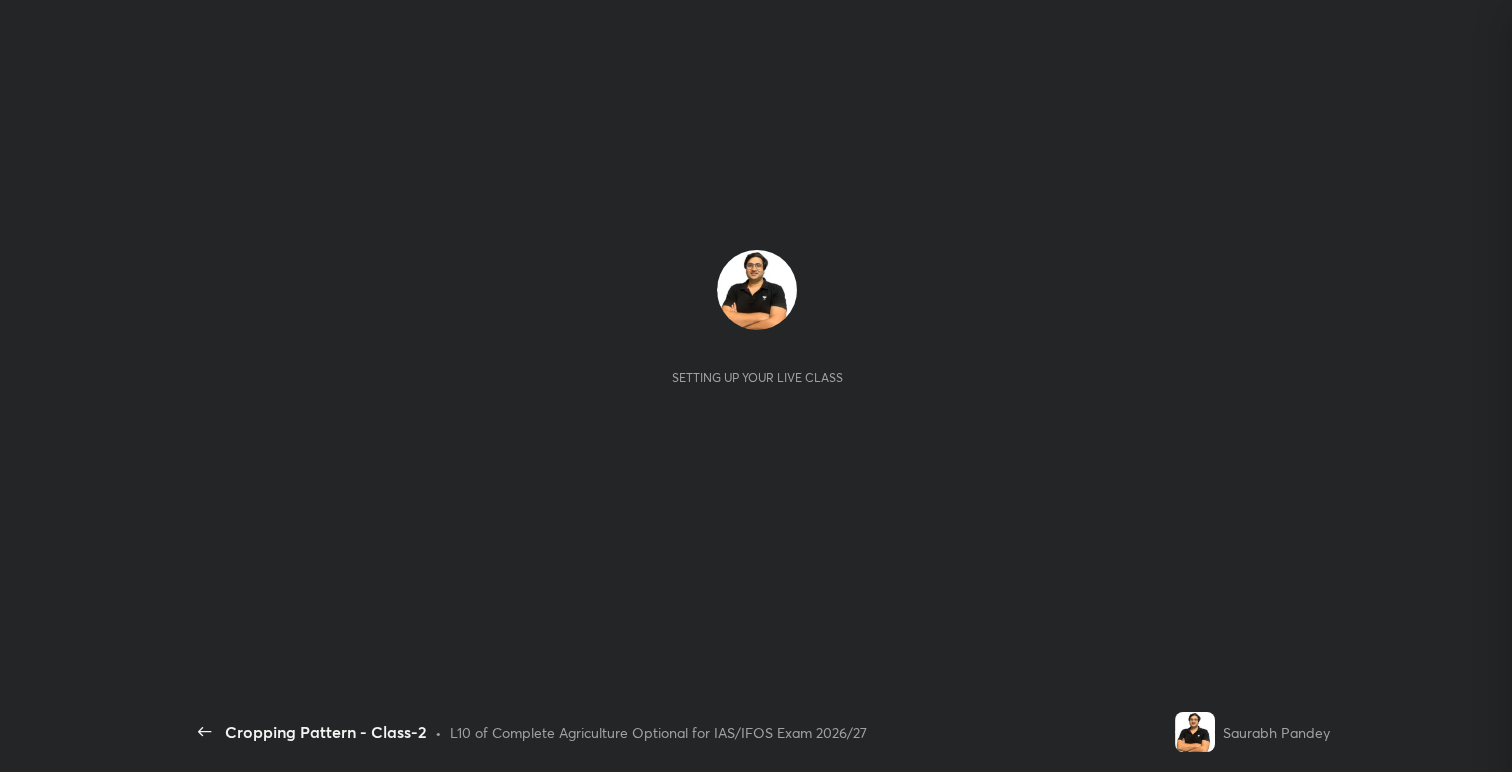 scroll, scrollTop: 0, scrollLeft: 0, axis: both 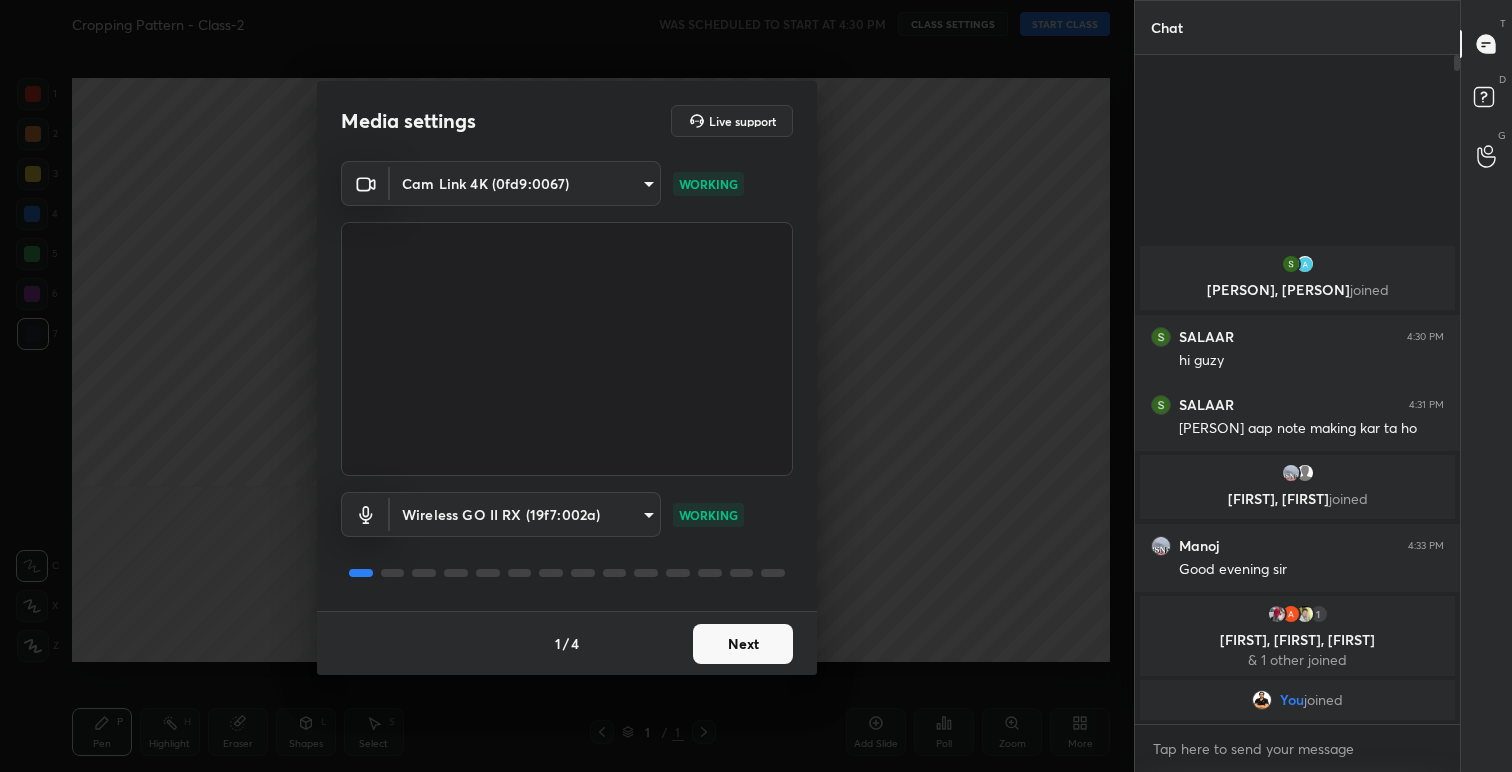 click on "Next" at bounding box center (743, 644) 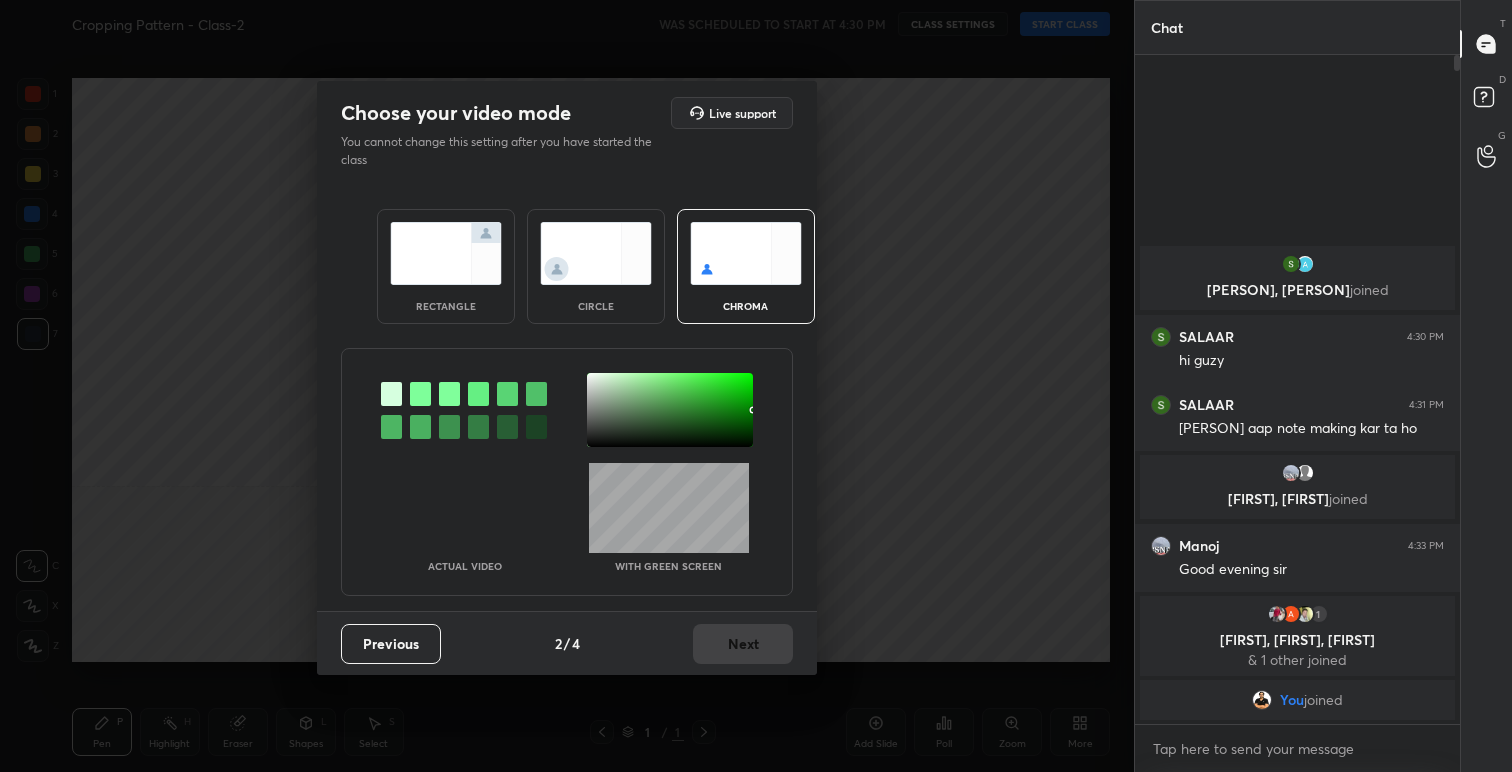 click at bounding box center [446, 253] 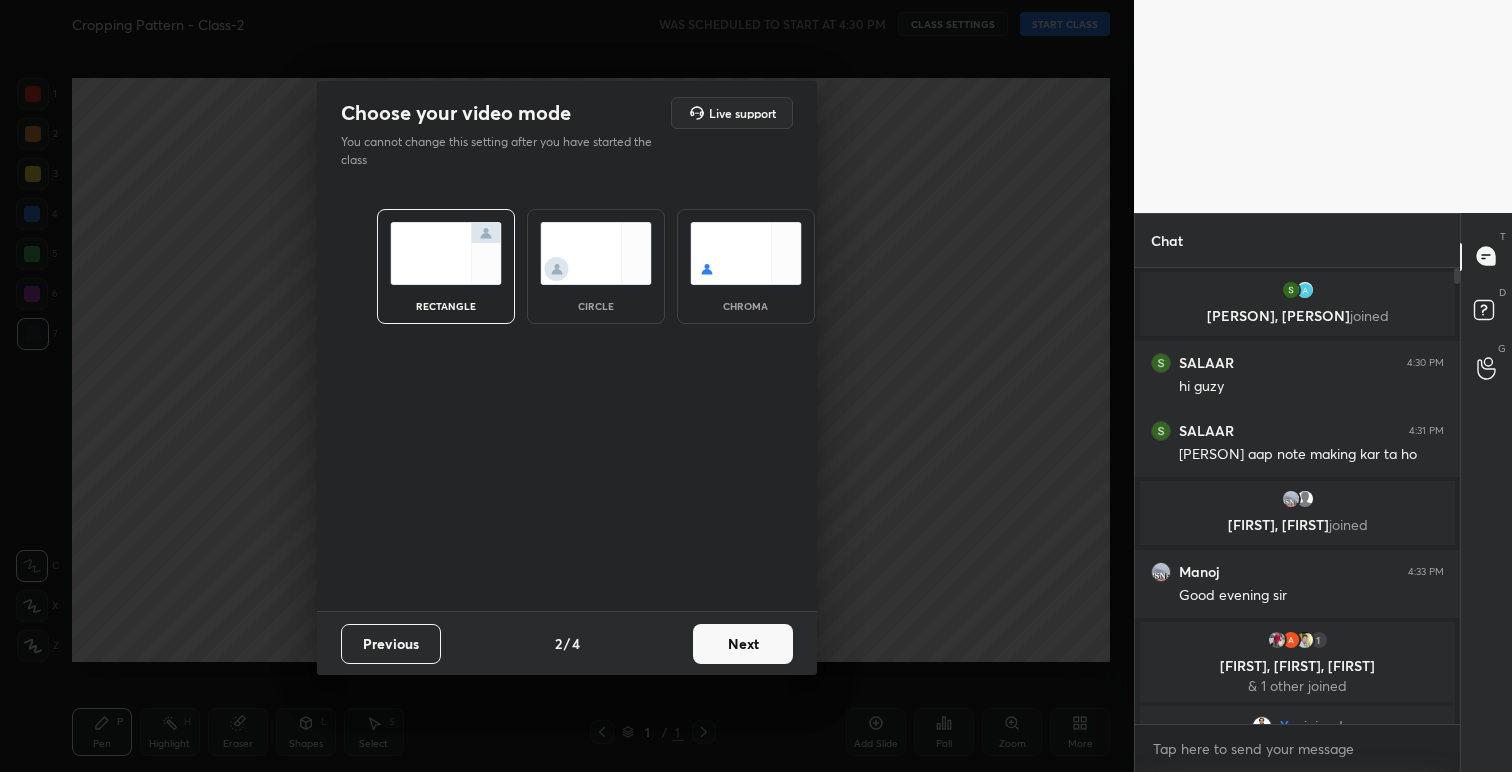 scroll, scrollTop: 450, scrollLeft: 319, axis: both 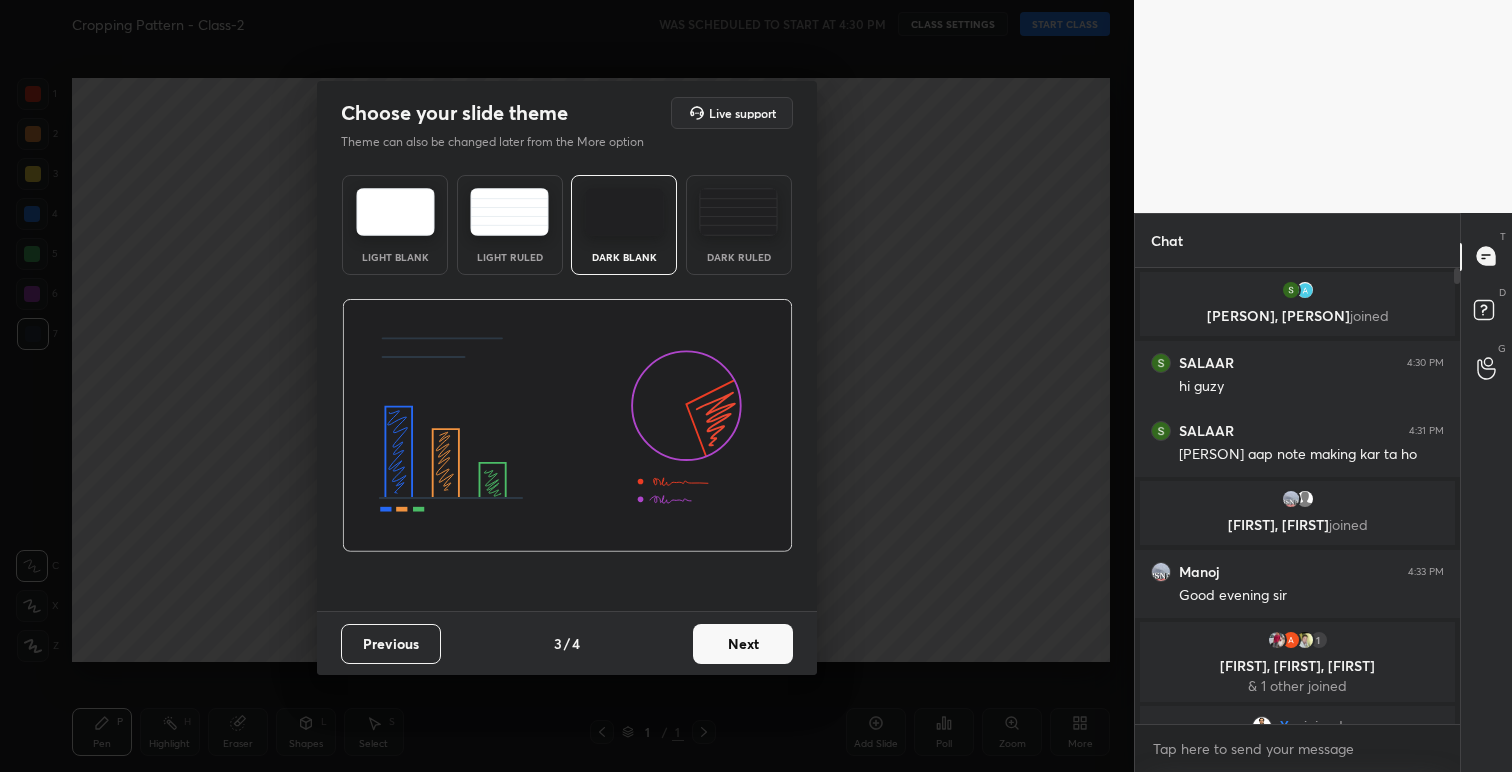 click at bounding box center [395, 212] 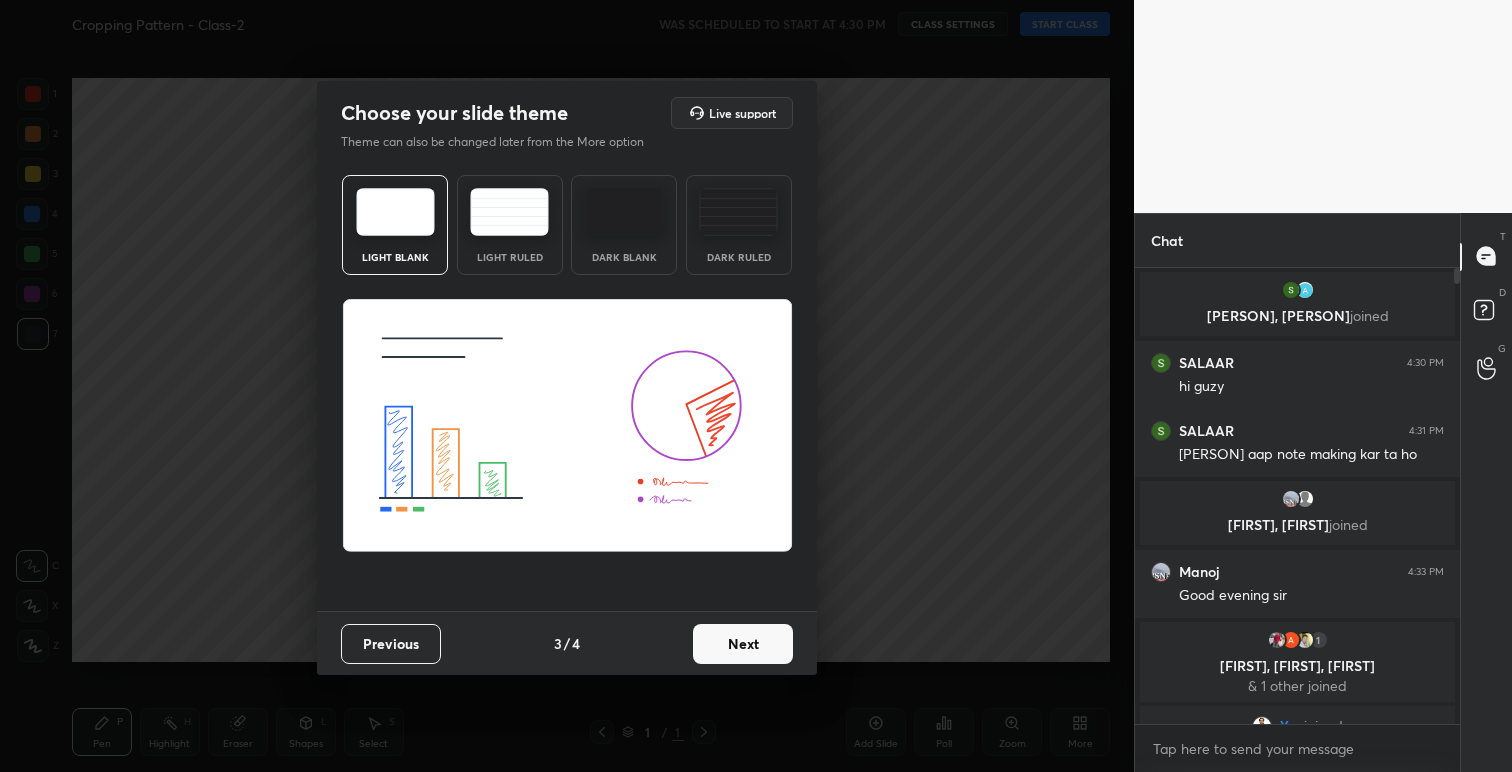 click on "Next" at bounding box center [743, 644] 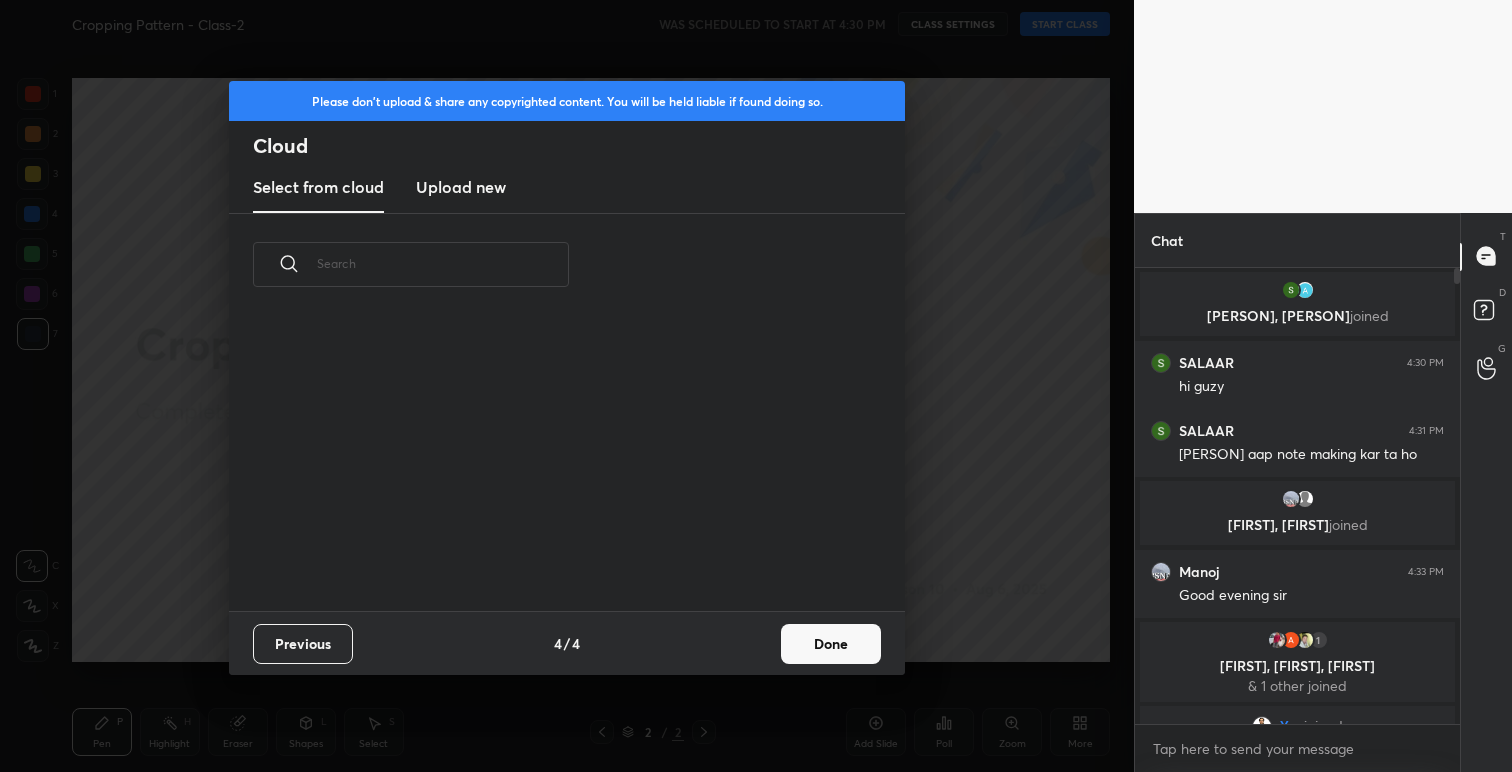 scroll, scrollTop: 7, scrollLeft: 11, axis: both 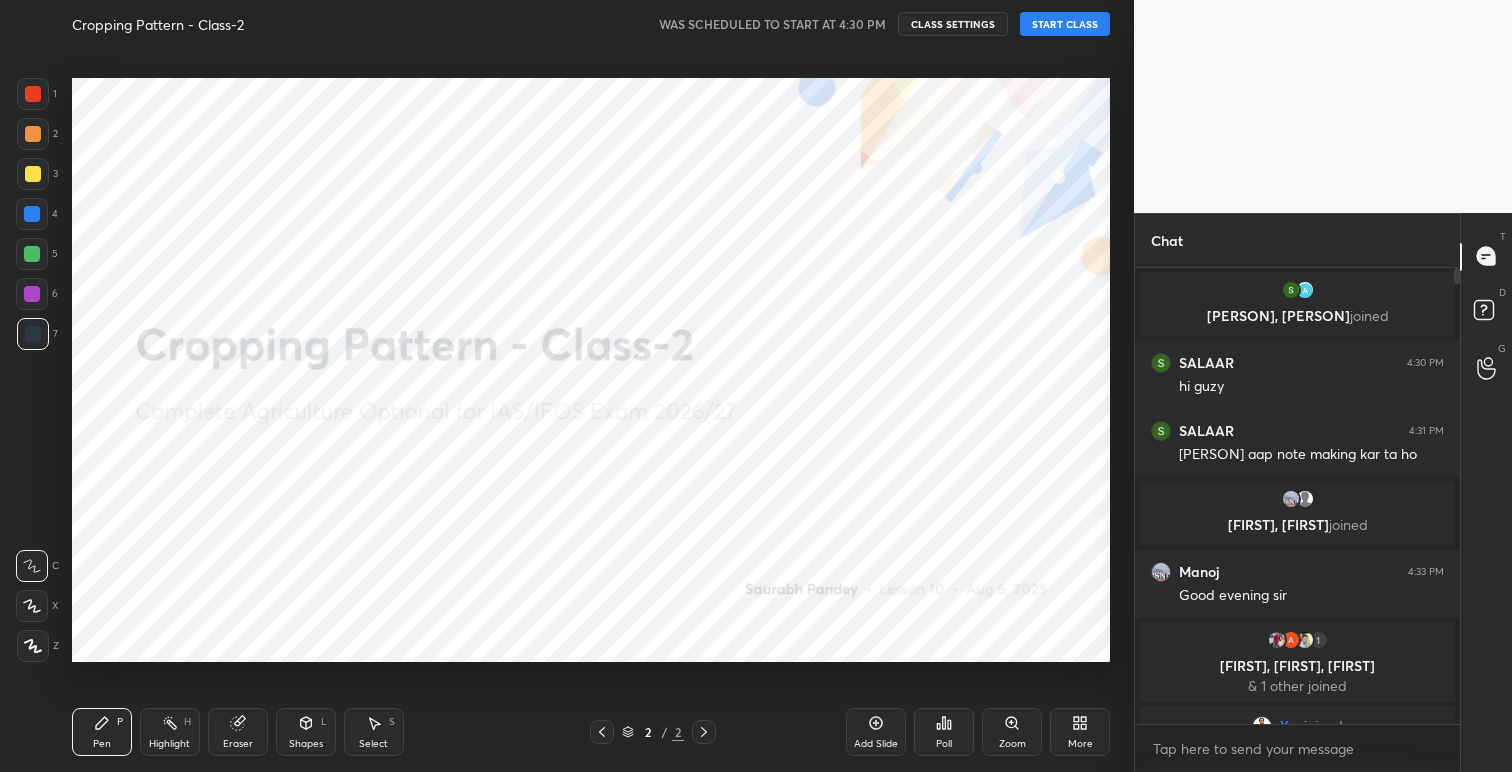 click on "START CLASS" at bounding box center [1065, 24] 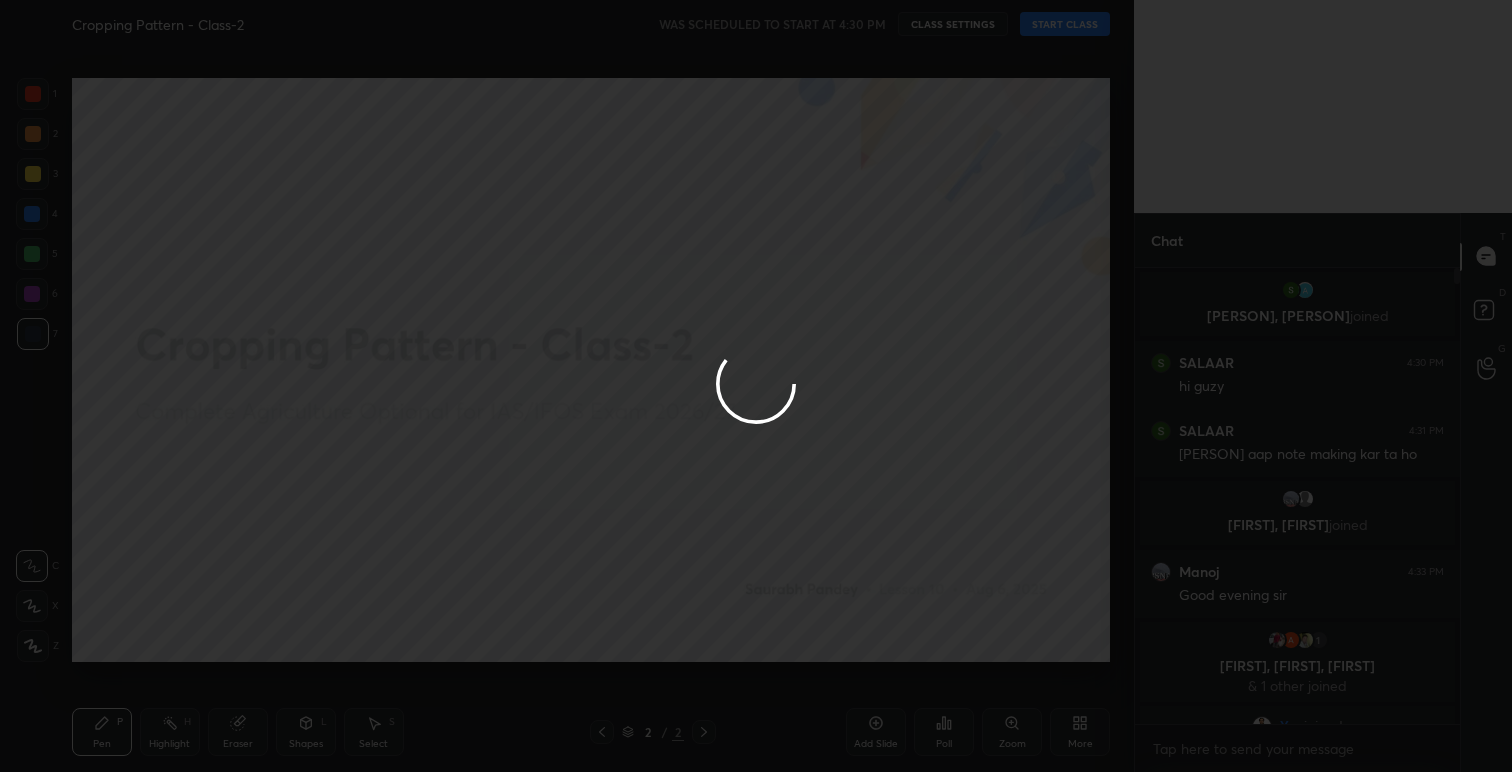 type on "x" 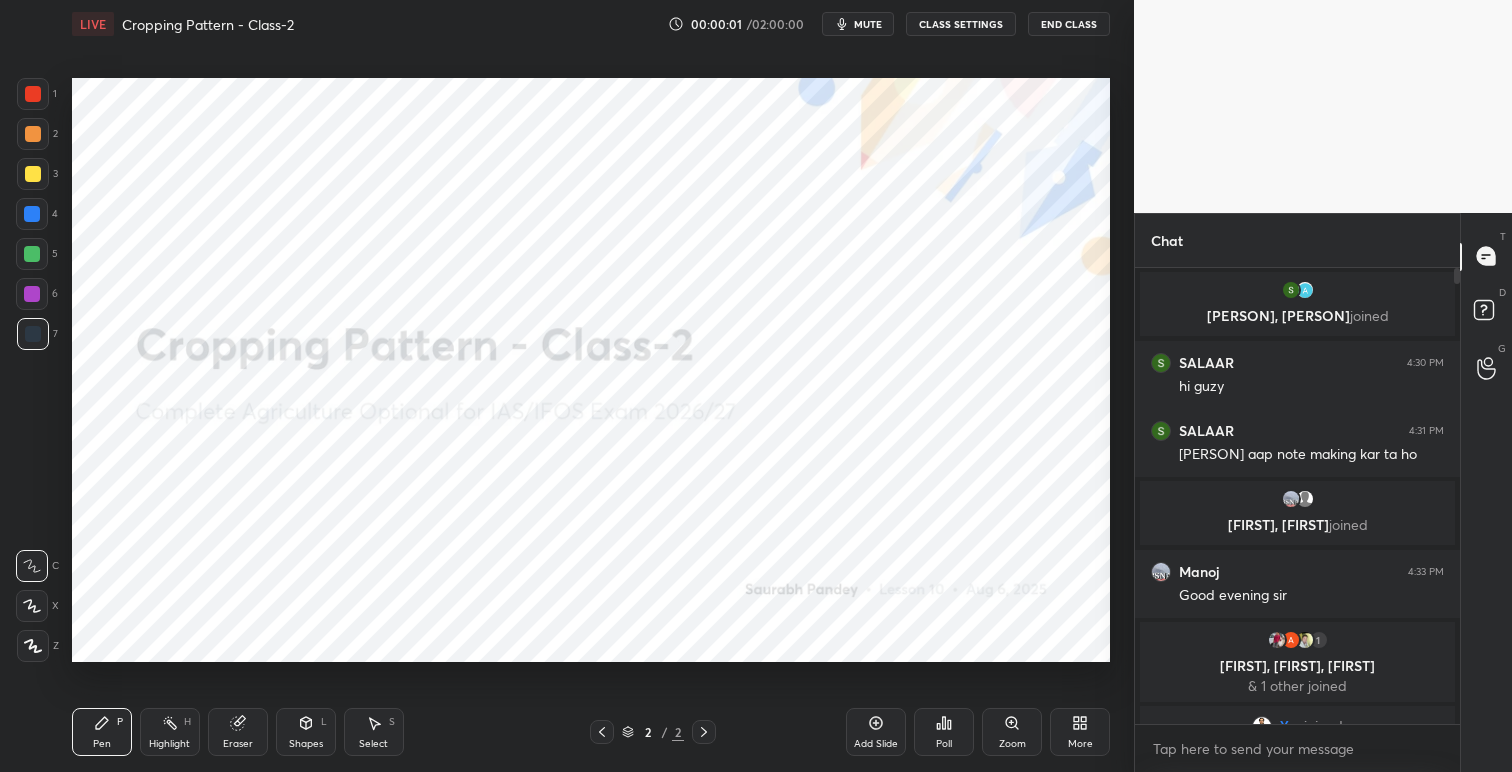 click on "mute" at bounding box center (868, 24) 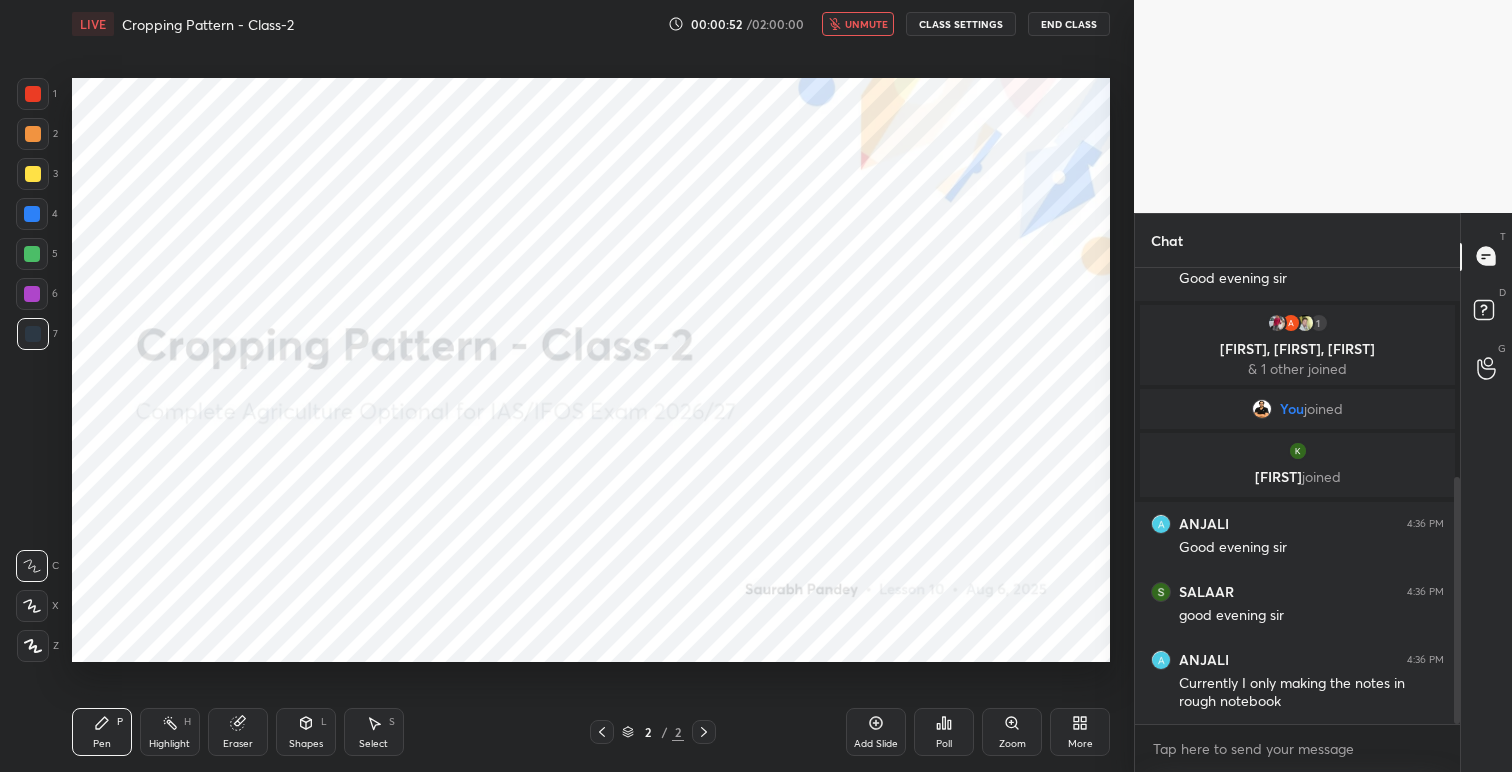 scroll, scrollTop: 385, scrollLeft: 0, axis: vertical 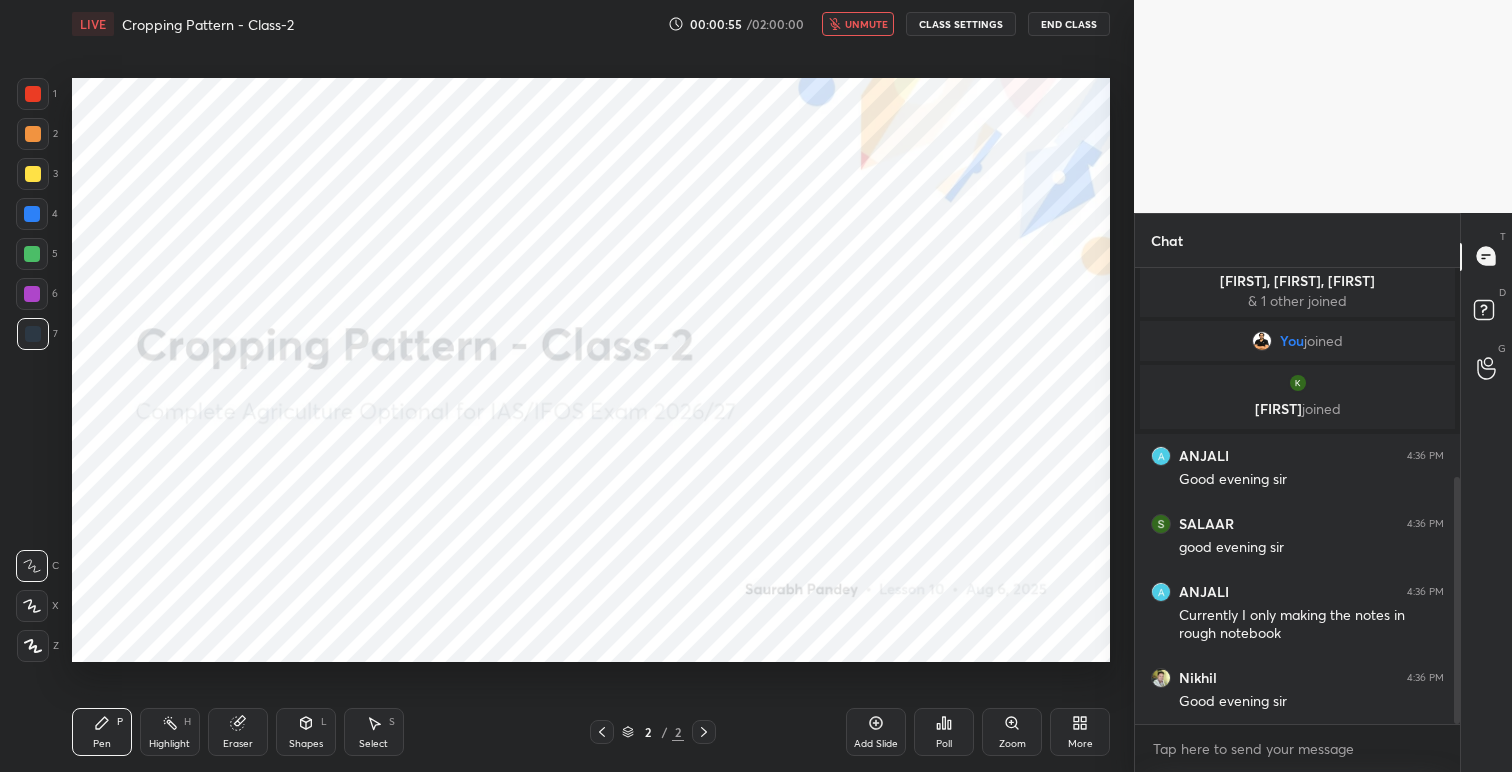 click on "unmute" at bounding box center [866, 24] 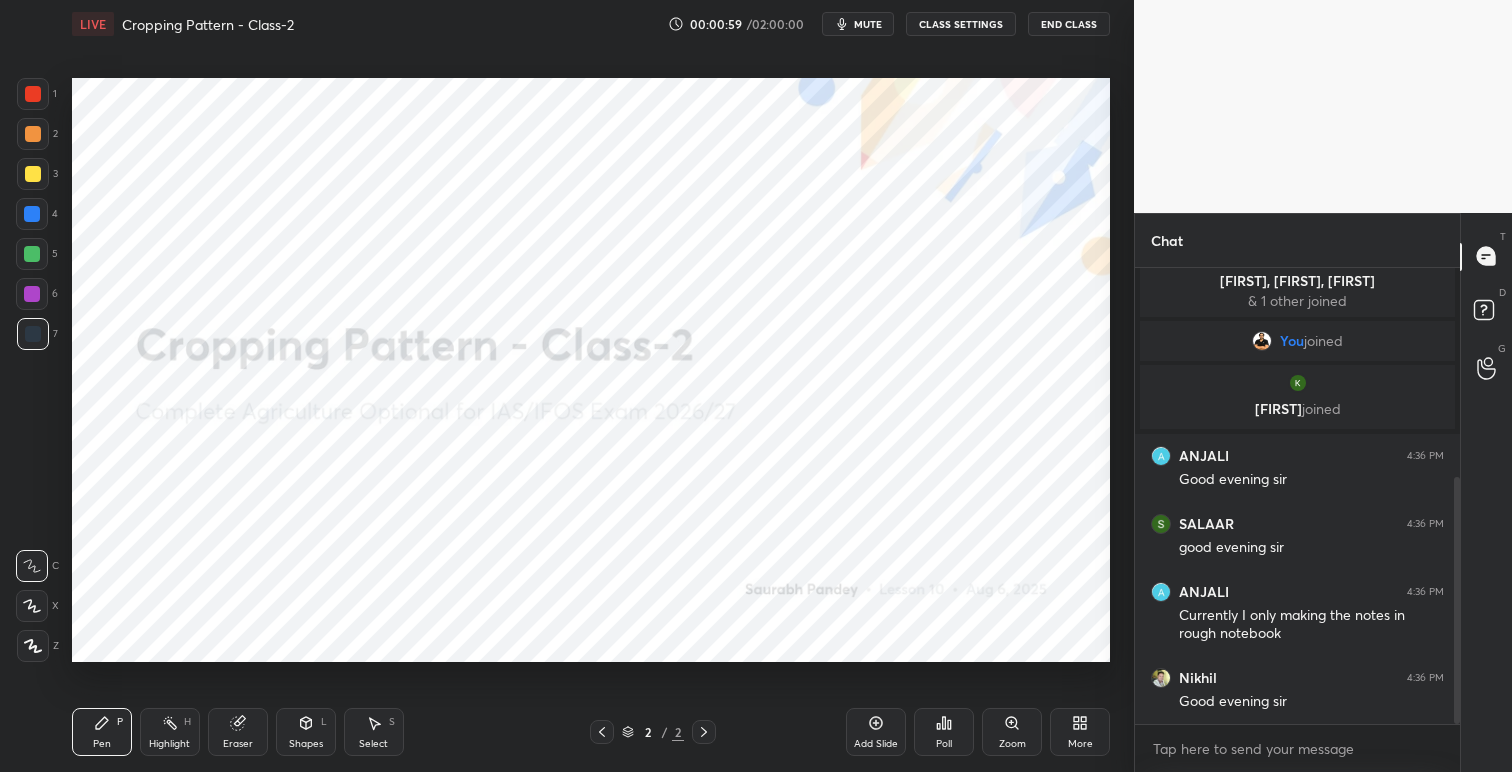 click on "CLASS SETTINGS" at bounding box center (961, 24) 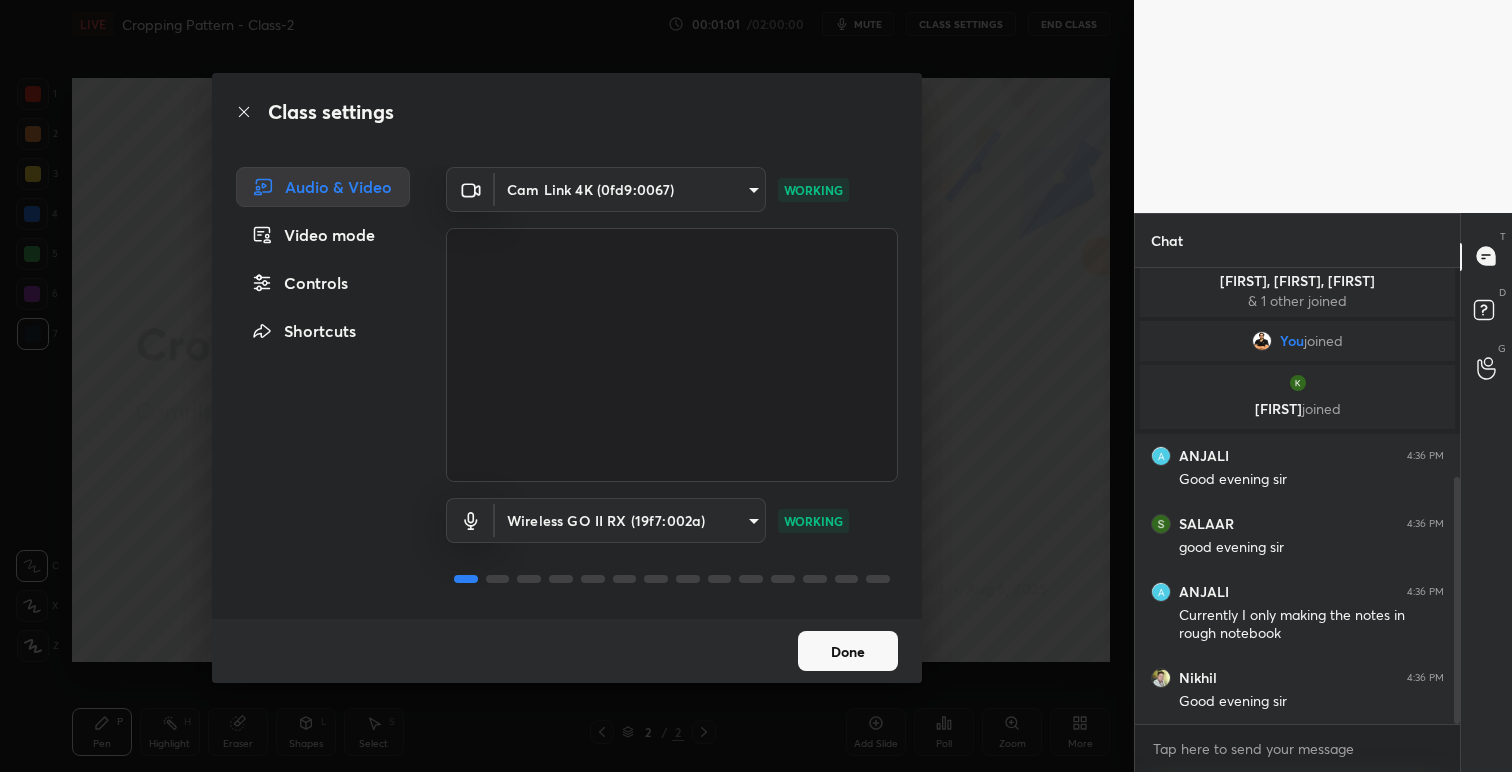 click on "Done" at bounding box center [848, 651] 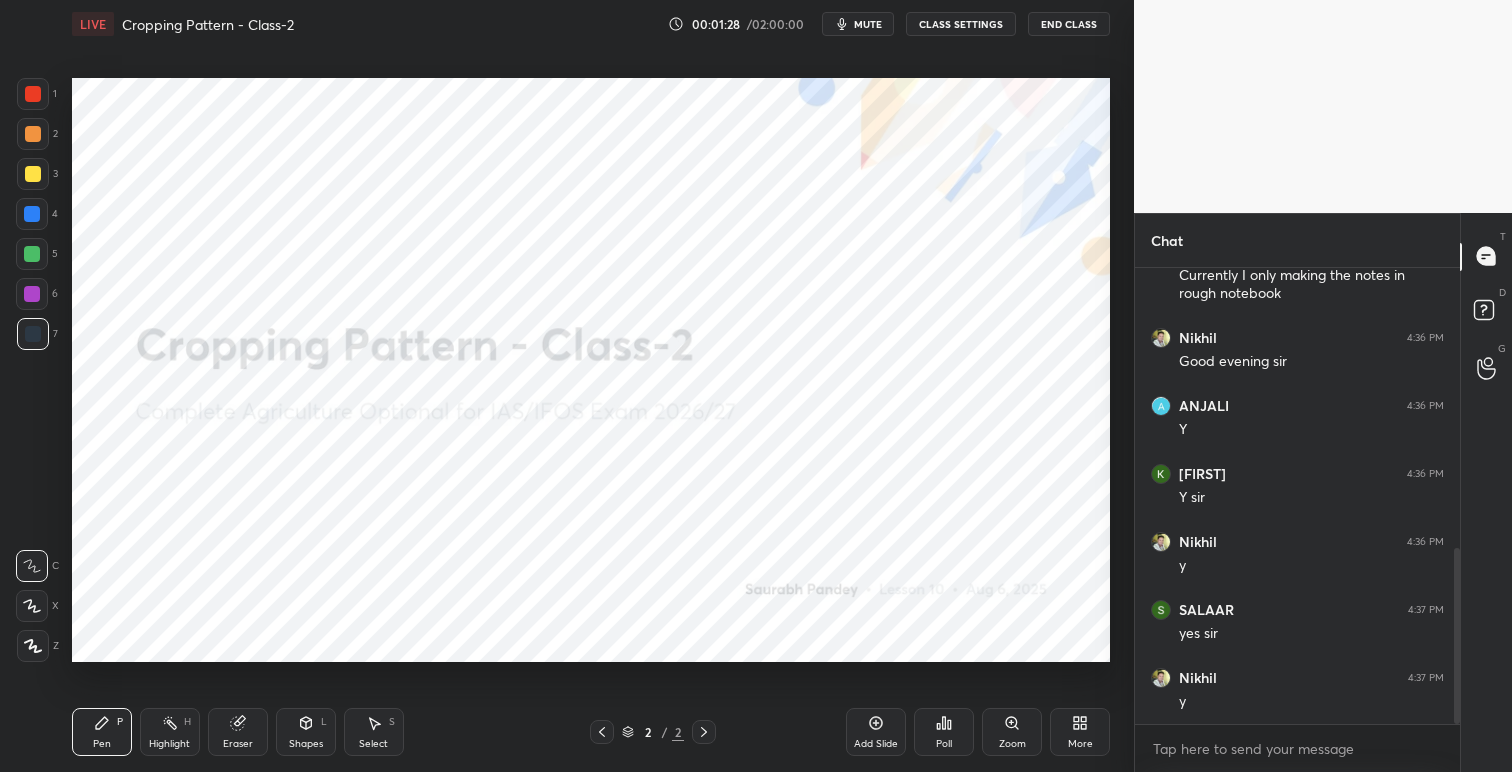 scroll, scrollTop: 793, scrollLeft: 0, axis: vertical 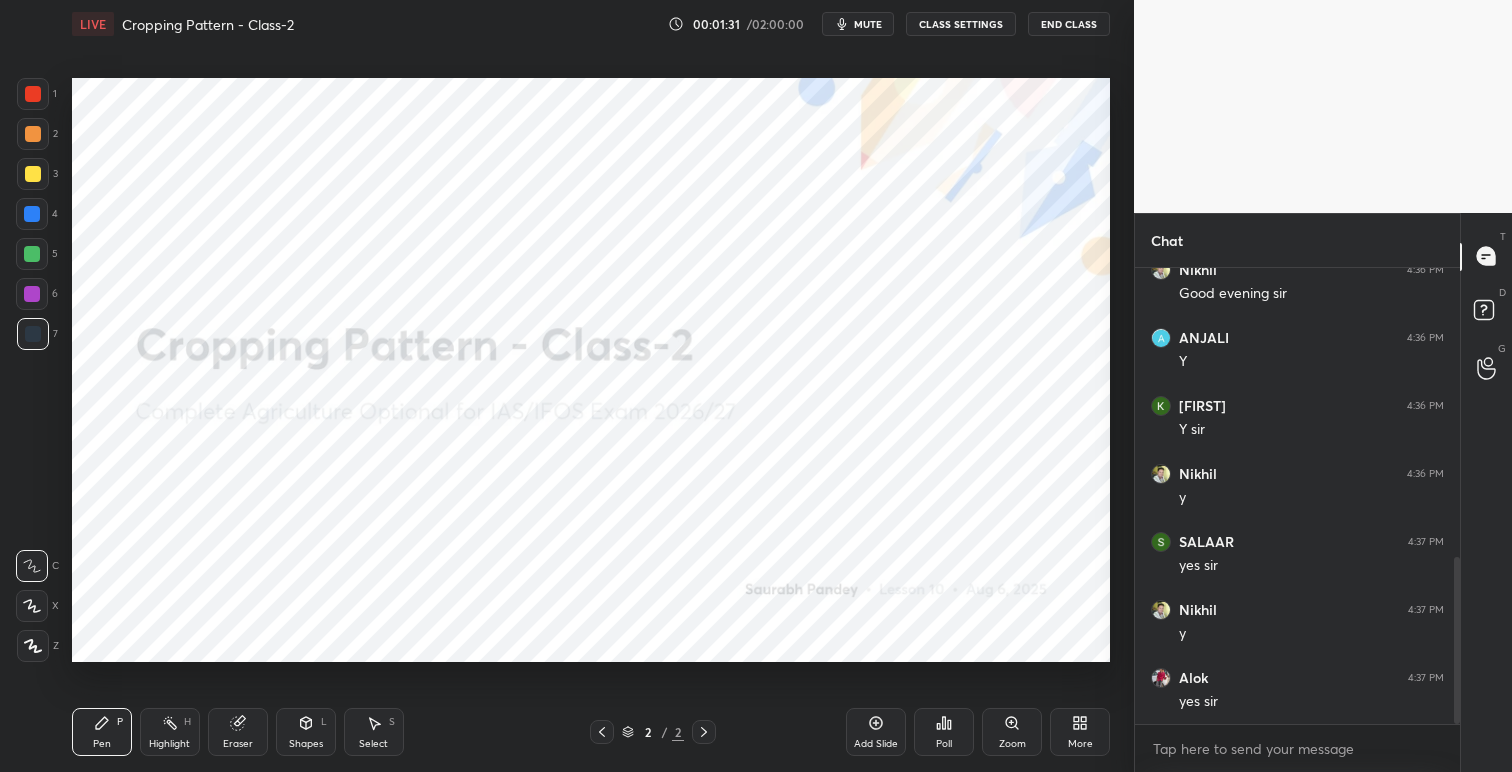 click 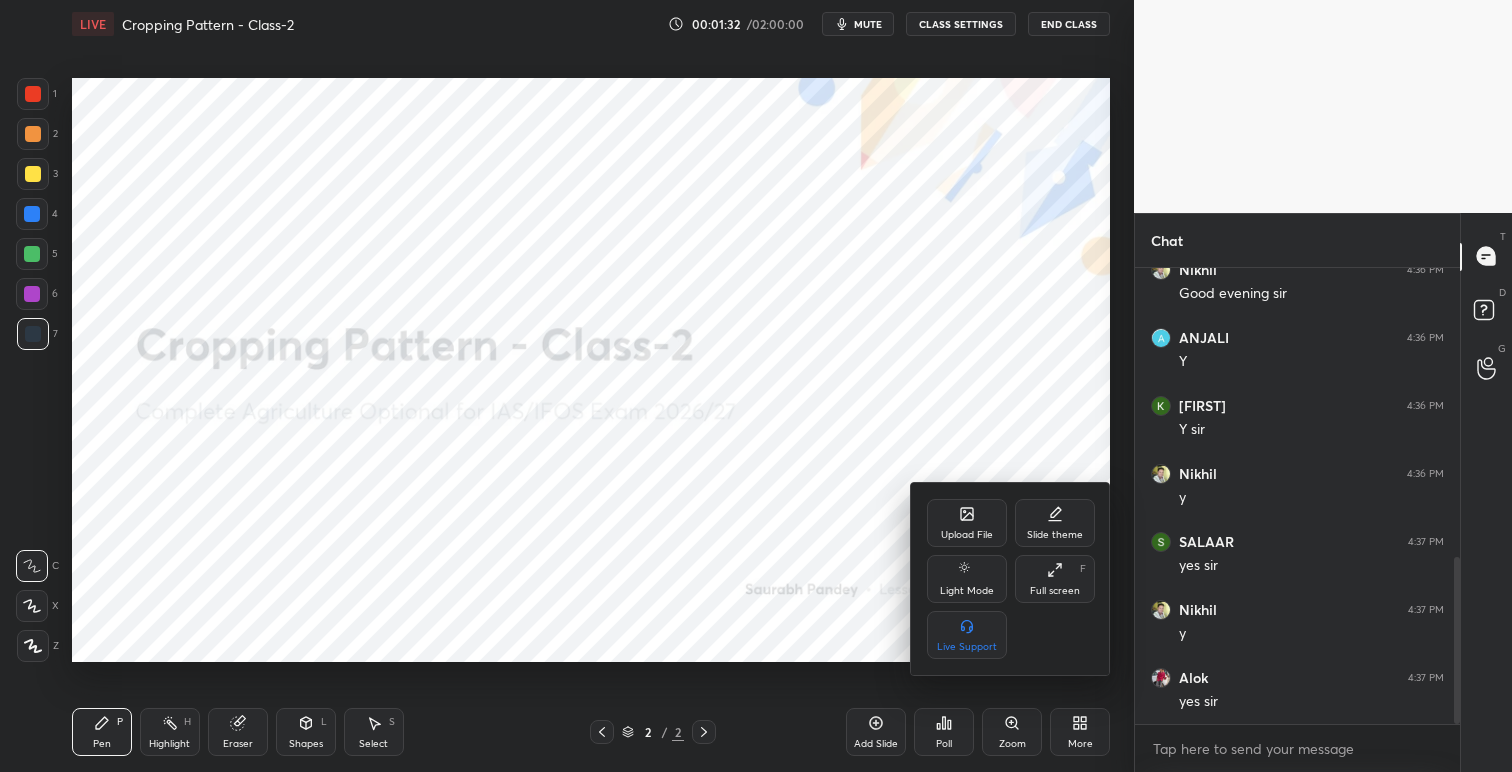 click on "Upload File" at bounding box center [967, 535] 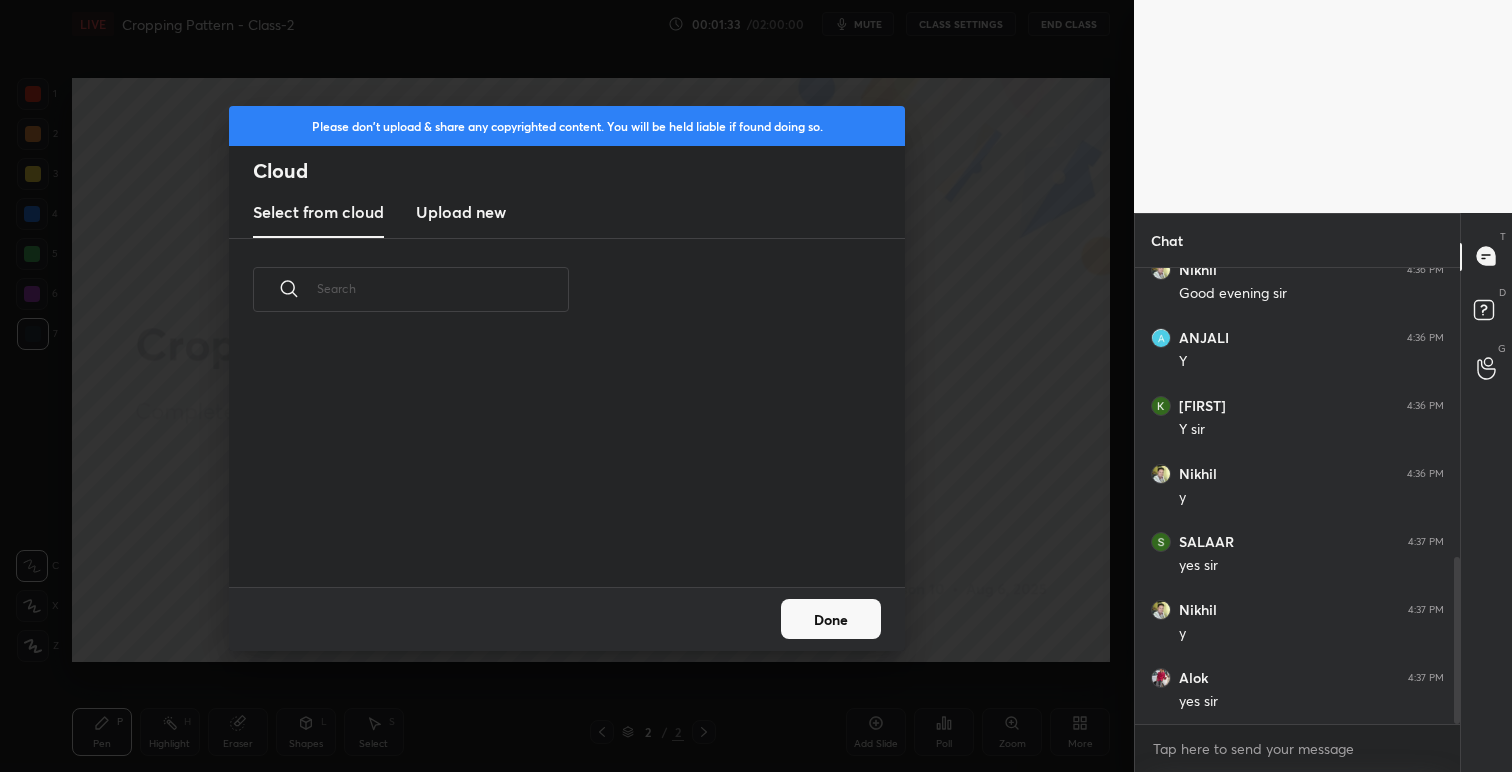 scroll, scrollTop: 7, scrollLeft: 11, axis: both 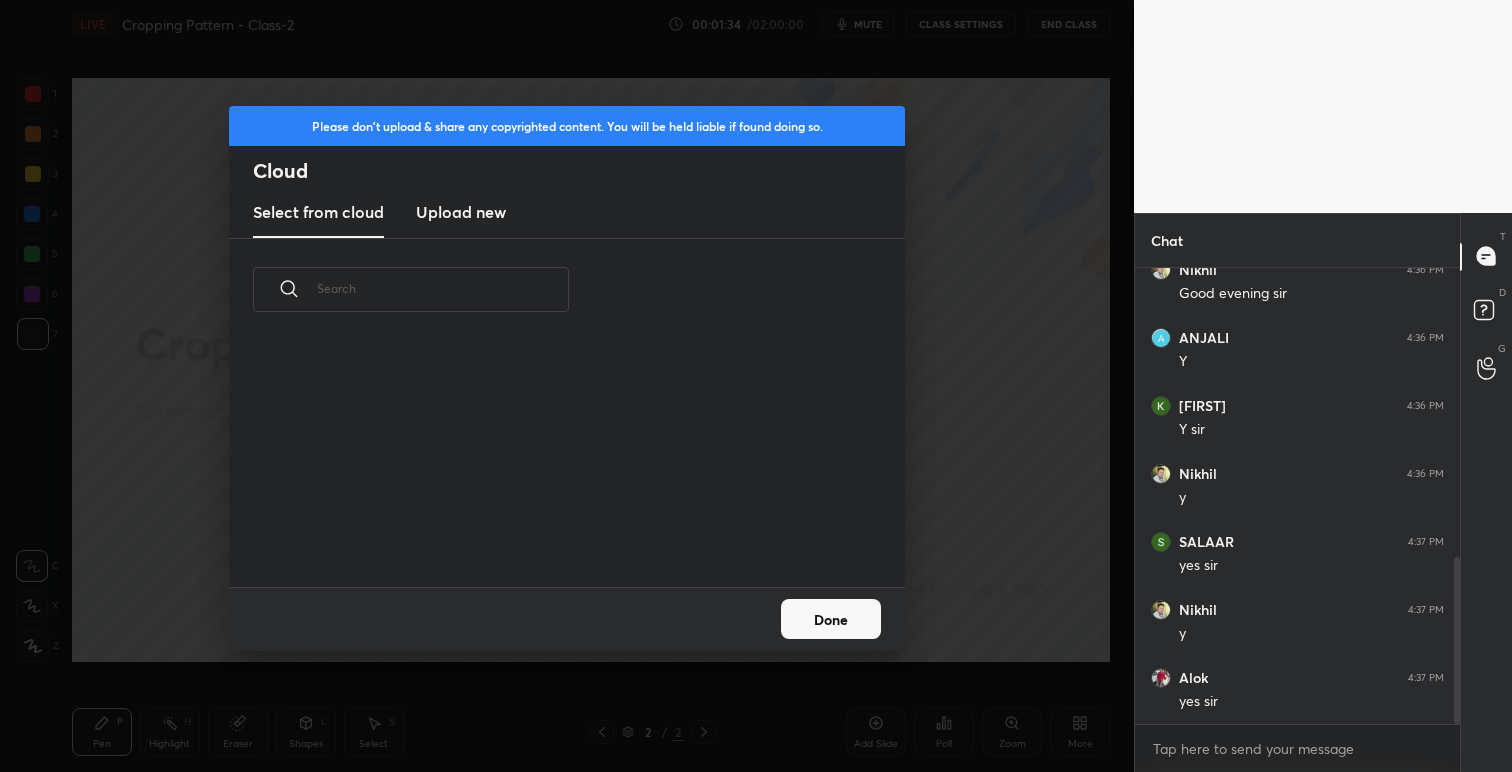 click on "Upload new" at bounding box center [461, 213] 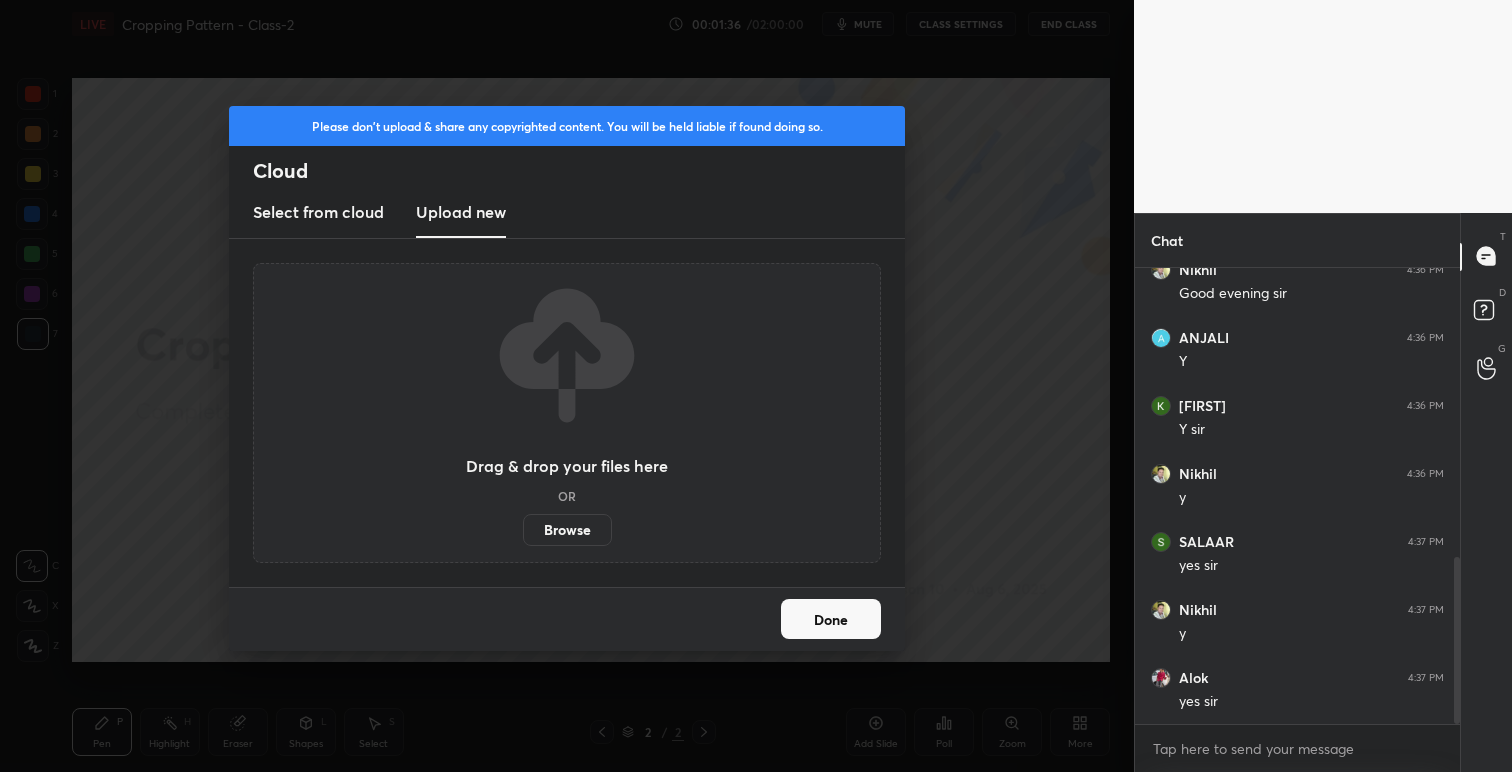 click on "Browse" at bounding box center [567, 530] 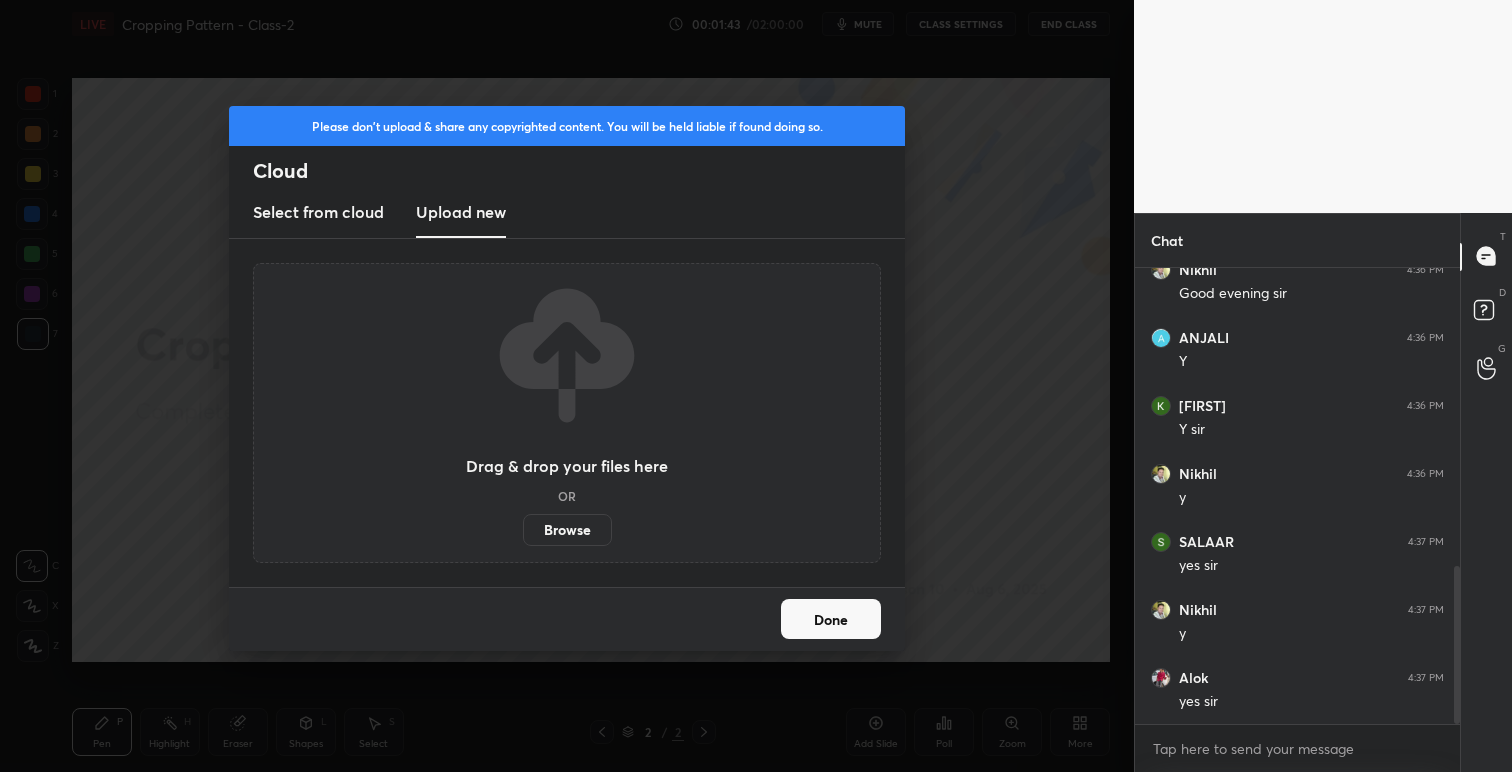 scroll, scrollTop: 861, scrollLeft: 0, axis: vertical 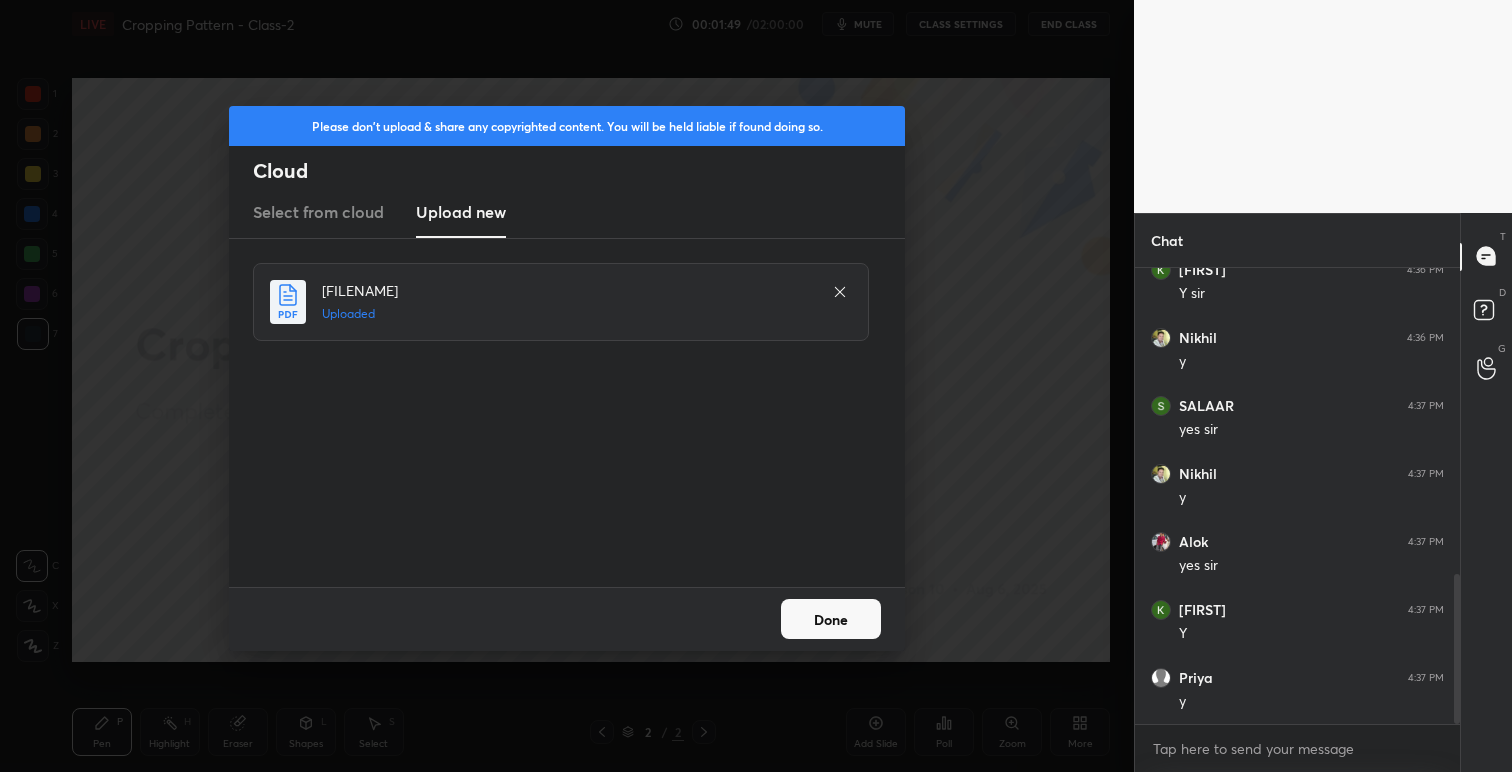 click on "Done" at bounding box center [831, 619] 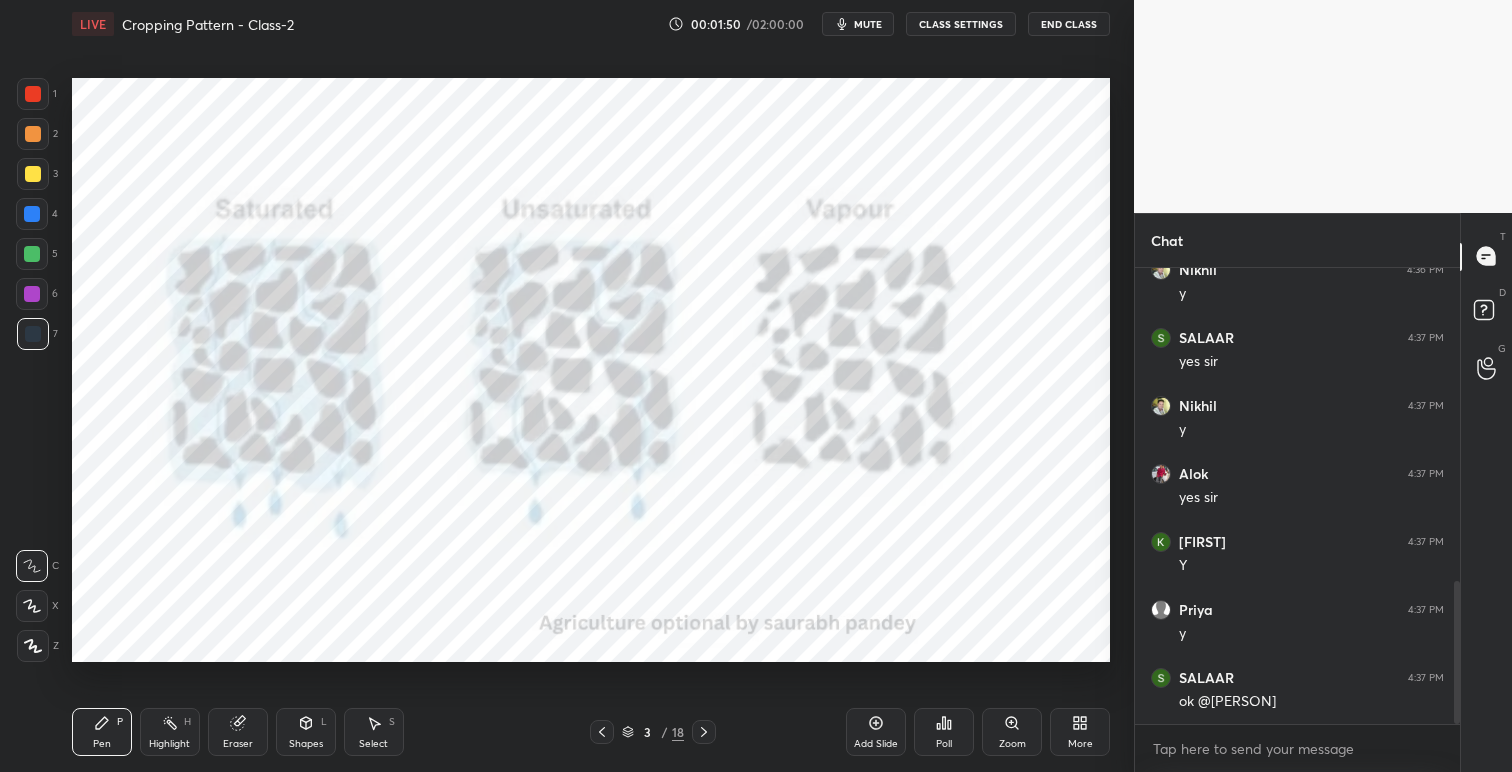 scroll, scrollTop: 1138, scrollLeft: 0, axis: vertical 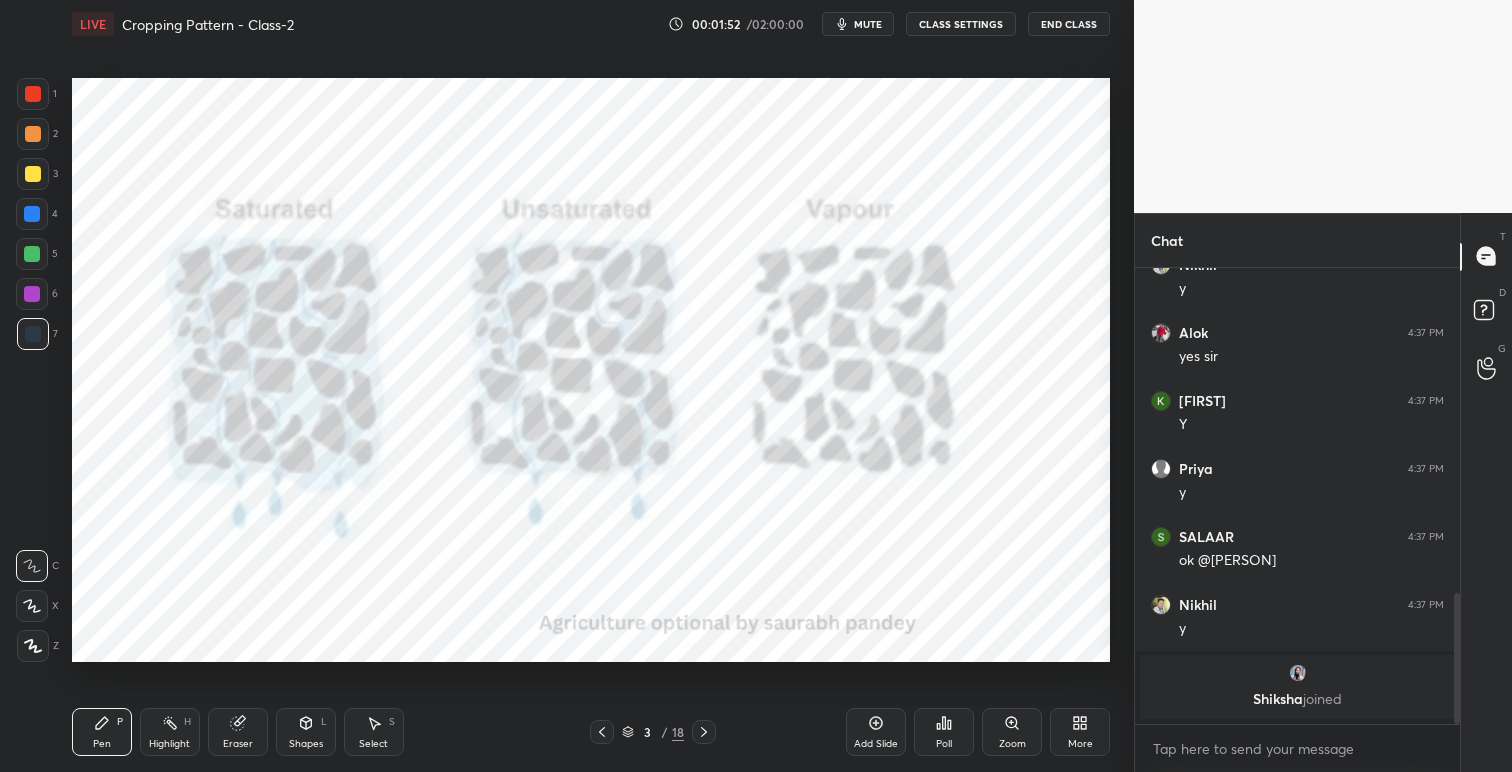 click 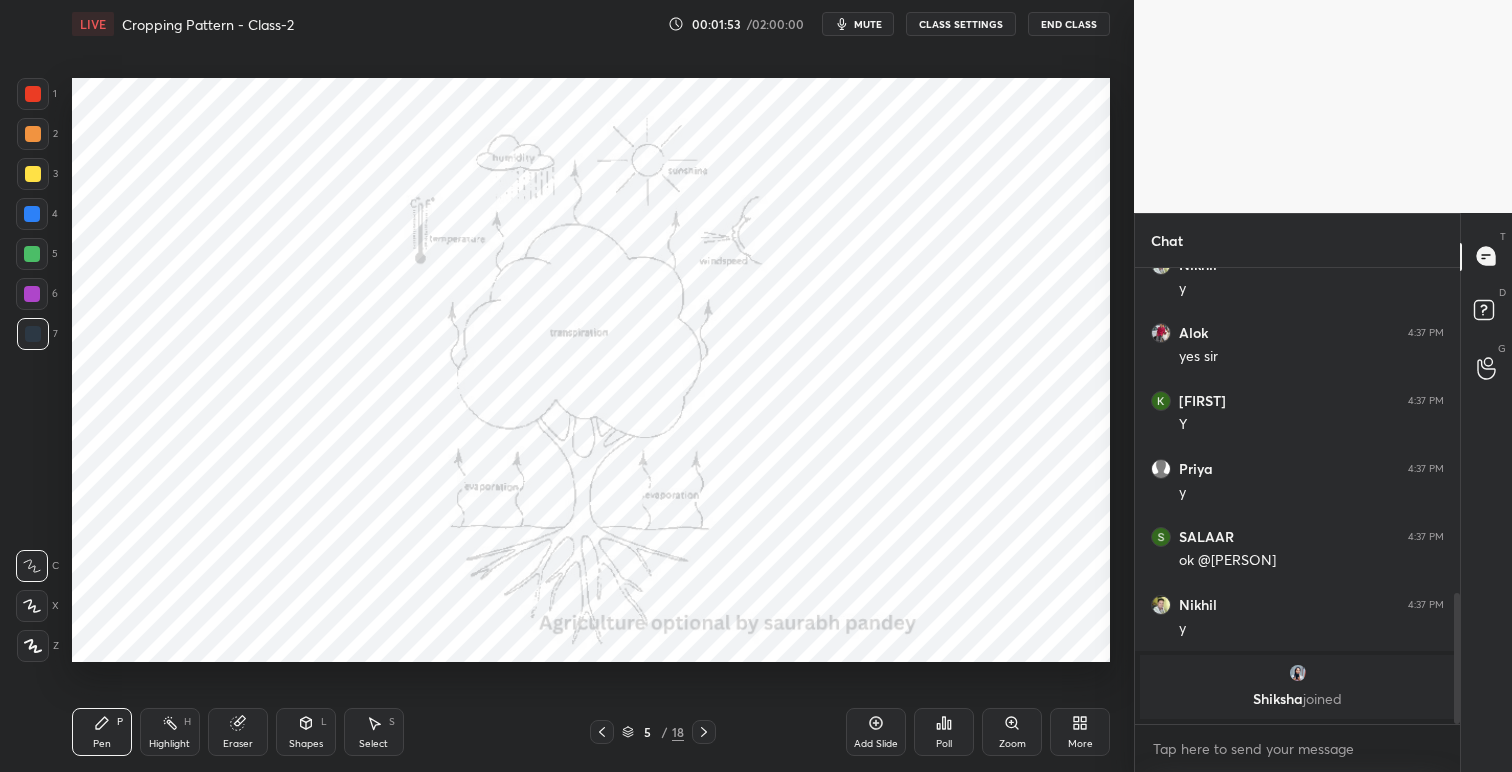 click 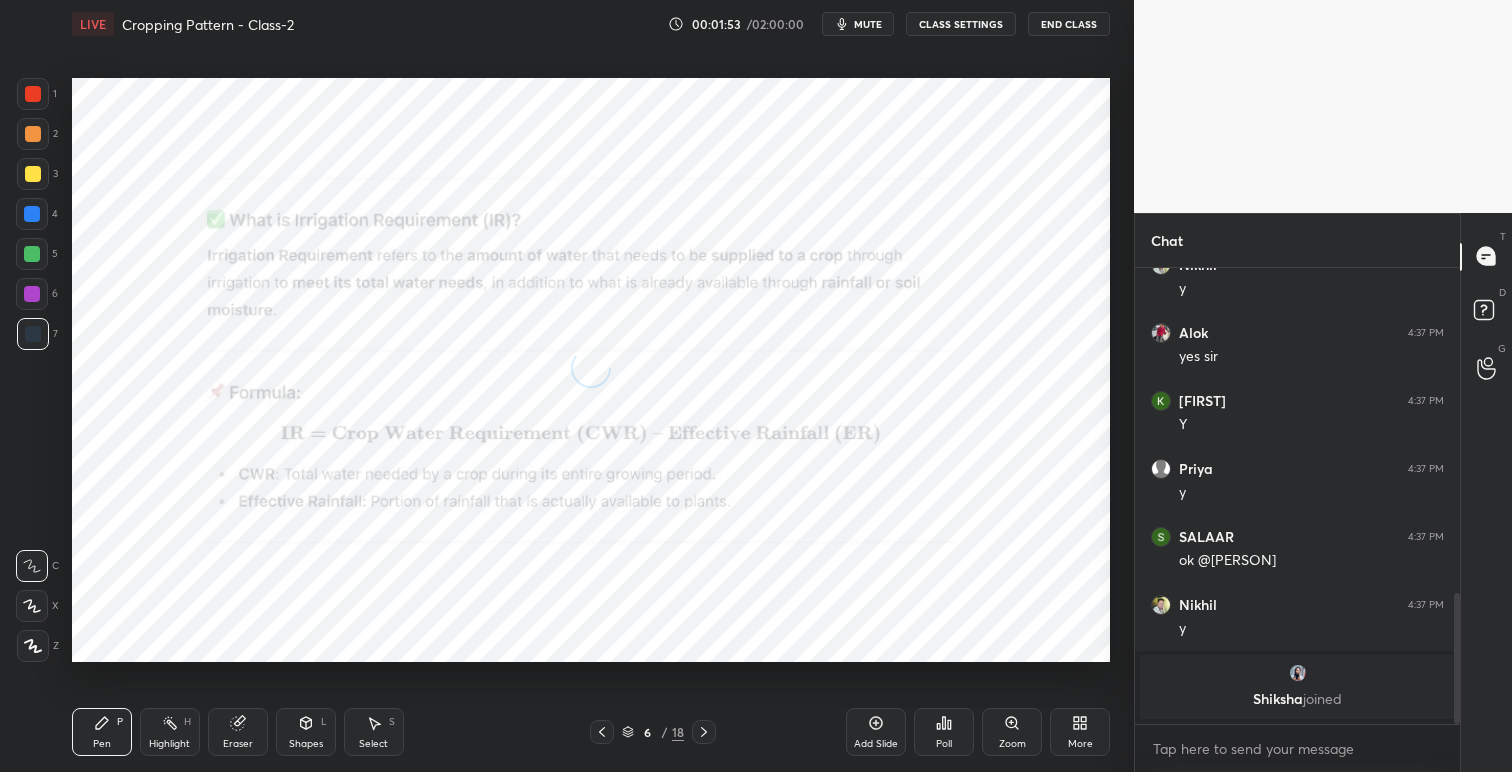 click 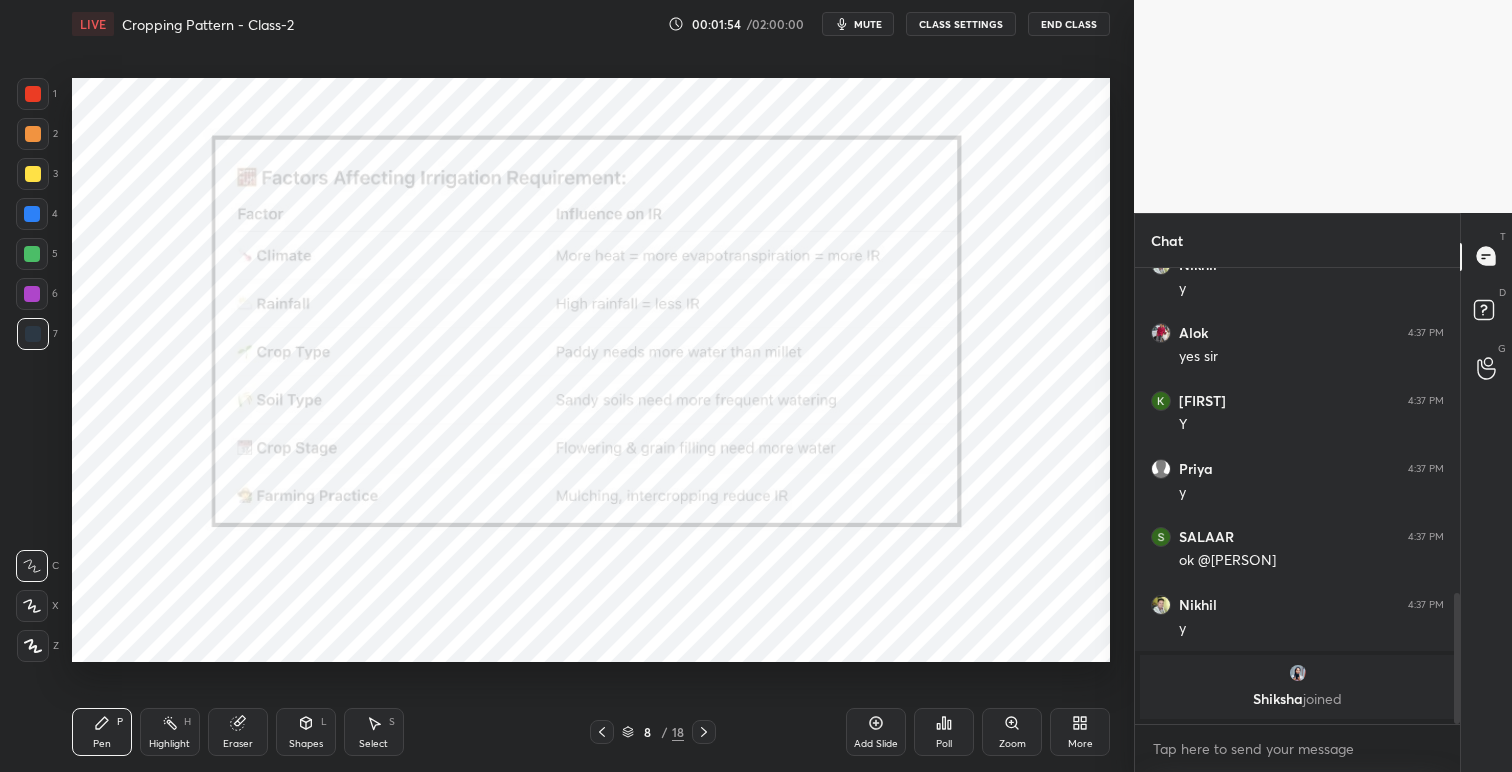 click 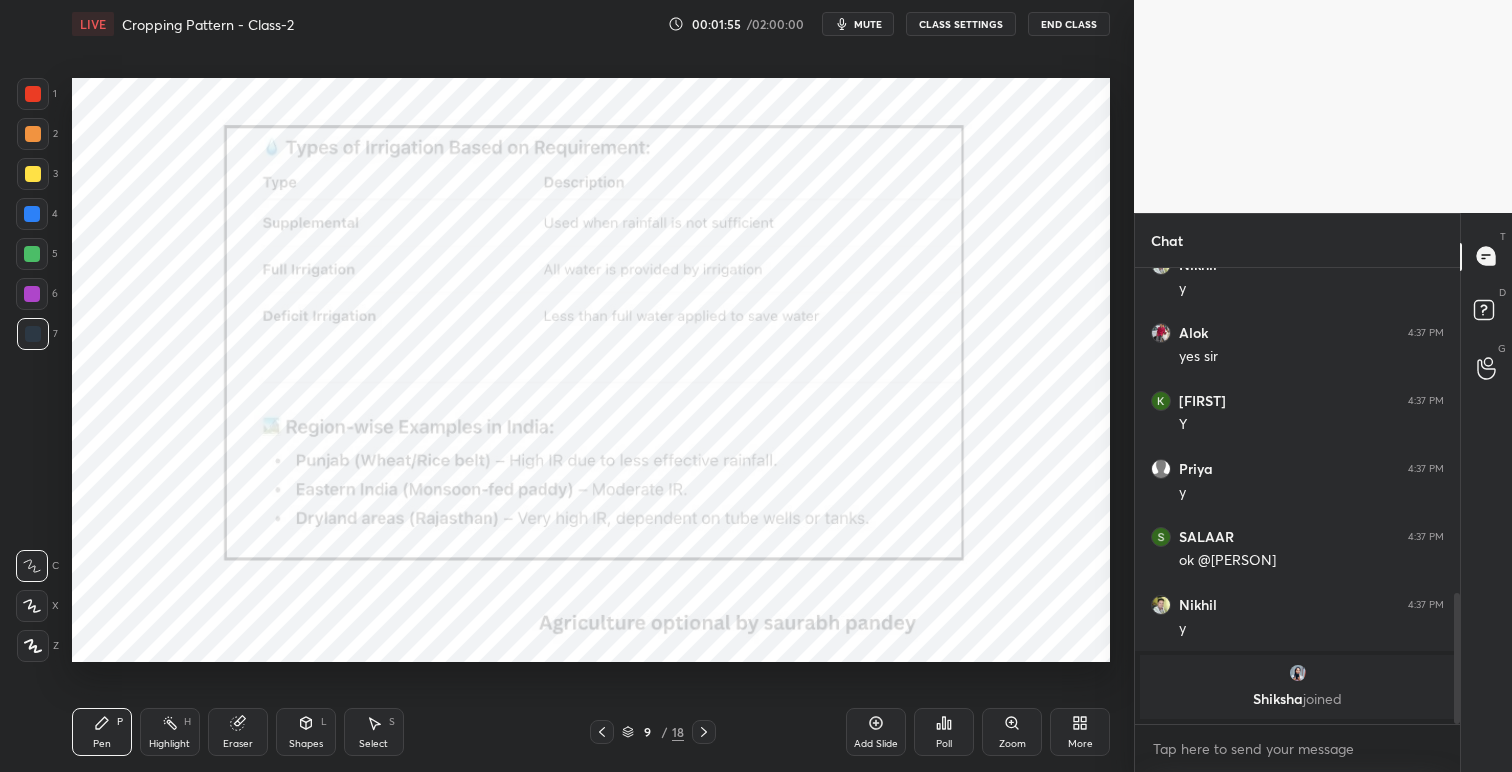 click 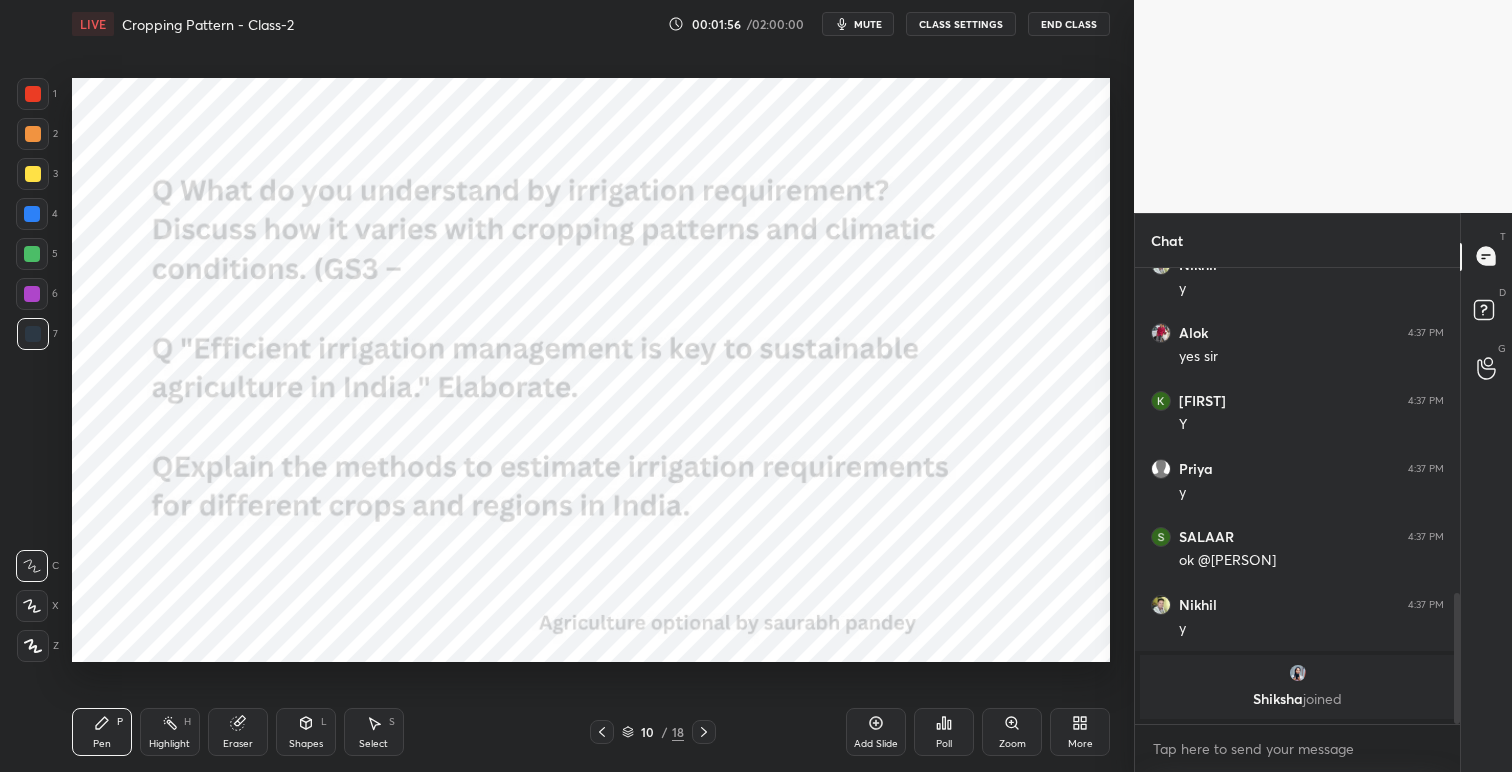 click 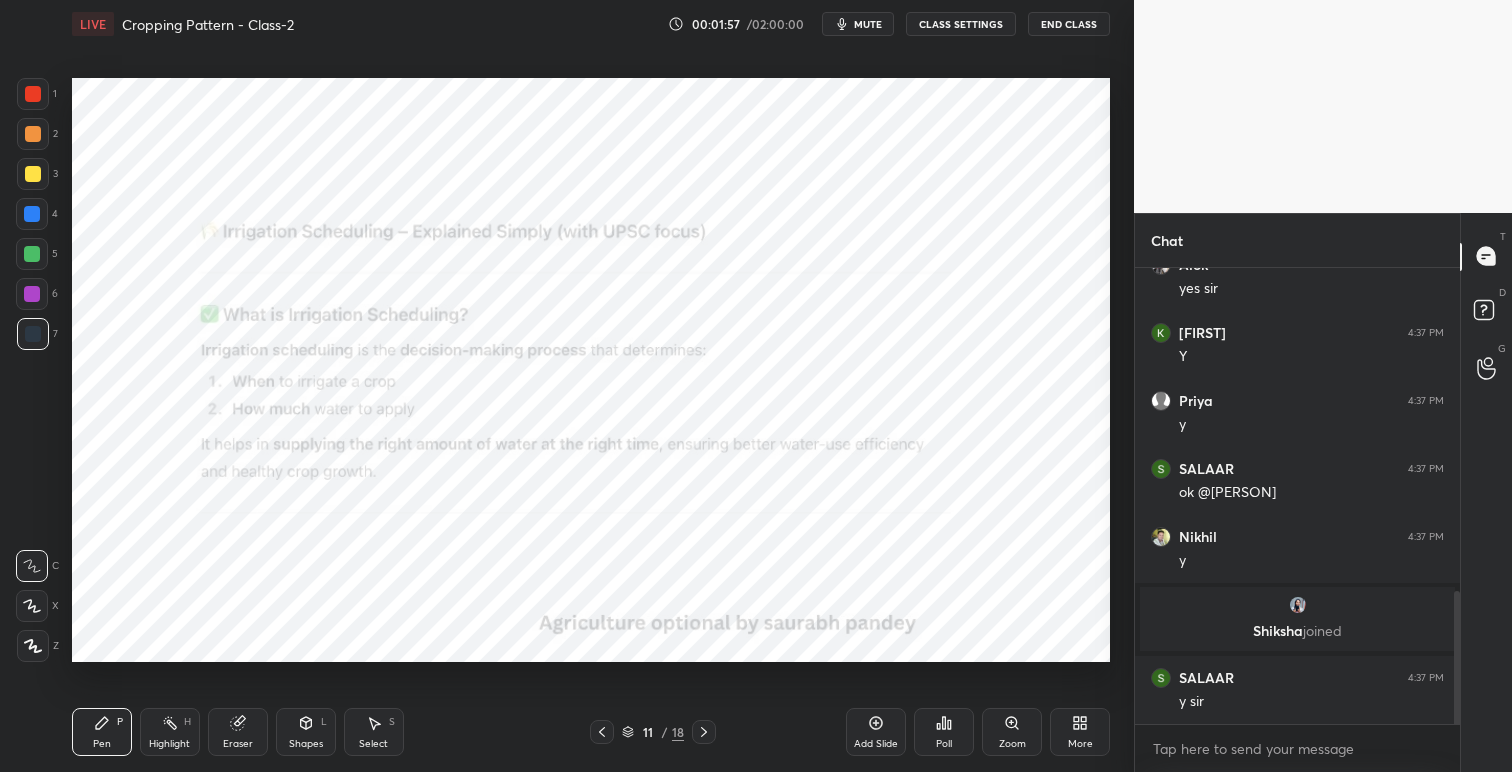 scroll, scrollTop: 1106, scrollLeft: 0, axis: vertical 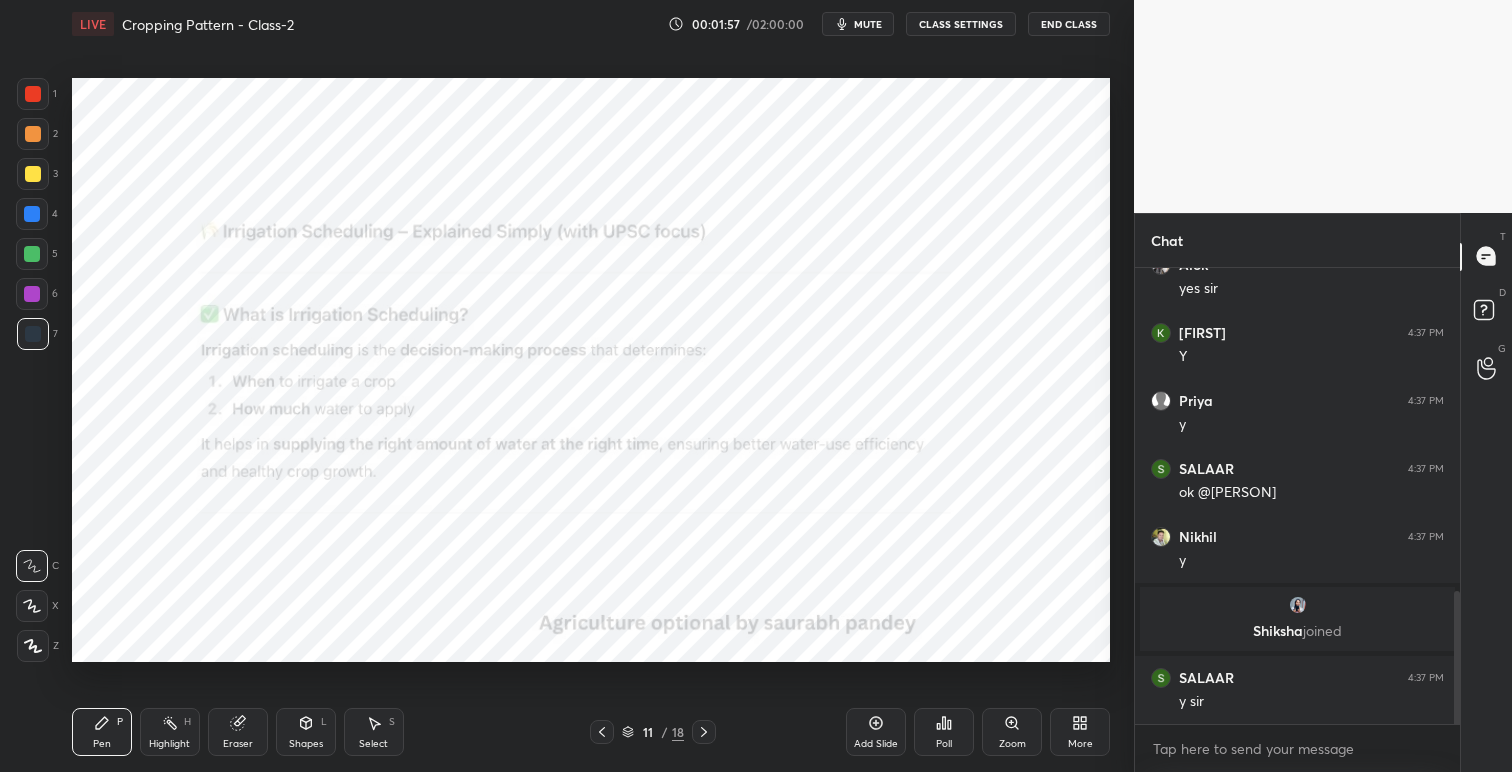 click 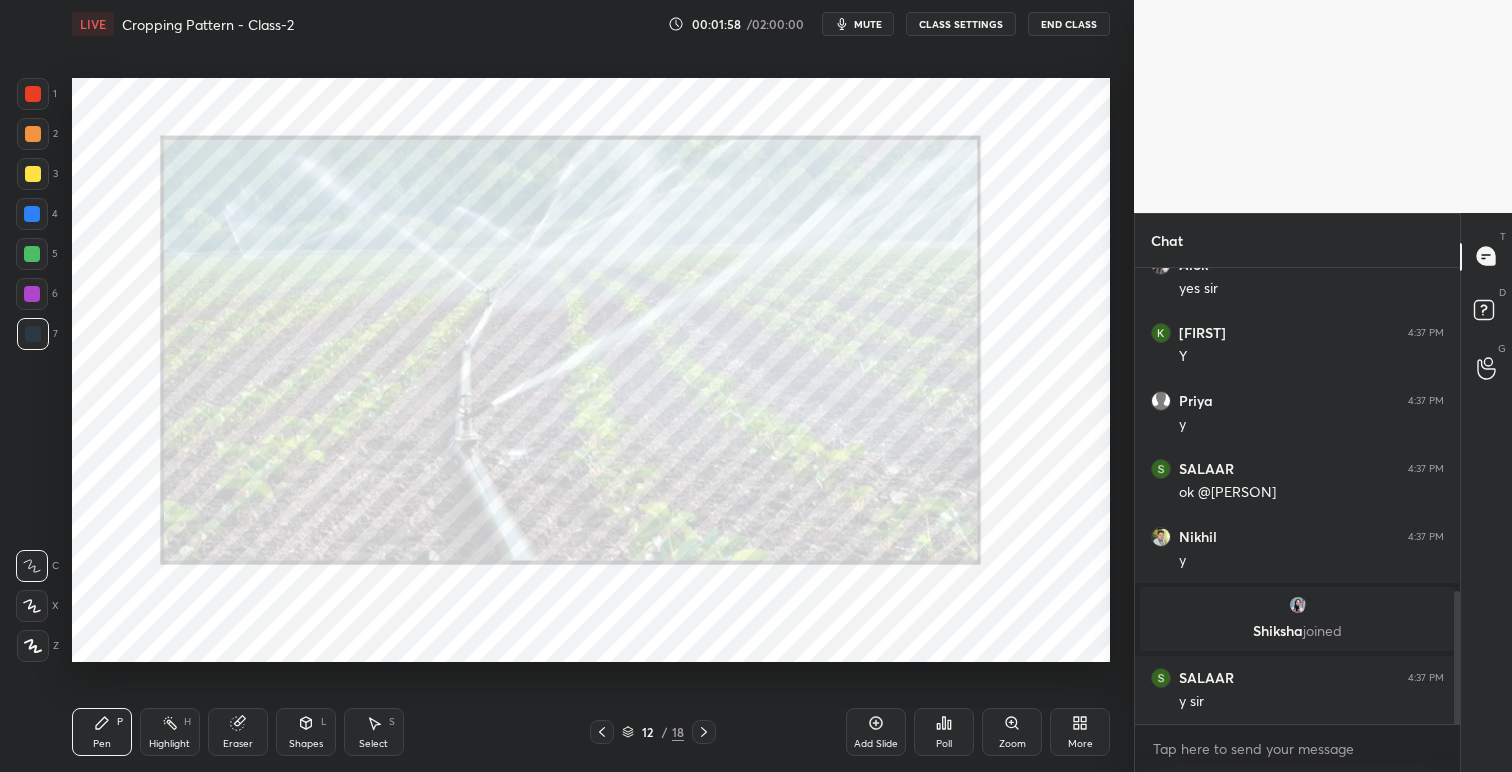 click 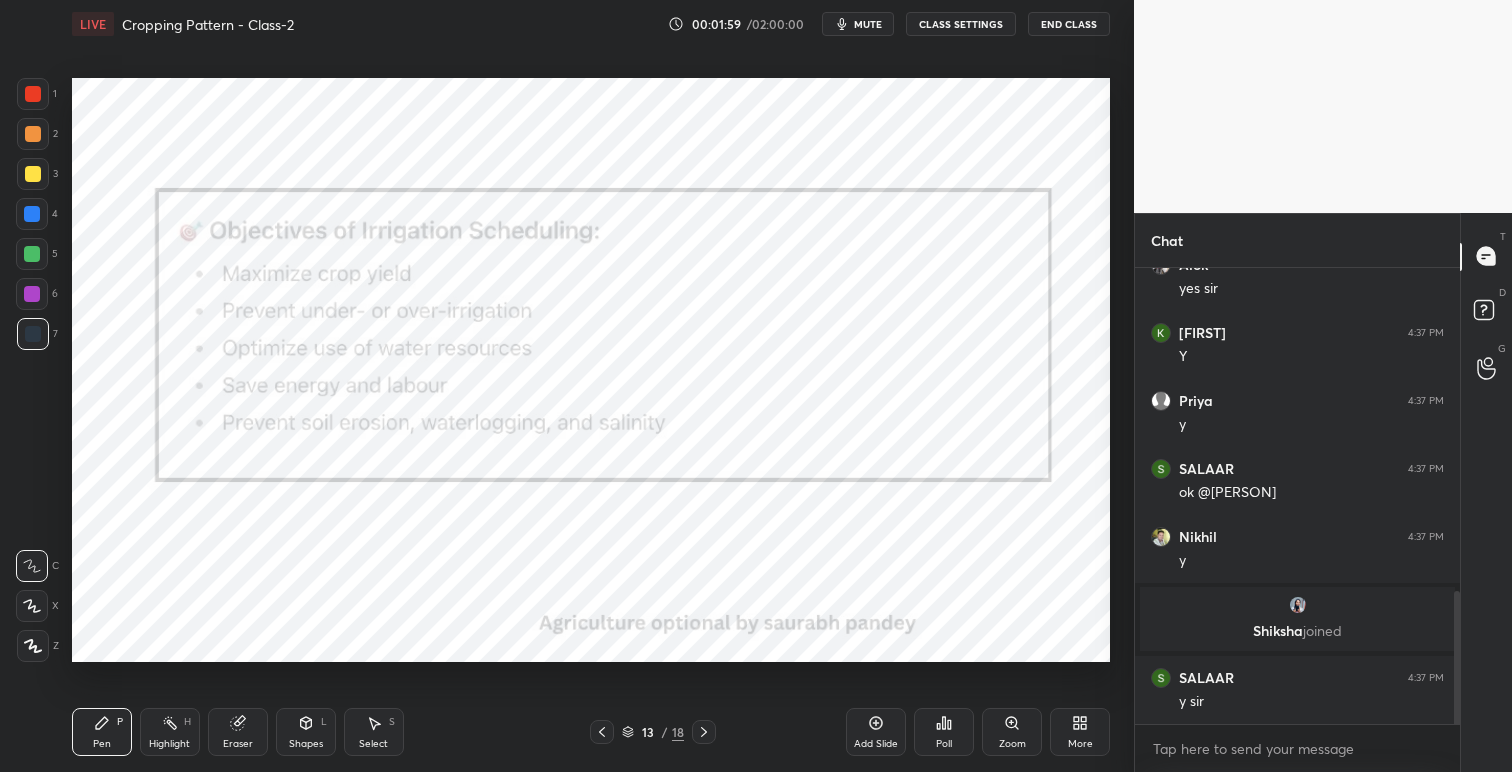 click 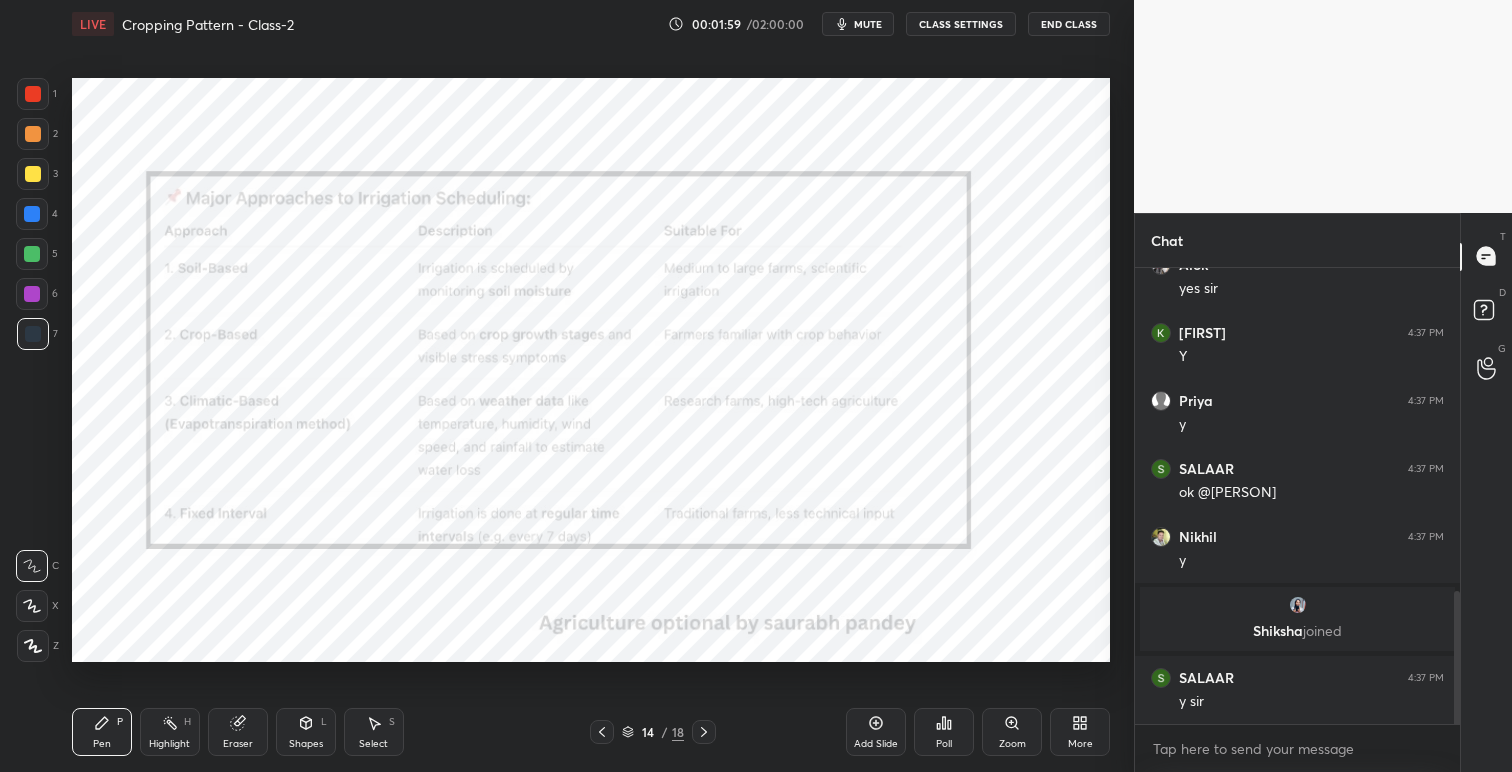 click 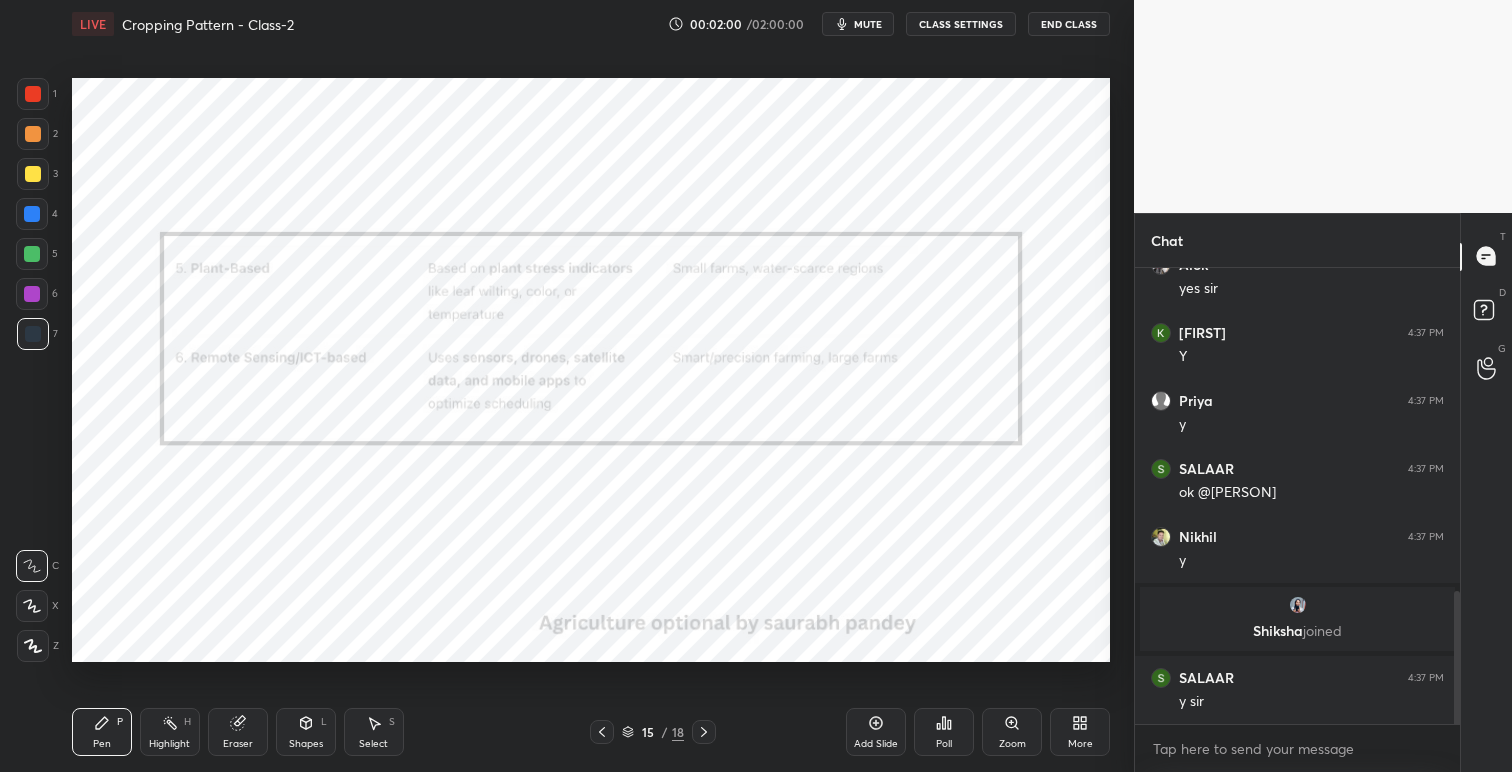 click 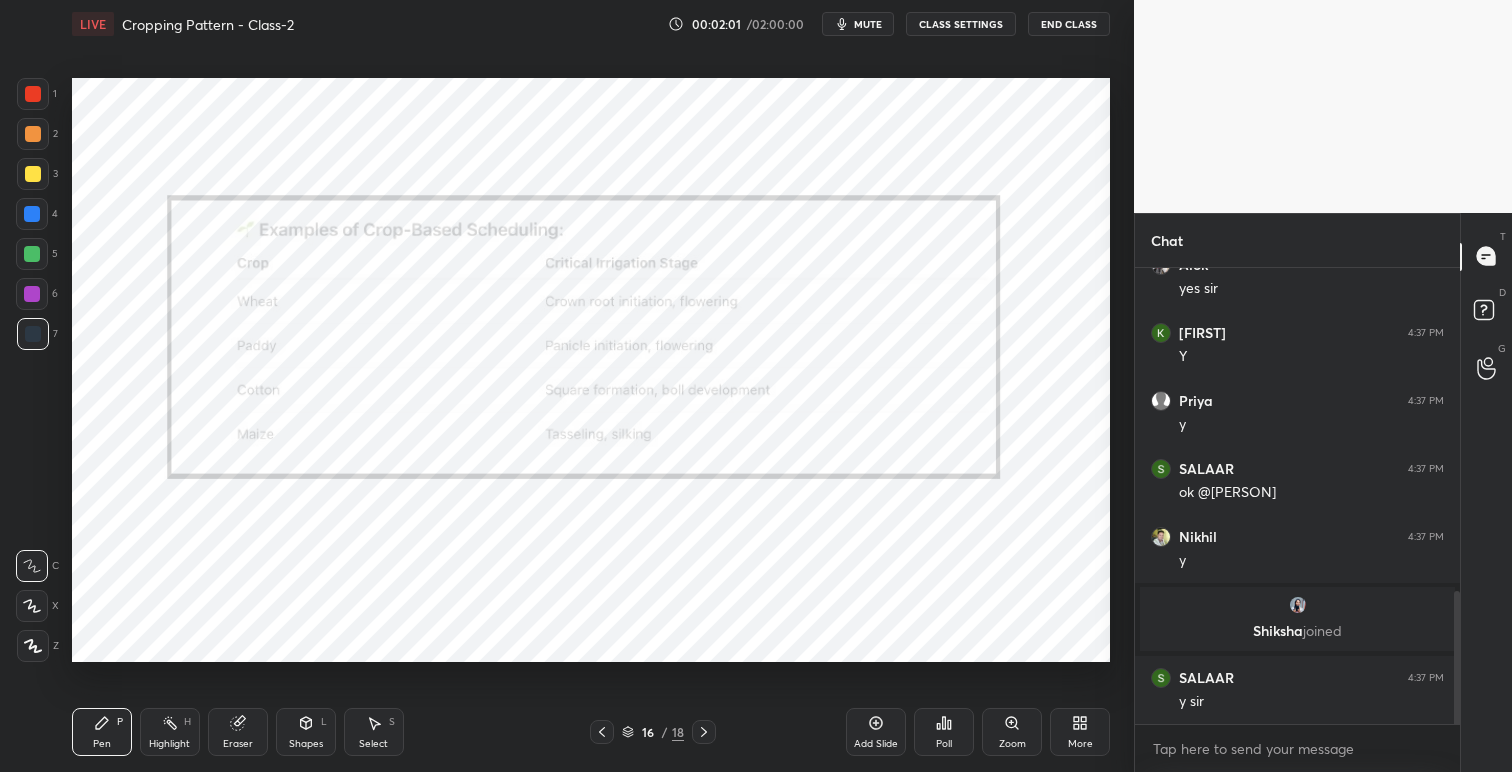 click 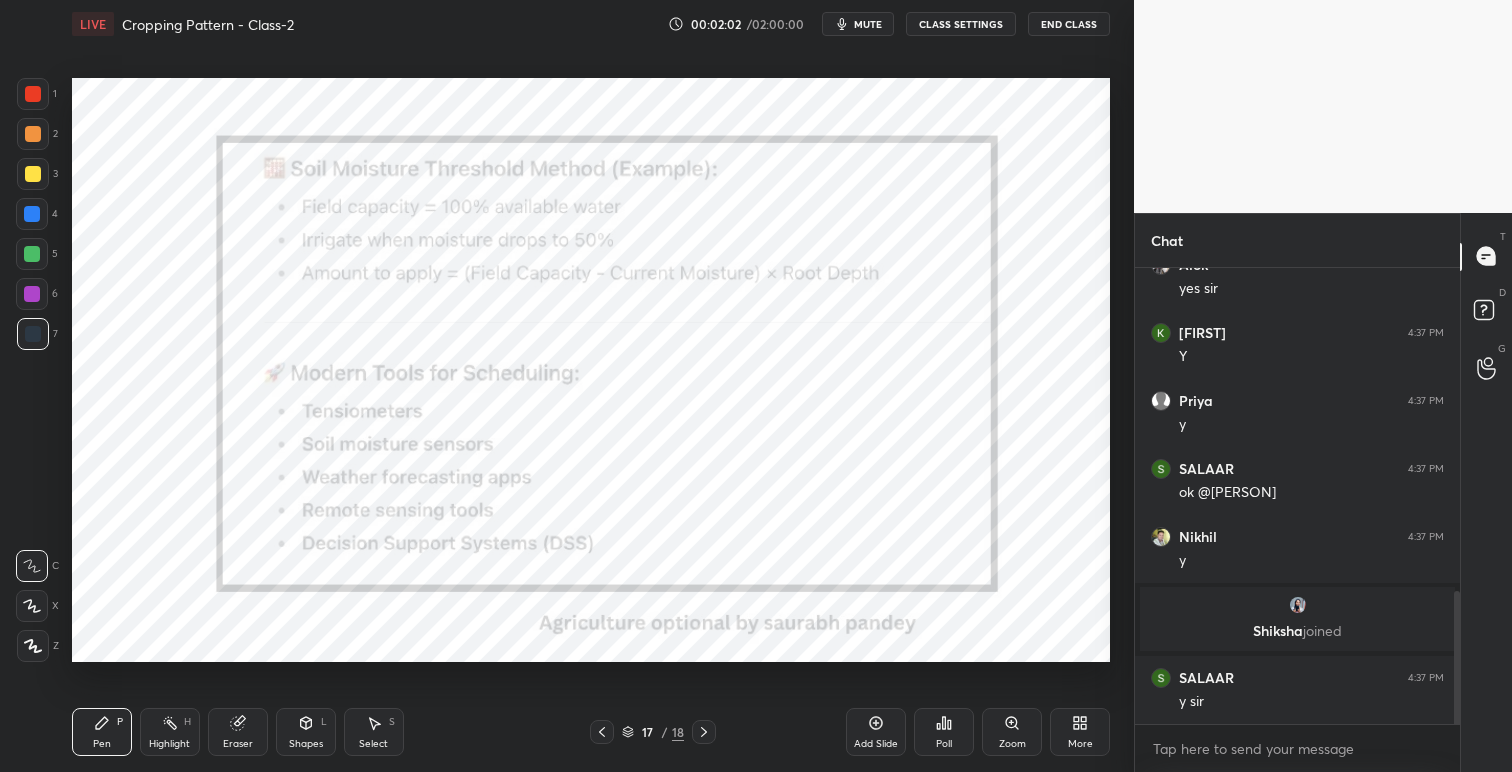 click 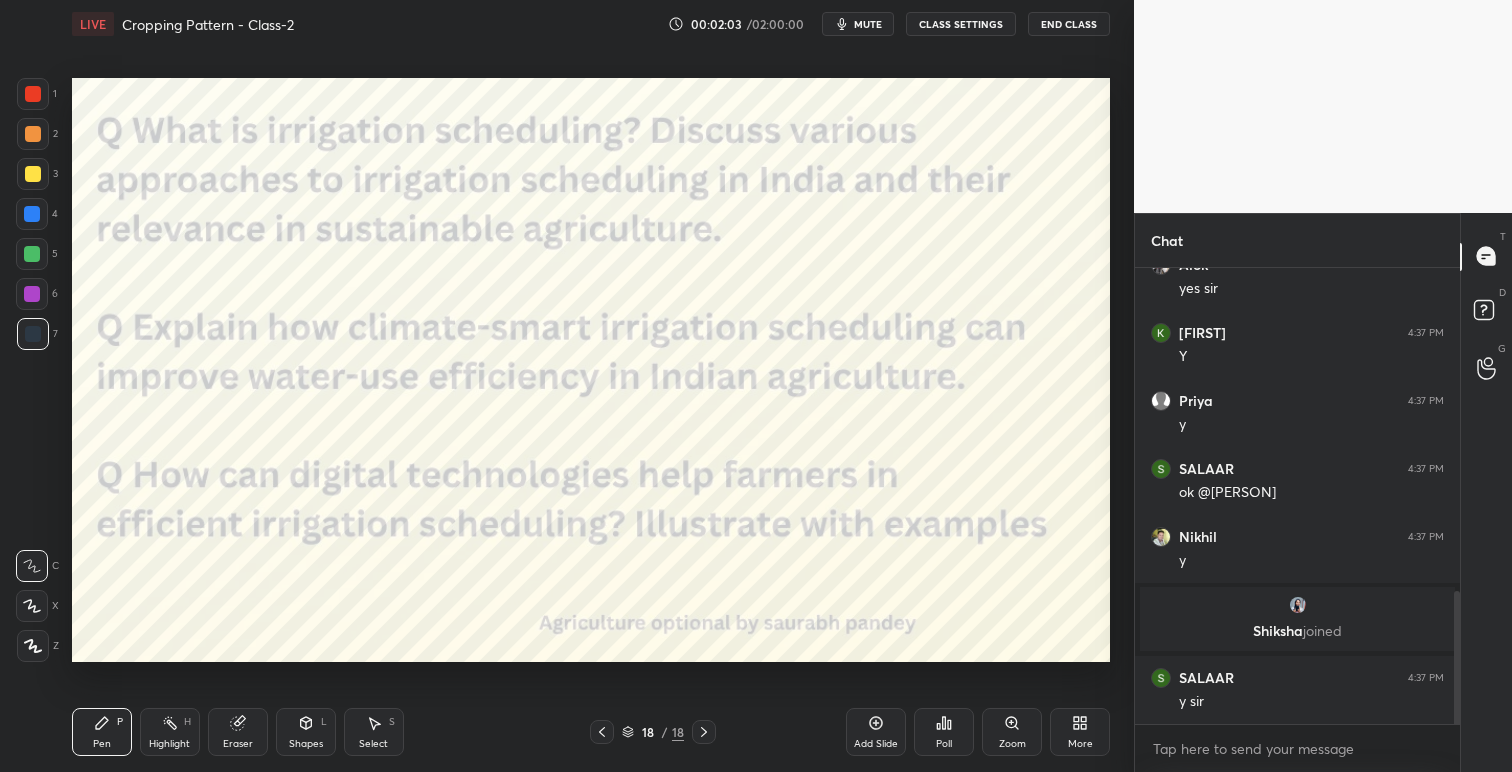 click 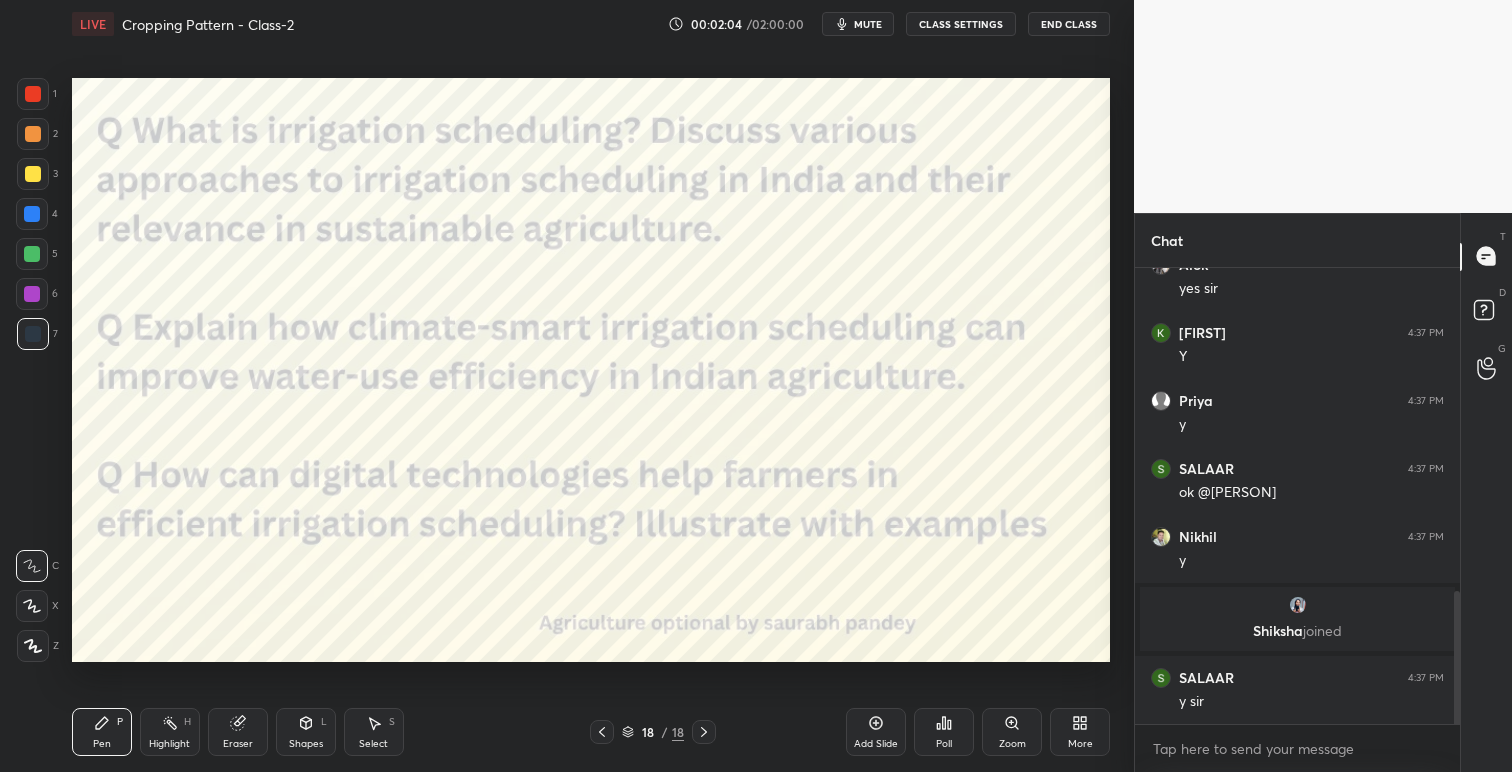 click 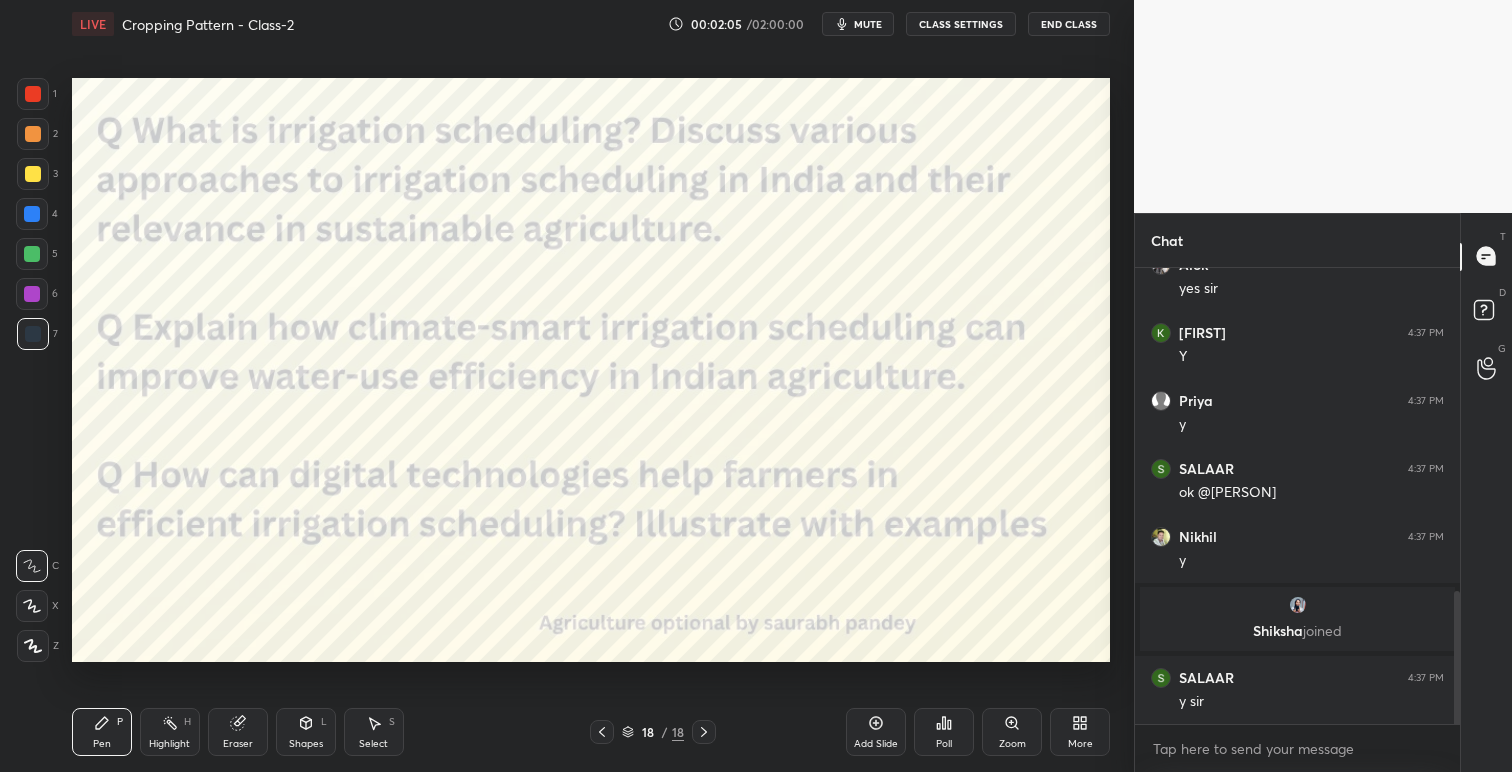 click 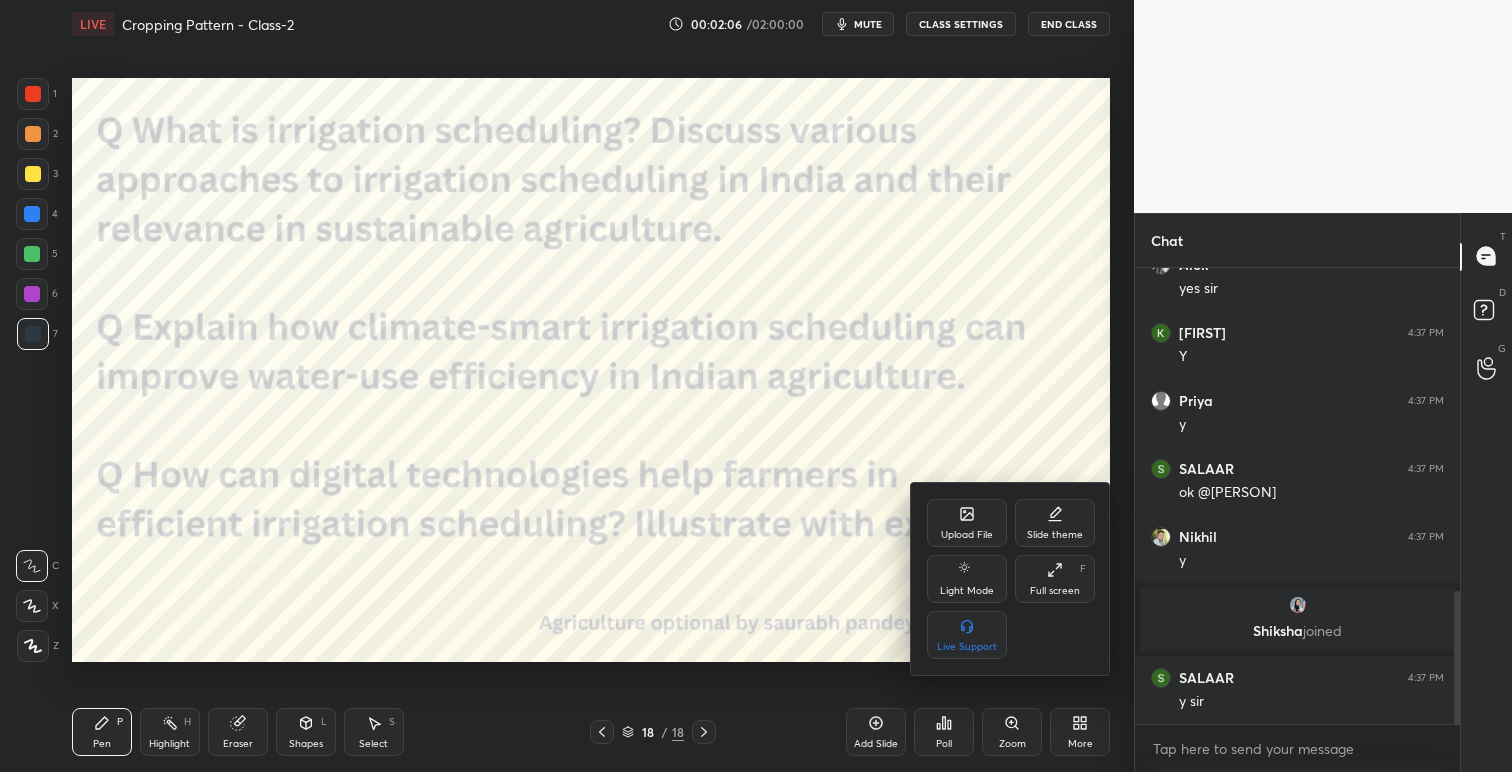 click on "Upload File" at bounding box center [967, 535] 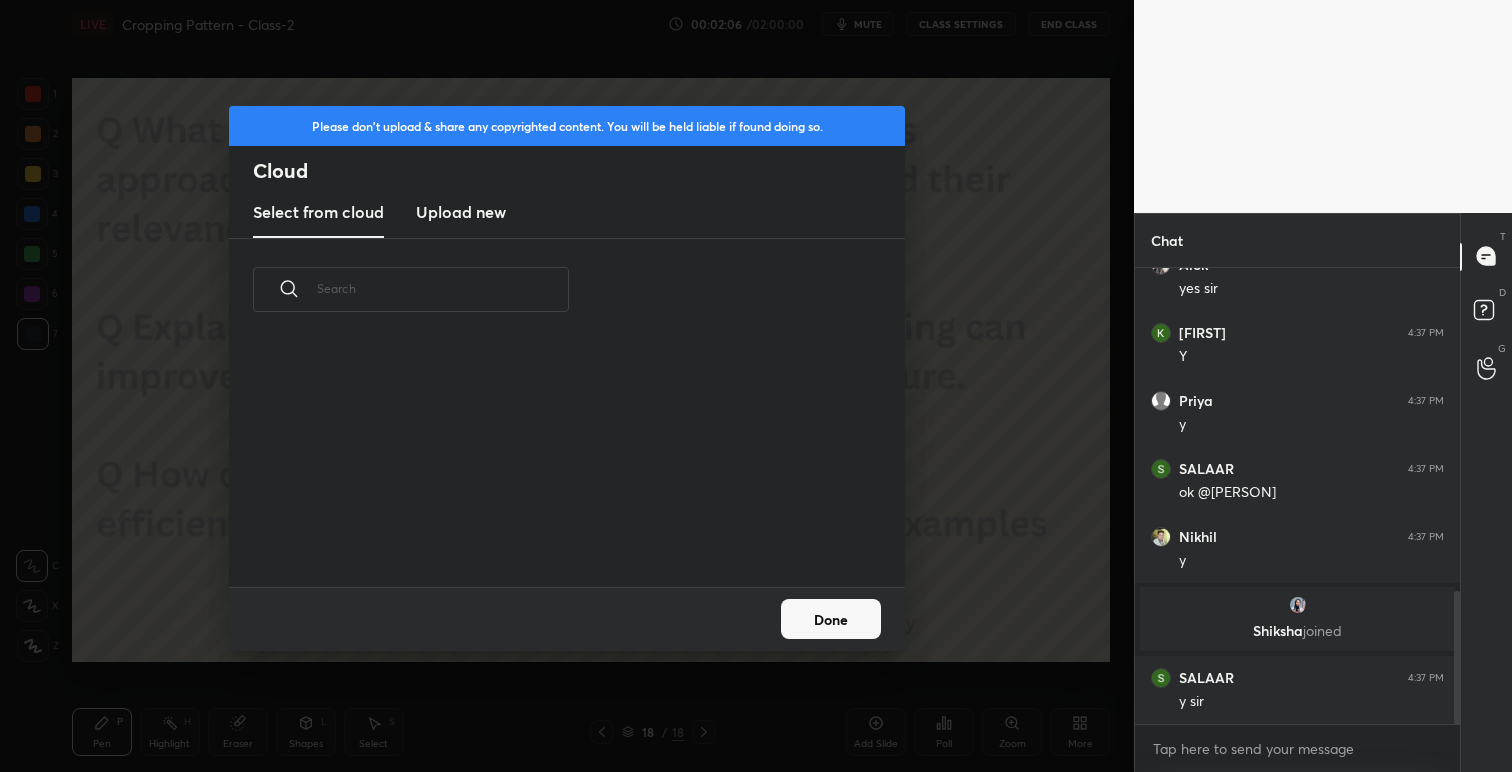 scroll, scrollTop: 7, scrollLeft: 11, axis: both 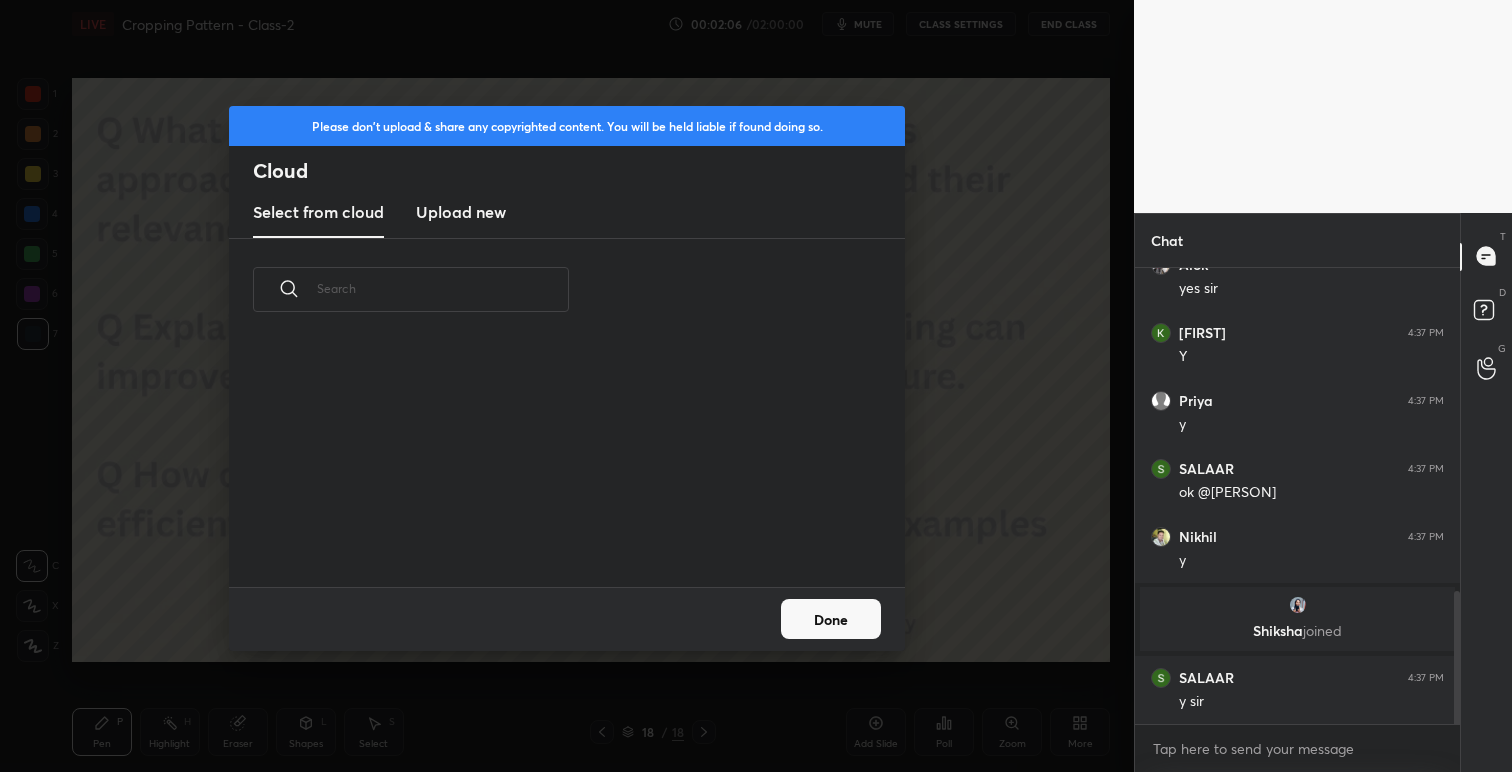 click on "Upload new" at bounding box center (461, 212) 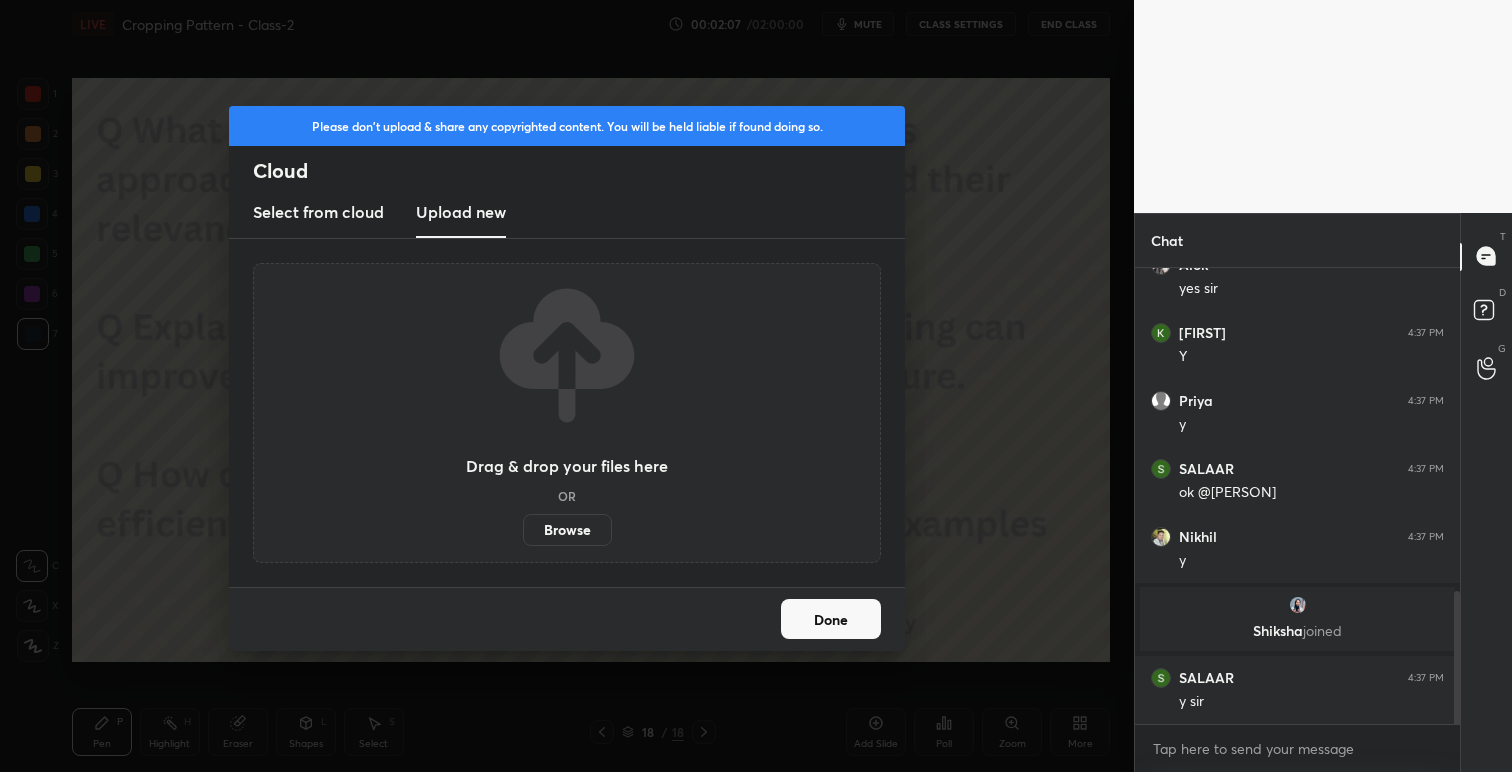 click on "Browse" at bounding box center [567, 530] 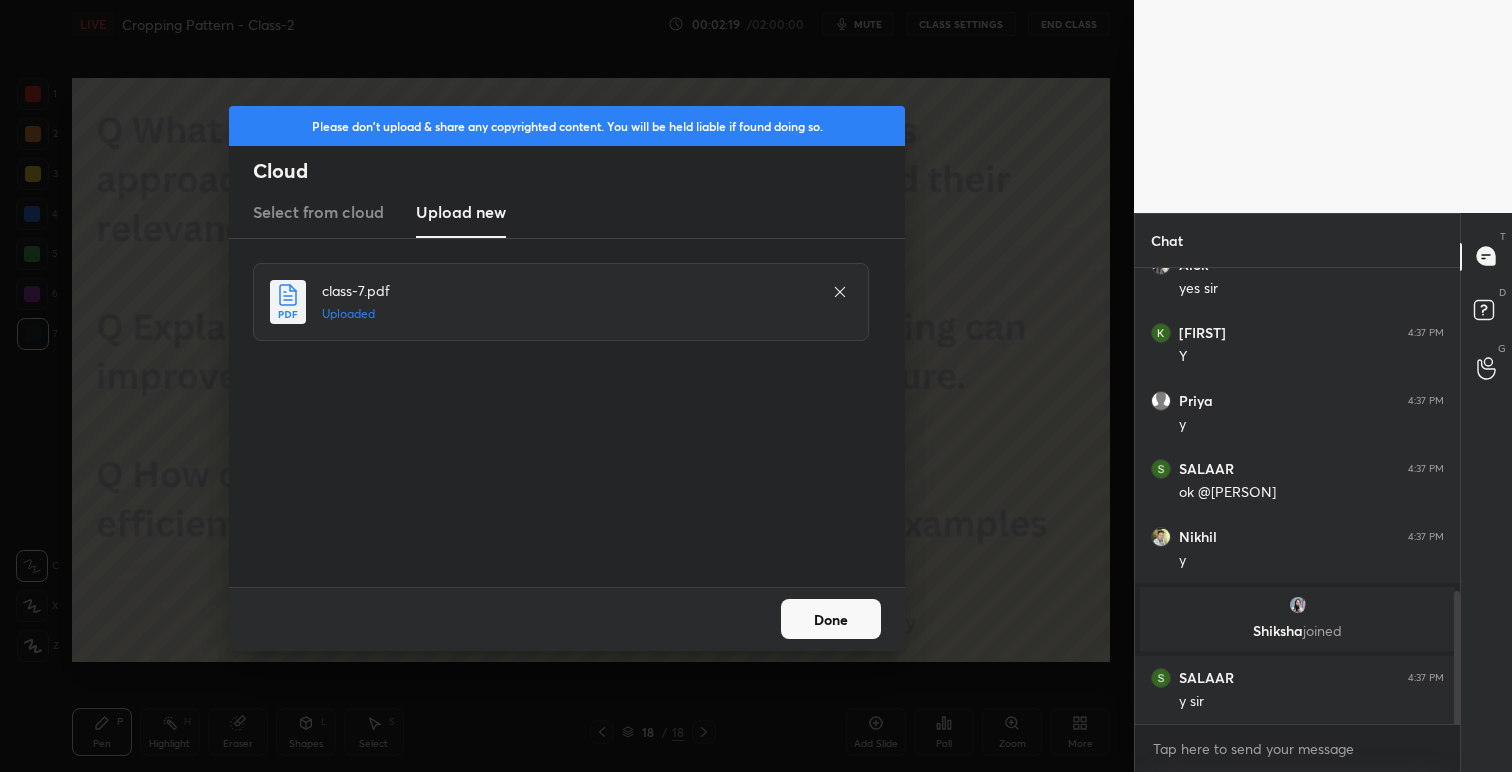 click on "Done" at bounding box center (831, 619) 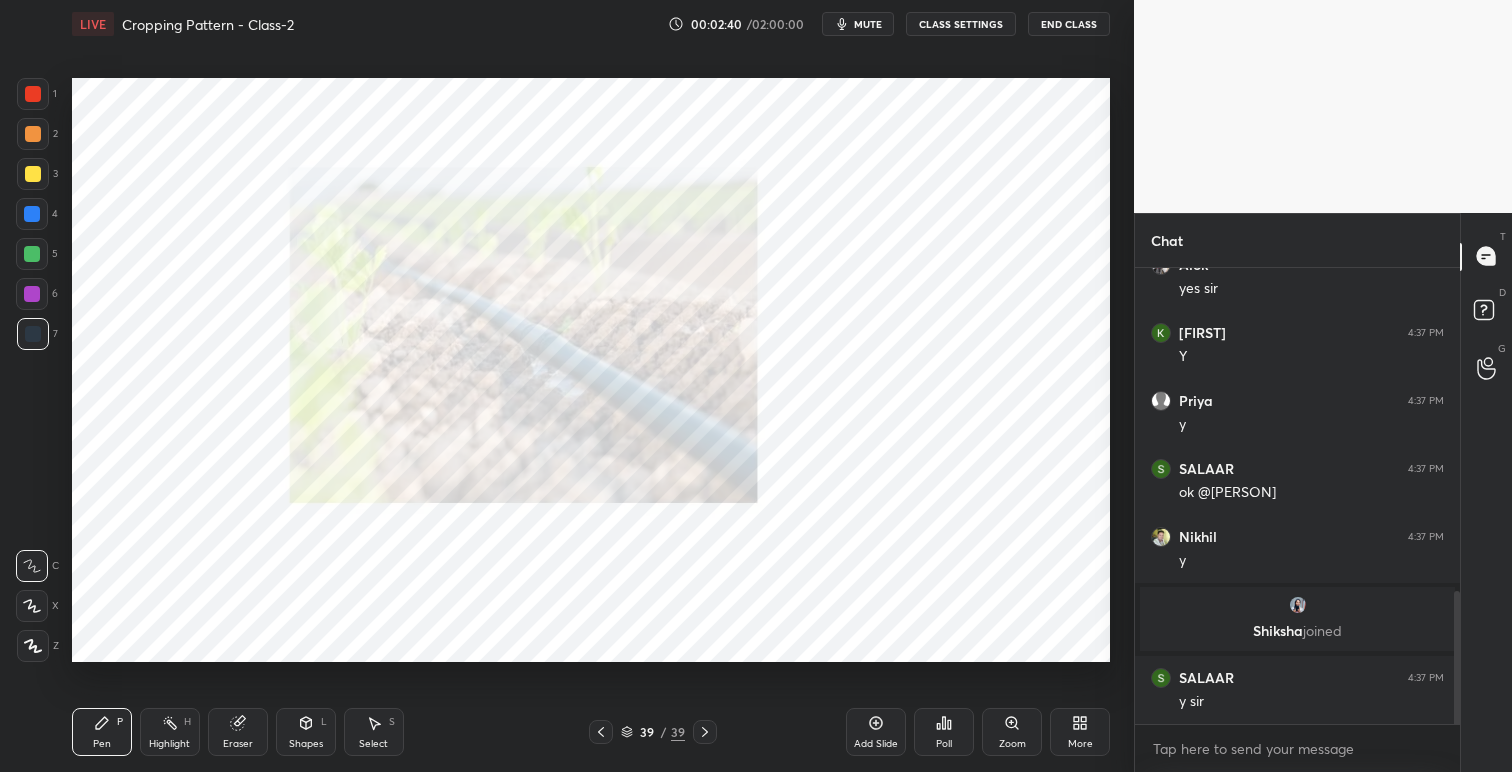 click 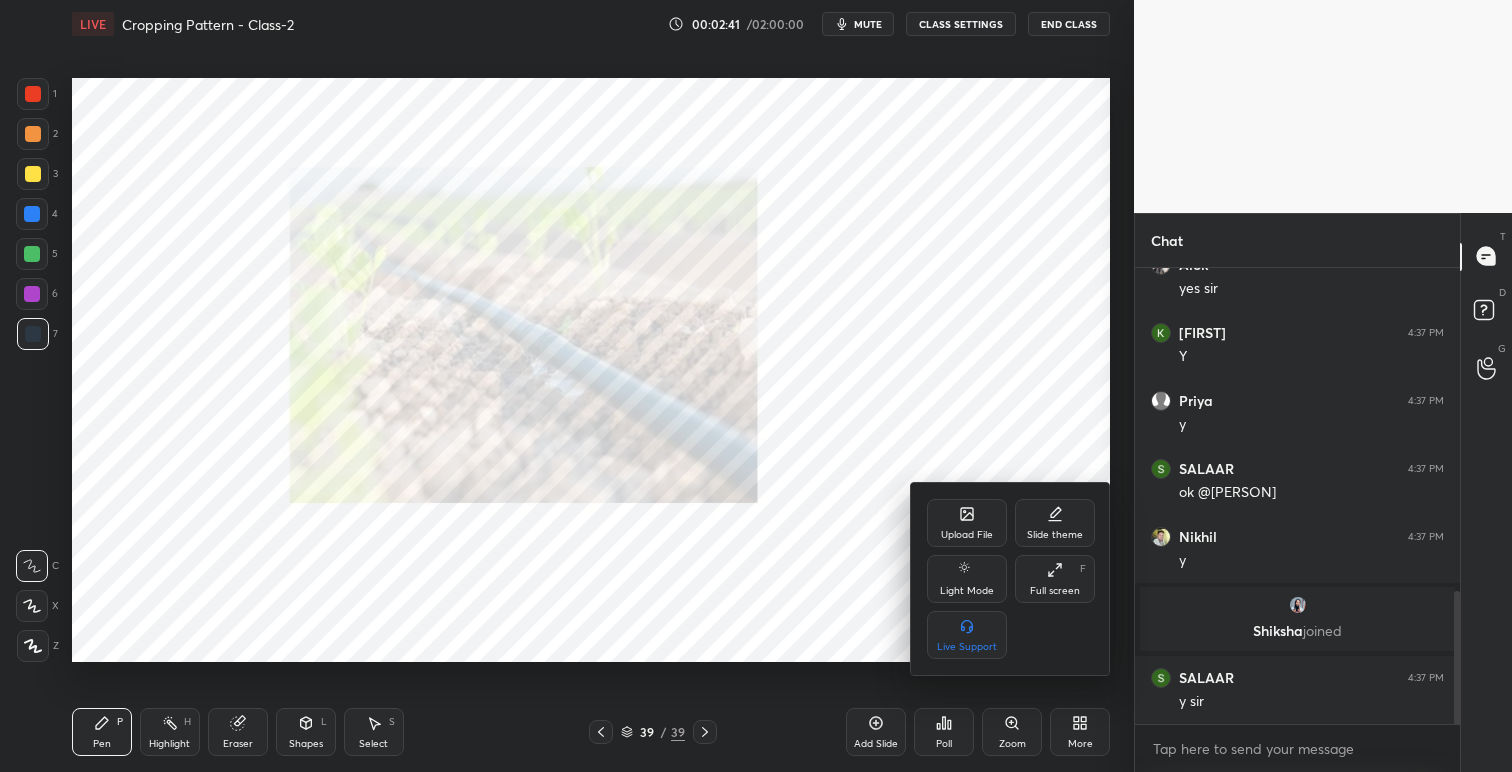 click on "Upload File" at bounding box center (967, 535) 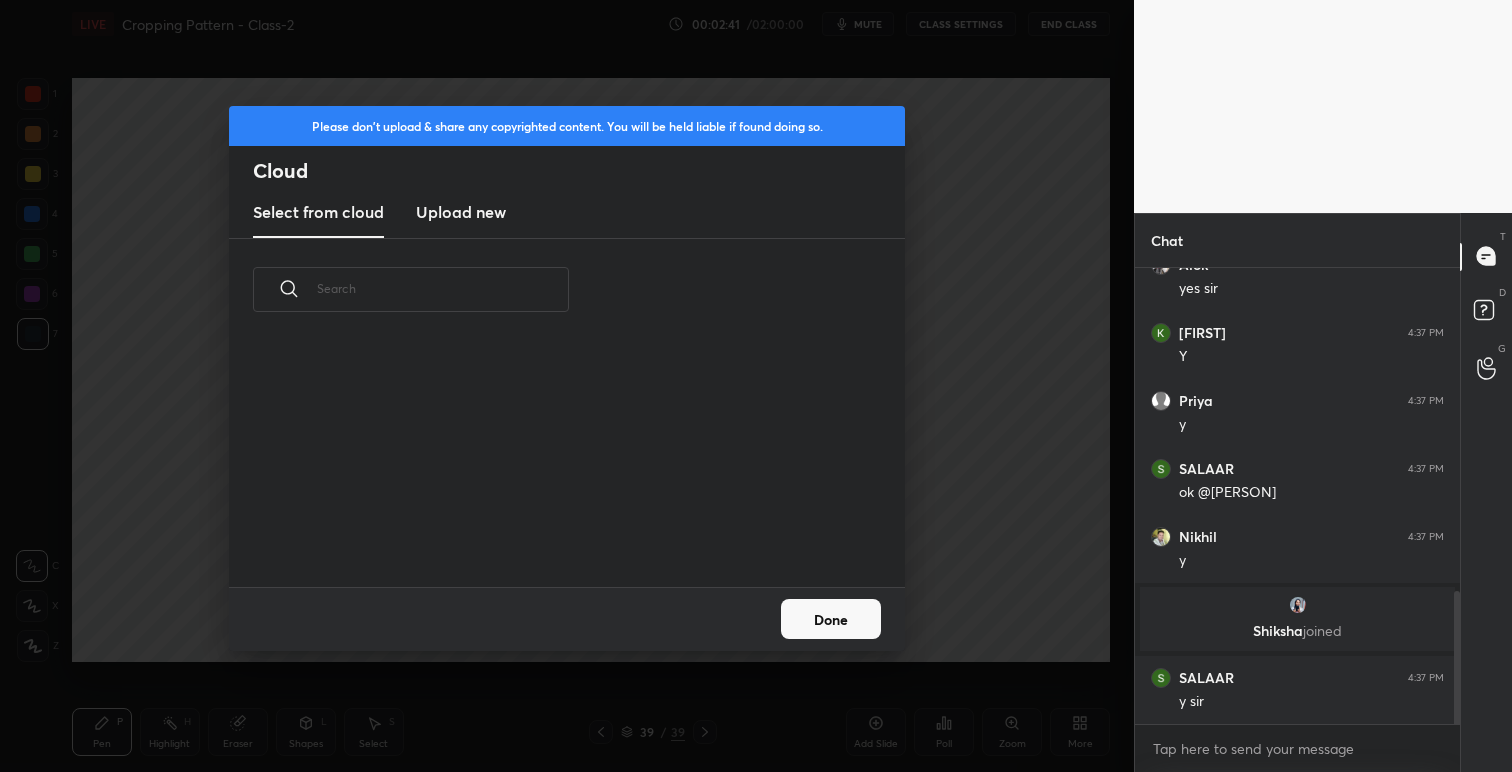 scroll, scrollTop: 7, scrollLeft: 11, axis: both 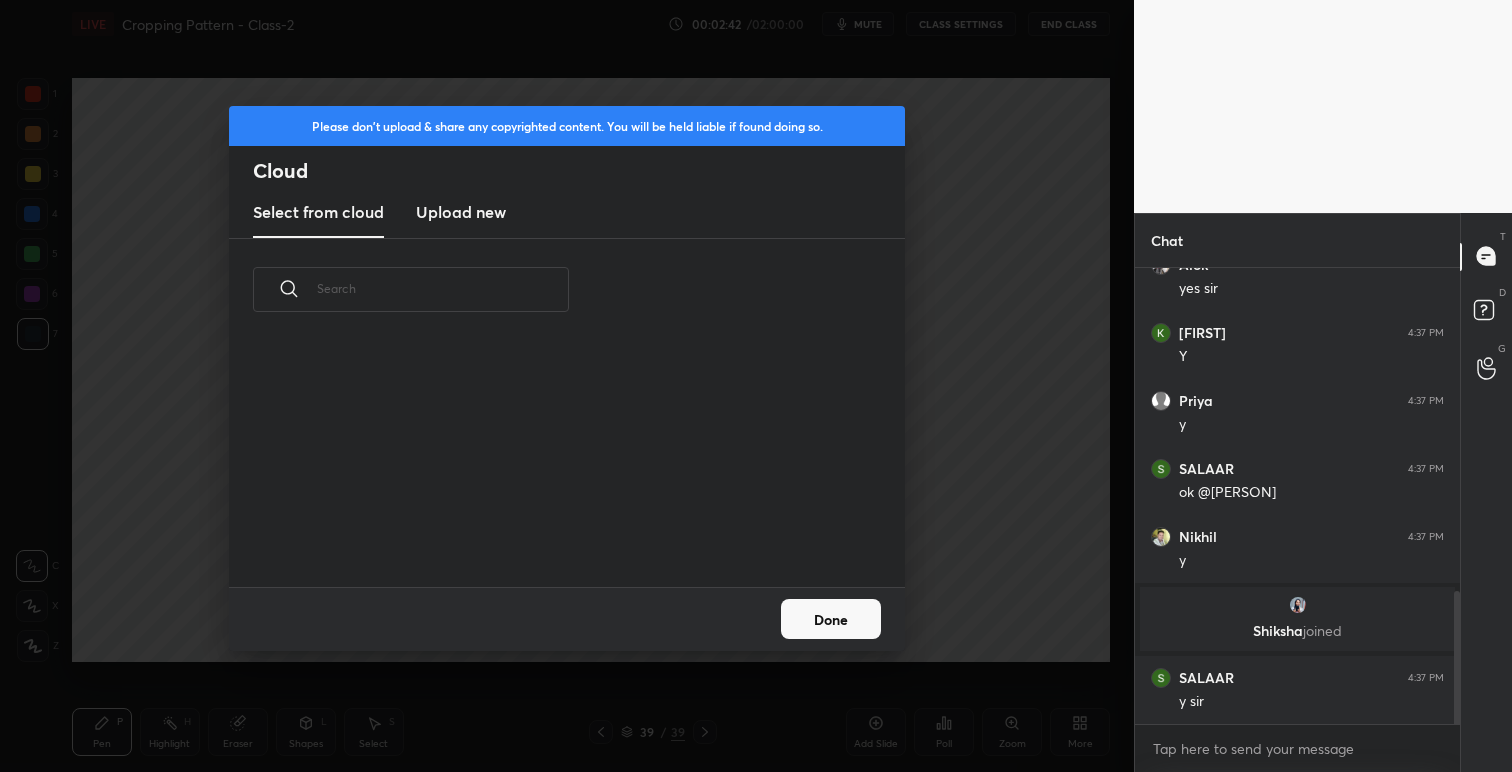 click on "Upload new" at bounding box center (461, 212) 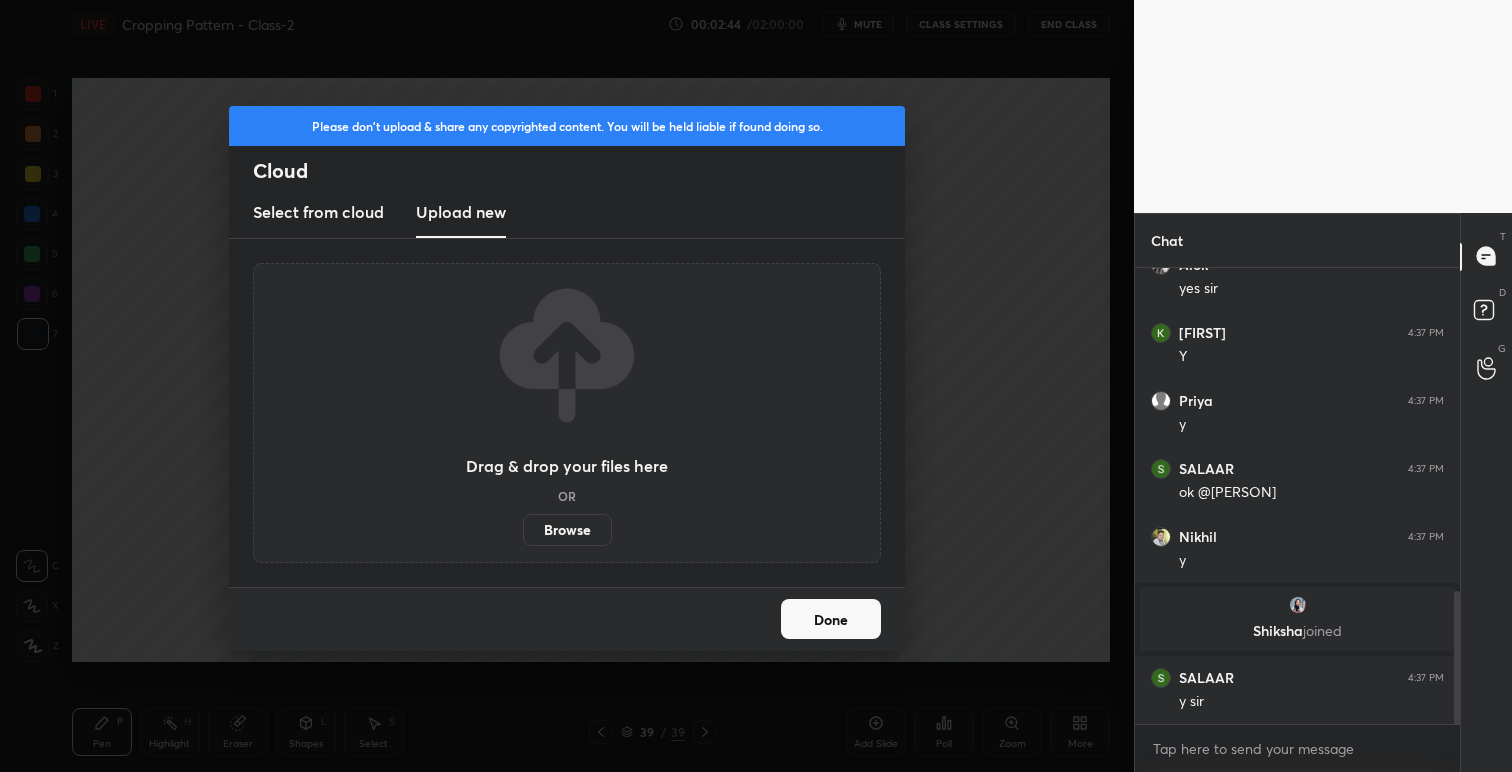 click on "Browse" at bounding box center [567, 530] 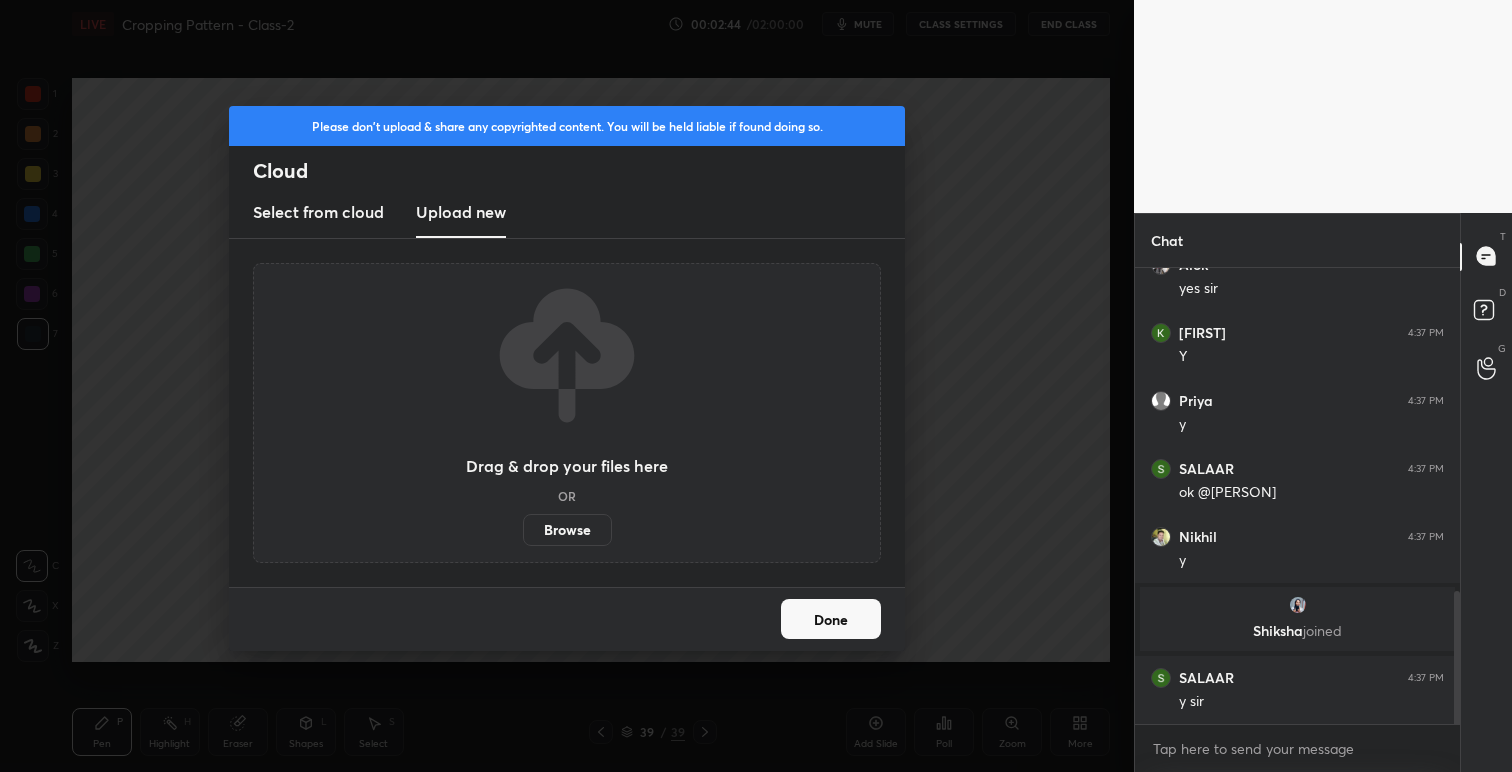 click on "Browse" at bounding box center (523, 530) 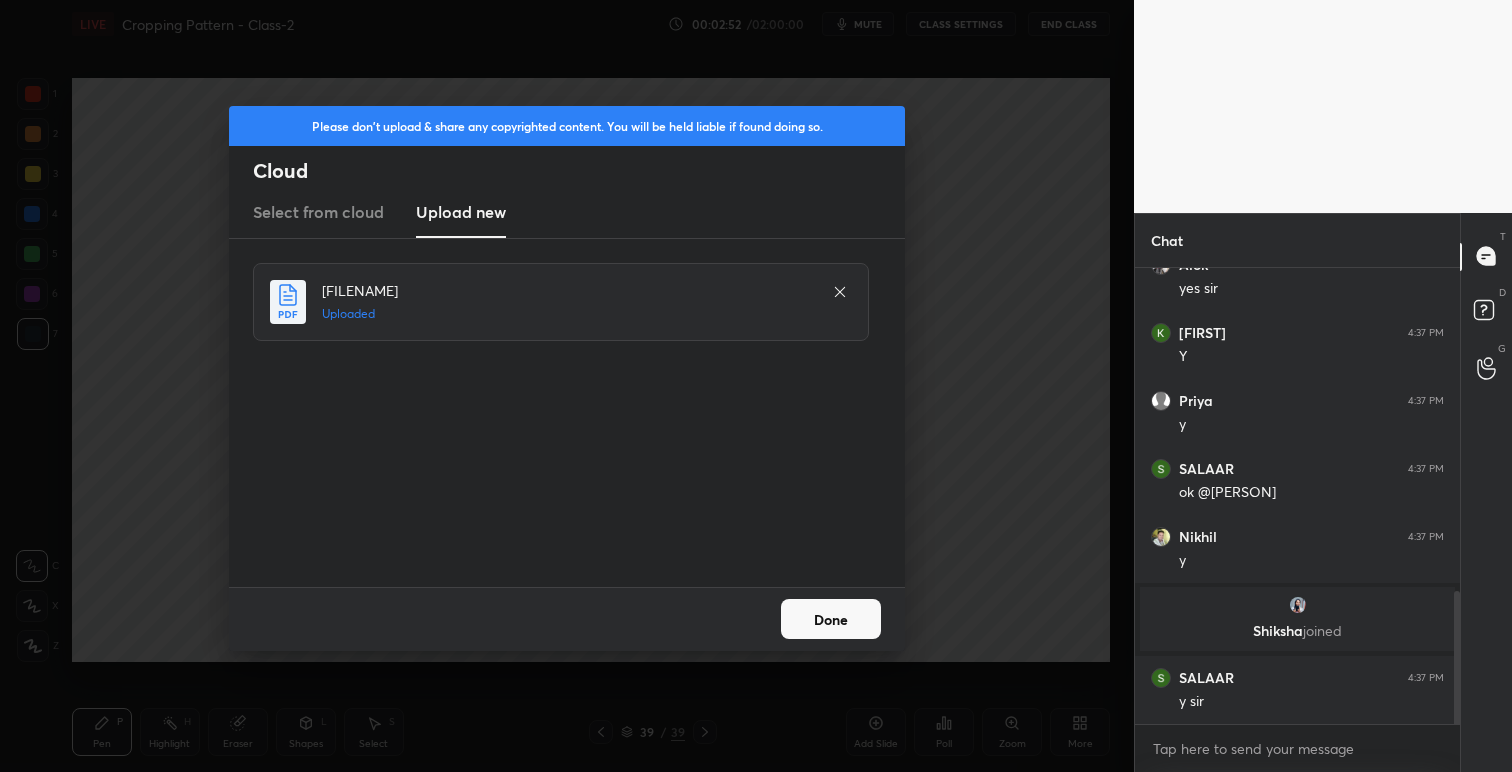 click on "Done" at bounding box center [831, 619] 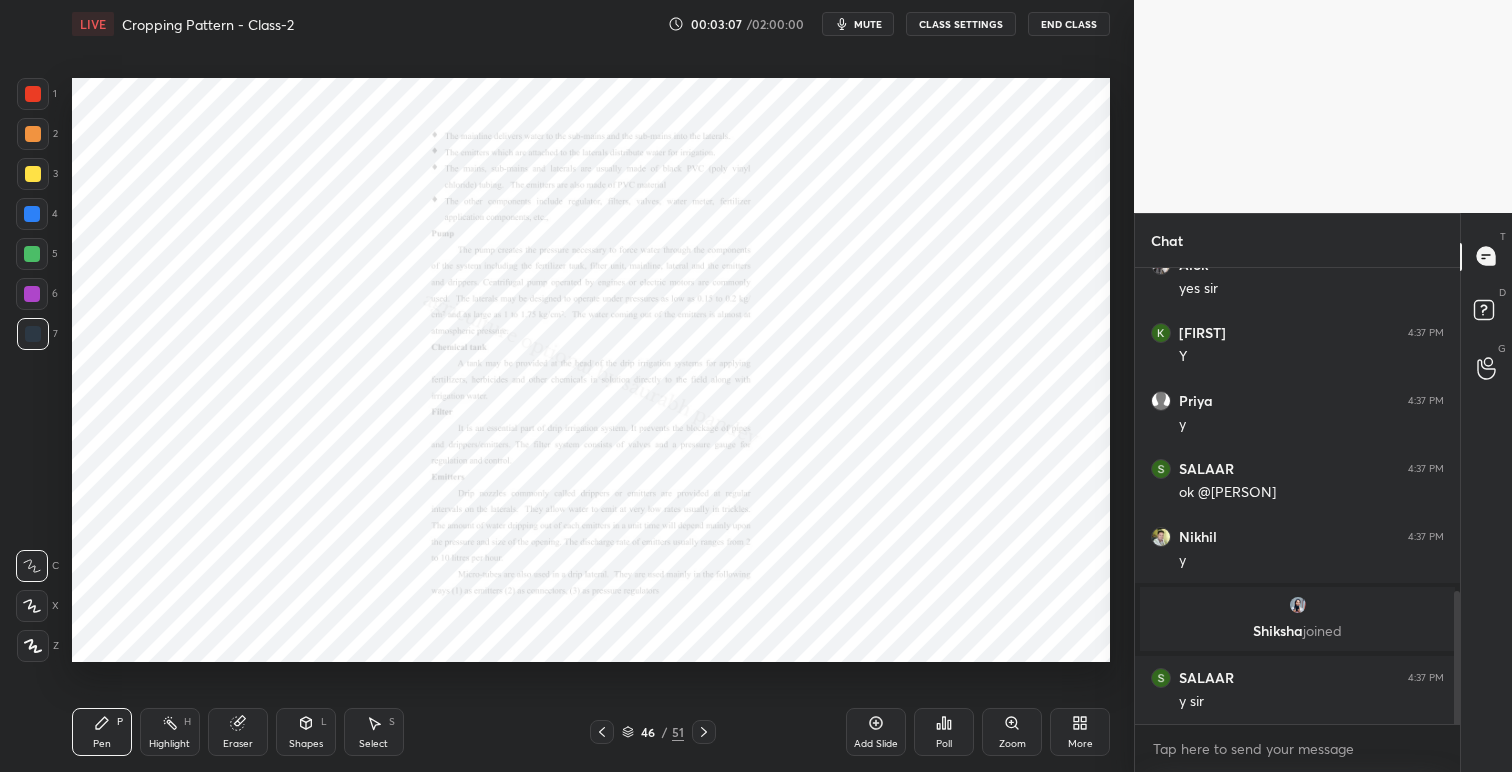 click 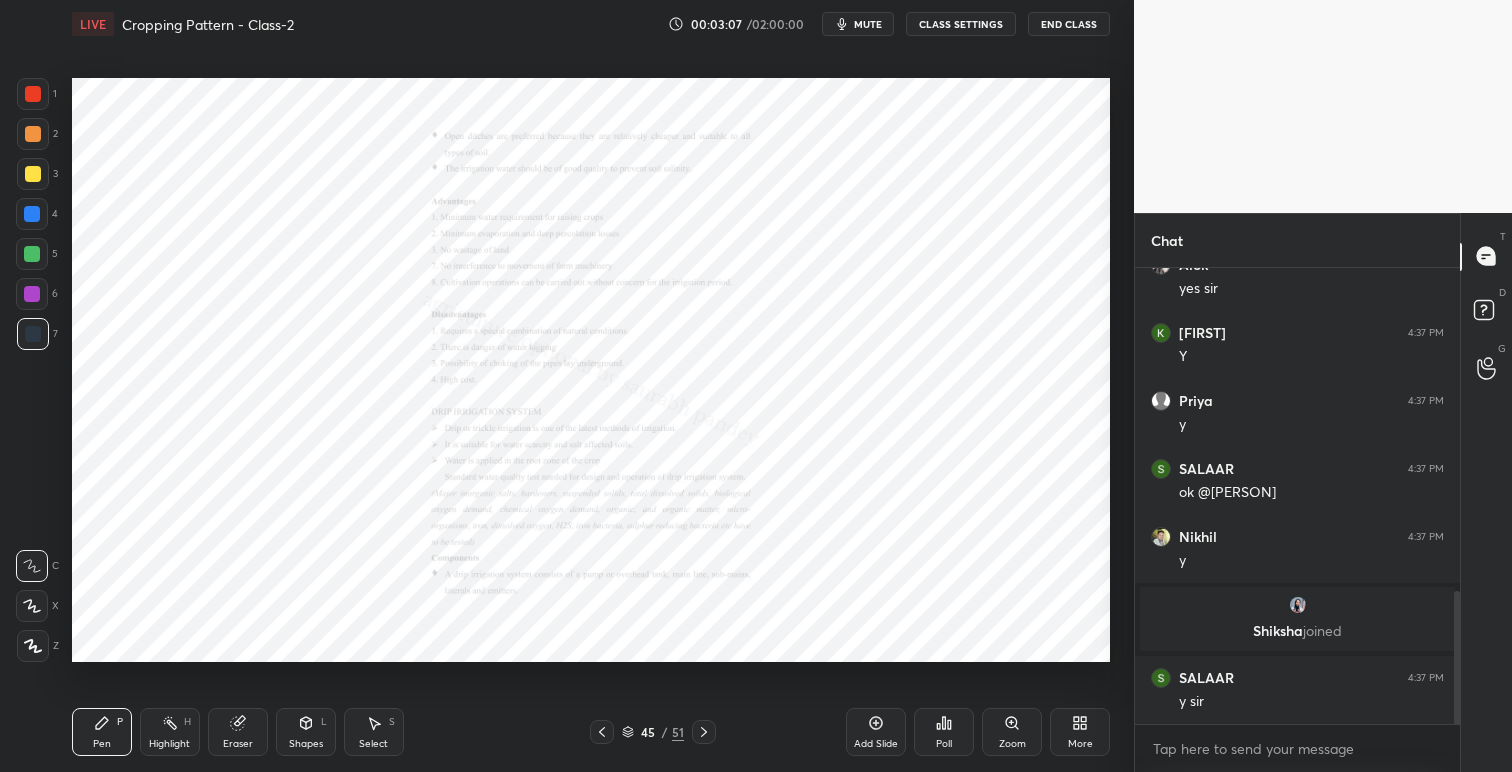 click 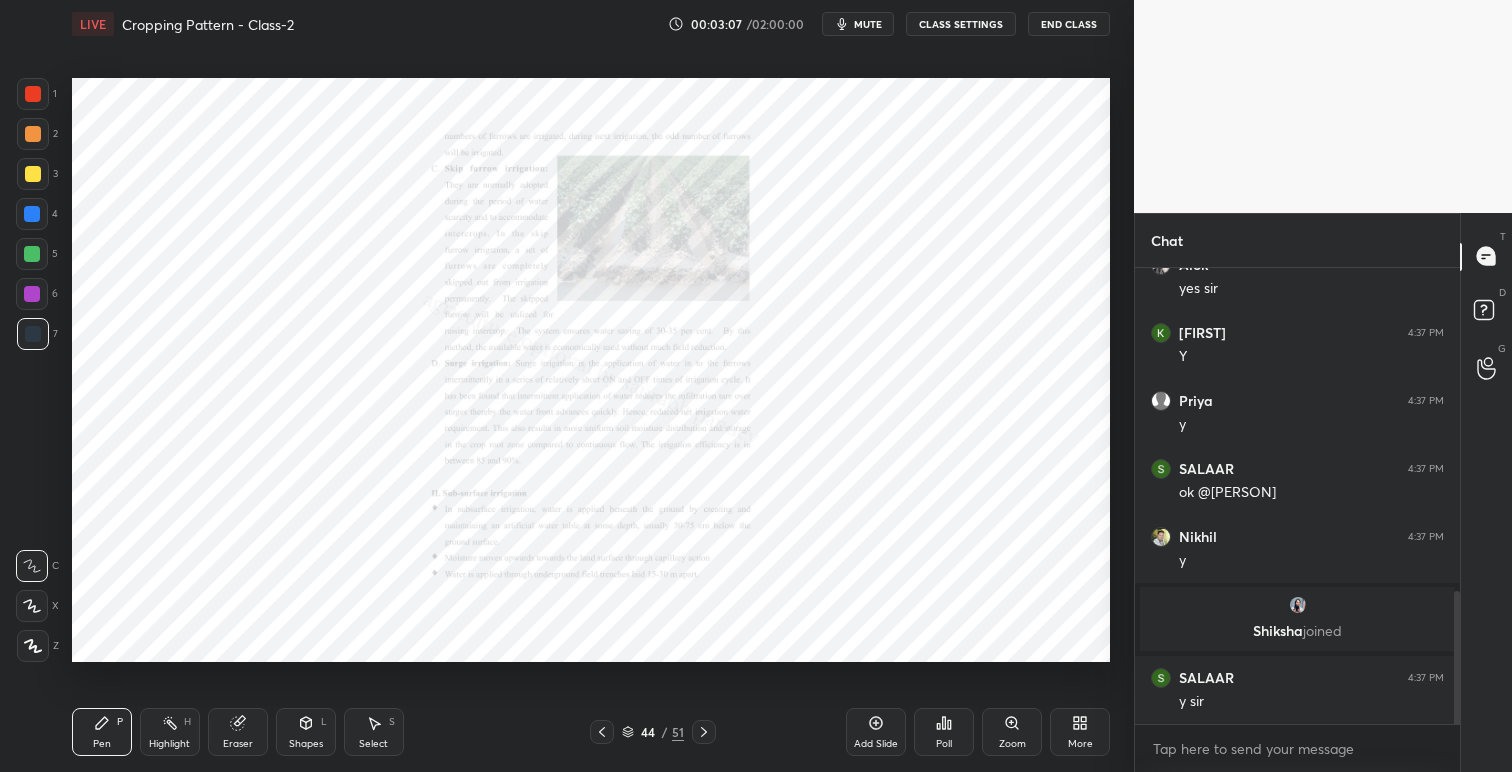 click 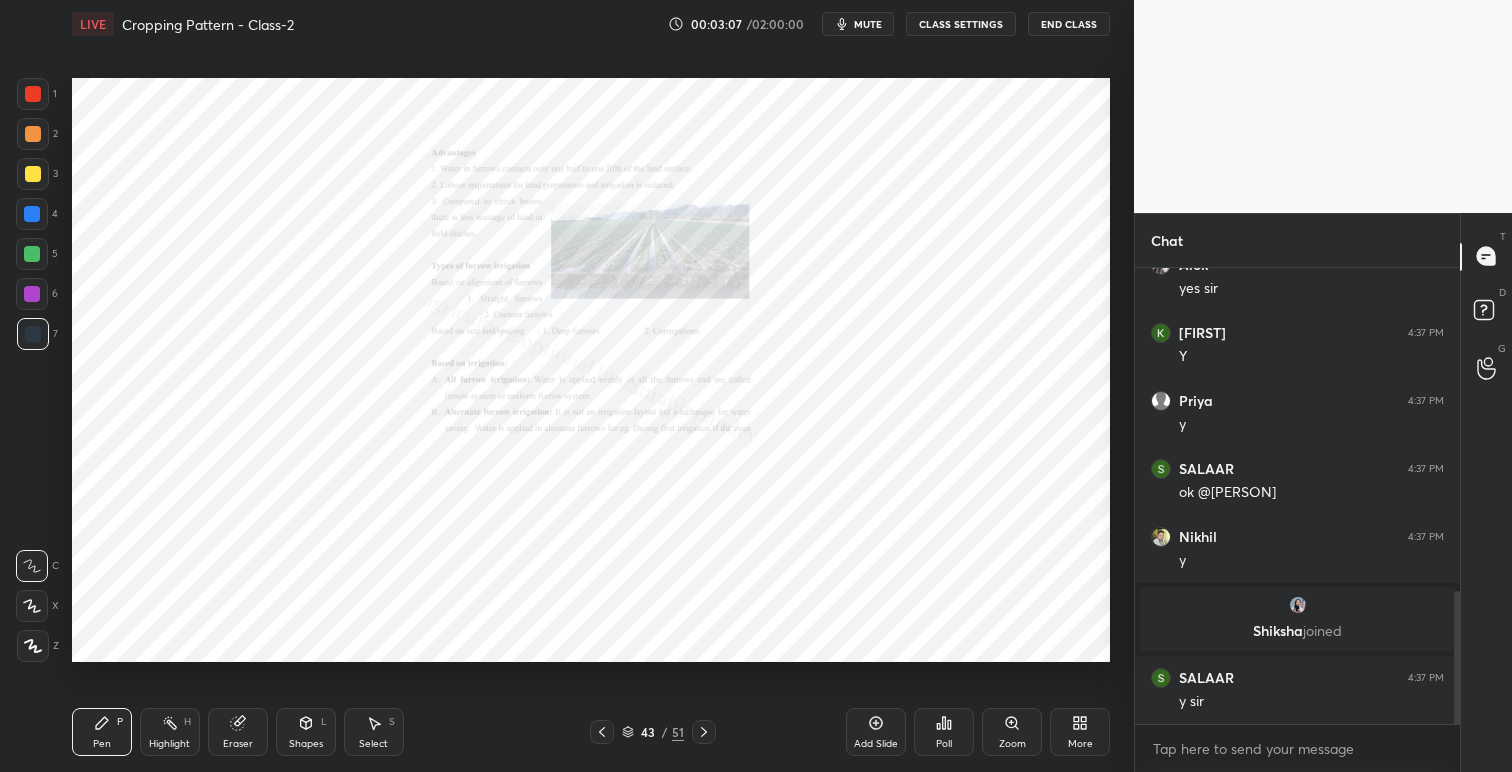 click 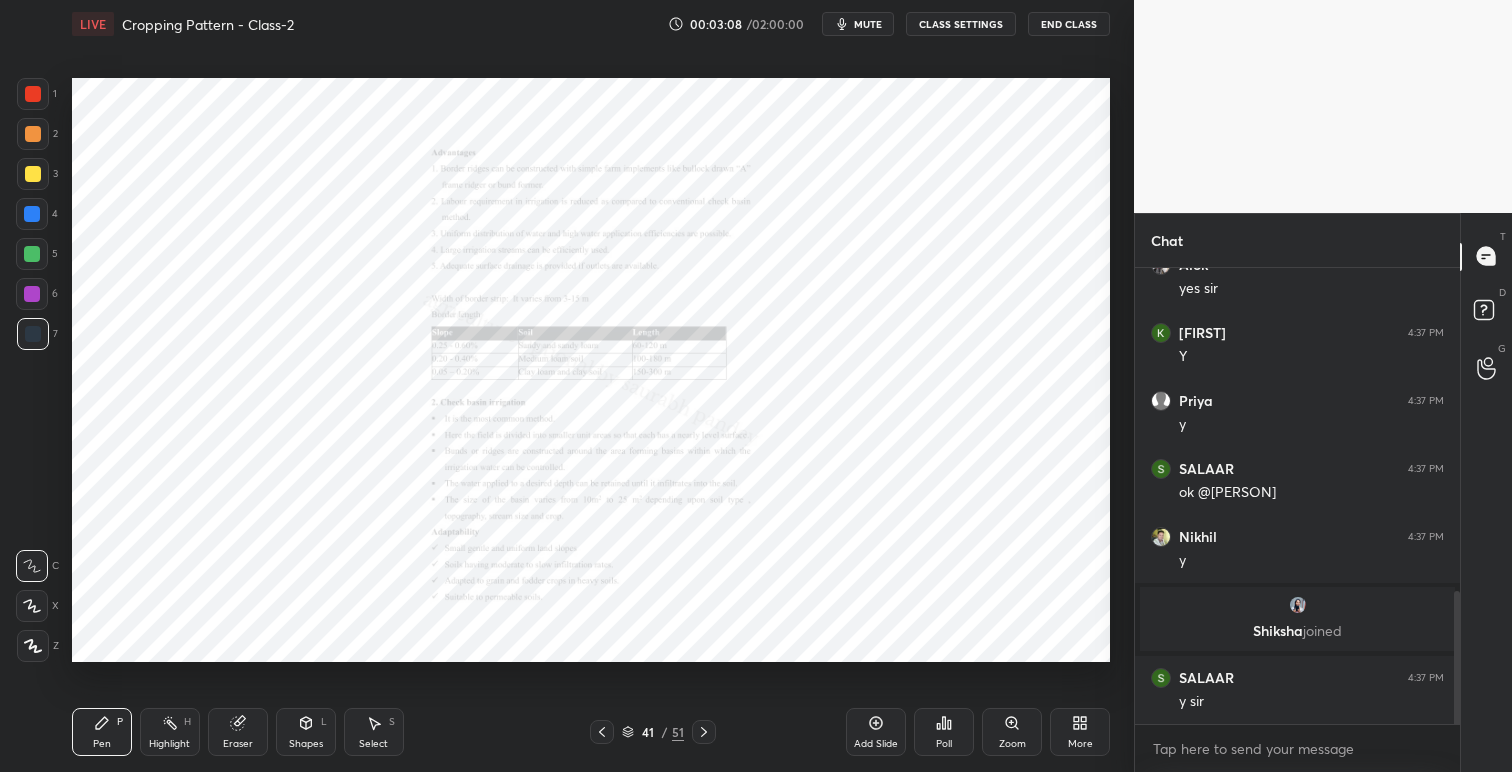 click 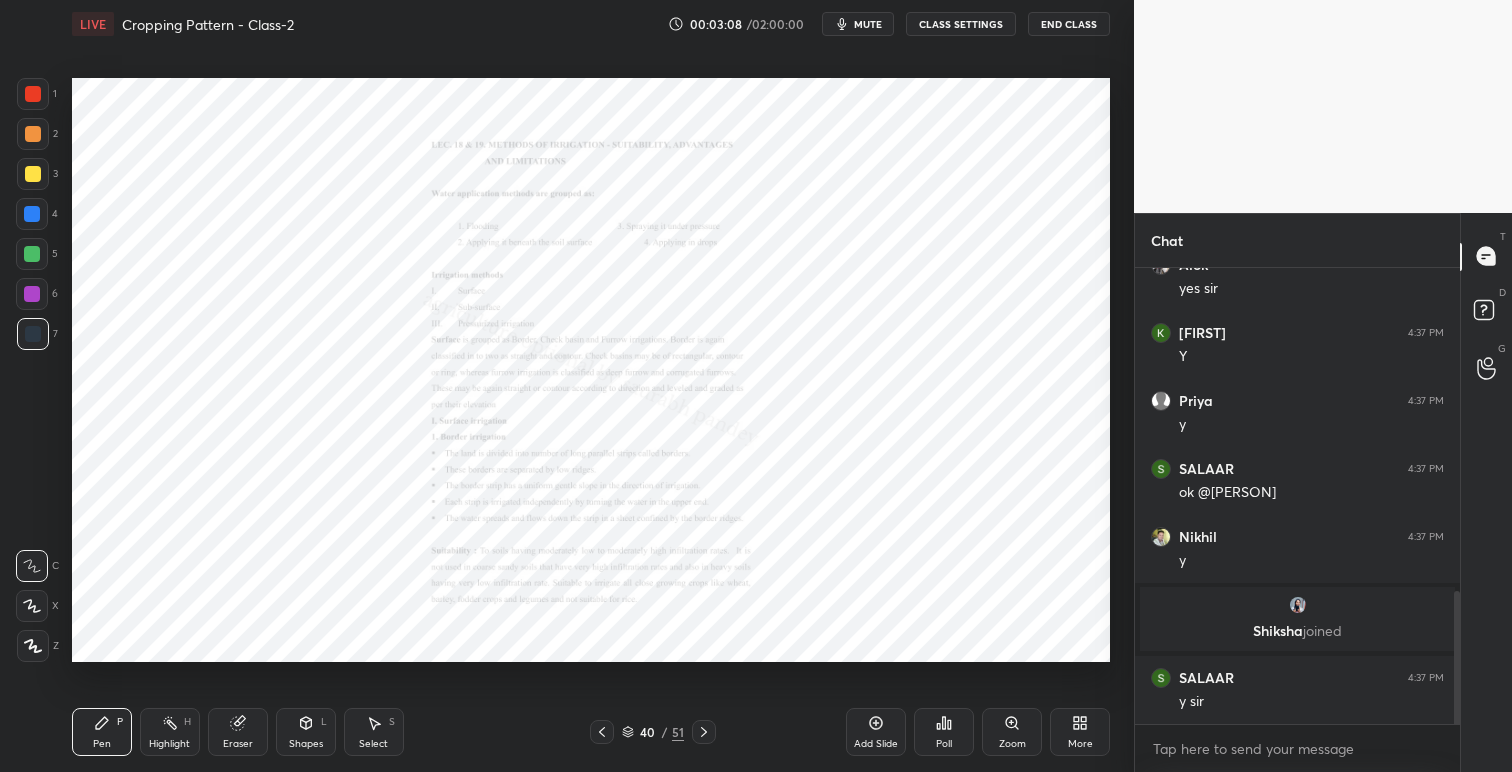 click 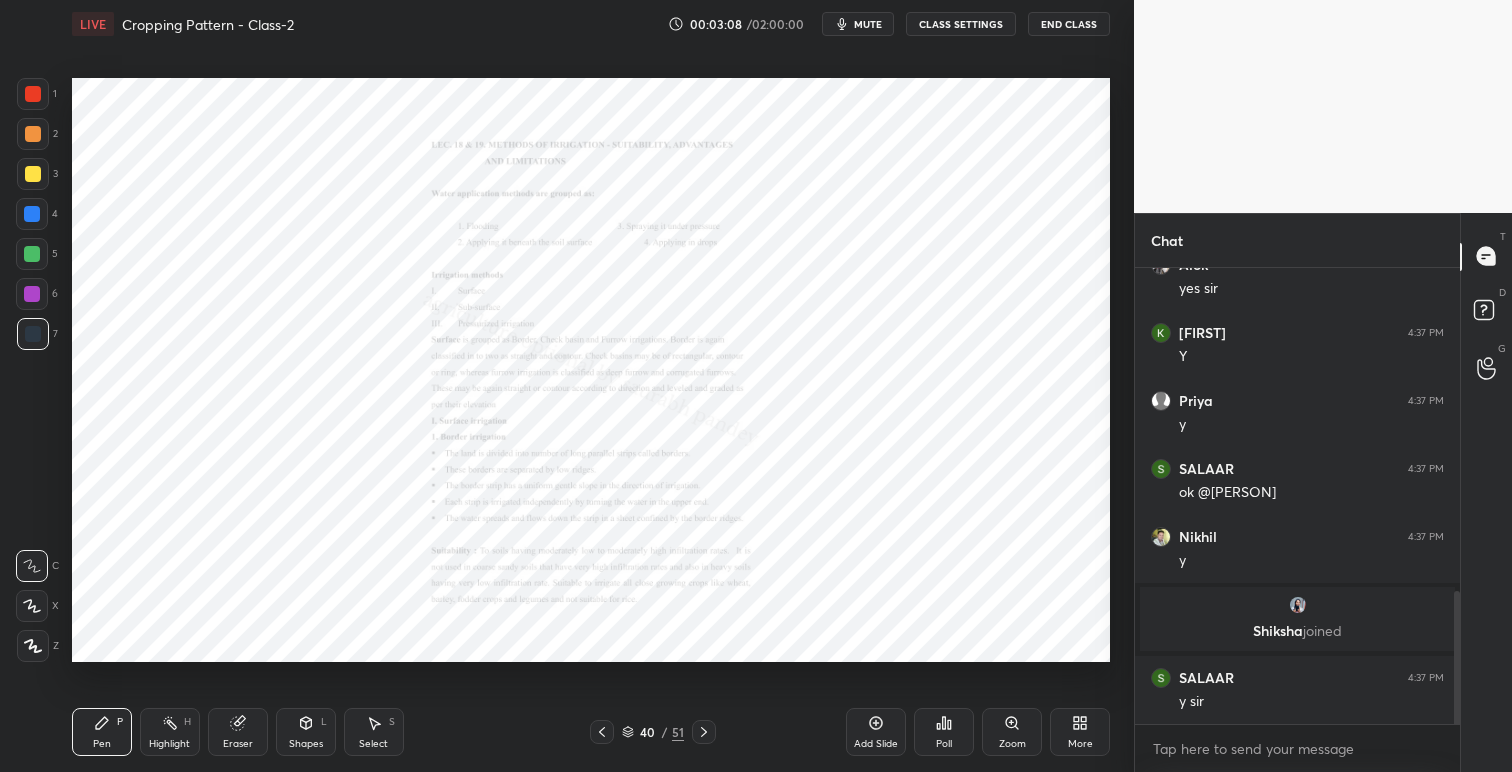 click 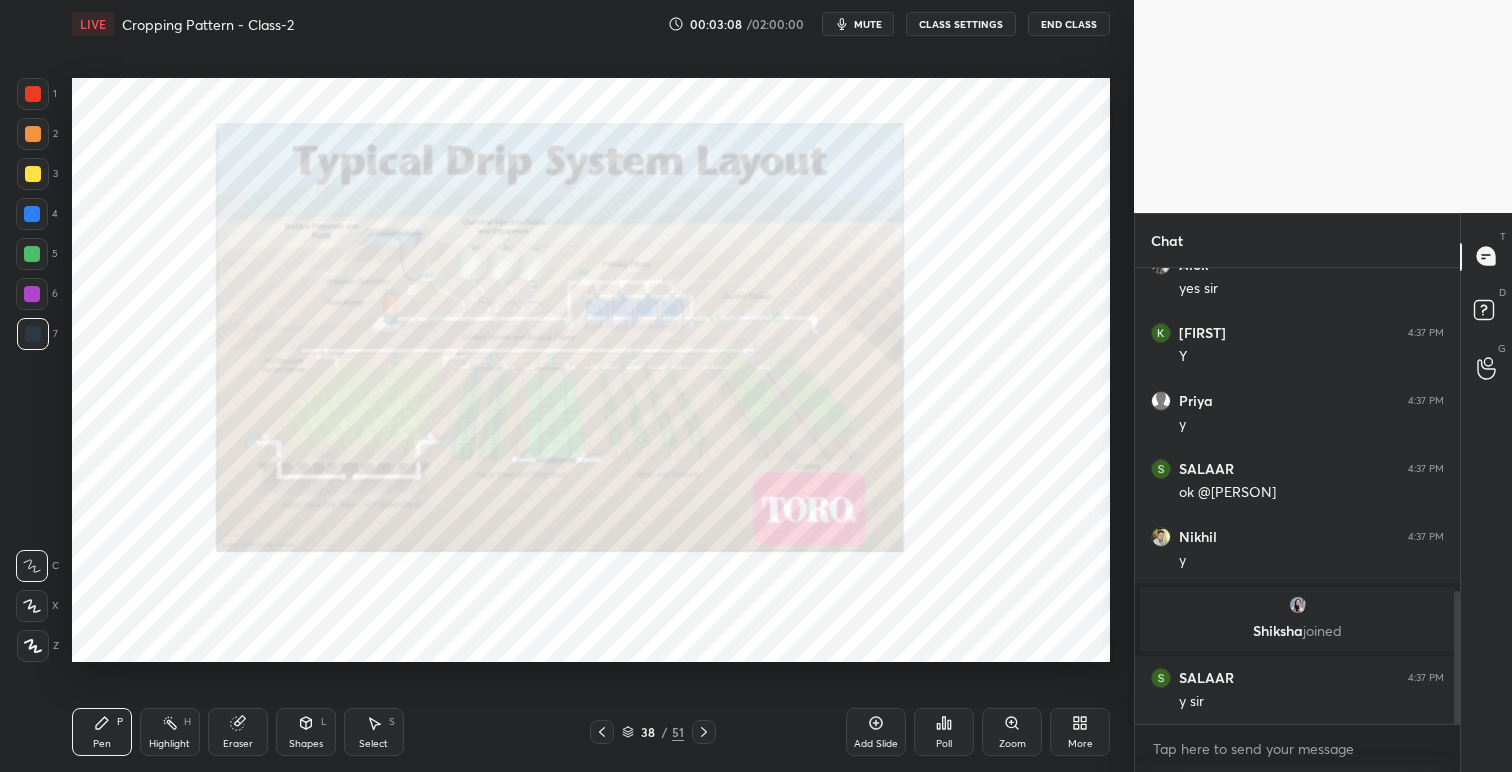 click 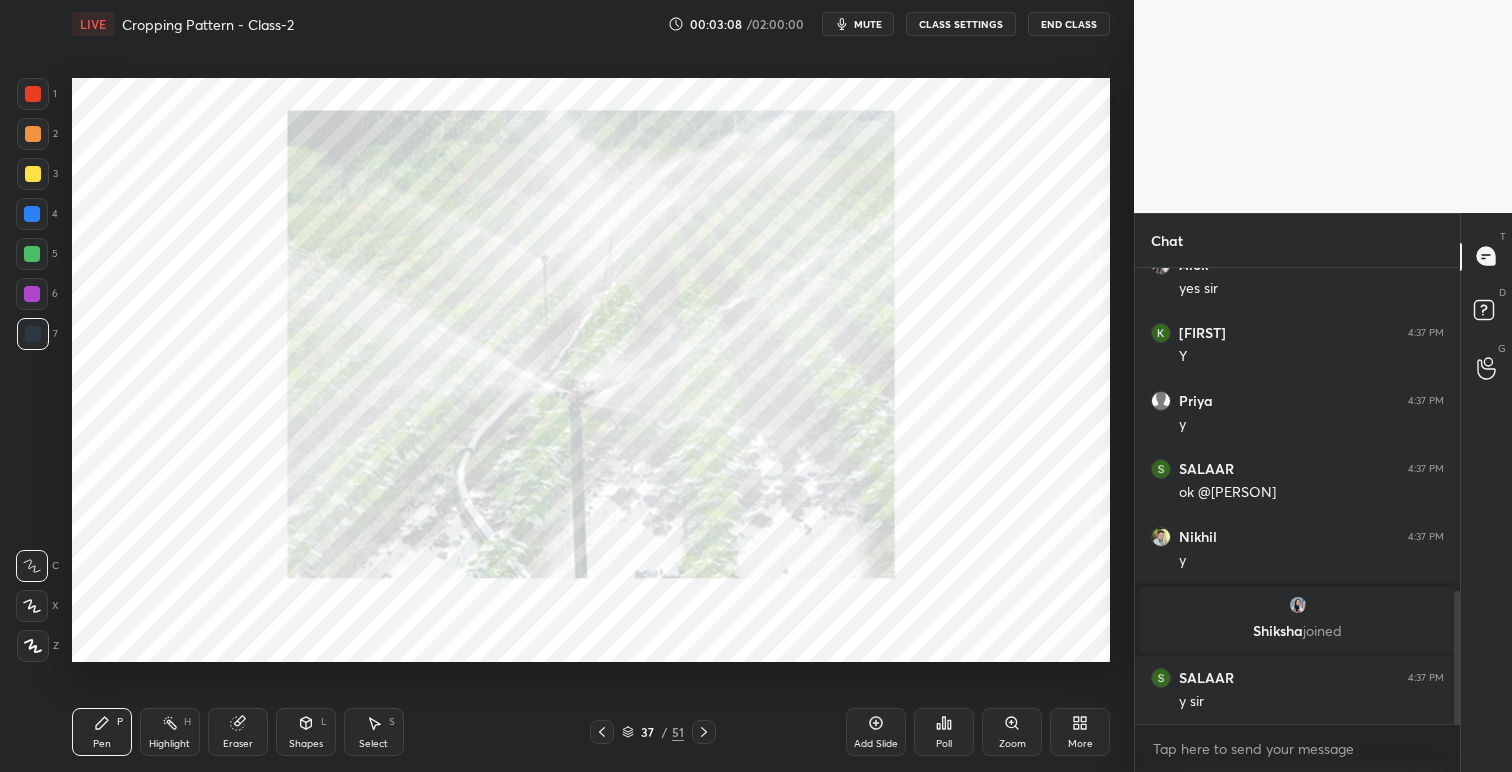 click 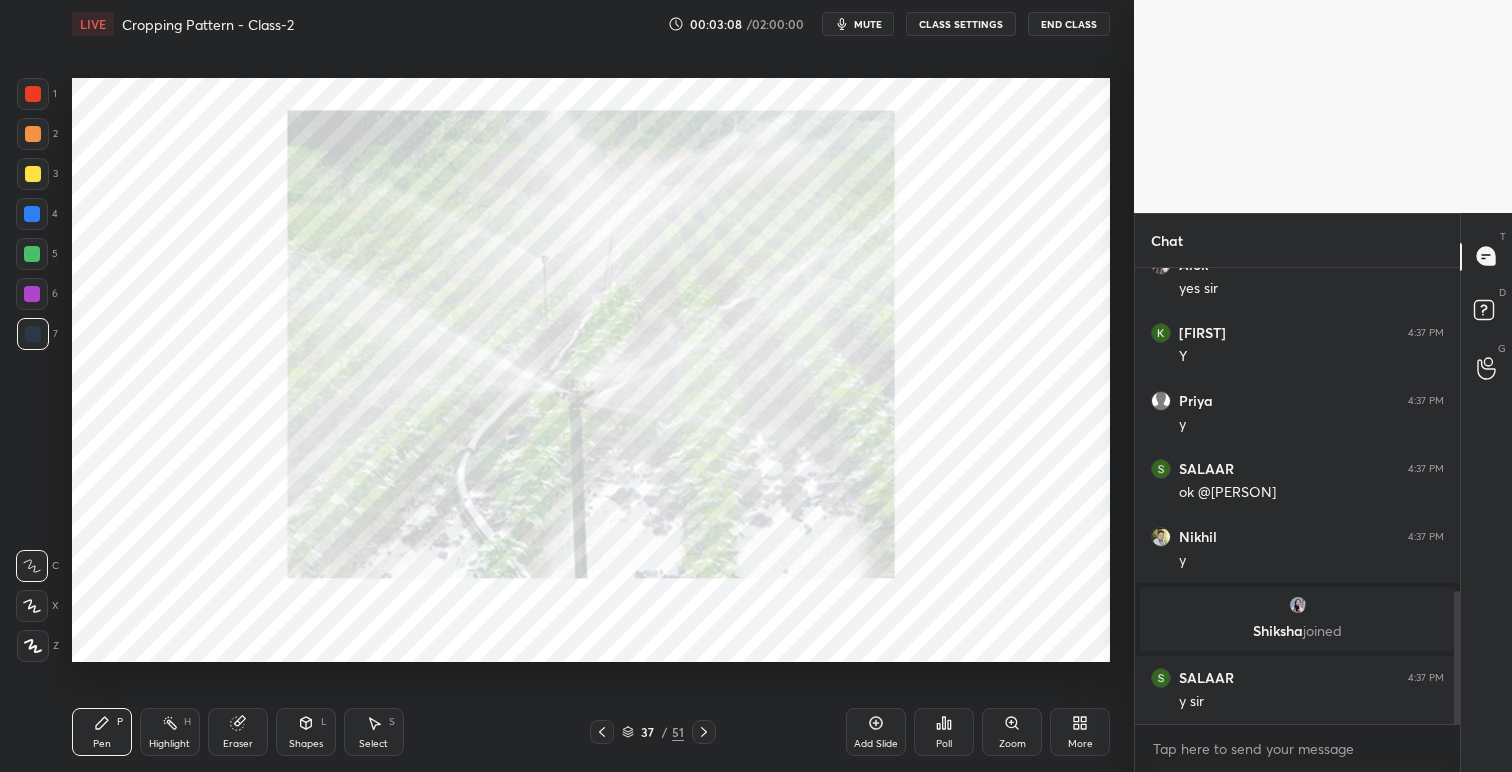 click 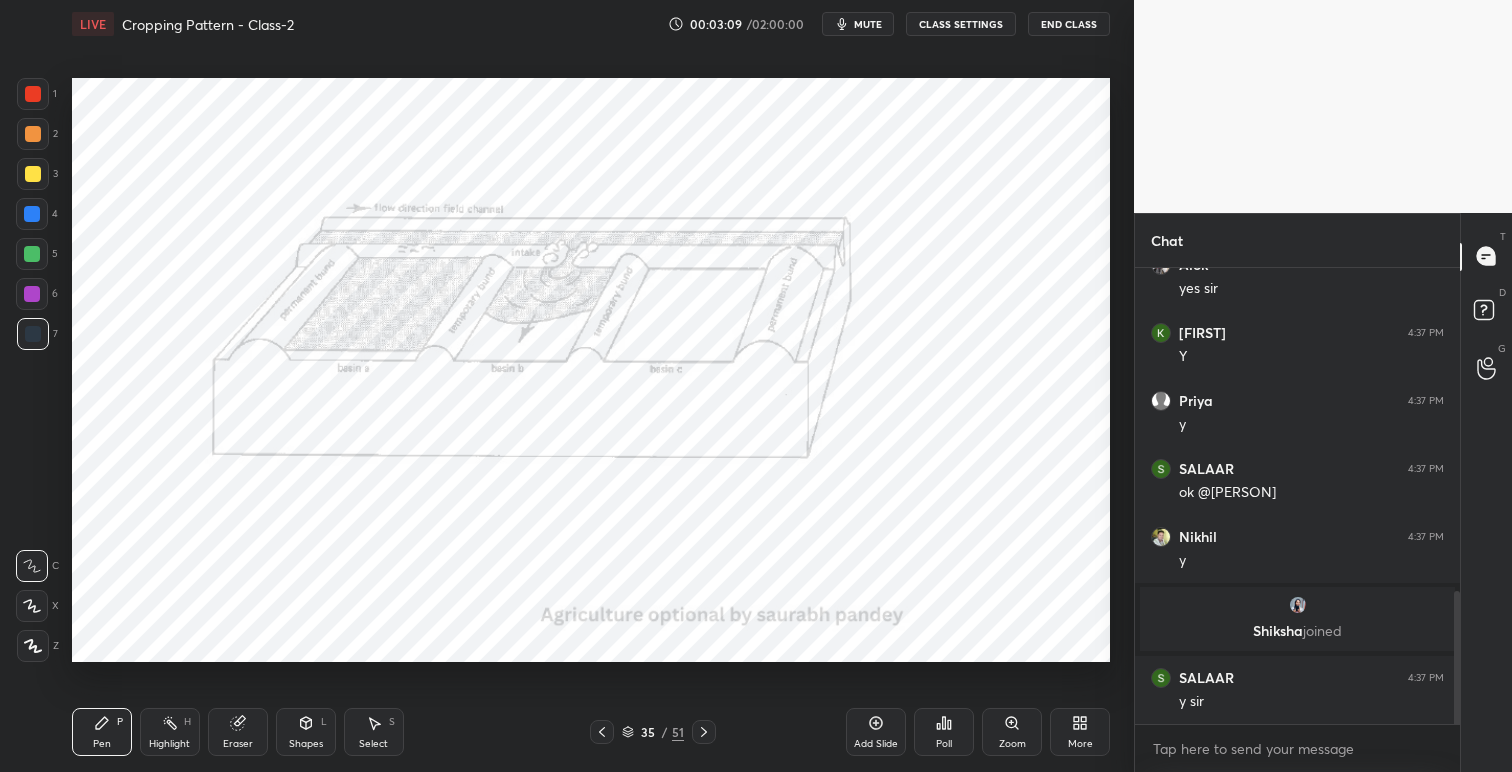 click 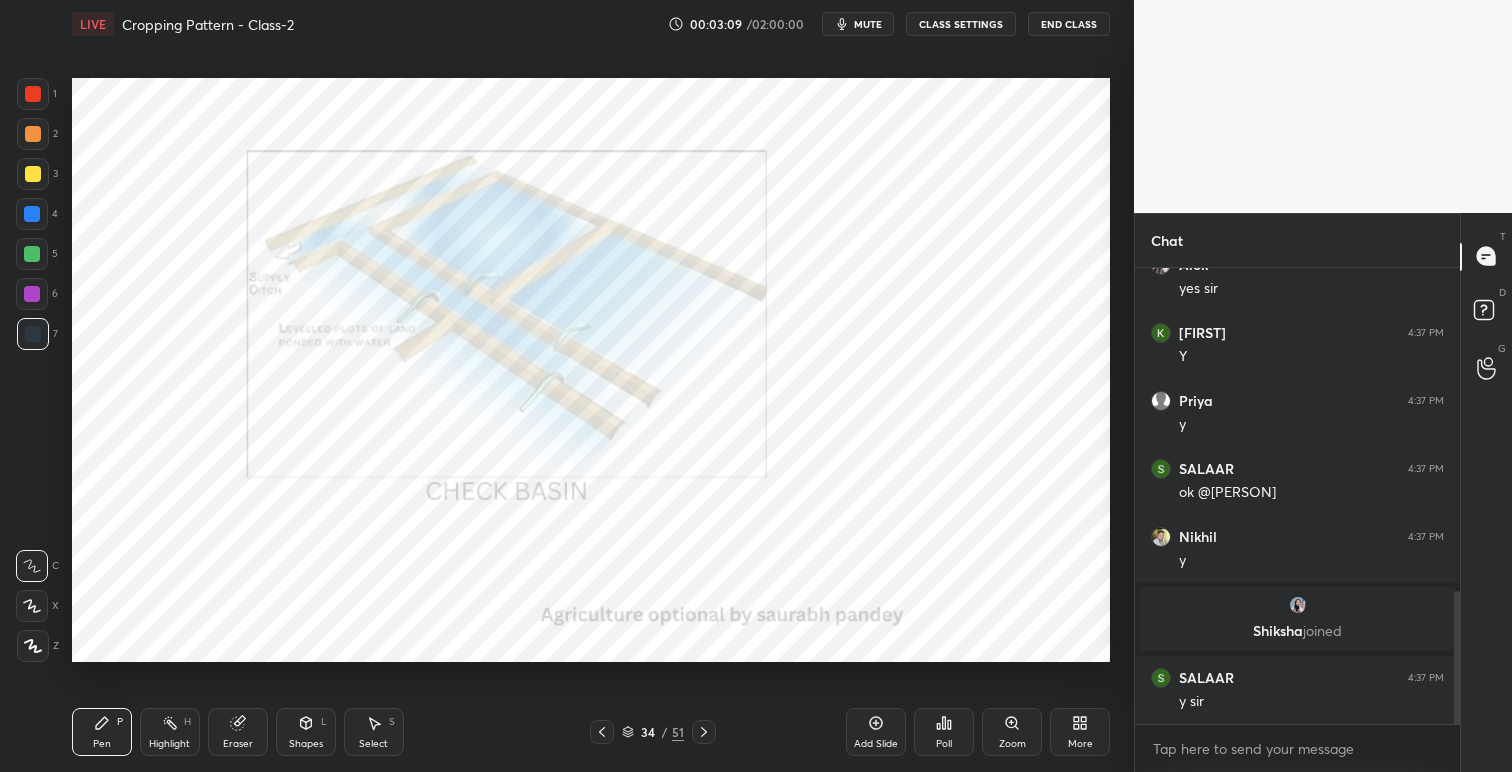click 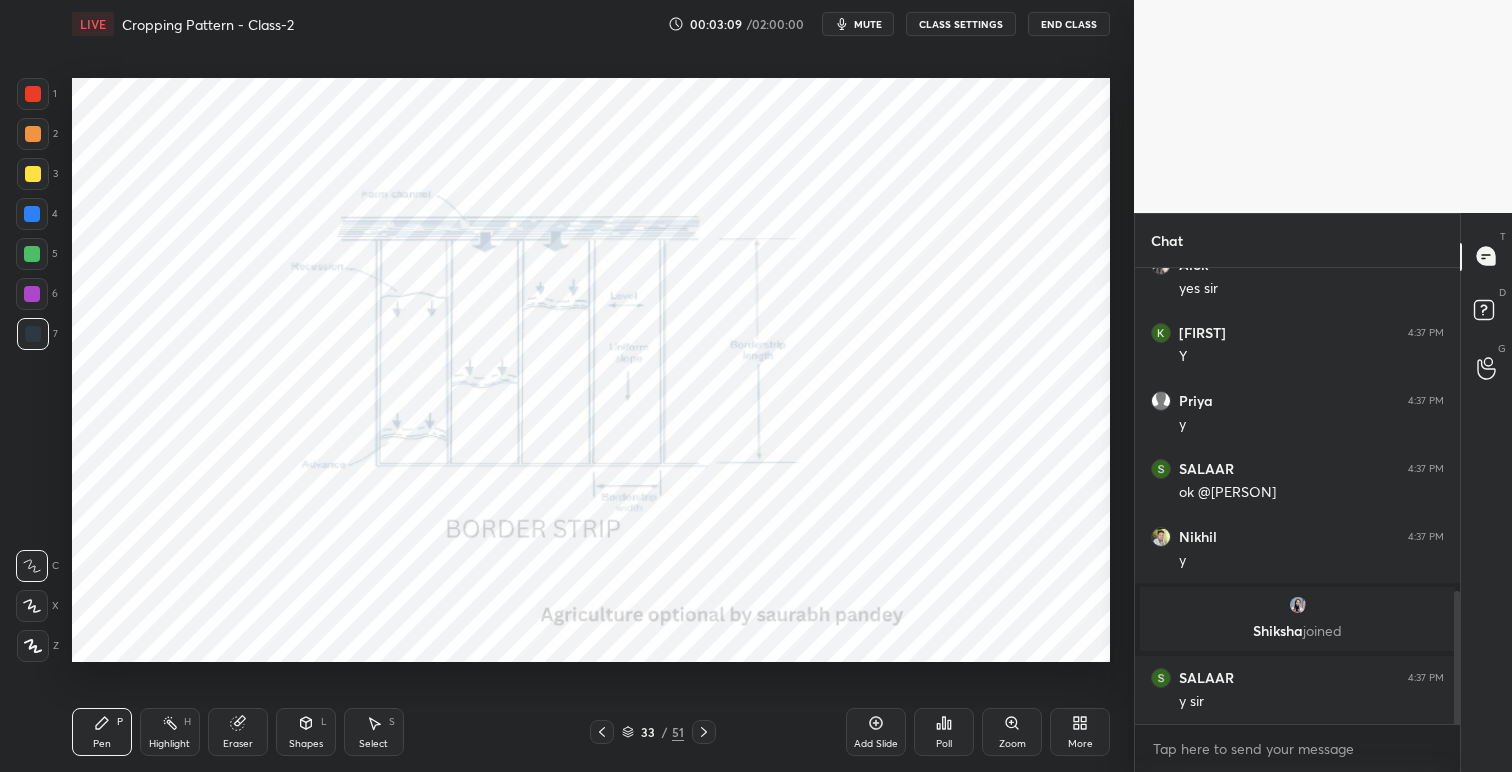 click 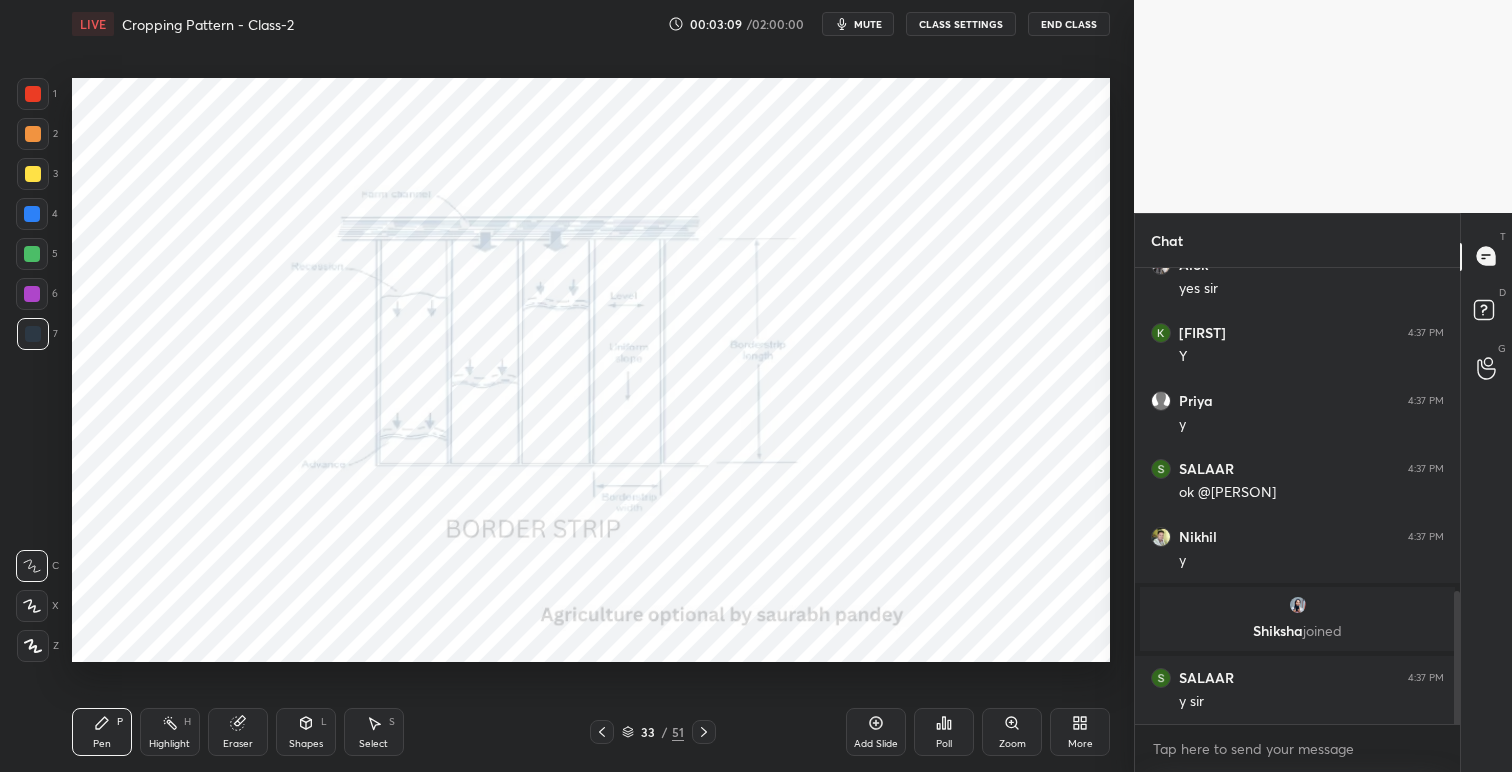 click 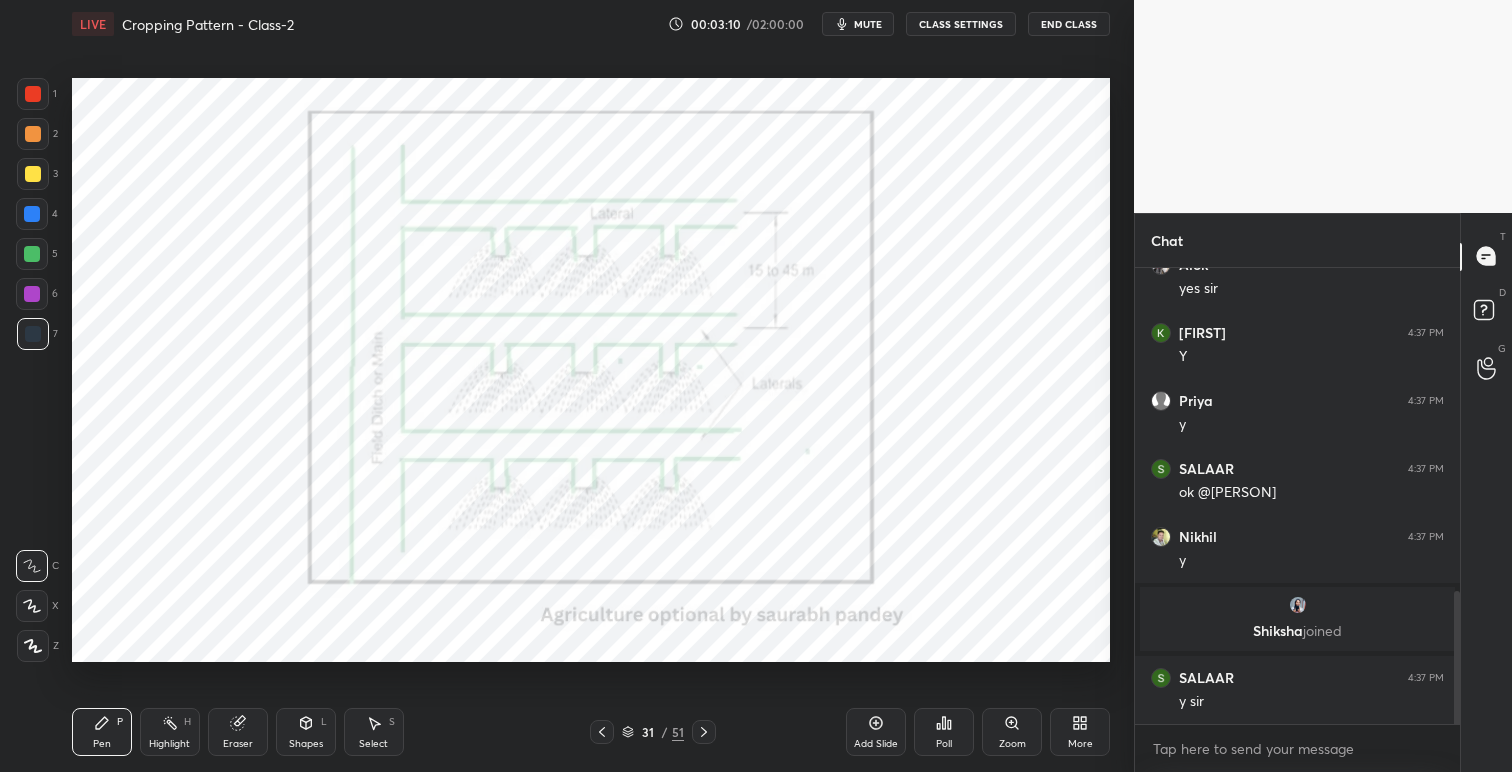 click 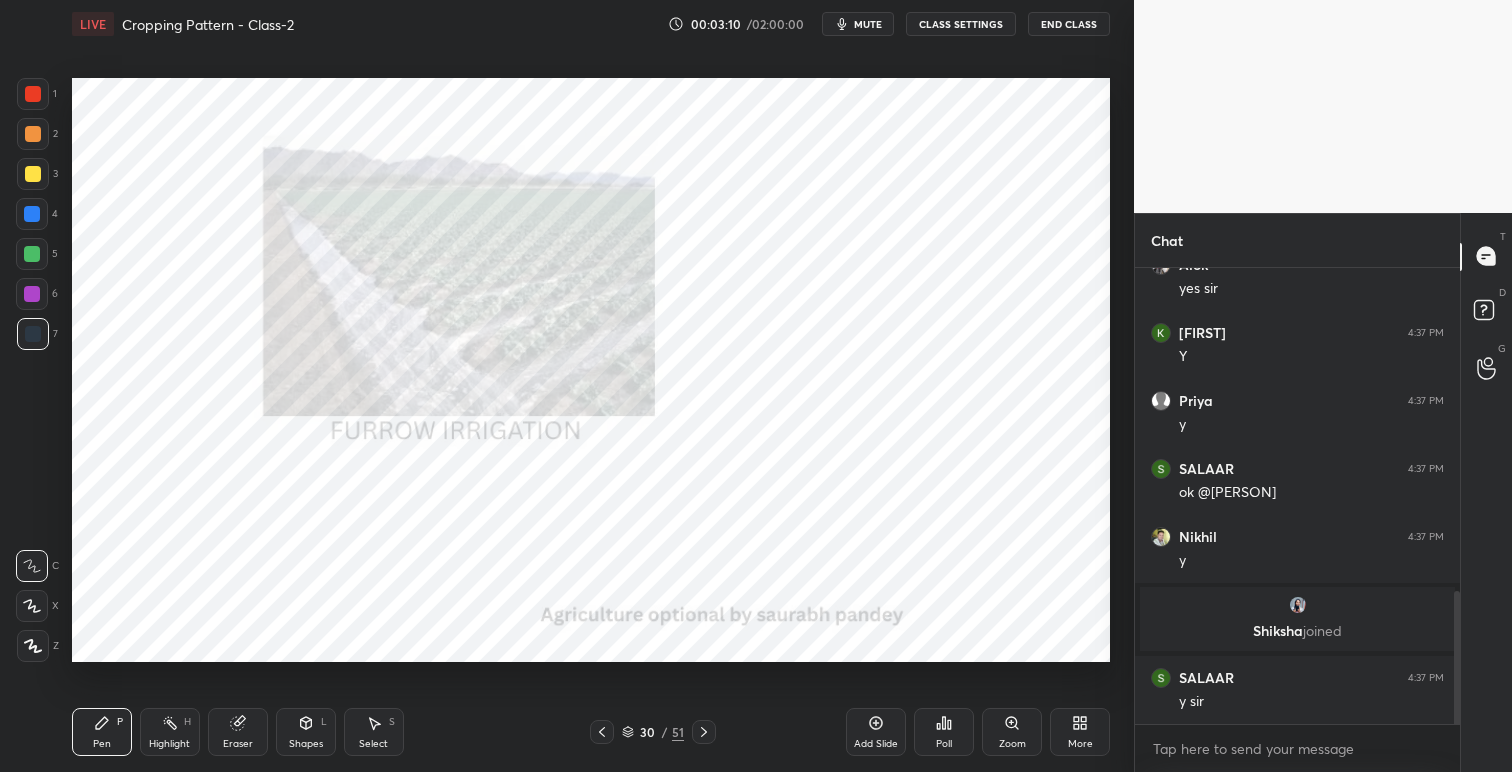 click 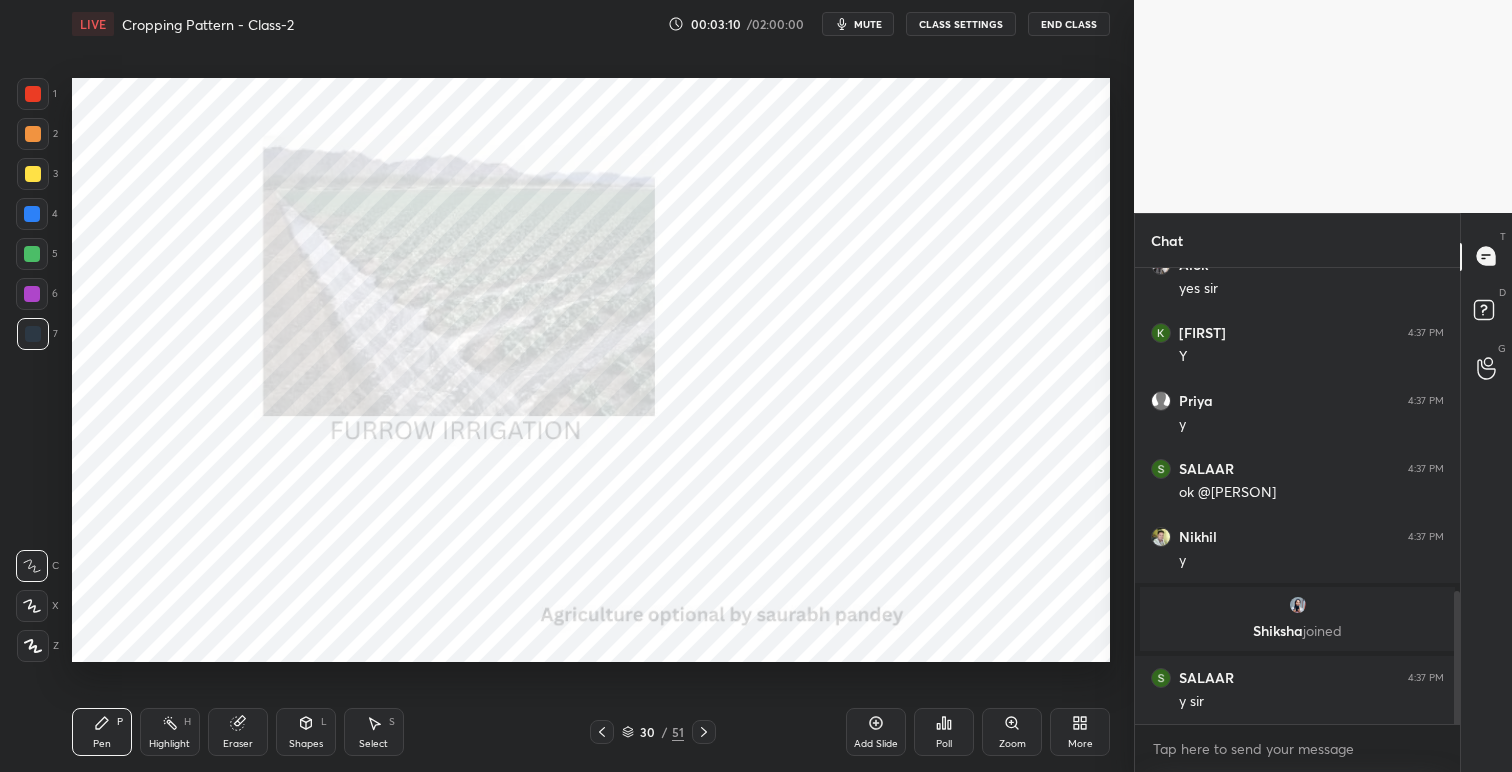 click 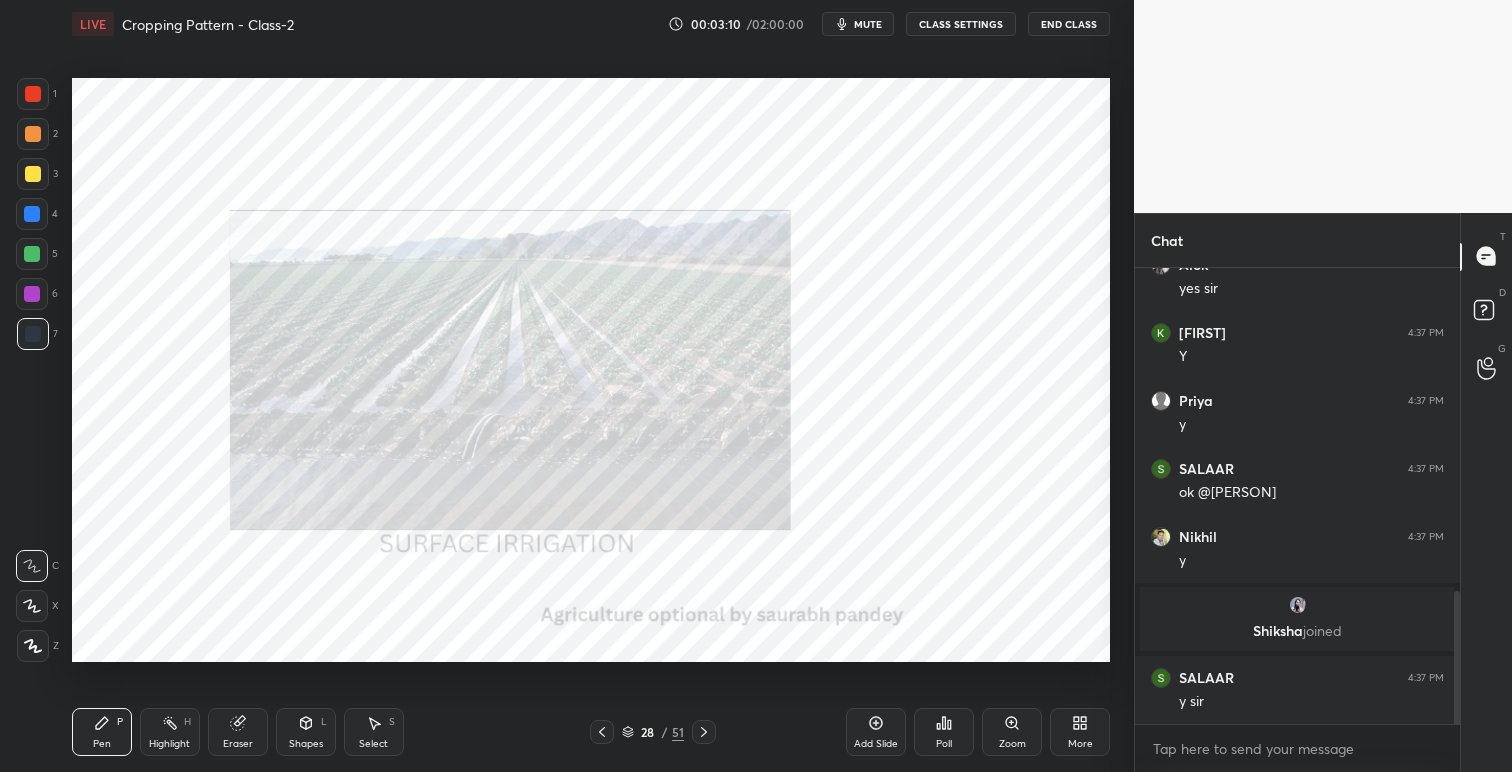 click 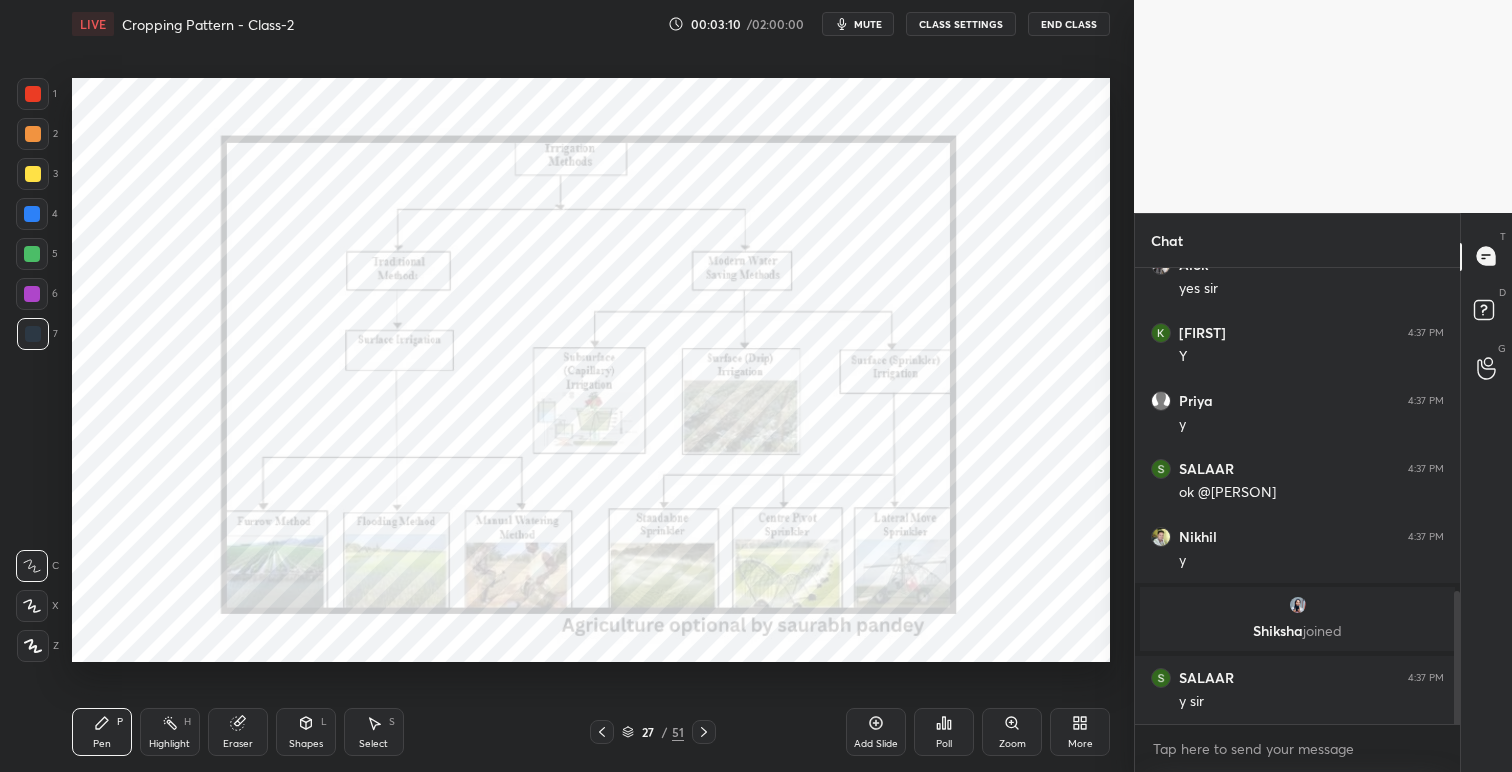 click 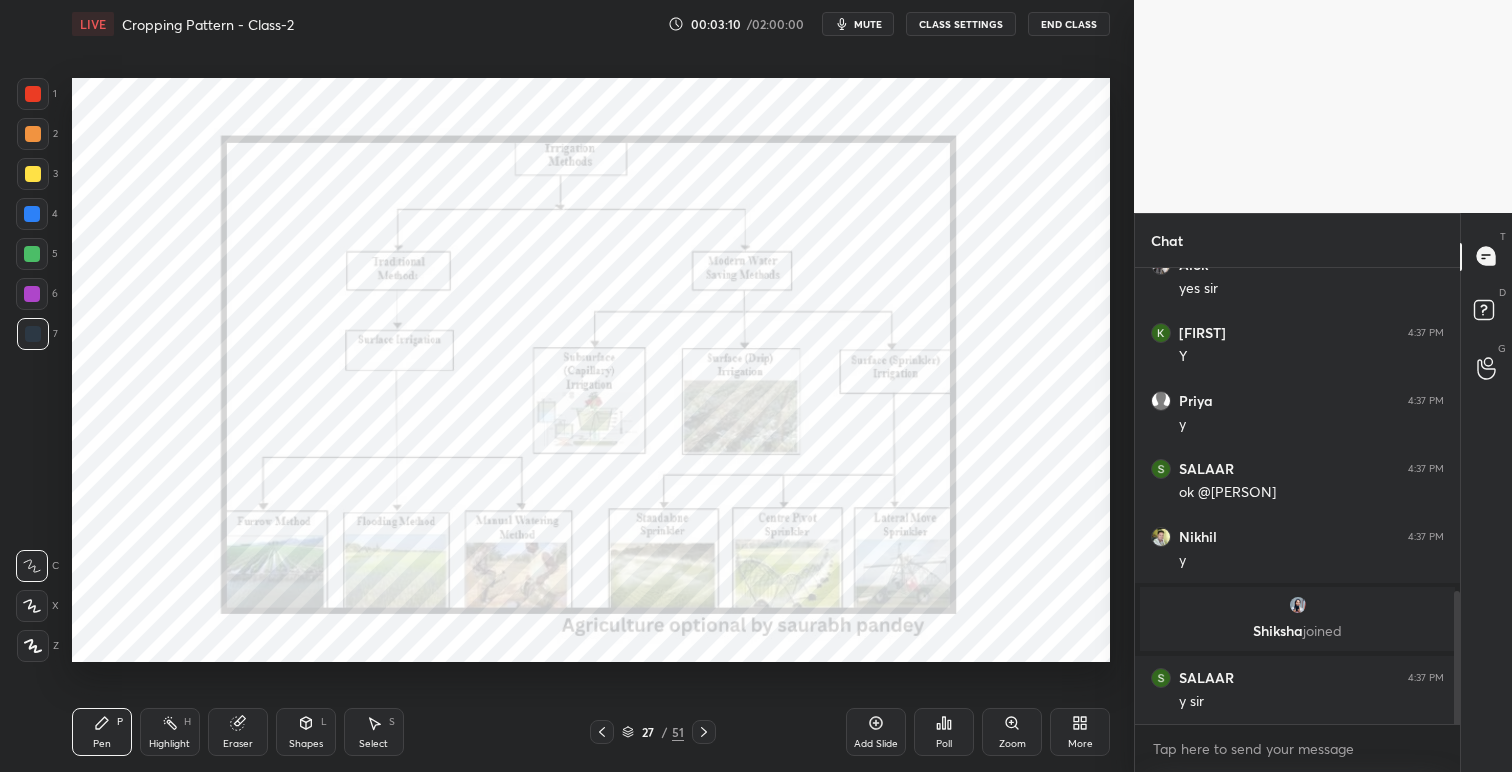click 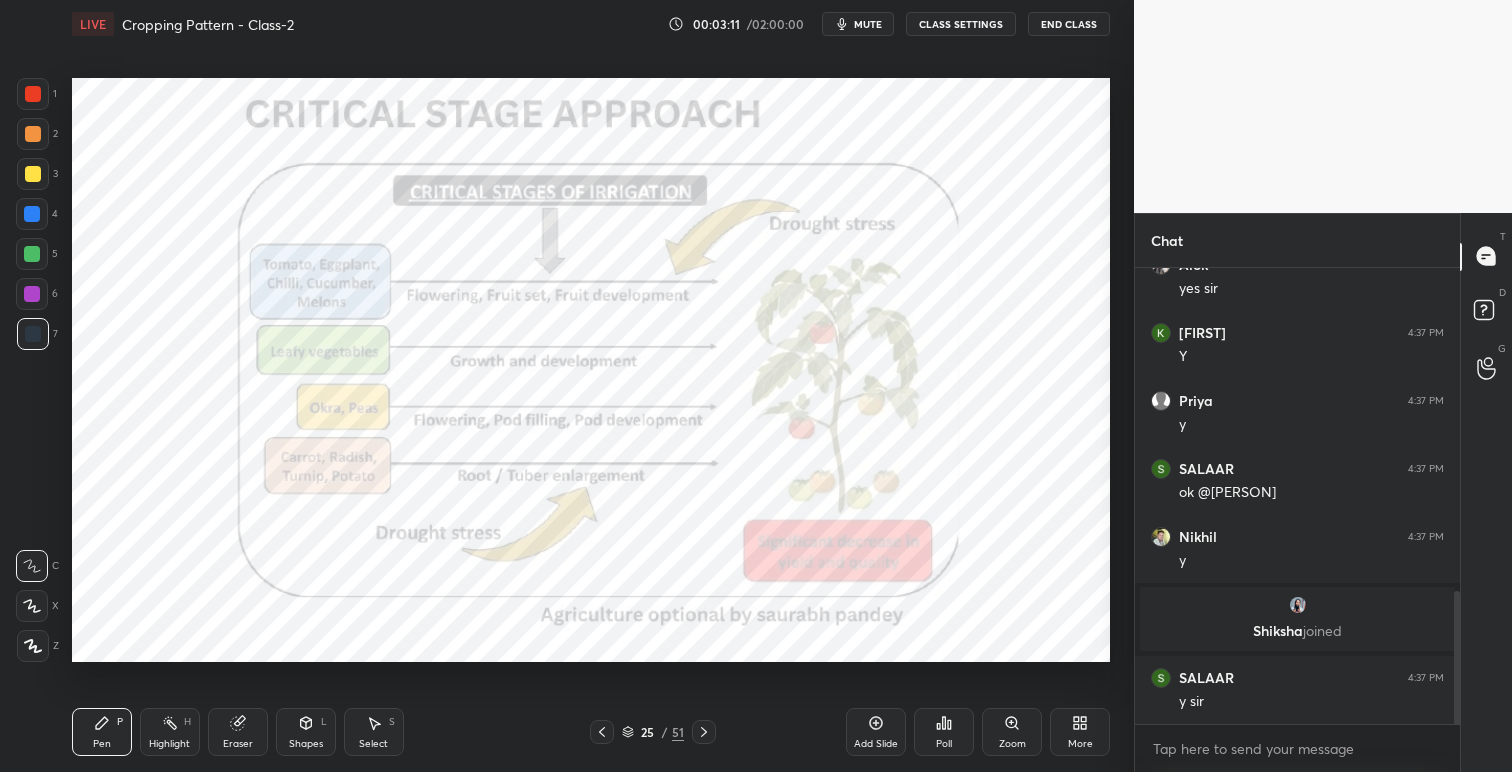 click 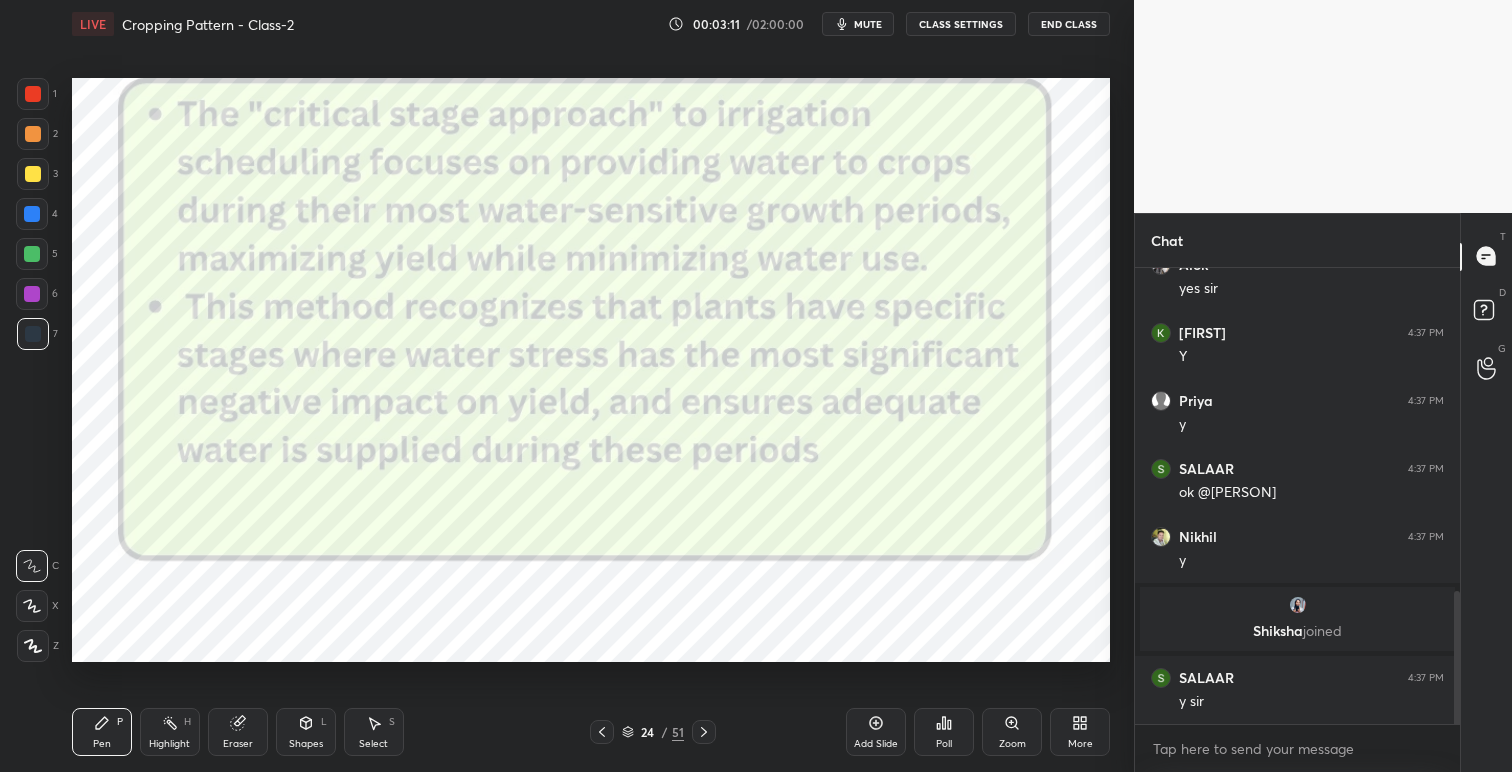 click 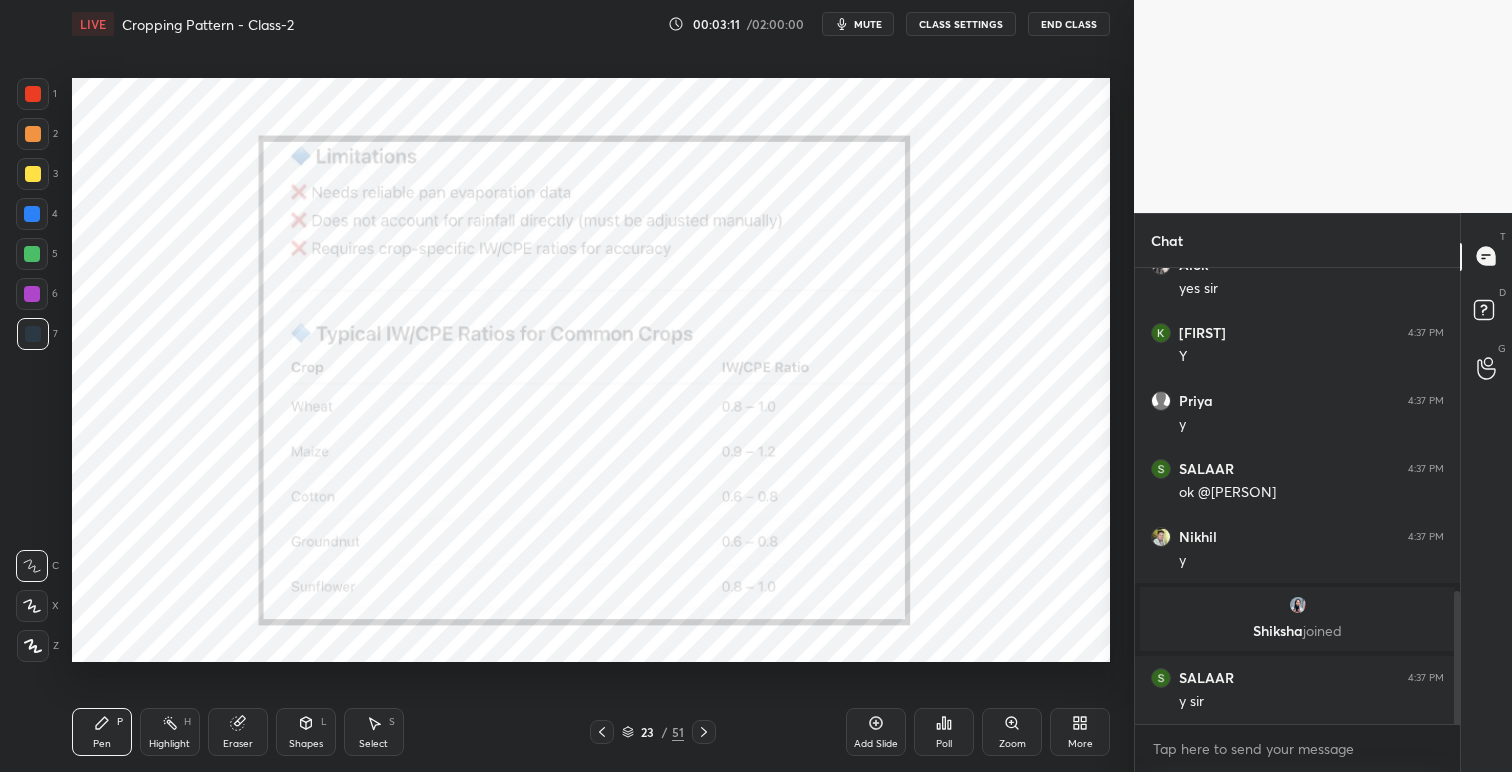 click 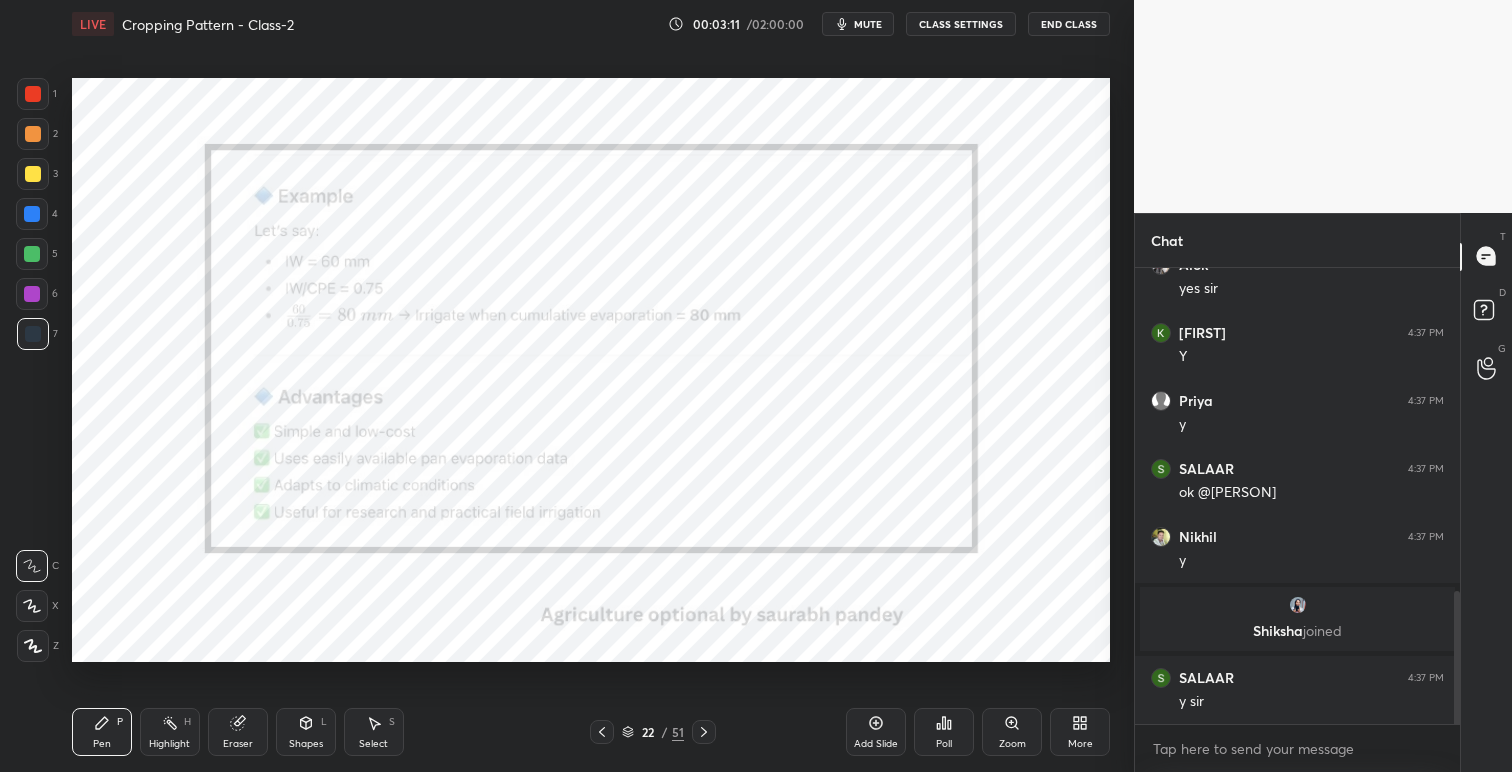 click 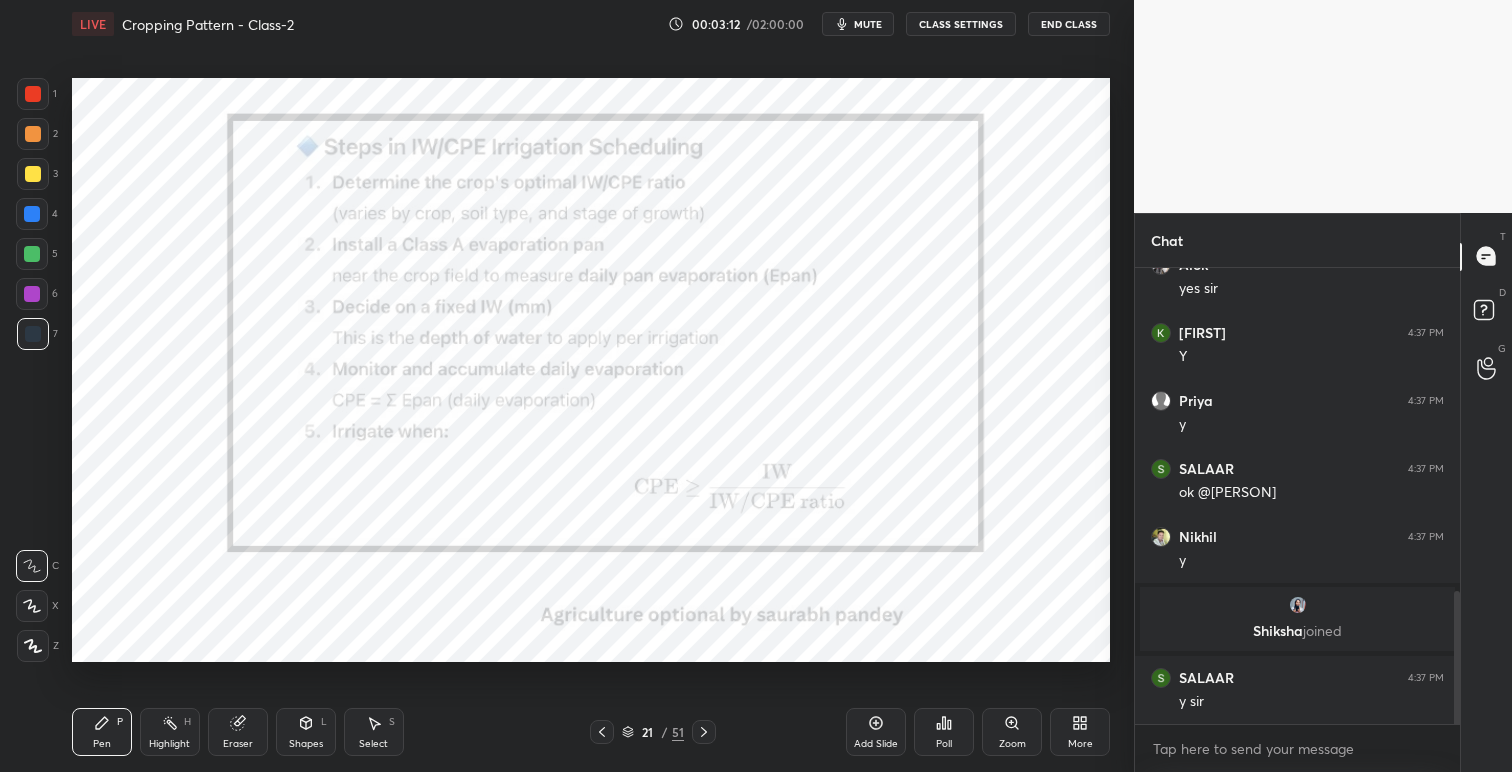 click 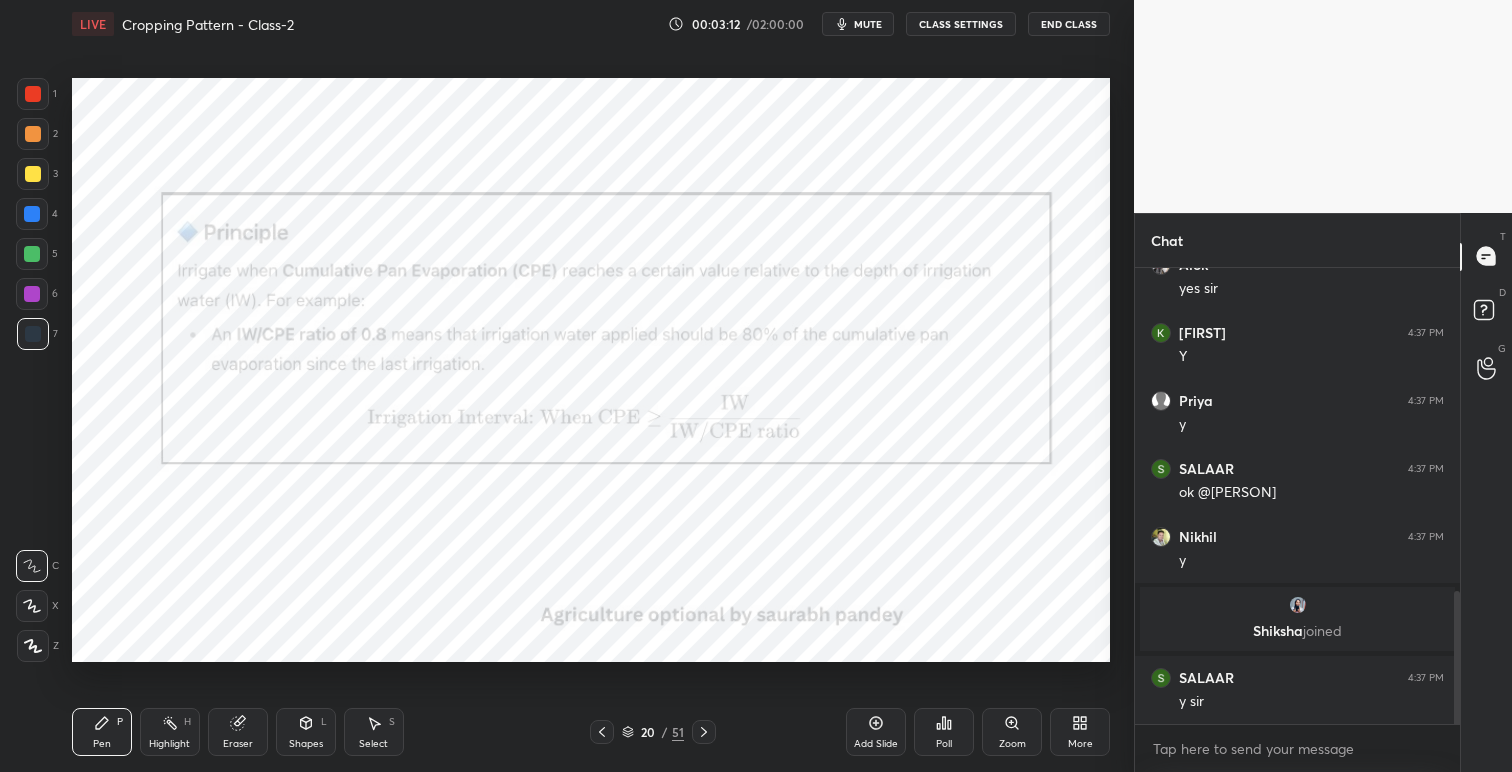 click 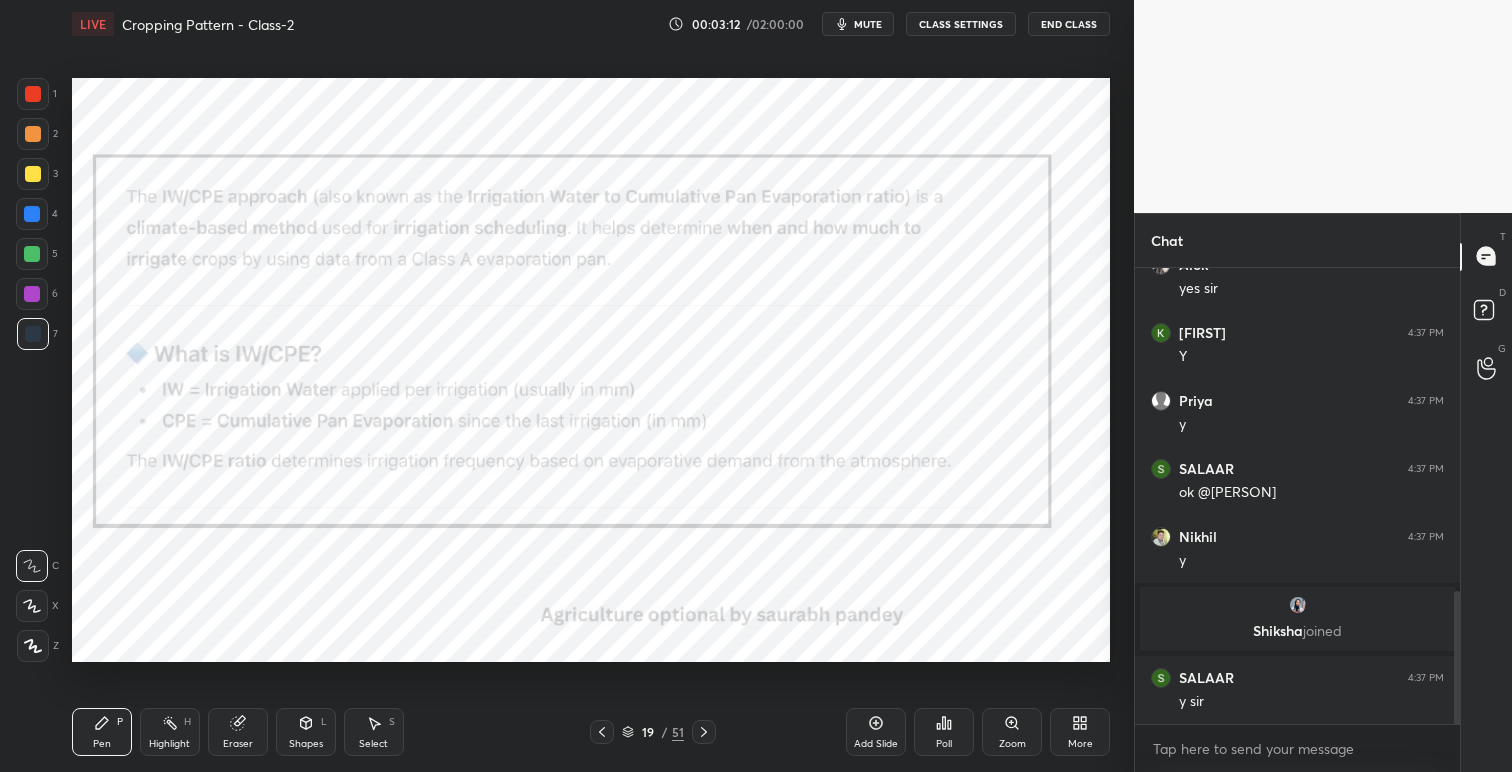 click 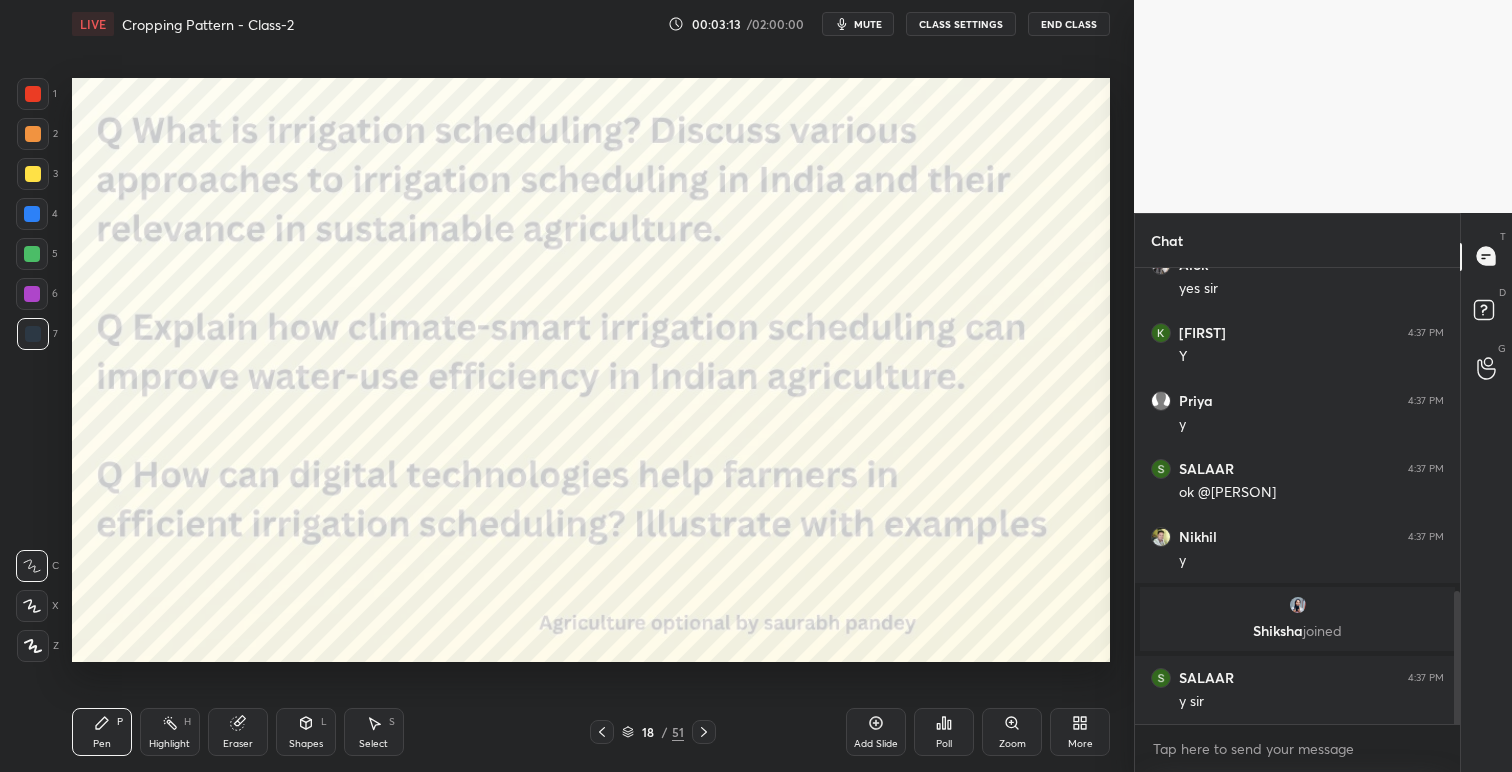 click 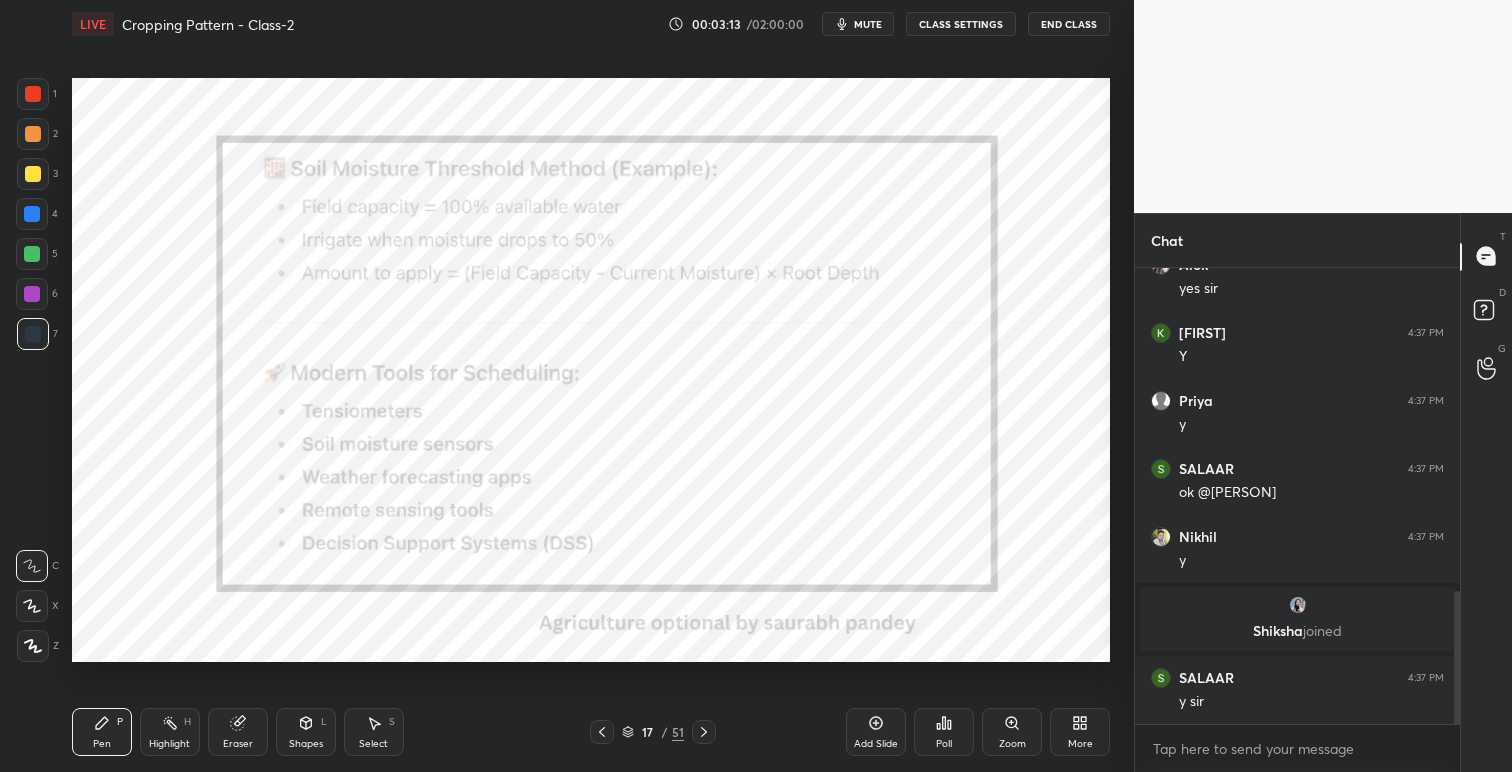 click 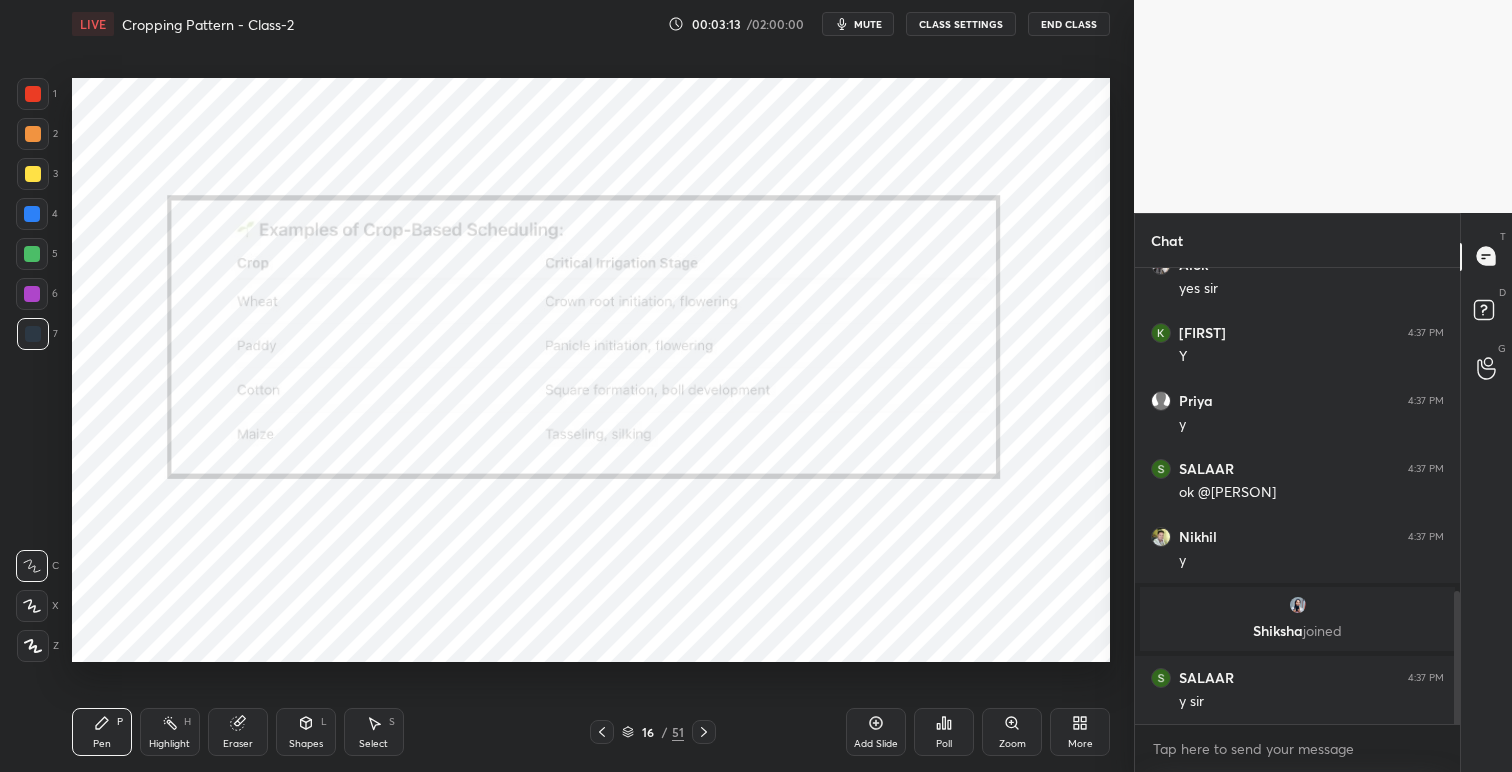 click 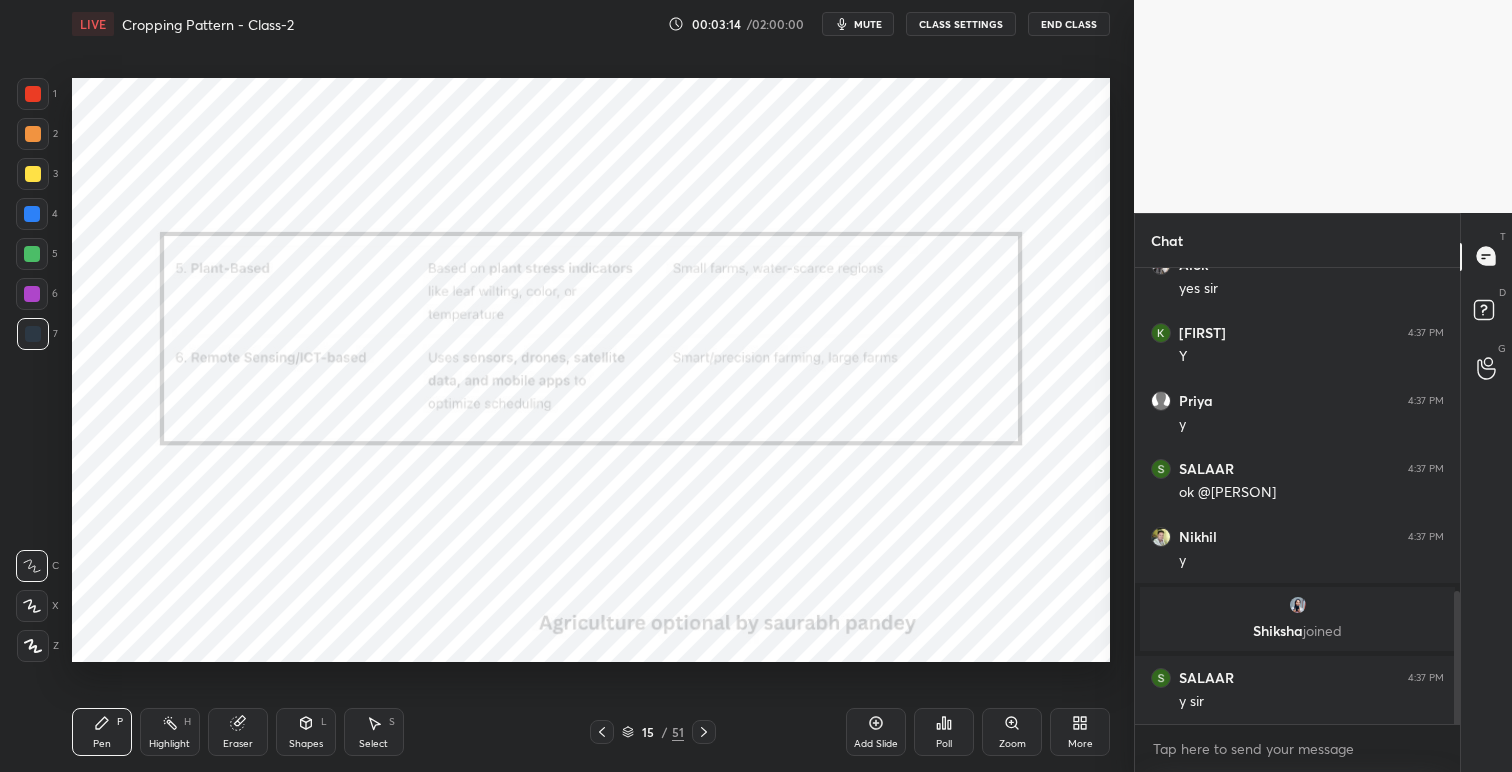click 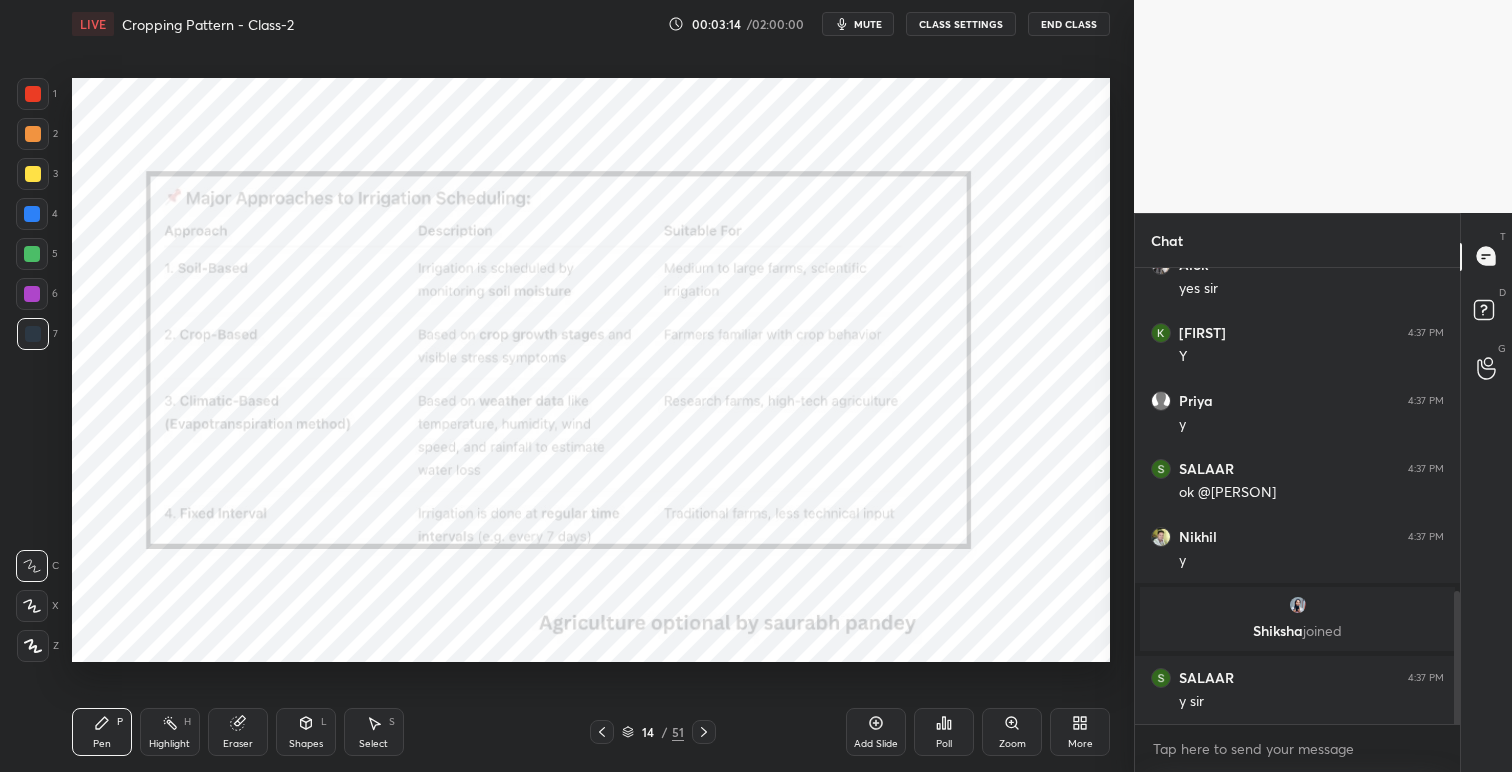 click 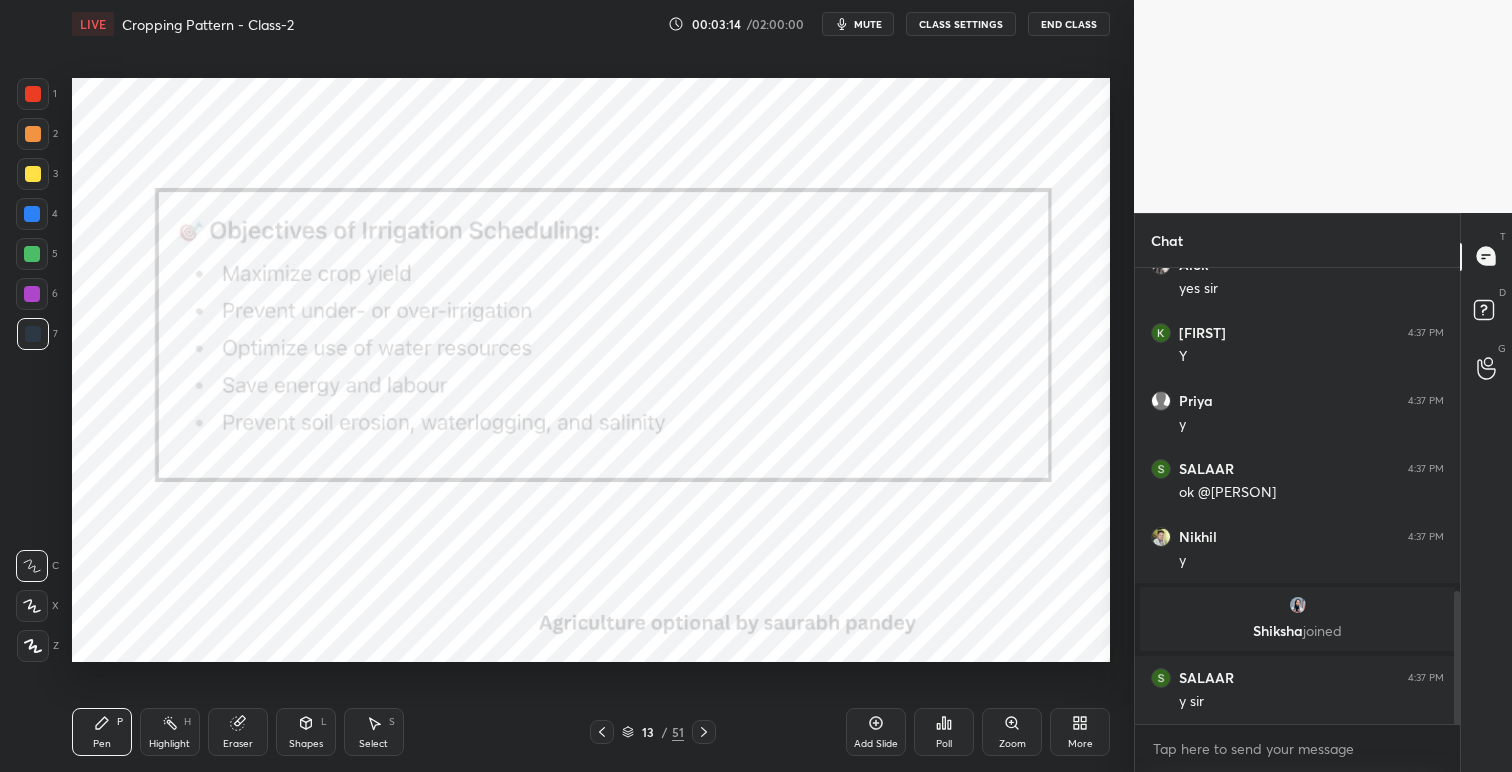 click 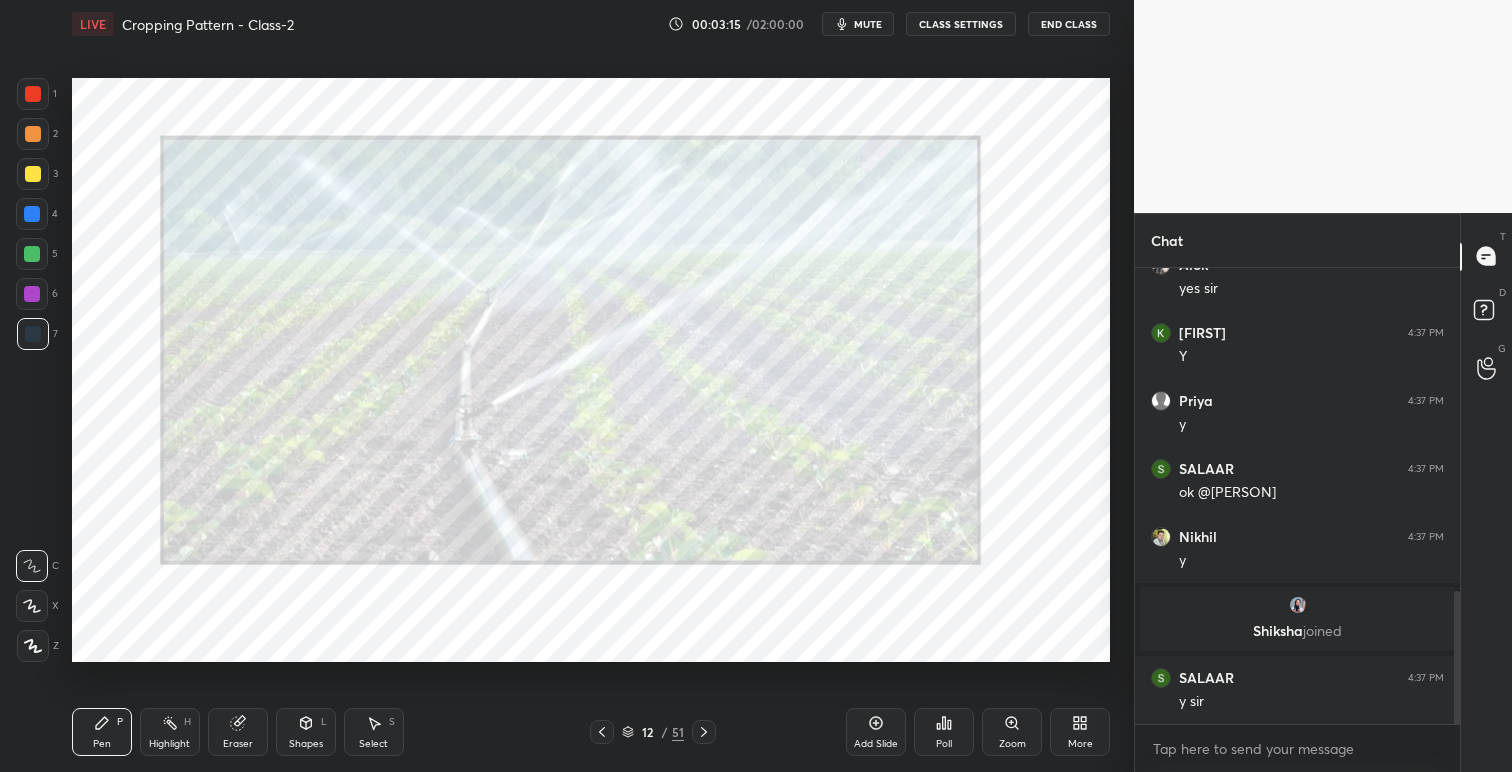 click 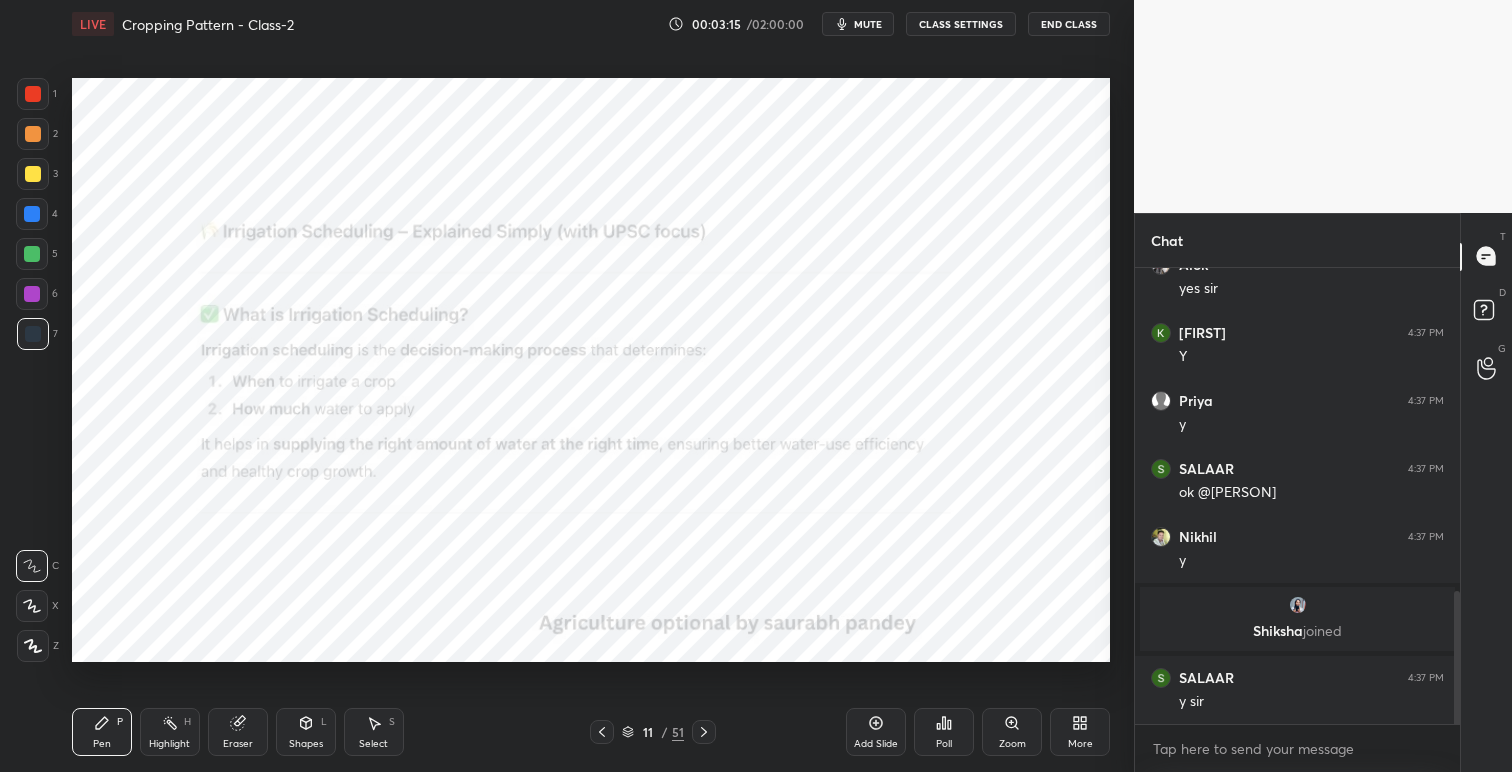 click 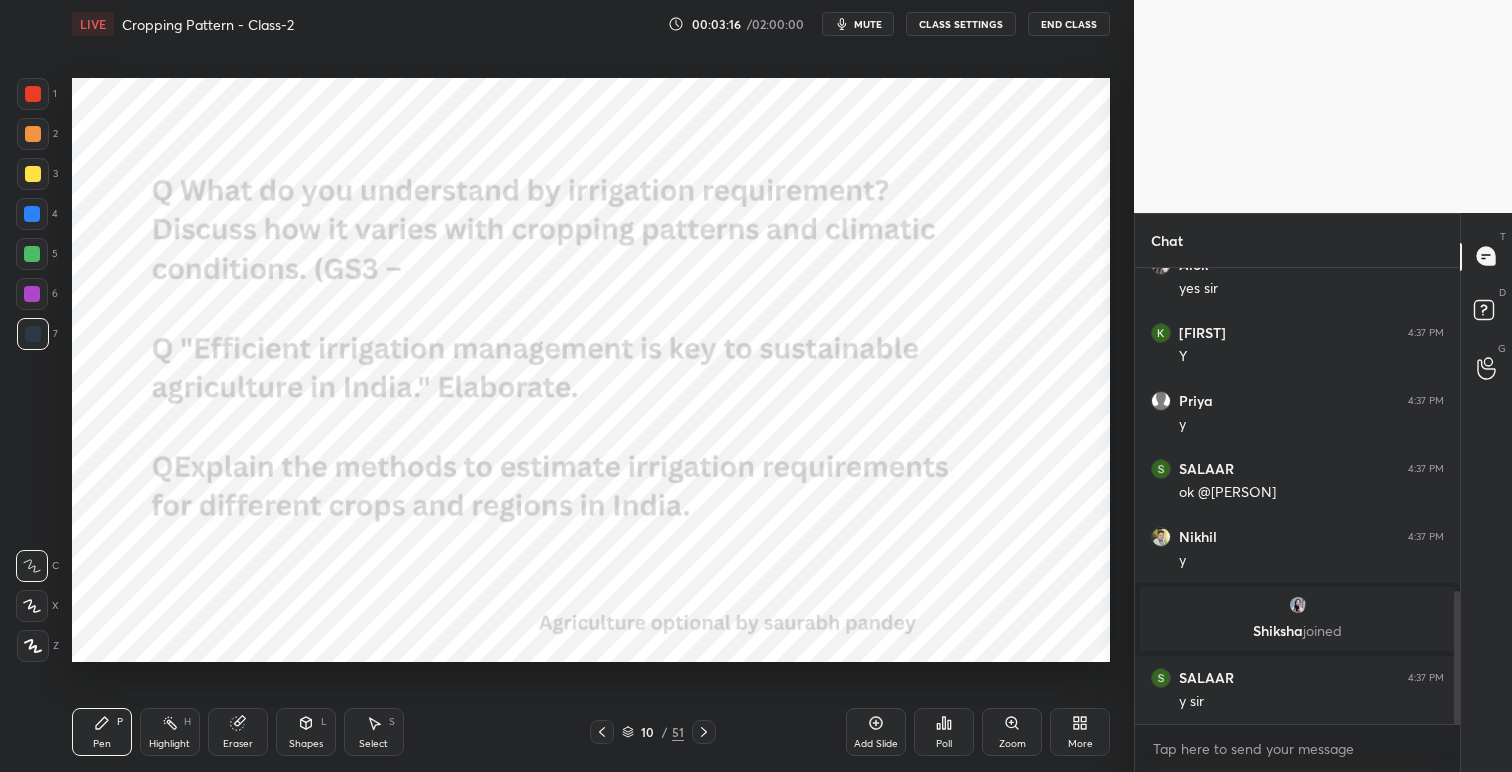 click 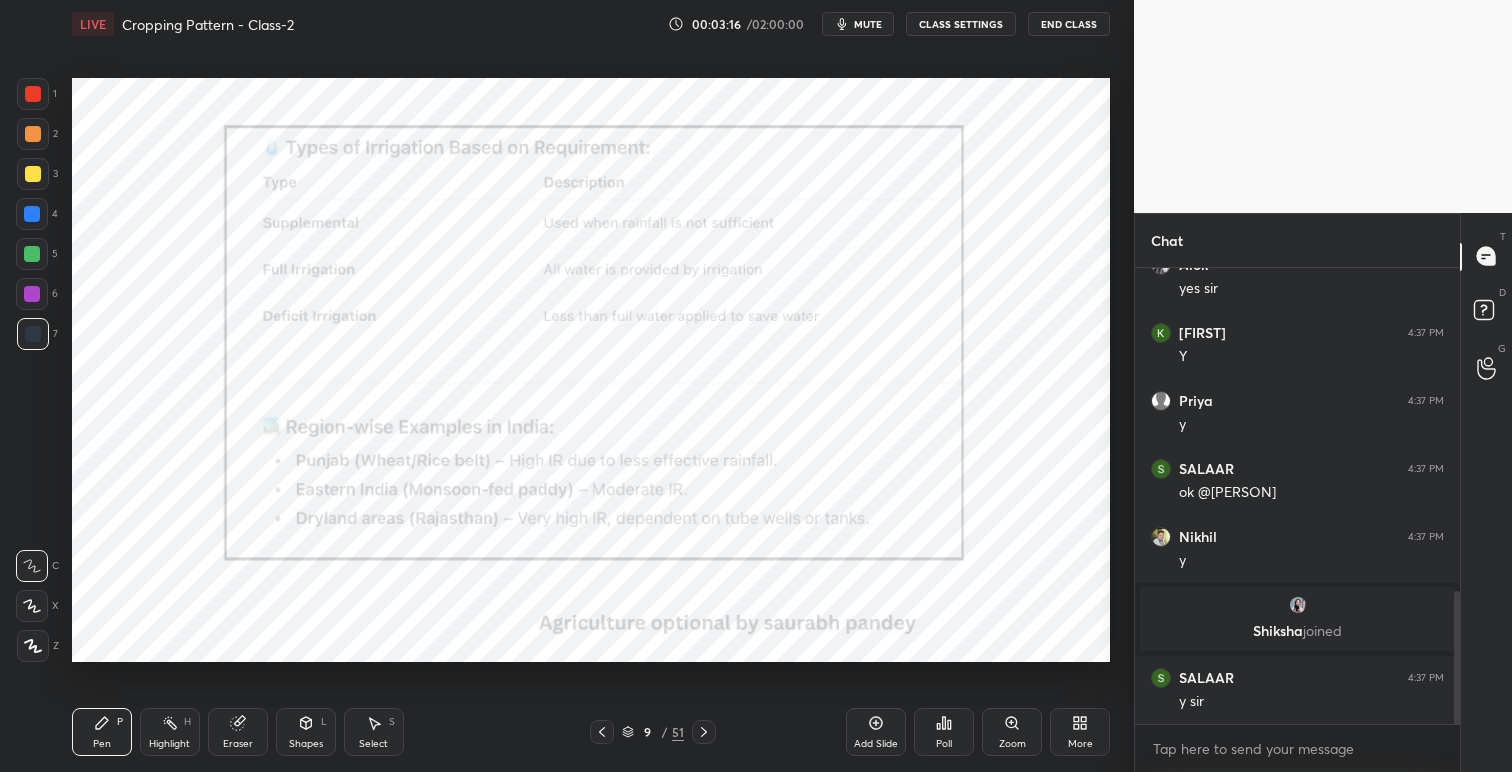 click 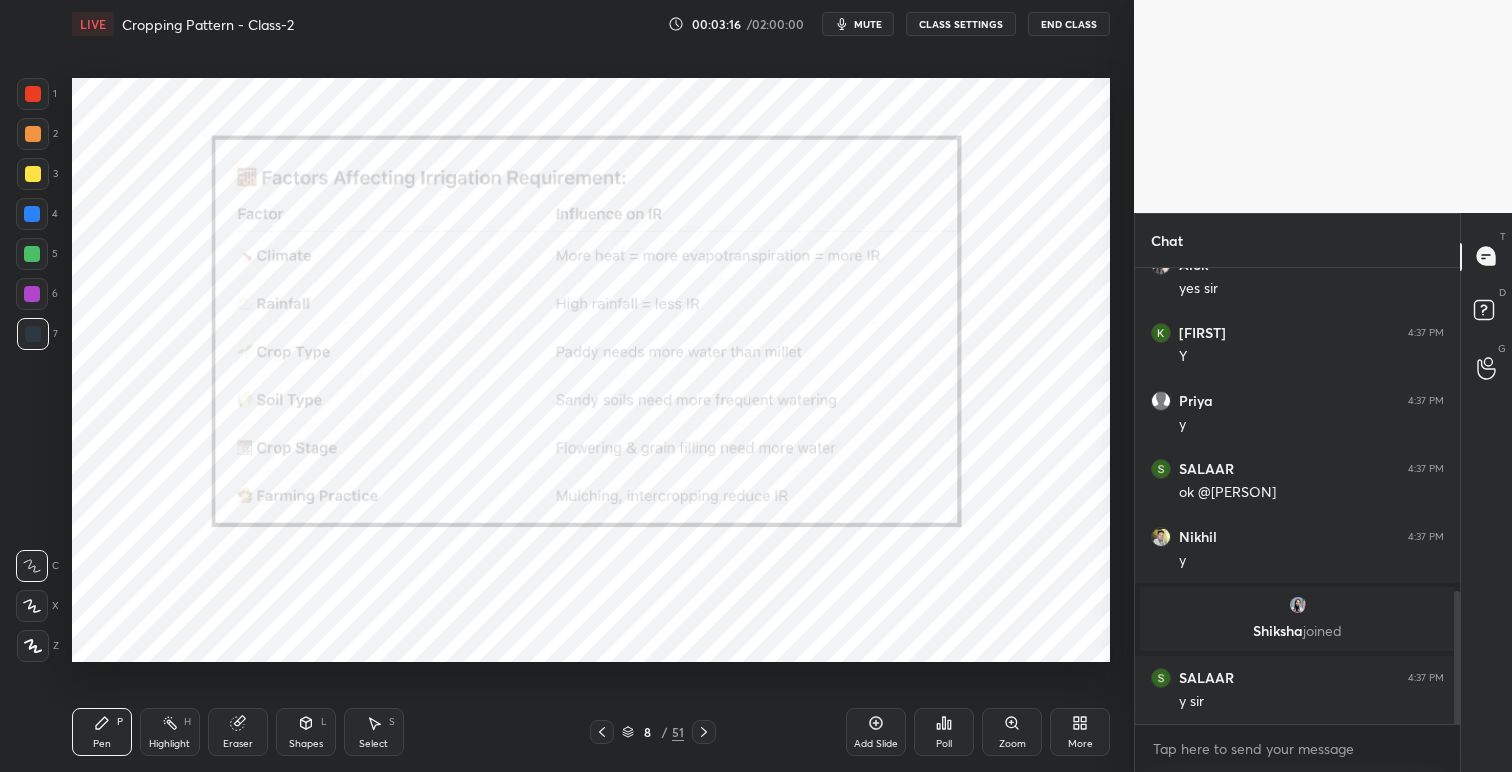 click 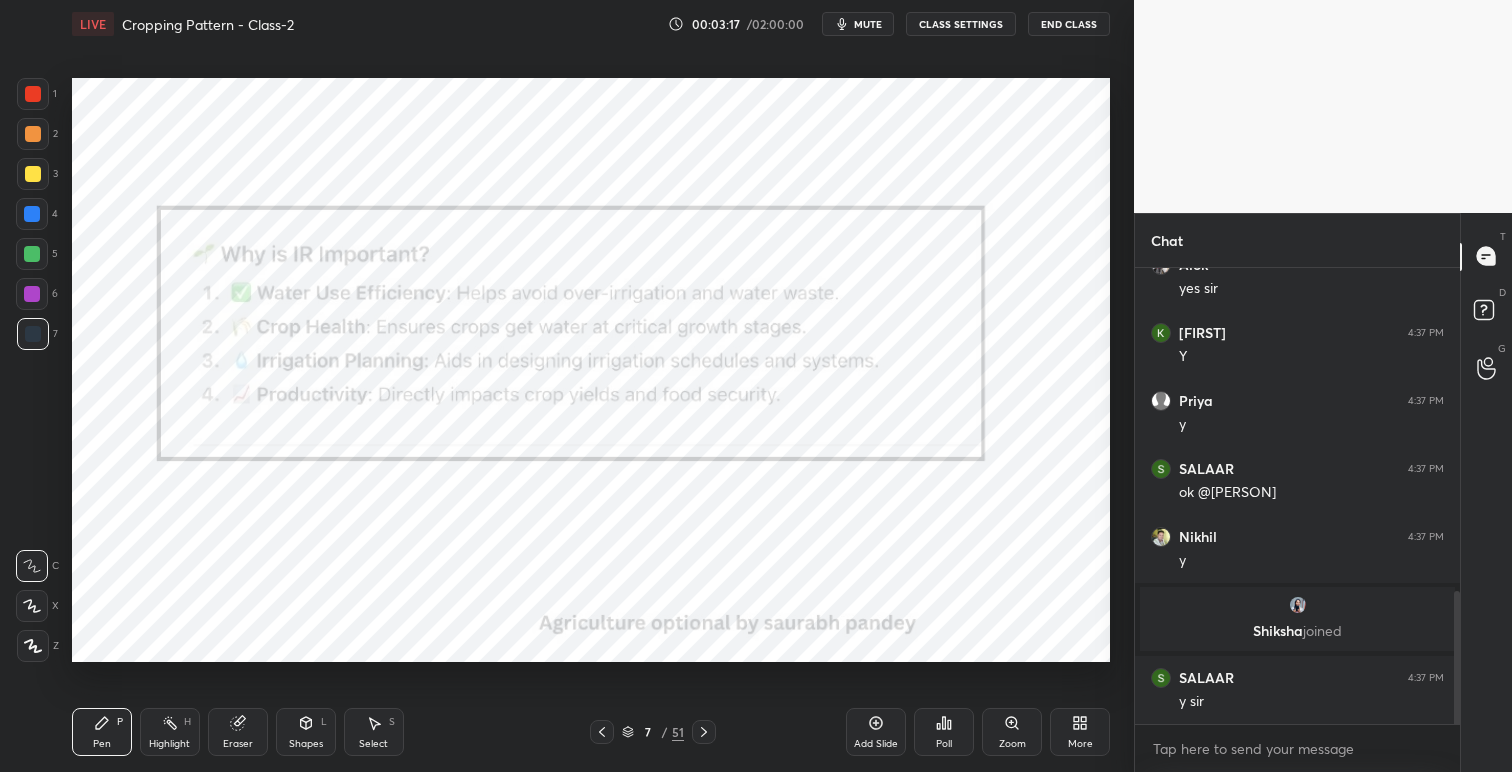 click 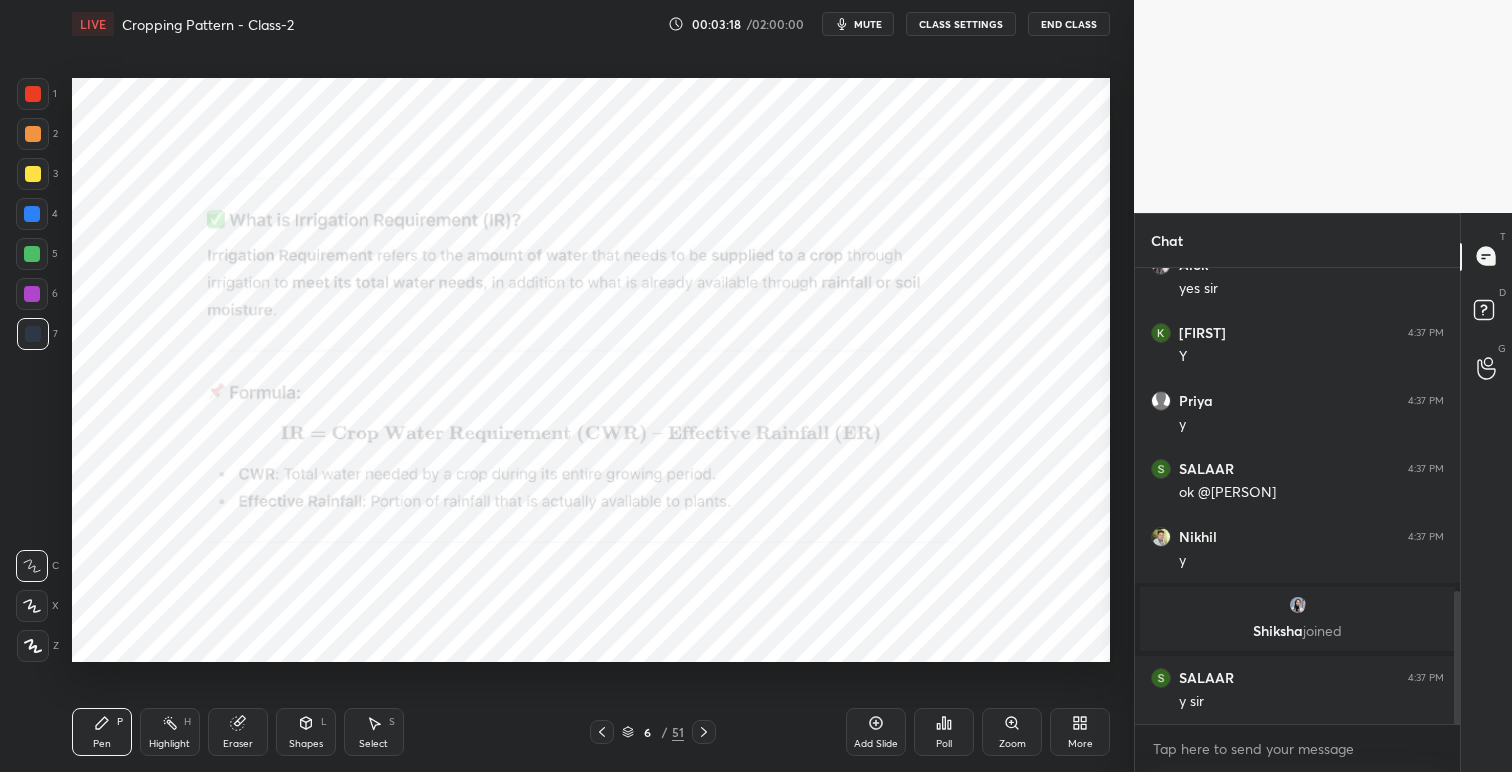 click 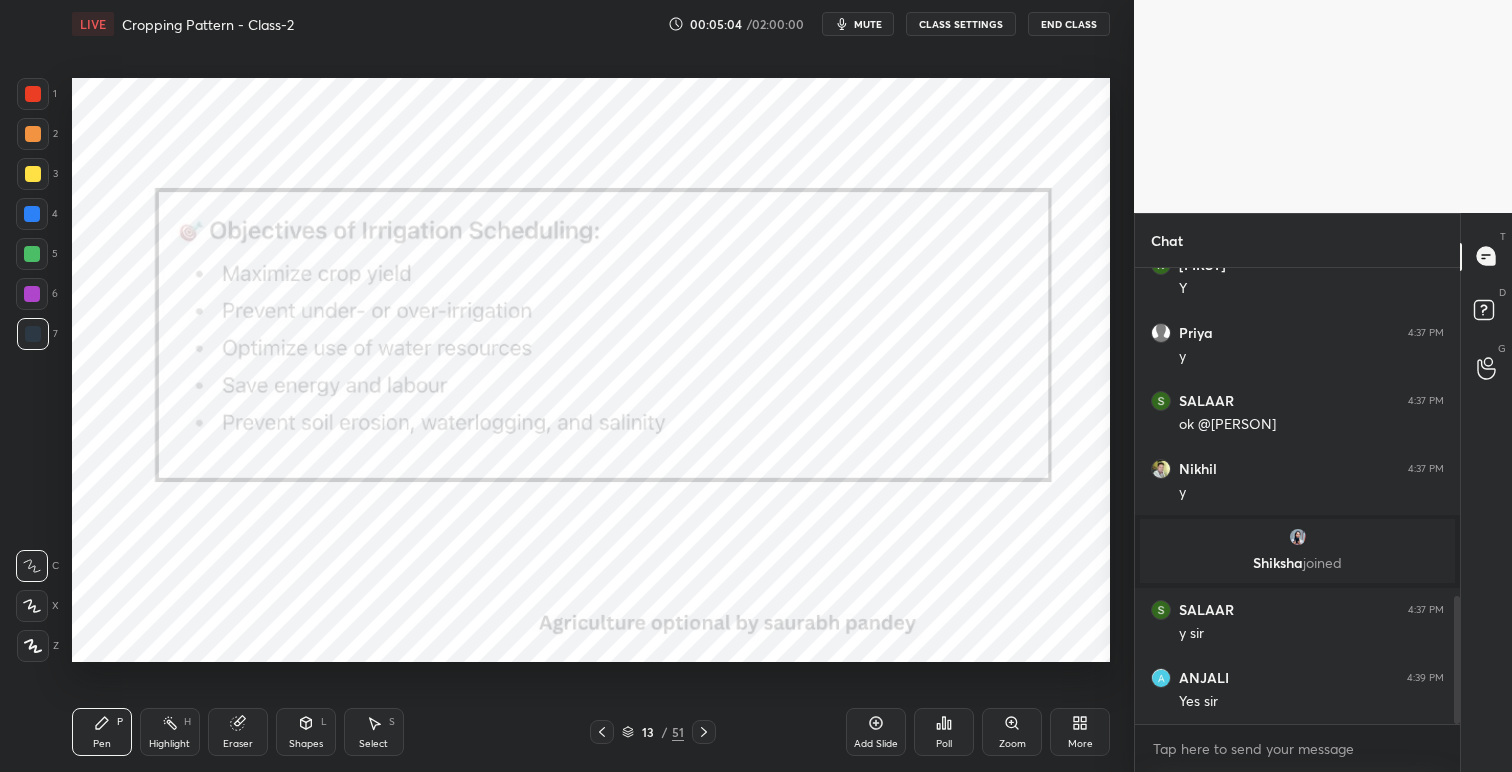 scroll, scrollTop: 1242, scrollLeft: 0, axis: vertical 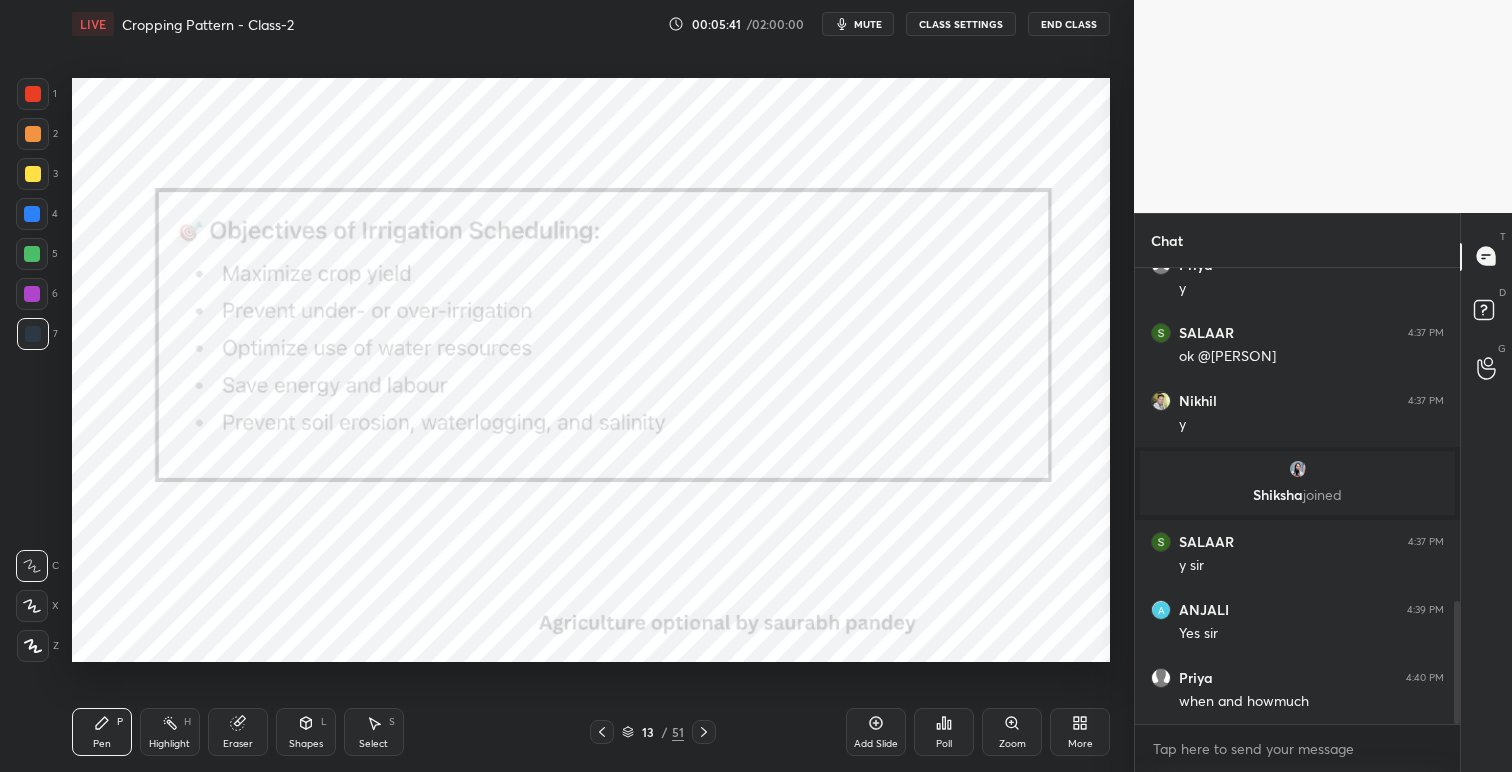 drag, startPoint x: 17, startPoint y: 84, endPoint x: 66, endPoint y: 122, distance: 62.008064 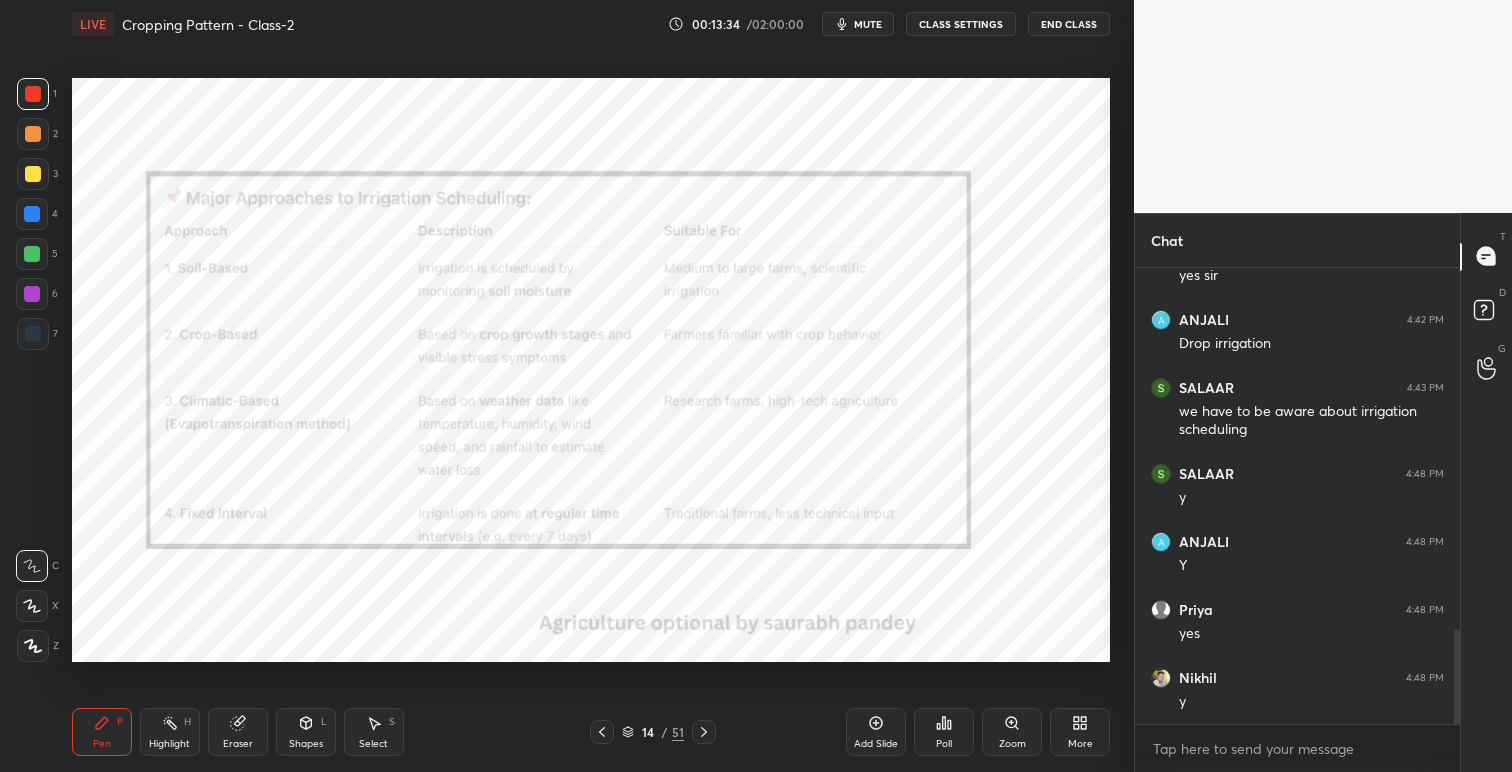 scroll, scrollTop: 1804, scrollLeft: 0, axis: vertical 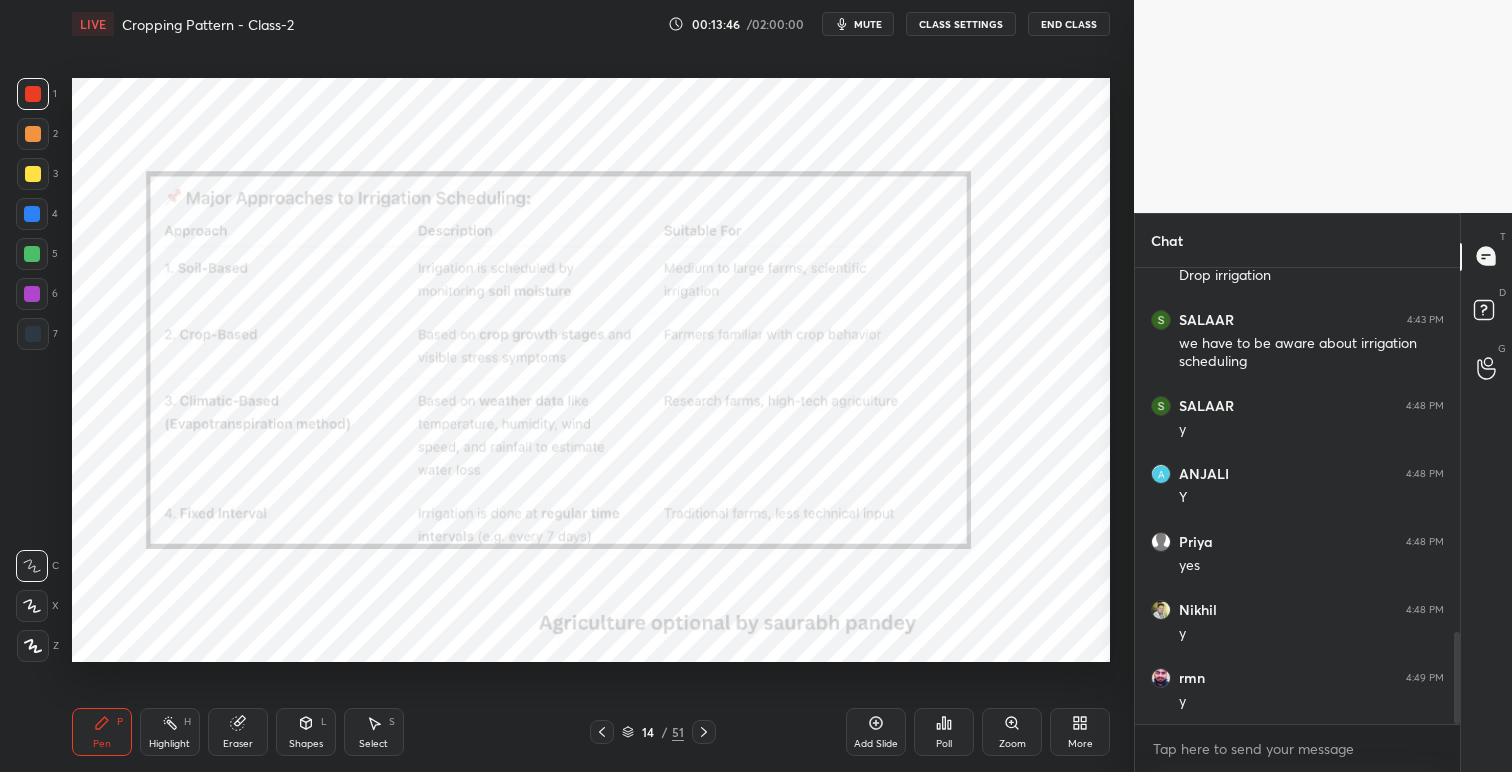 click 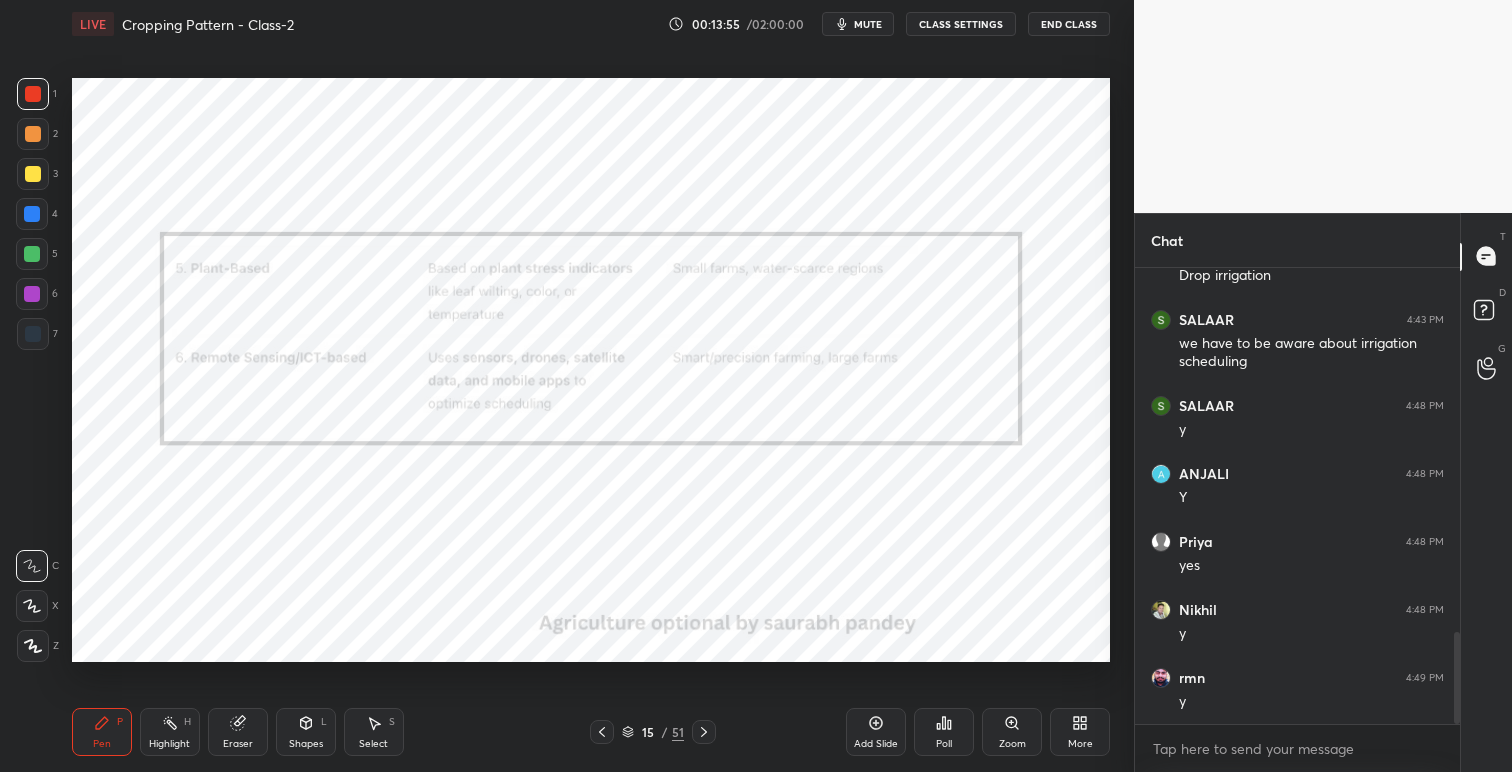 click on "mute" at bounding box center (868, 24) 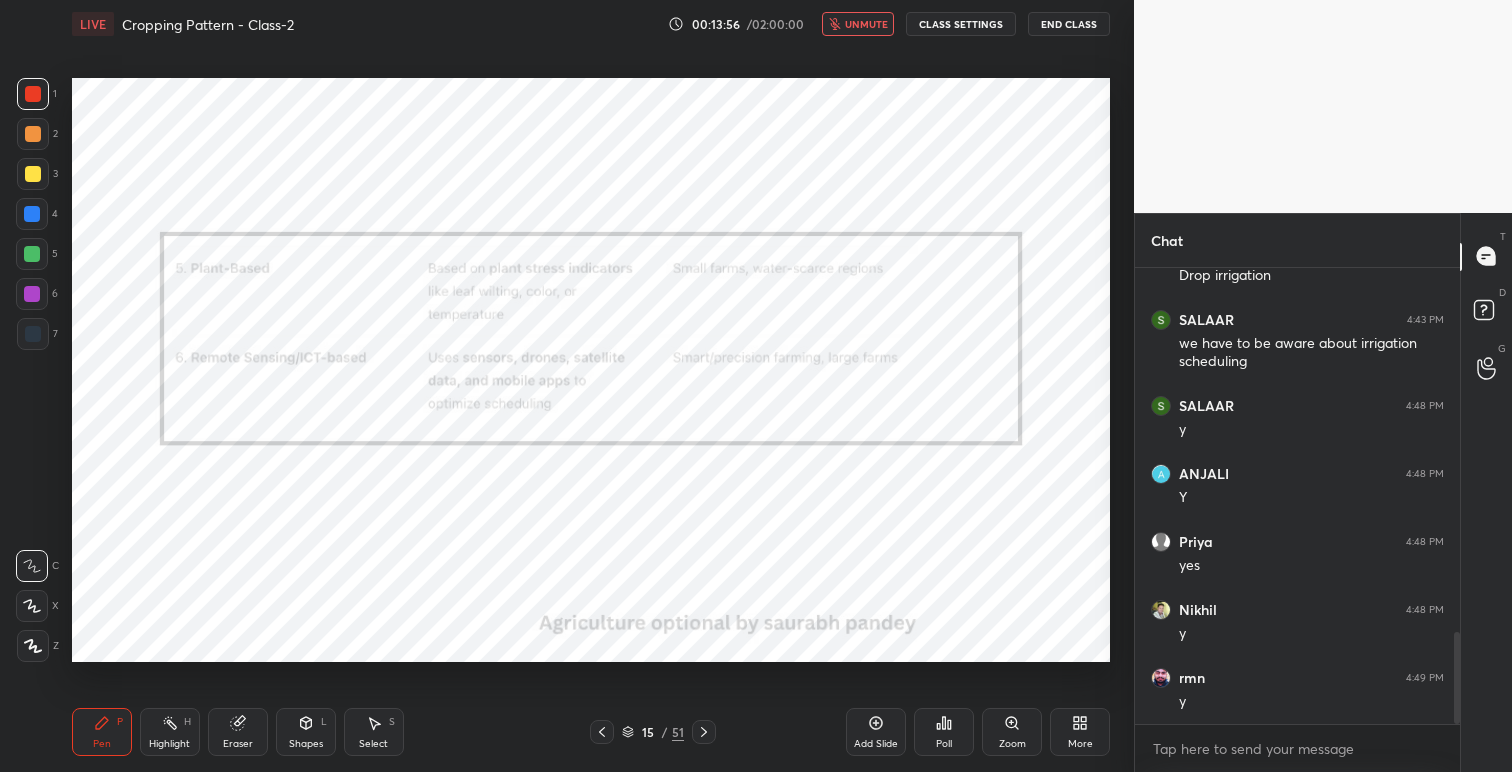 click on "unmute" at bounding box center (866, 24) 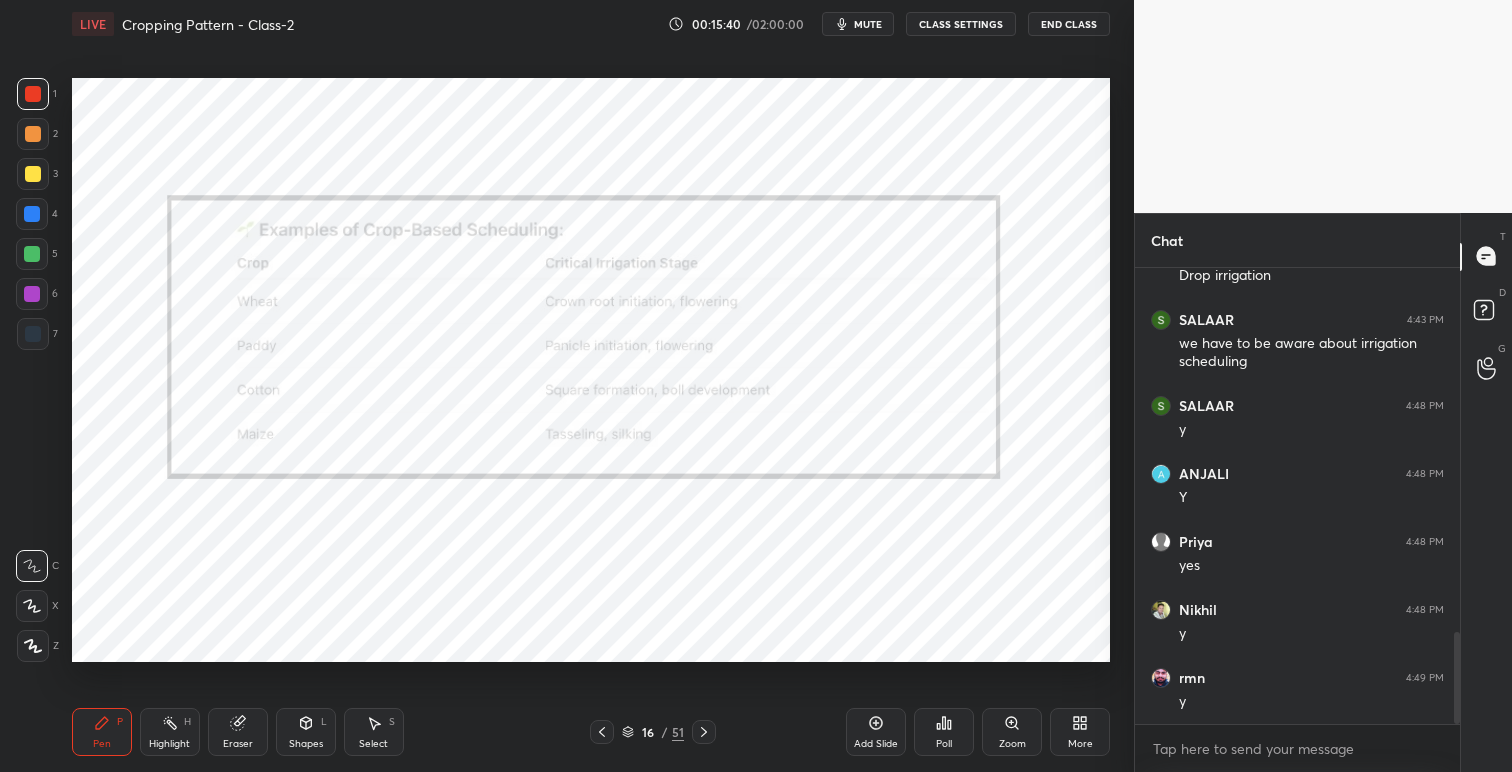 click 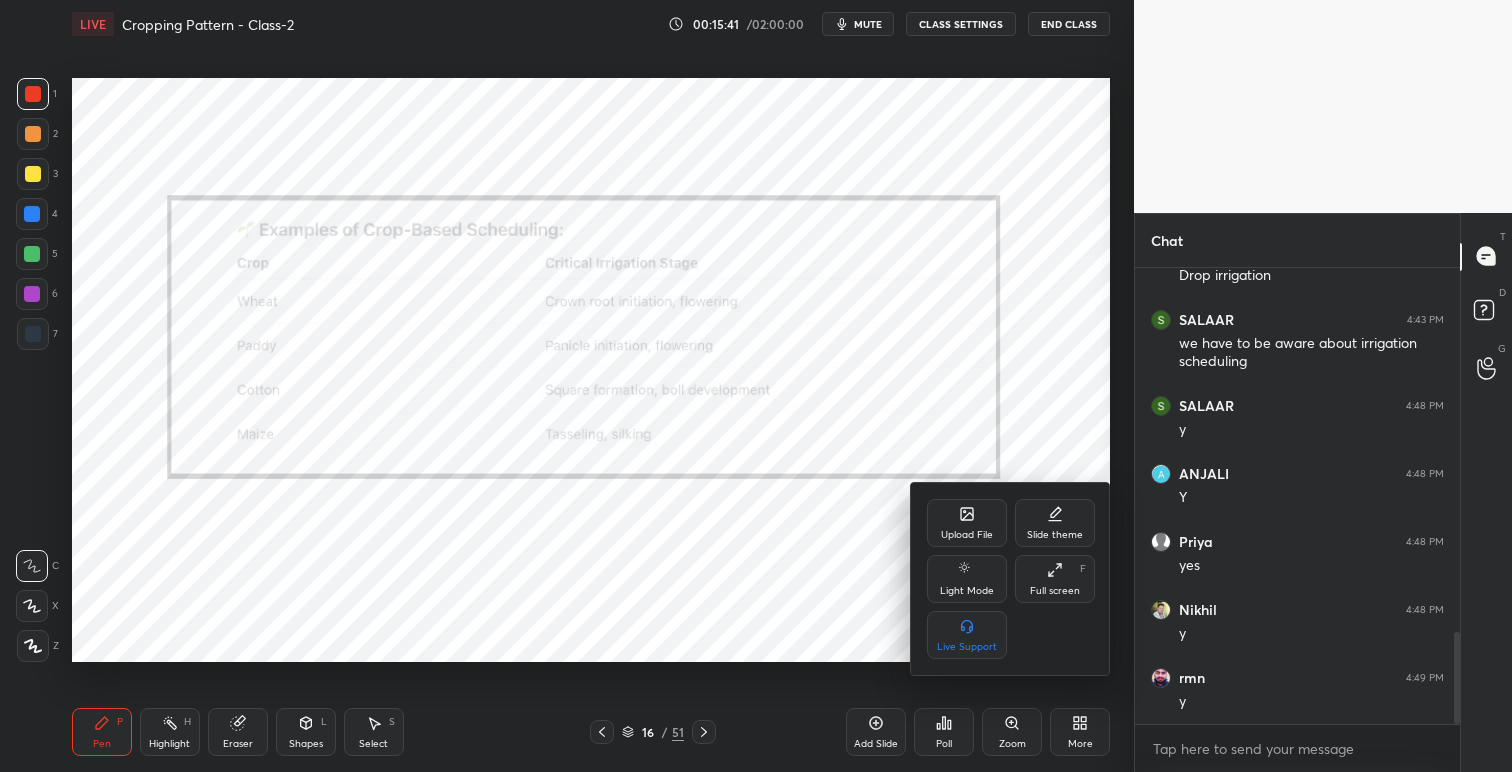 click on "Upload File" at bounding box center (967, 535) 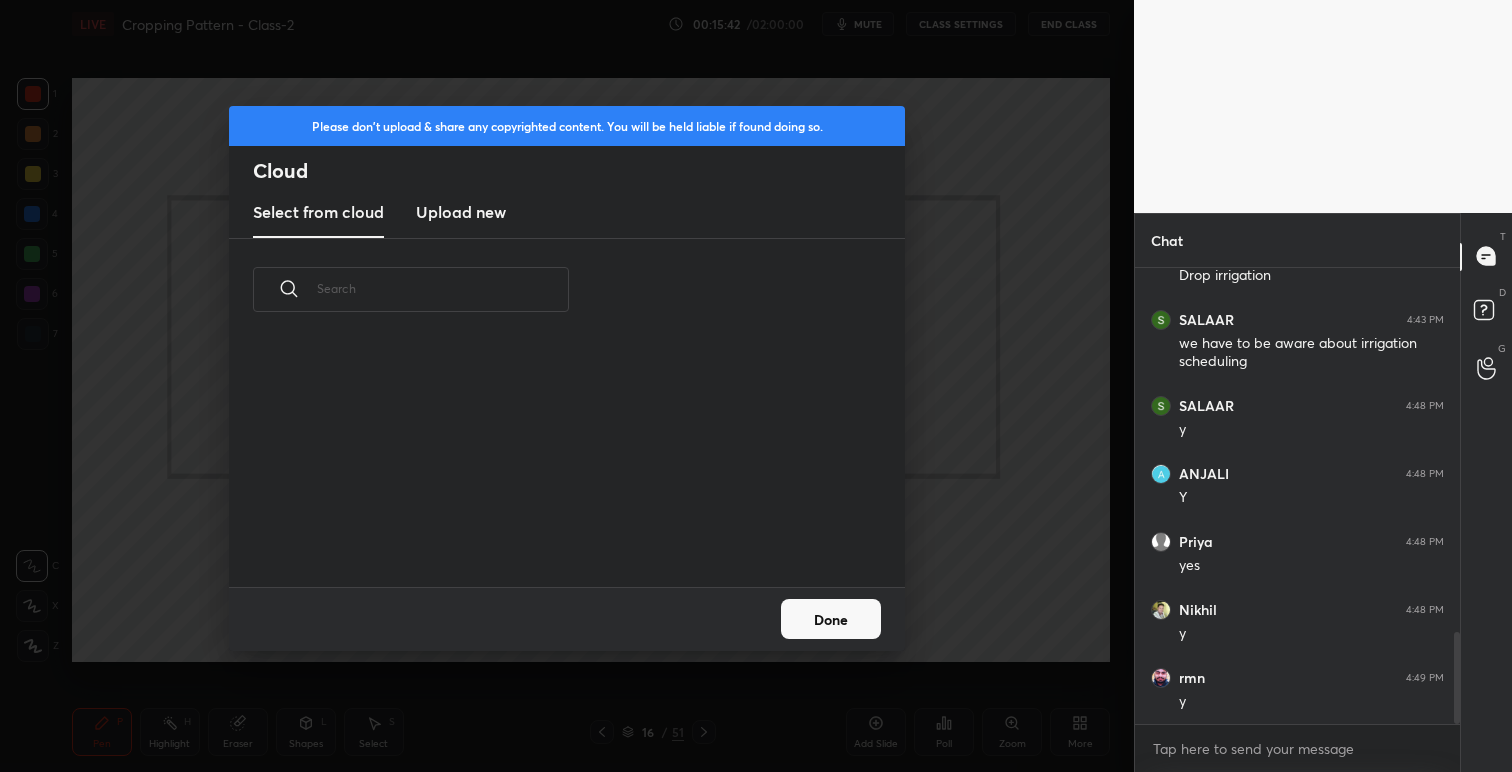scroll, scrollTop: 7, scrollLeft: 11, axis: both 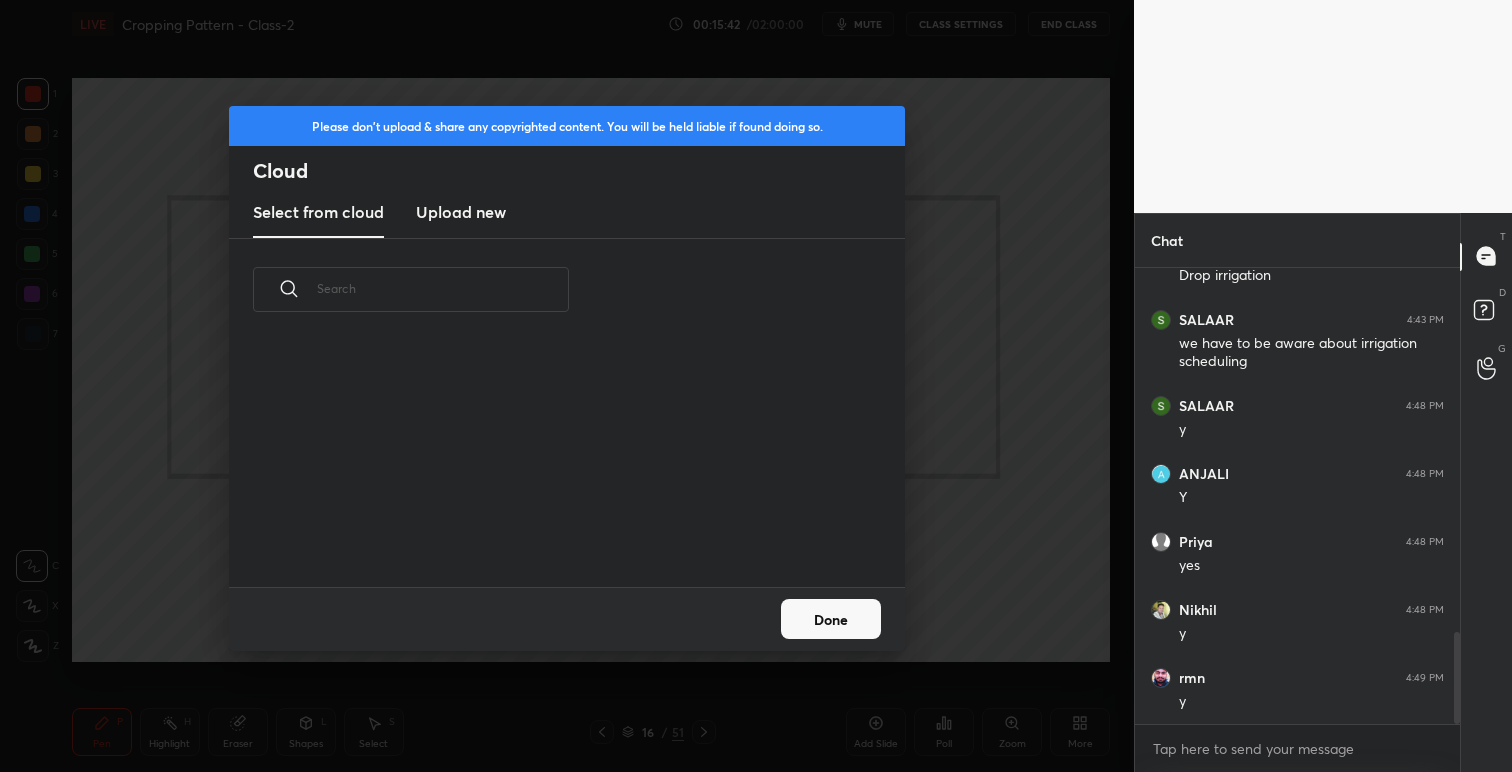 click on "Upload new" at bounding box center [461, 212] 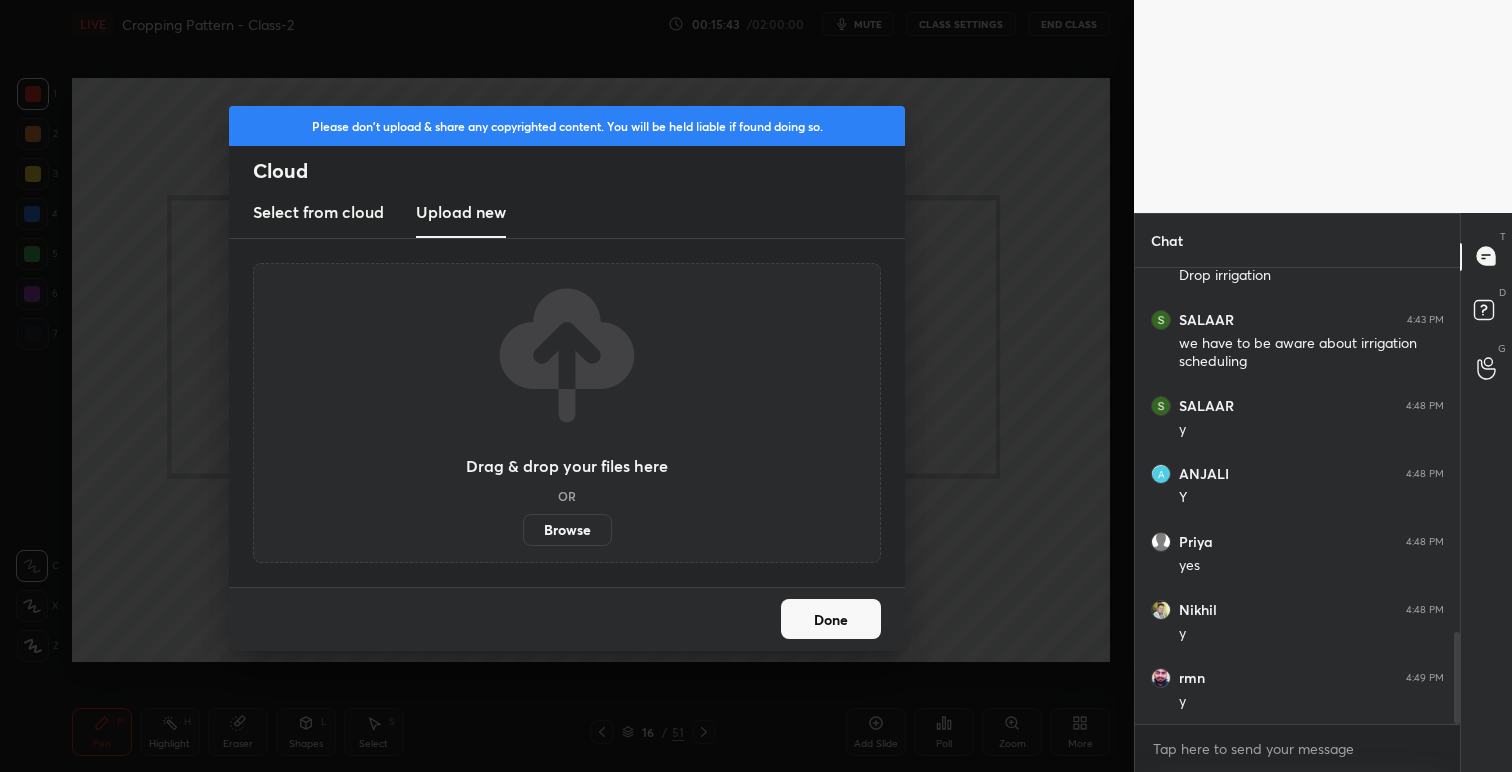 click on "Browse" at bounding box center [567, 530] 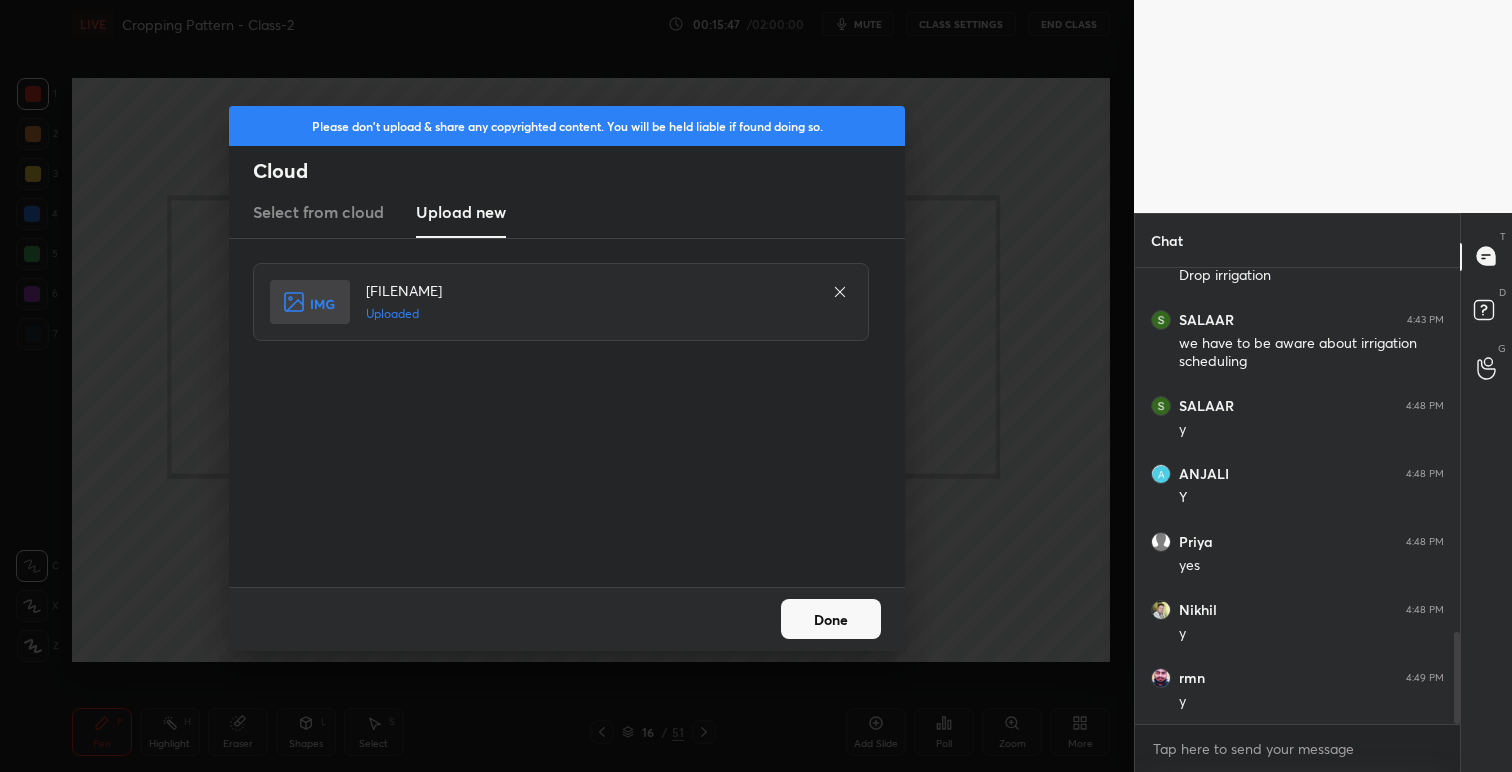 click on "Done" at bounding box center (831, 619) 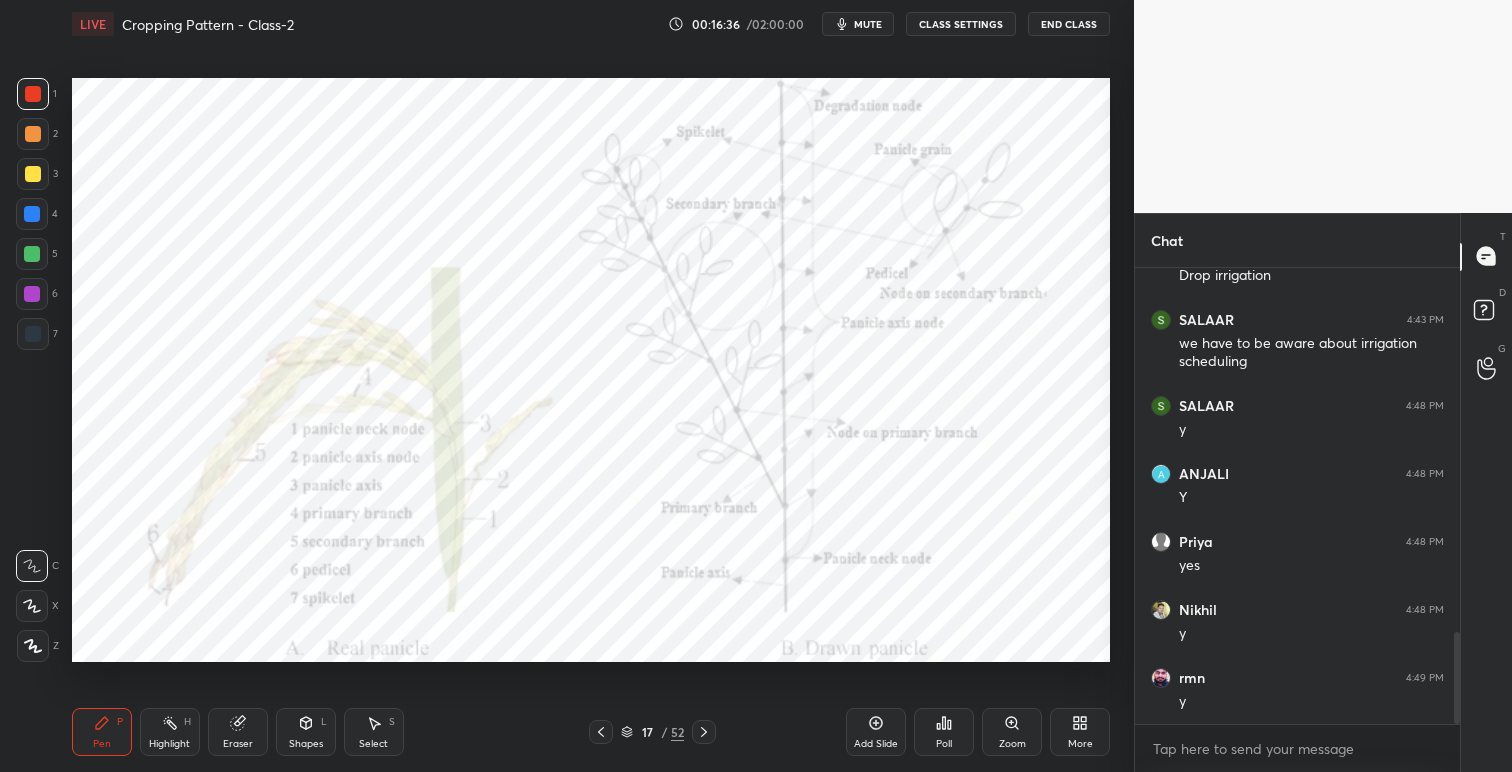 click 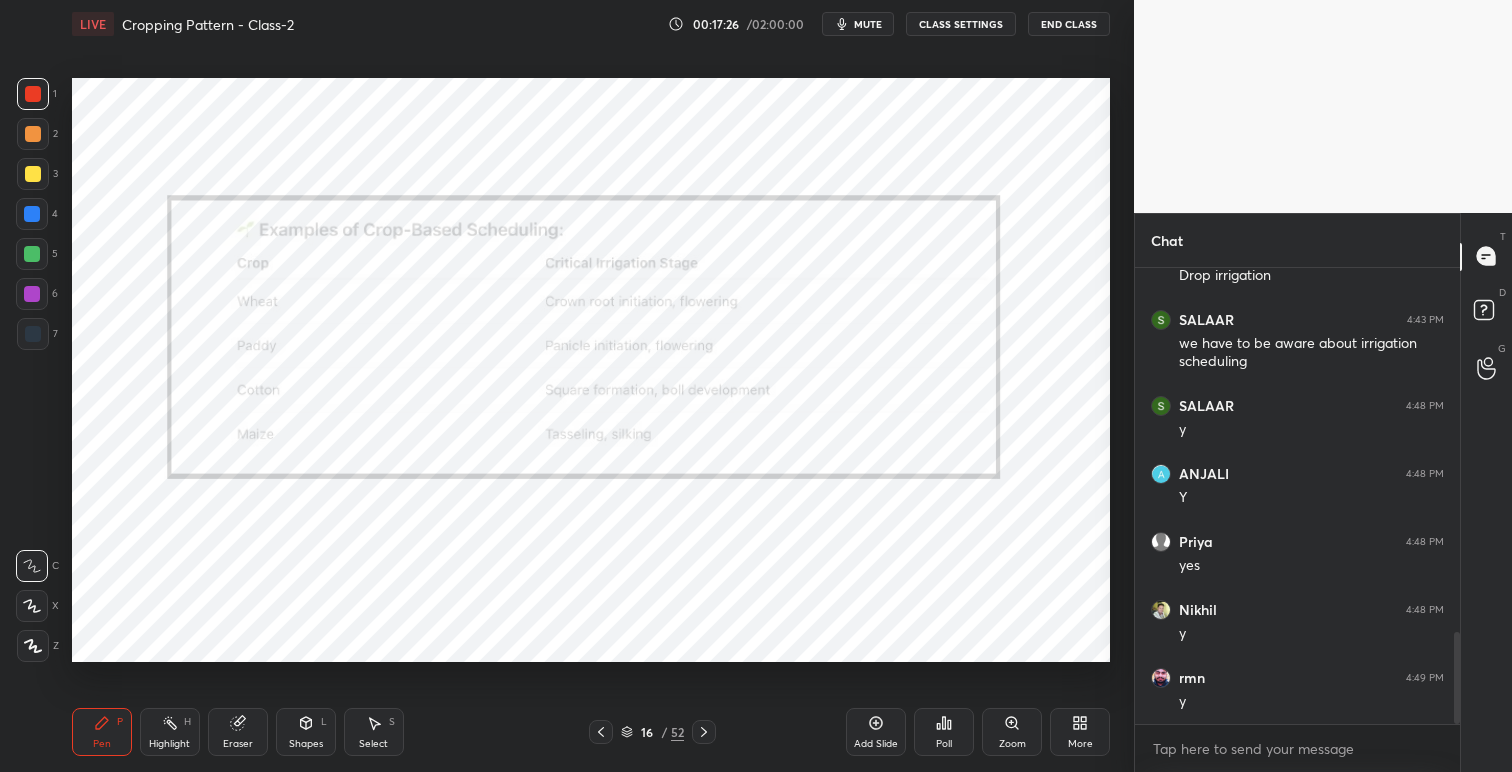 click 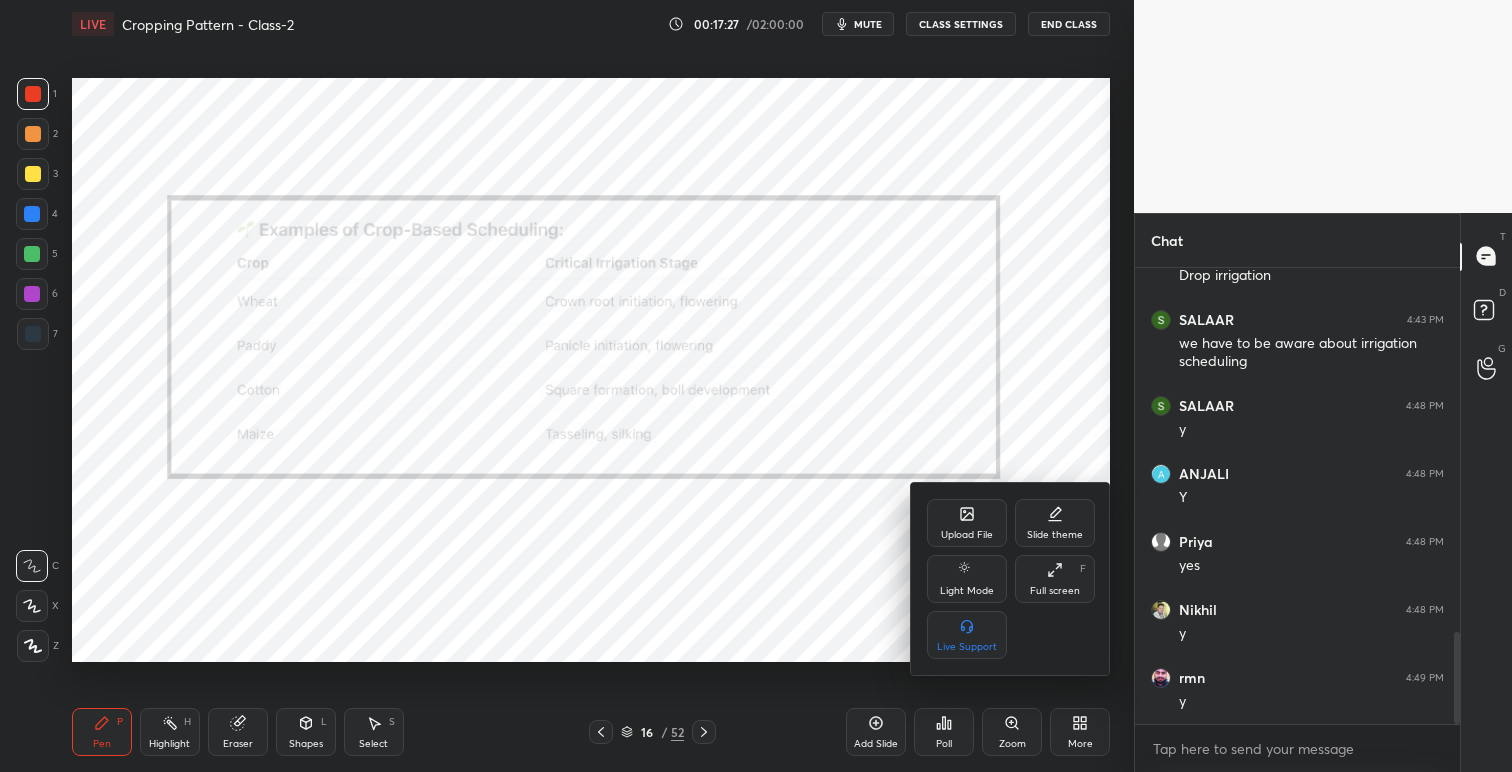 click on "Upload File" at bounding box center [967, 535] 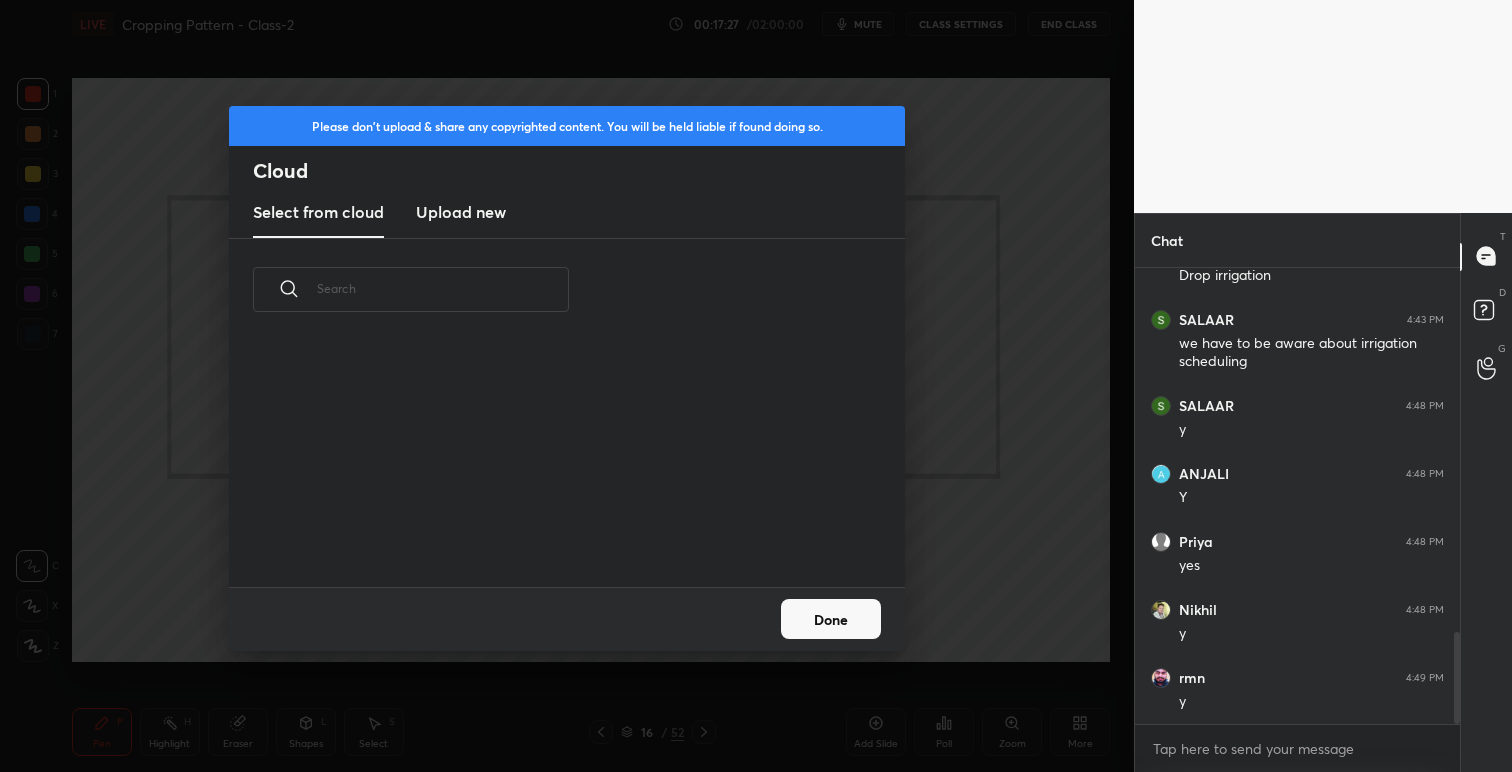 scroll, scrollTop: 7, scrollLeft: 11, axis: both 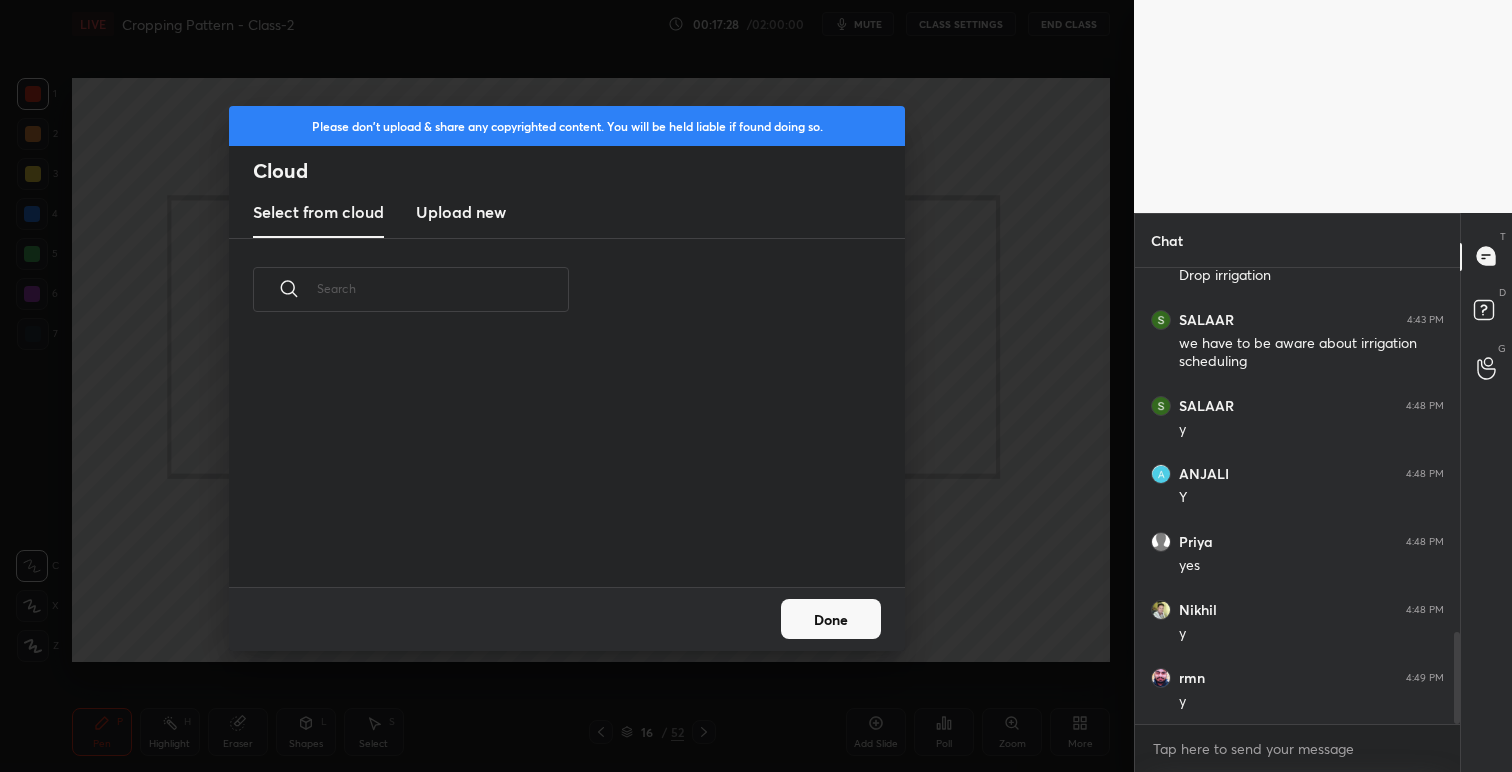 click on "Upload new" at bounding box center (461, 212) 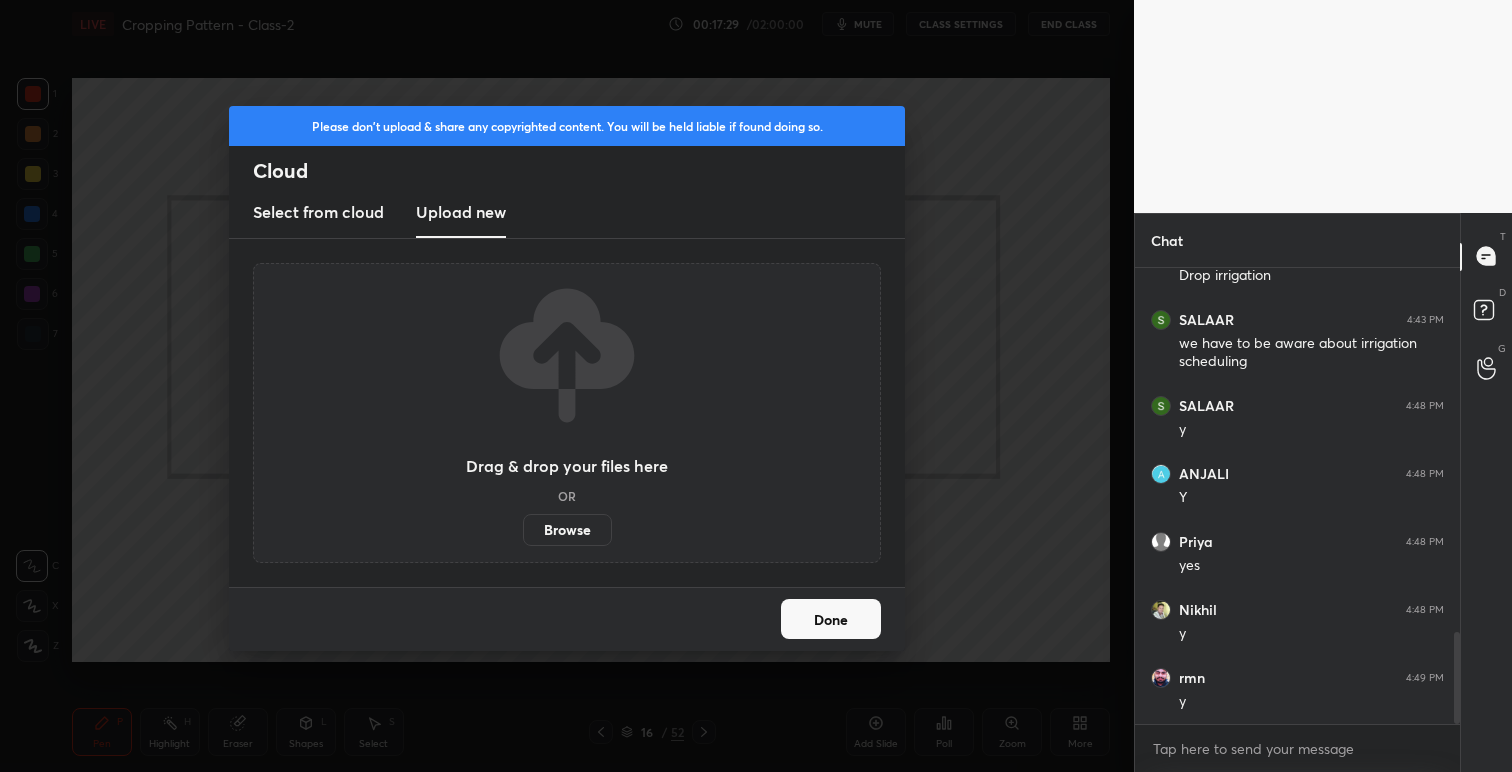 click on "Browse" at bounding box center [567, 530] 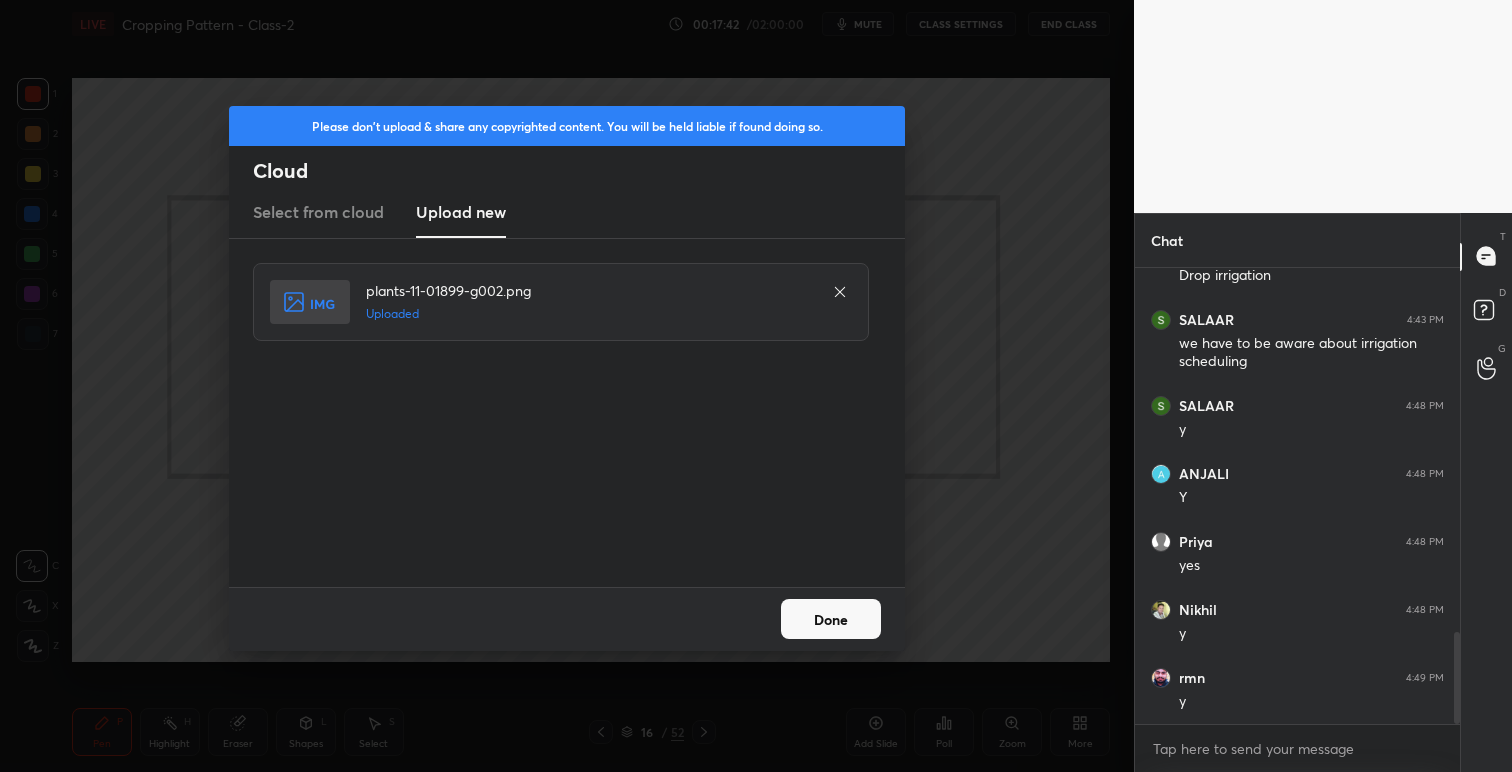 click on "Done" at bounding box center (831, 619) 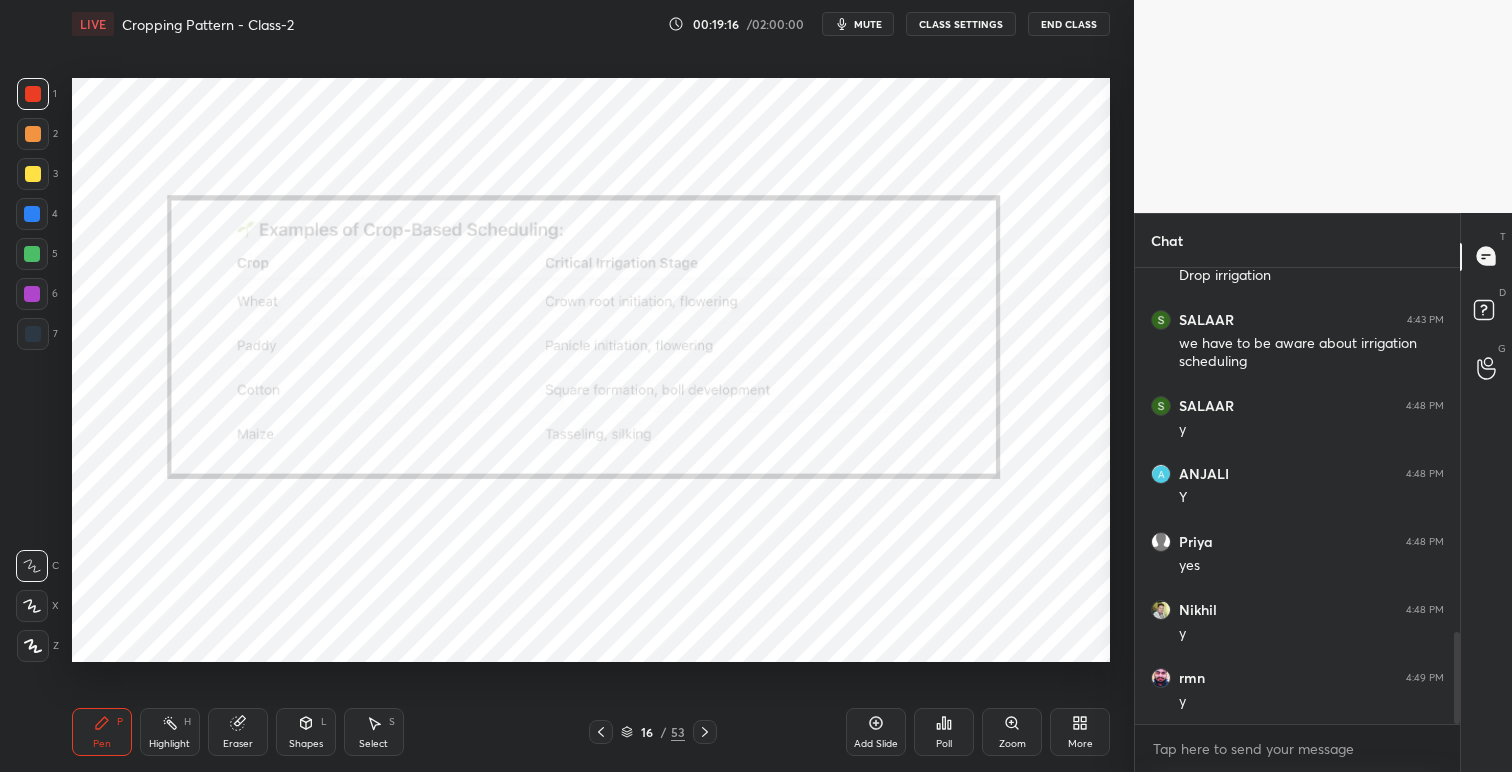 click 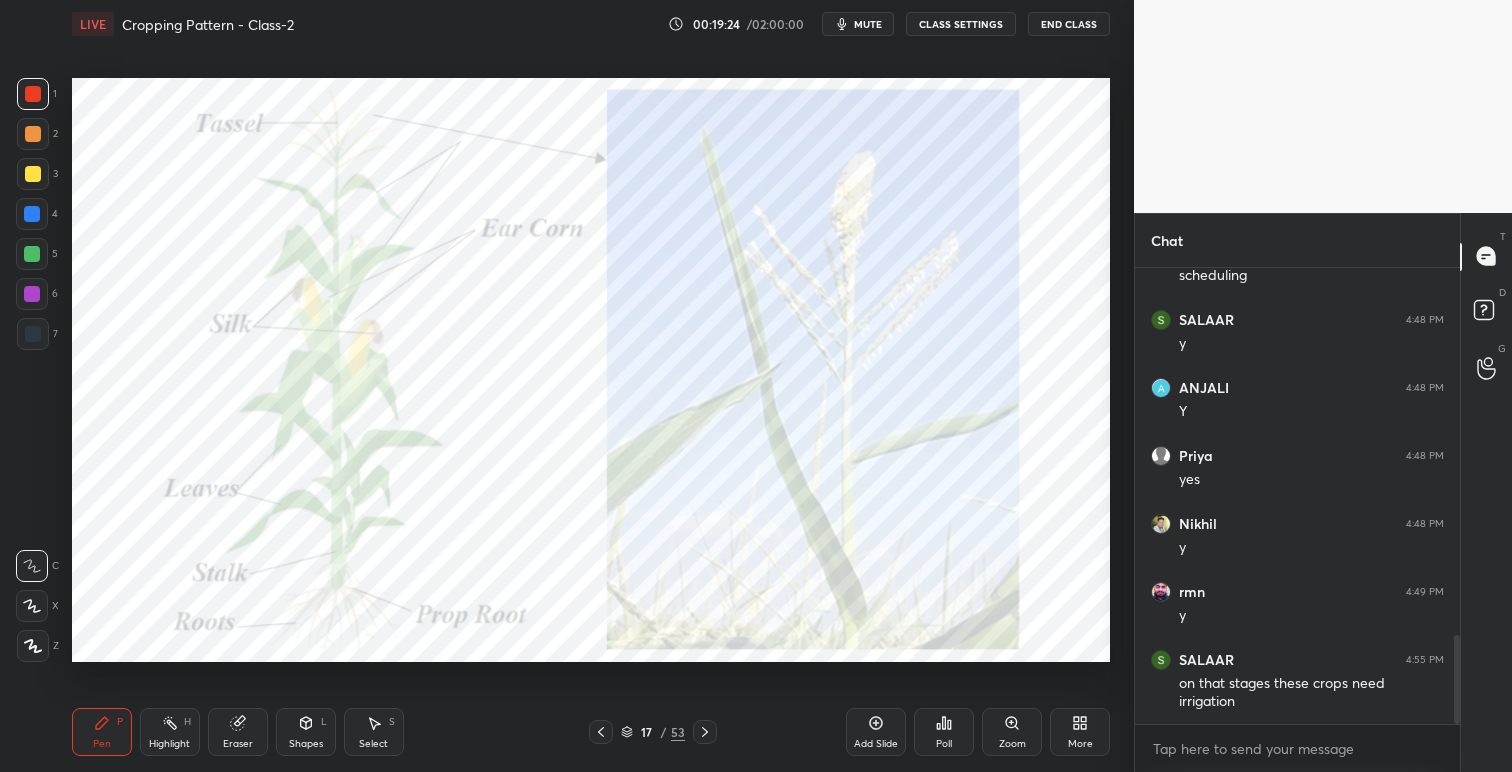 scroll, scrollTop: 1958, scrollLeft: 0, axis: vertical 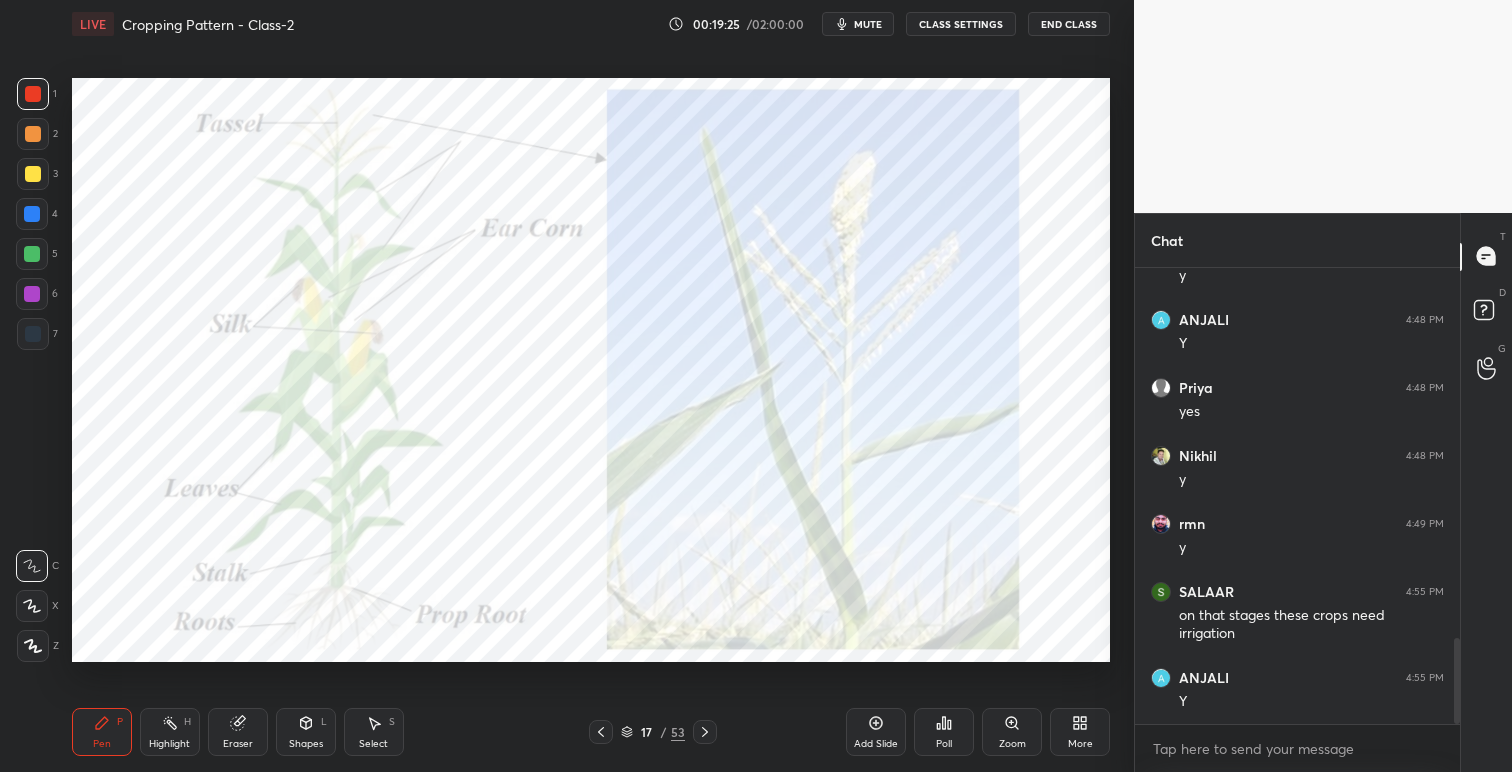 click 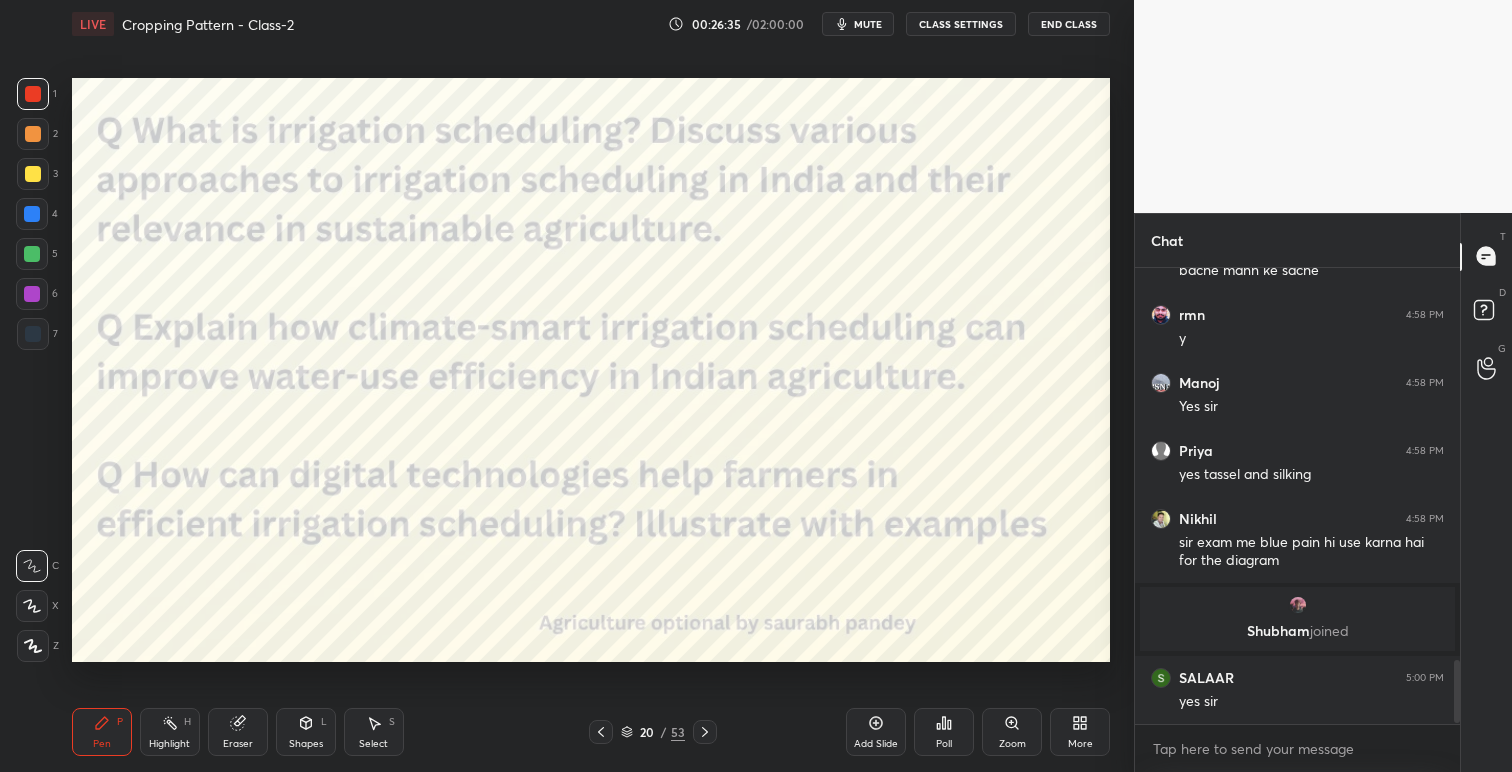 scroll, scrollTop: 2905, scrollLeft: 0, axis: vertical 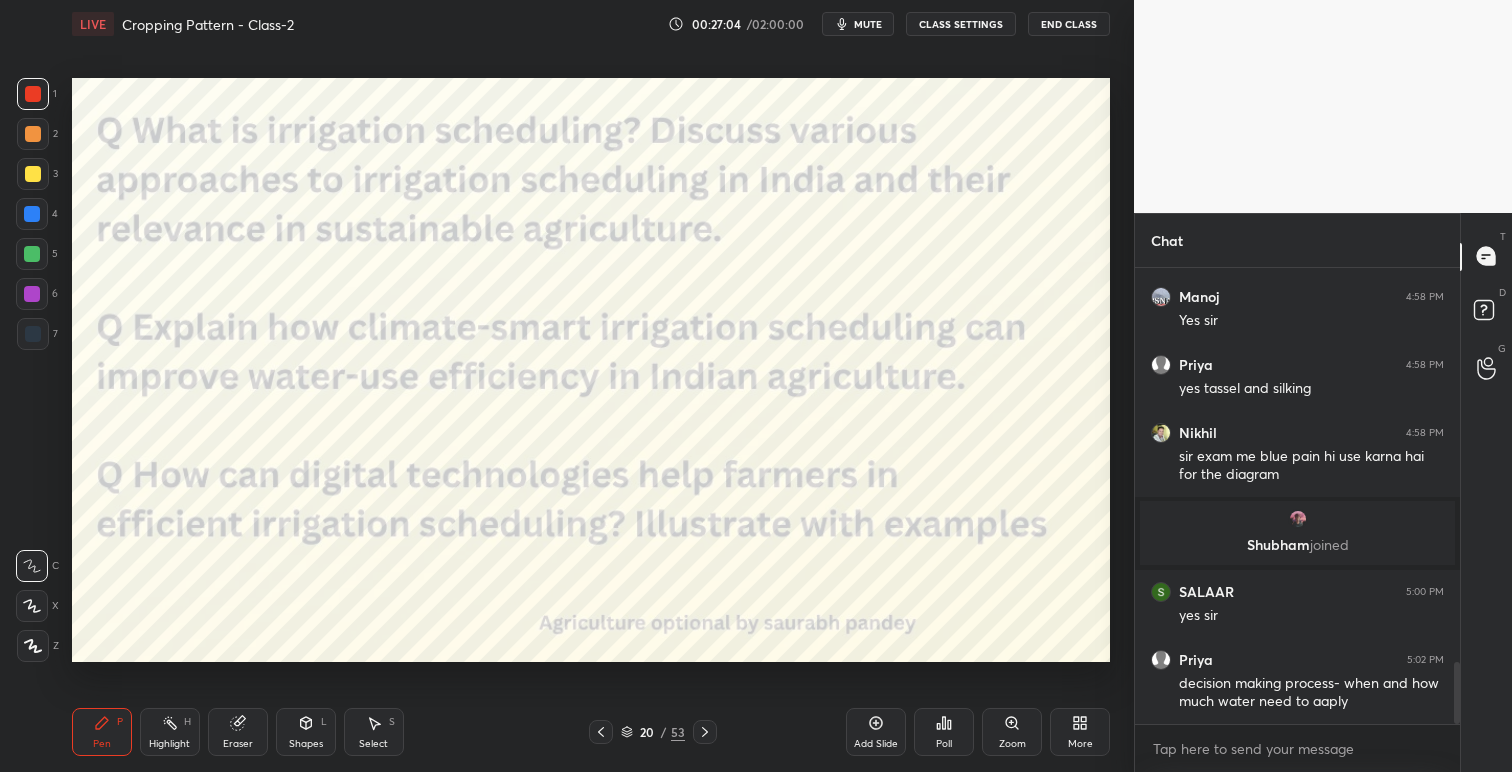 click 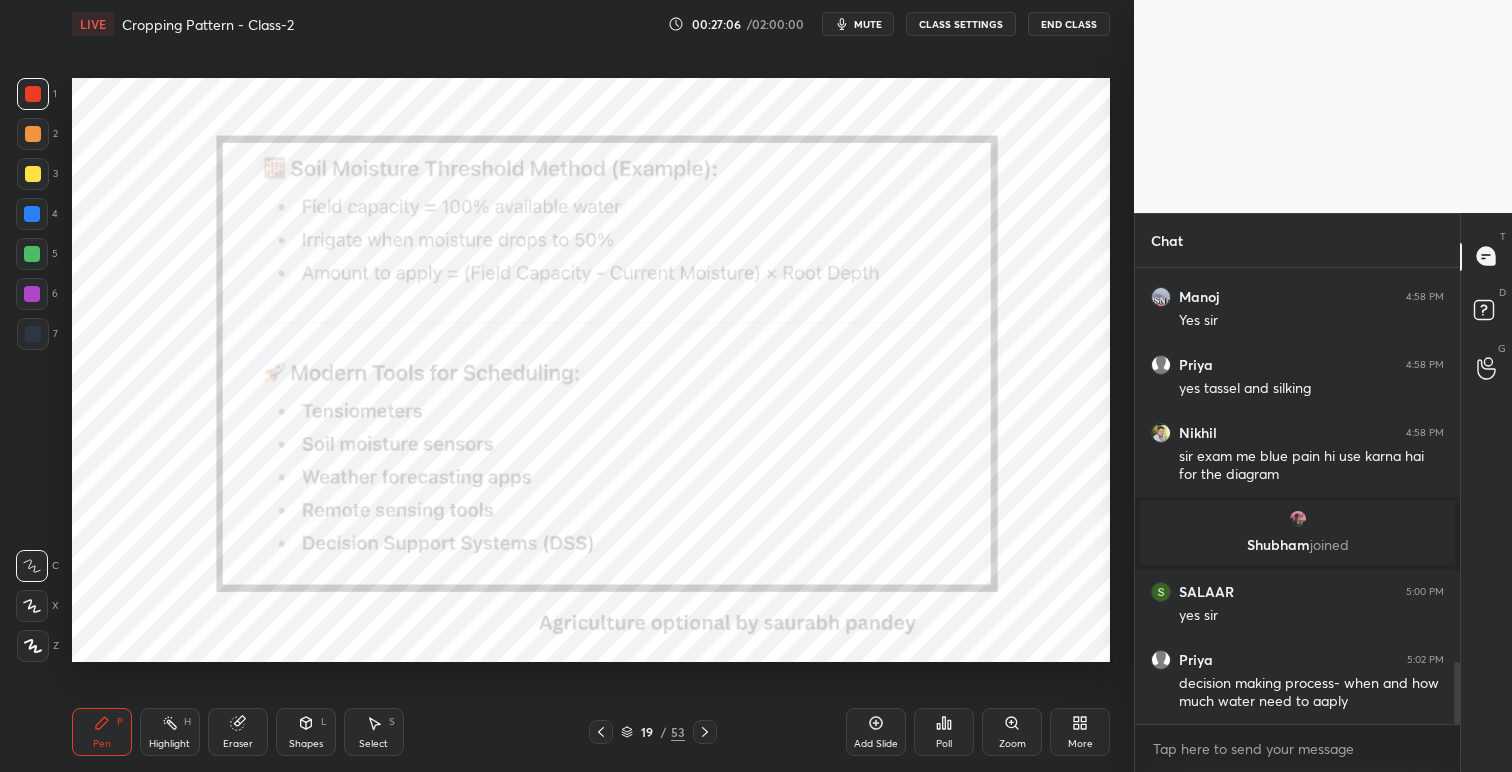 click 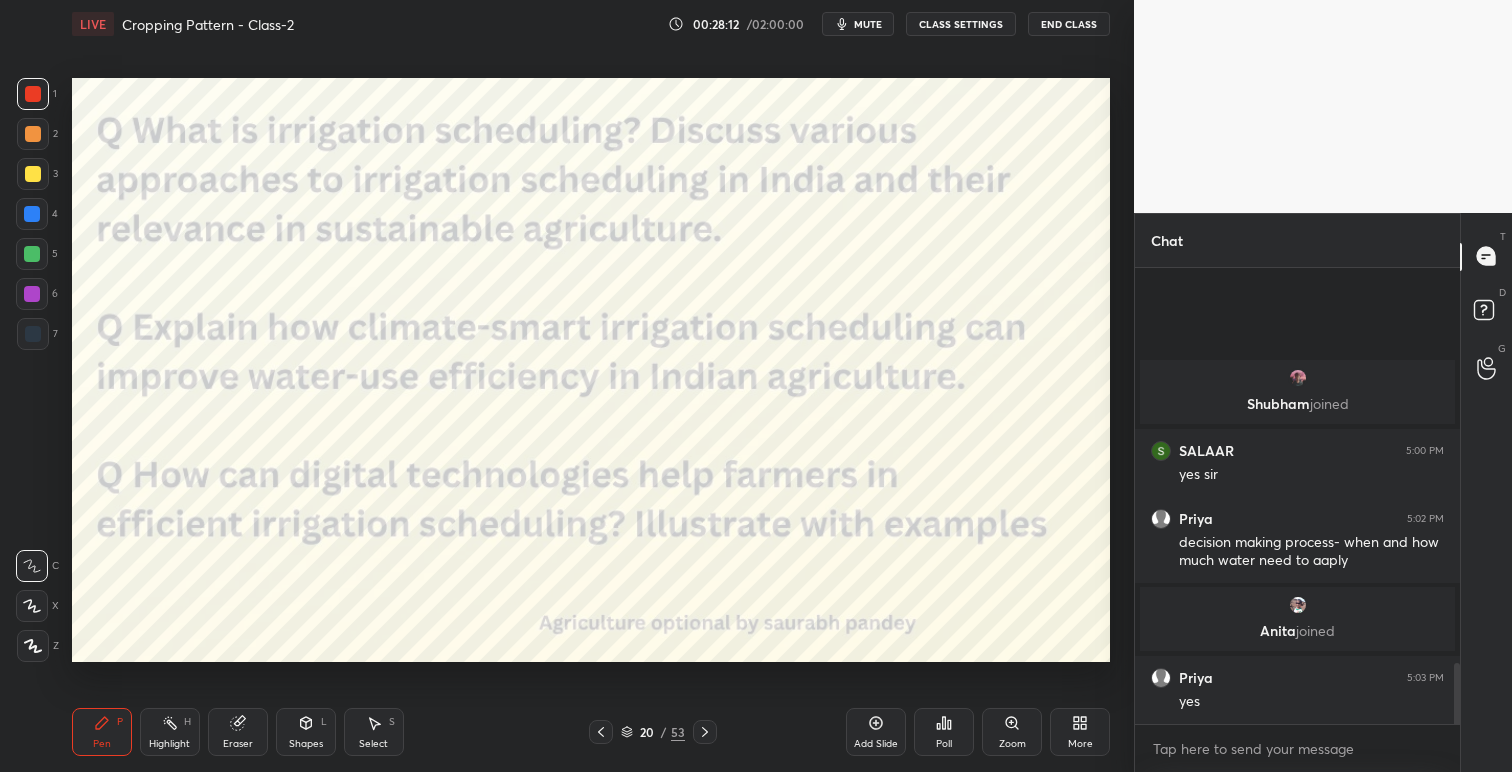 scroll, scrollTop: 2972, scrollLeft: 0, axis: vertical 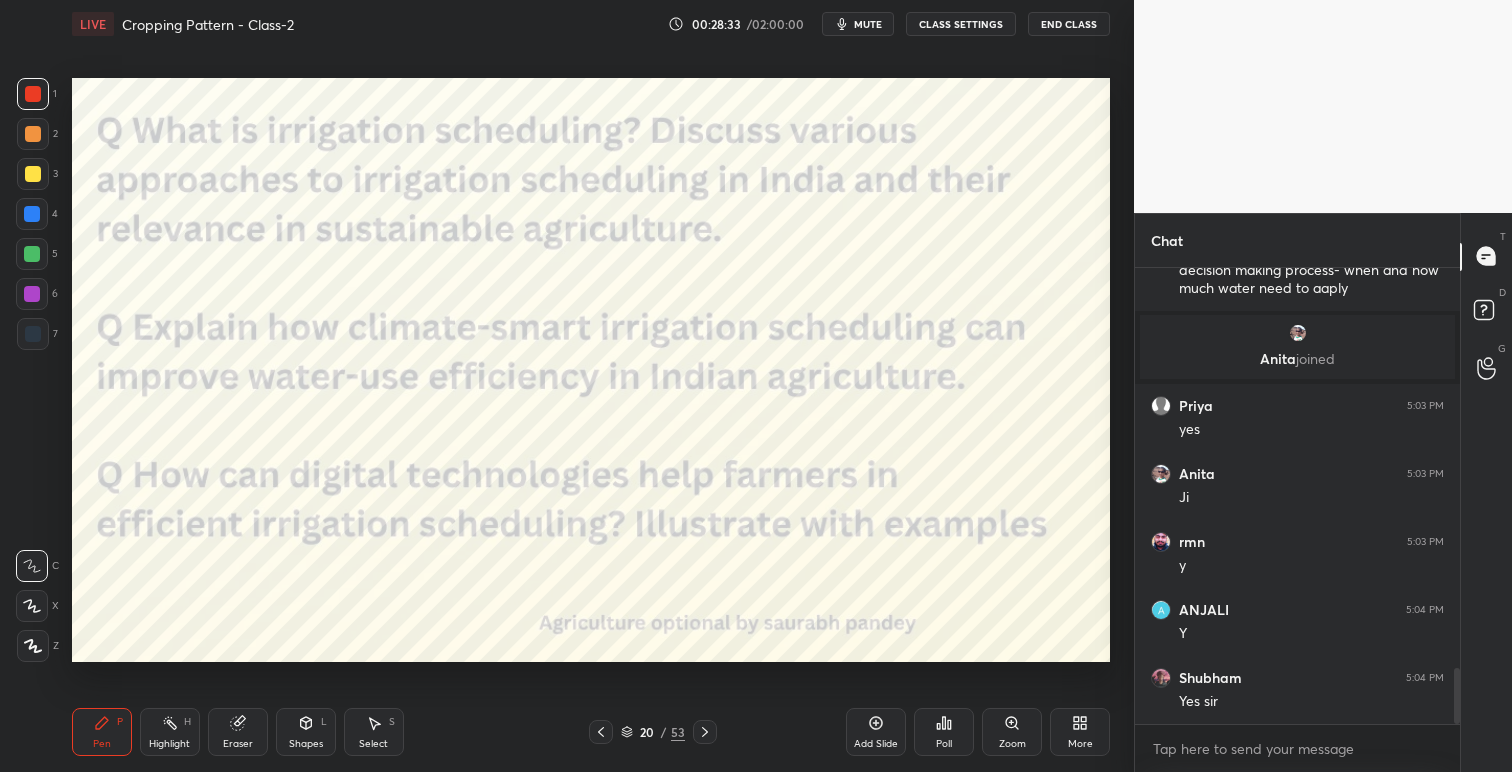 click 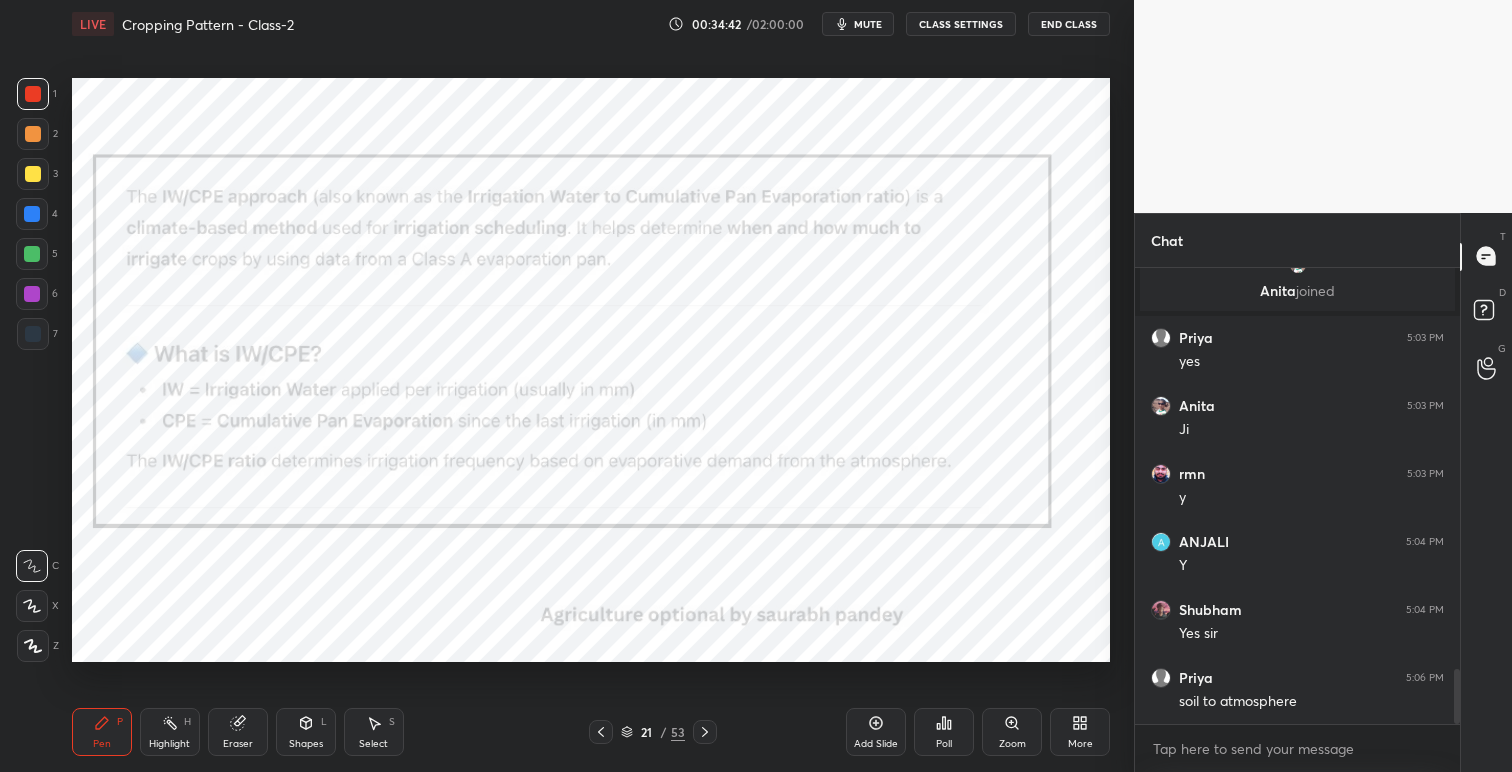 scroll, scrollTop: 3398, scrollLeft: 0, axis: vertical 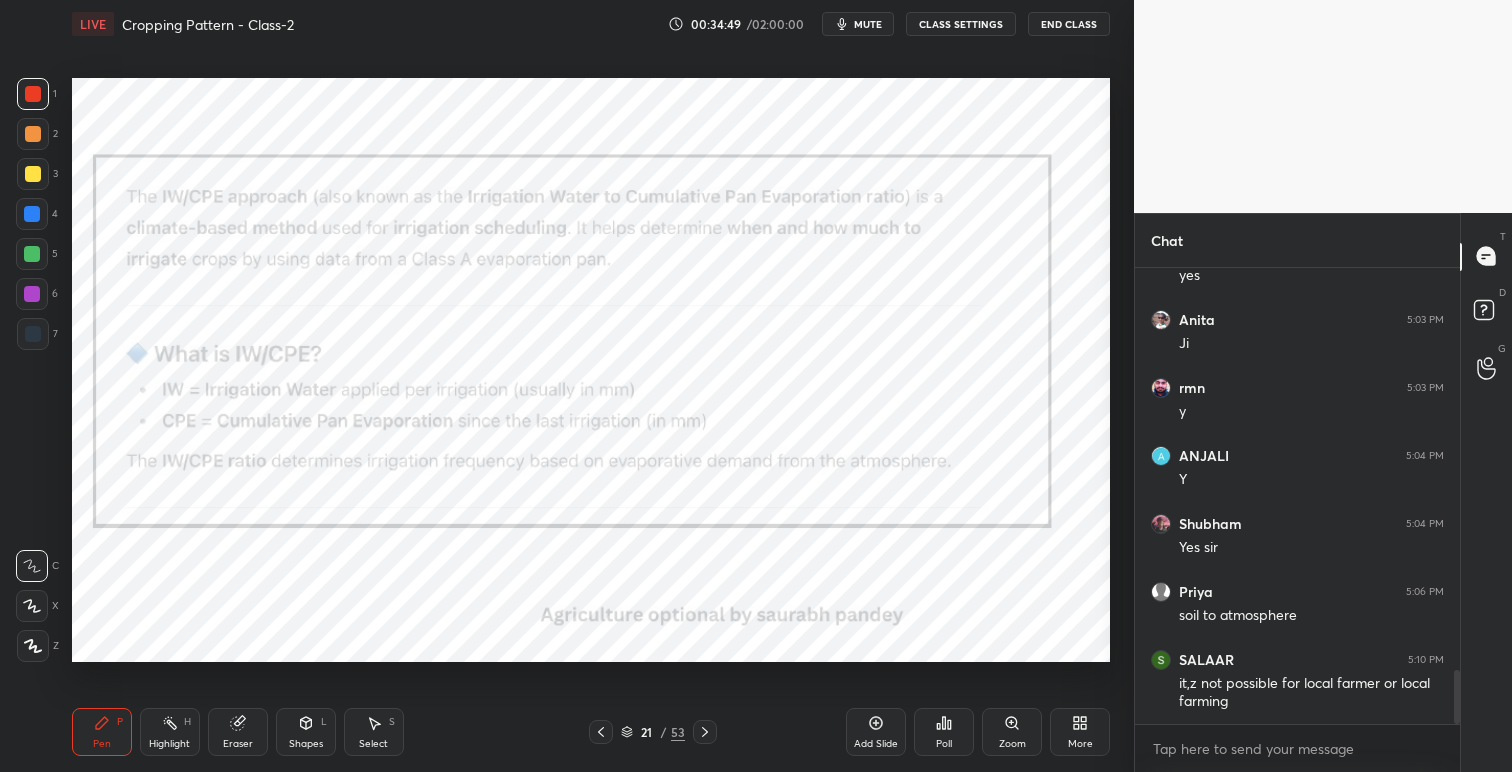 click on "CLASS SETTINGS" at bounding box center [961, 24] 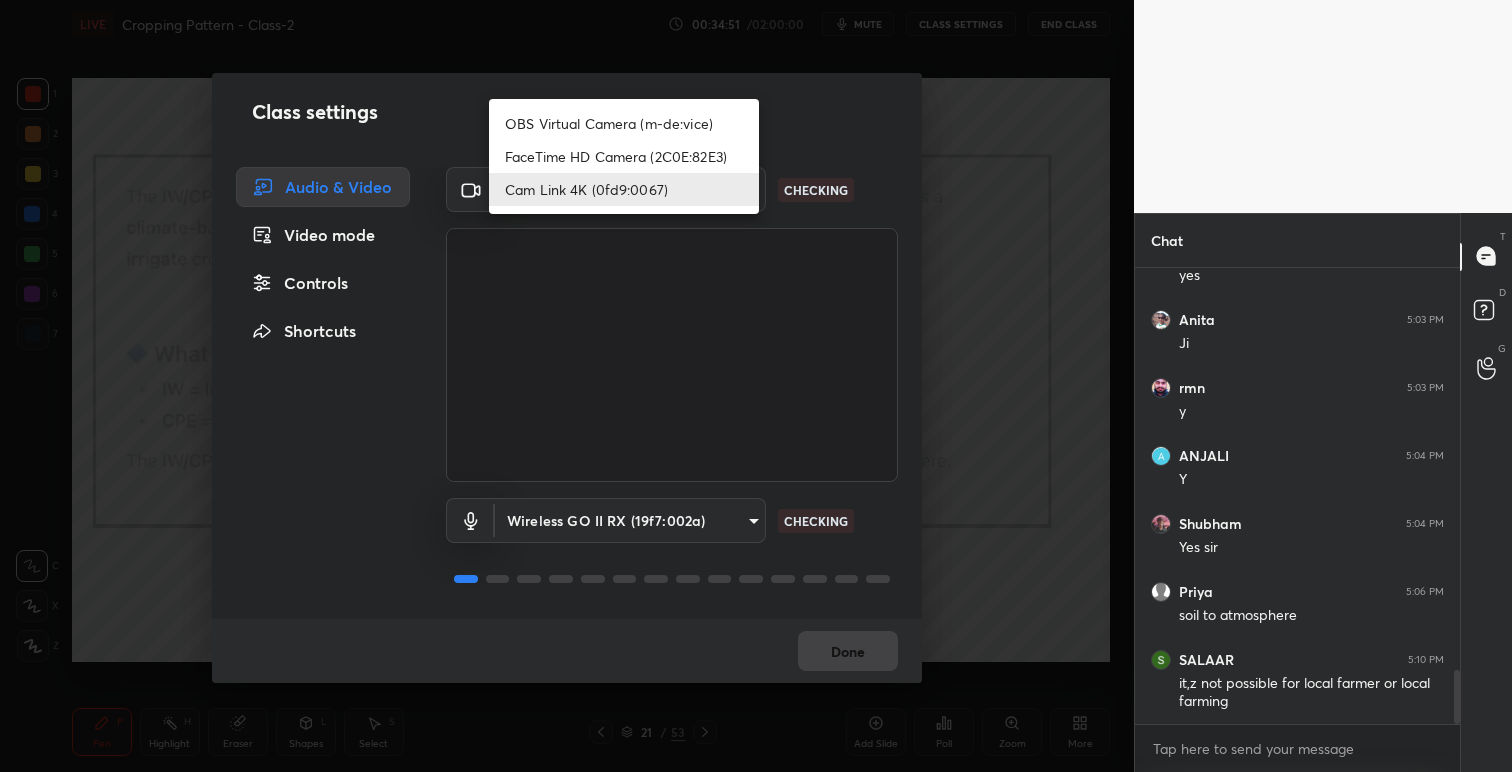 click on "1 2 3 4 5 6 7 C X Z C X Z E E Erase all   H H LIVE Cropping Pattern - Class-2 00:34:51 /  02:00:00 mute CLASS SETTINGS End Class Setting up your live class Poll for   secs No correct answer Start poll Back Cropping Pattern - Class-2 • L10 of Complete Agriculture Optional for IAS/IFOS Exam 2026/27 [FIRST] [LAST] Pen P Highlight H Eraser Shapes L Select S 21 / 53 Add Slide Poll Zoom More Chat [NAME]  joined [NAME] 5:03 PM yes [NAME] 5:03 PM Ji [NAME] 5:03 PM y [NAME] 5:04 PM Y [NAME] 5:04 PM Yes sir [NAME] 5:06 PM soil to atmosphere [NAME] 5:10 PM it,z not possible for local farmer or local farming JUMP TO LATEST Enable hand raising Enable raise hand to speak to learners. Once enabled, chat will be turned off temporarily. Enable x   Doubts asked by learners will show up here NEW DOUBTS ASKED No one has raised a hand yet Can't raise hand Looks like educator just invited you to speak. Please wait before you can raise your hand again. Got it T Messages (T) D Doubts (D) G Raise Hand (G) Report an issue Buffering ​" at bounding box center (756, 386) 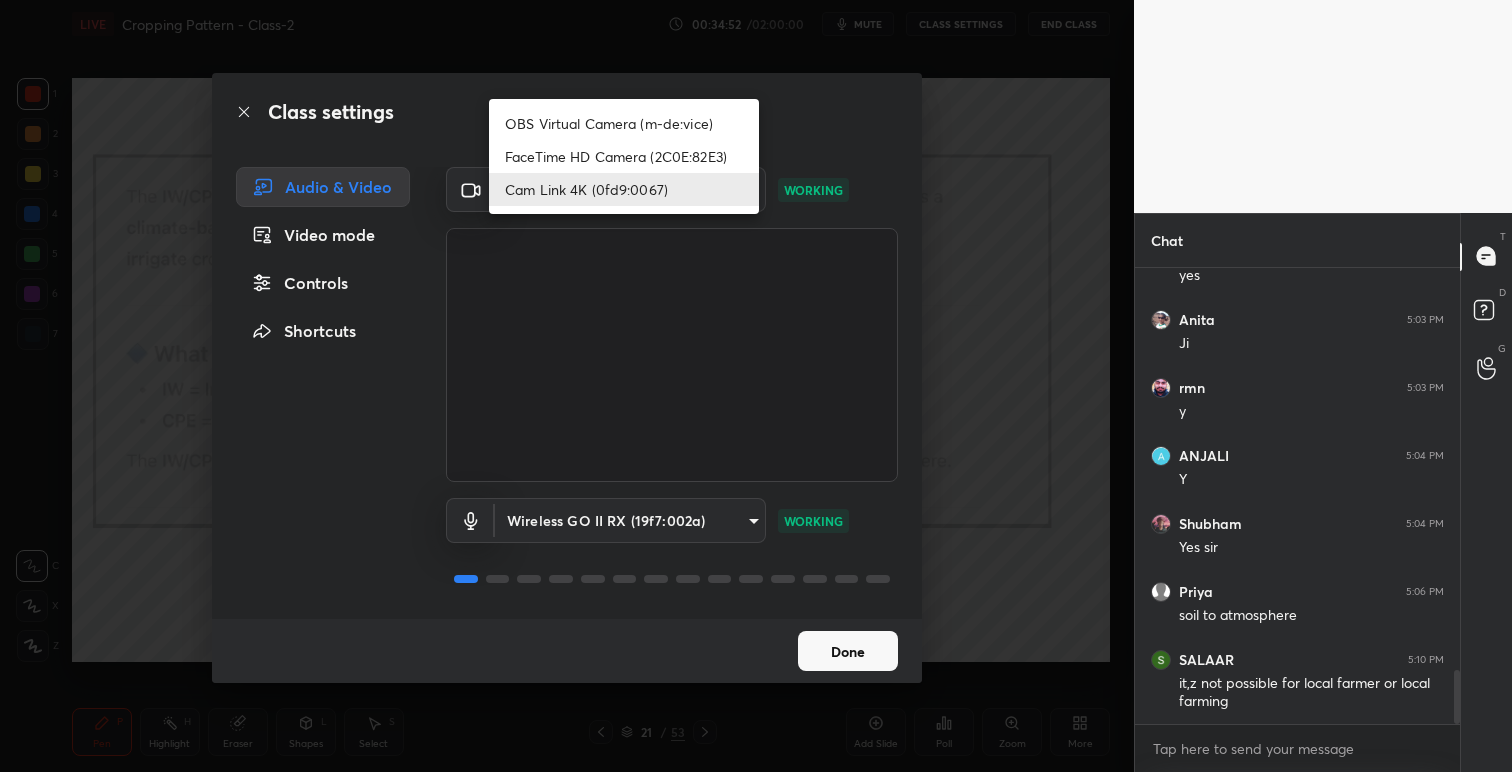 click on "OBS Virtual Camera (m-de:vice)" at bounding box center [624, 123] 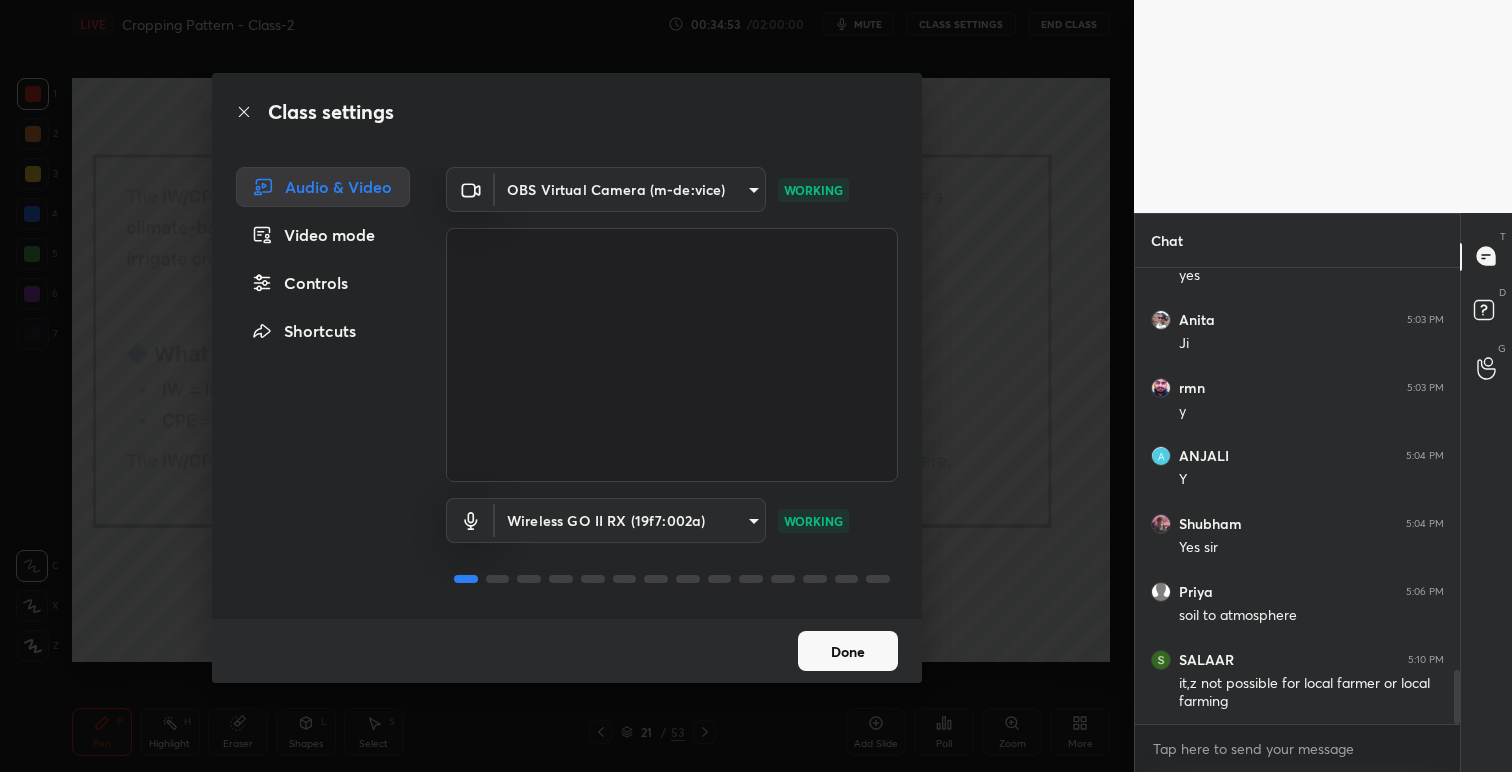 click on "Done" at bounding box center (848, 651) 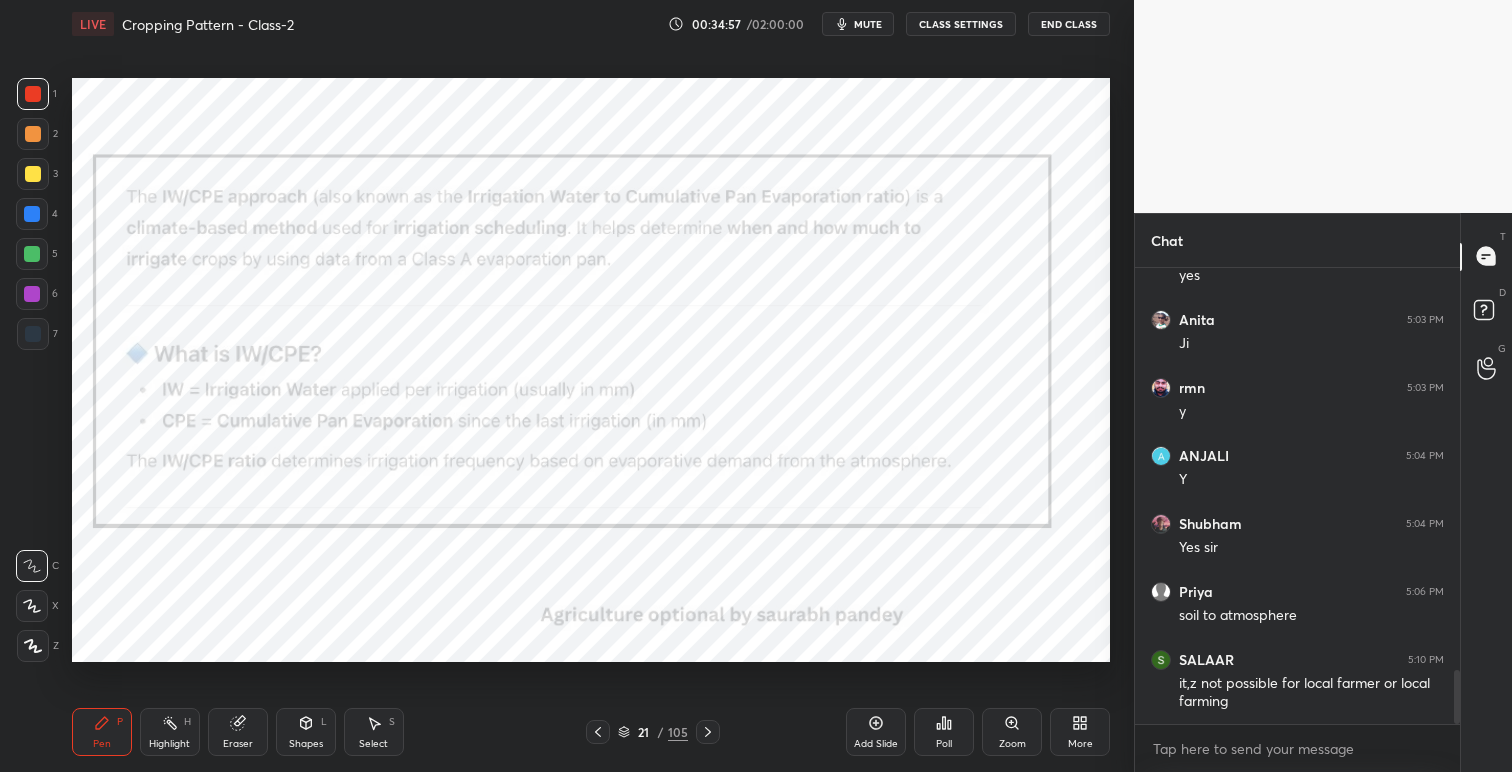 click on "mute" at bounding box center [868, 24] 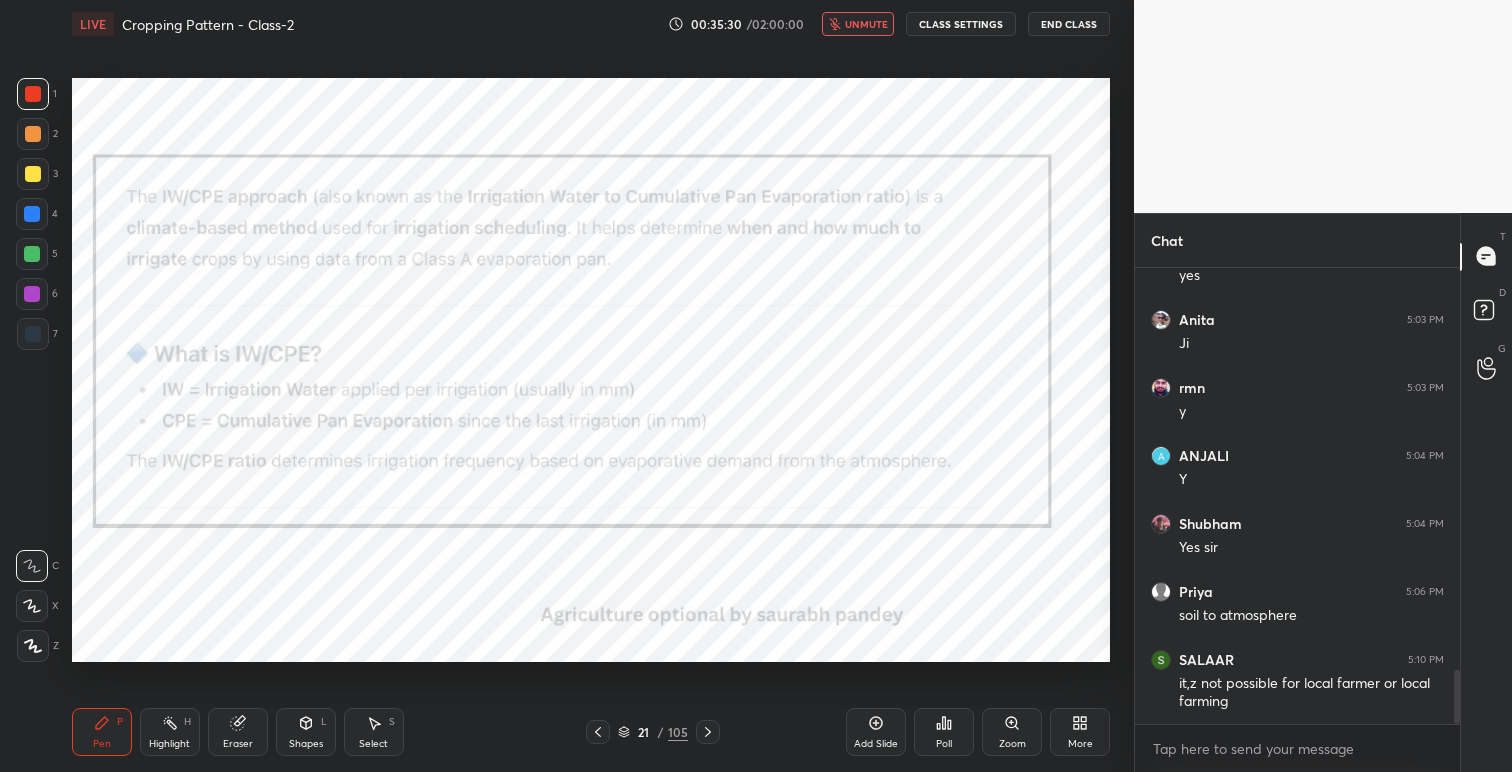 scroll, scrollTop: 424, scrollLeft: 319, axis: both 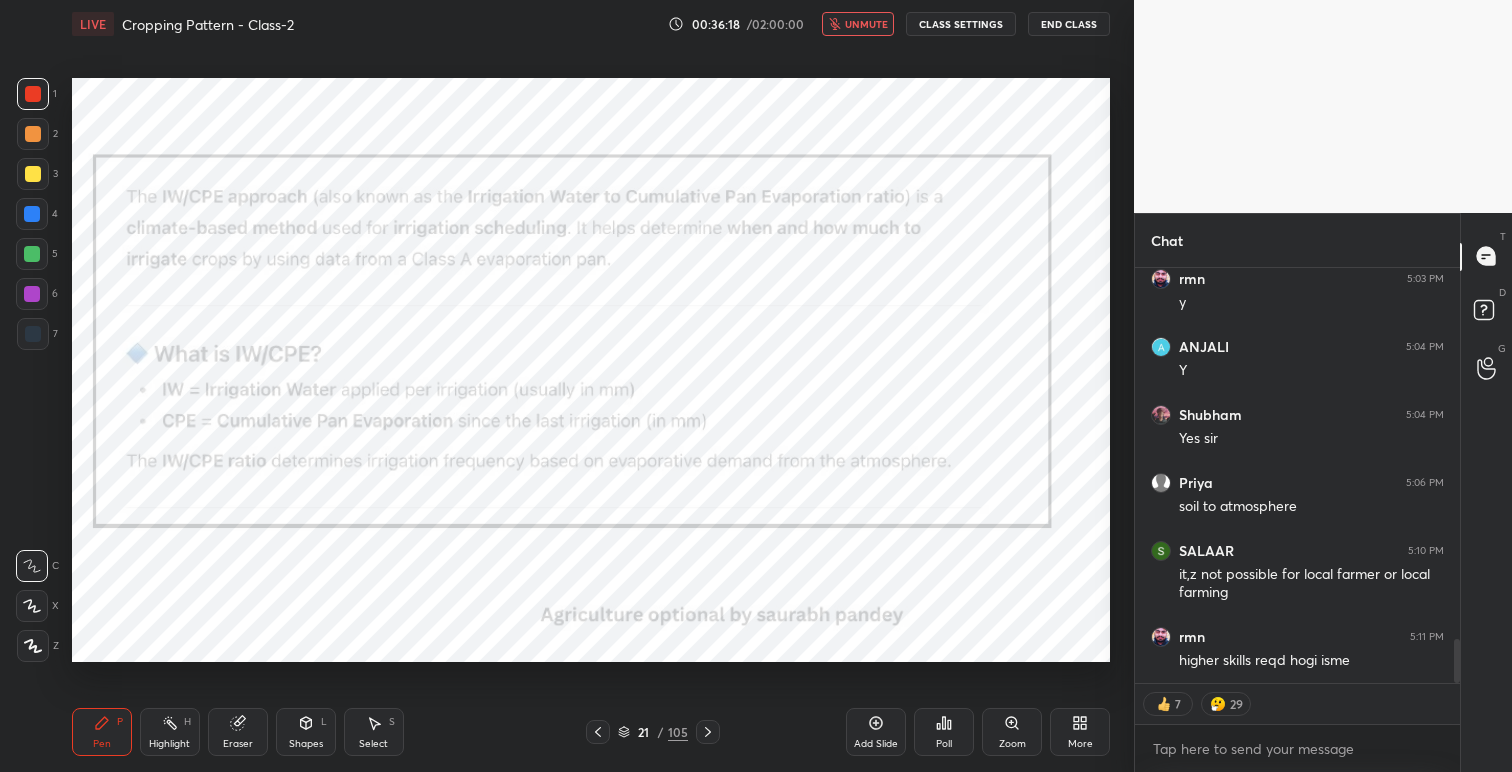 type on "x" 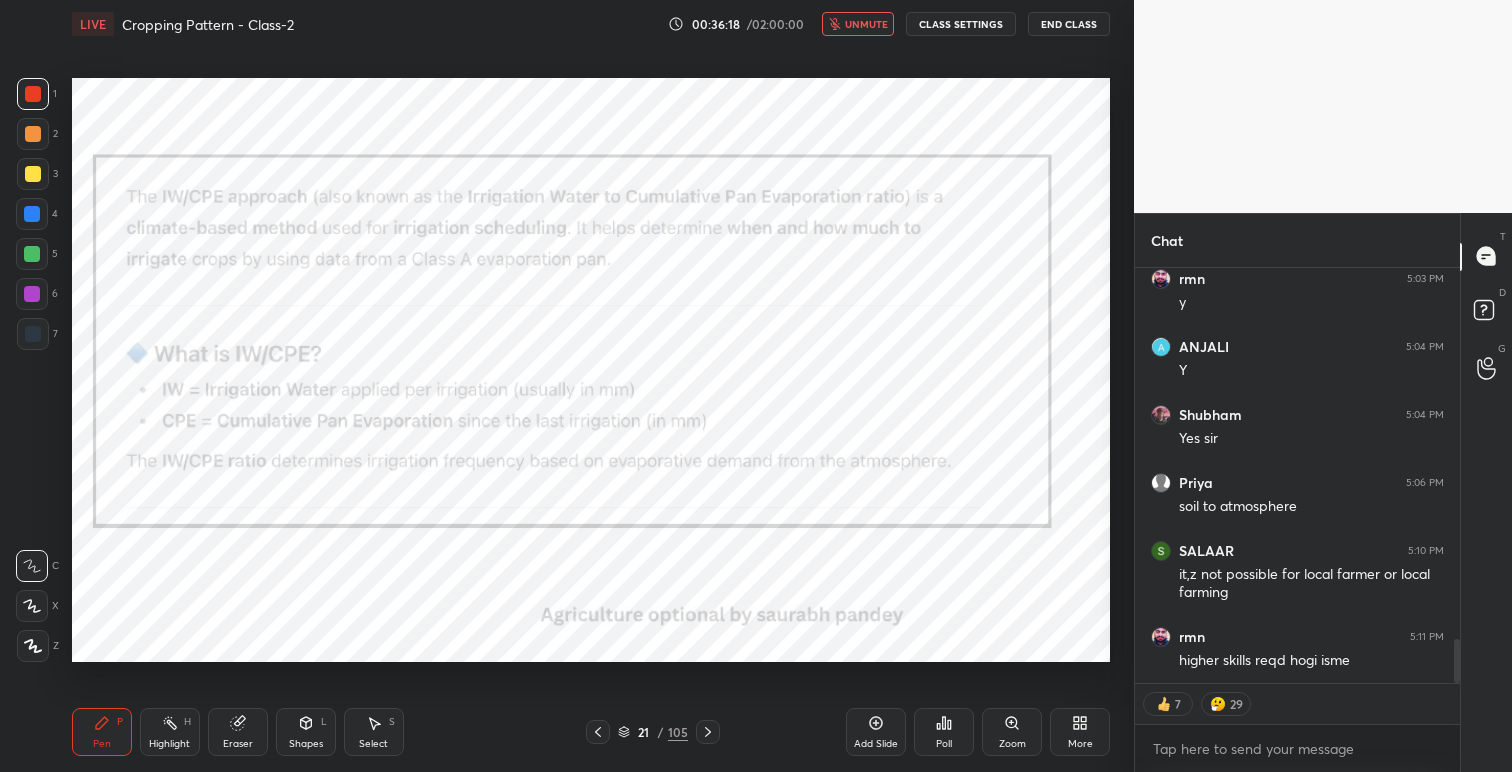 scroll, scrollTop: 6, scrollLeft: 7, axis: both 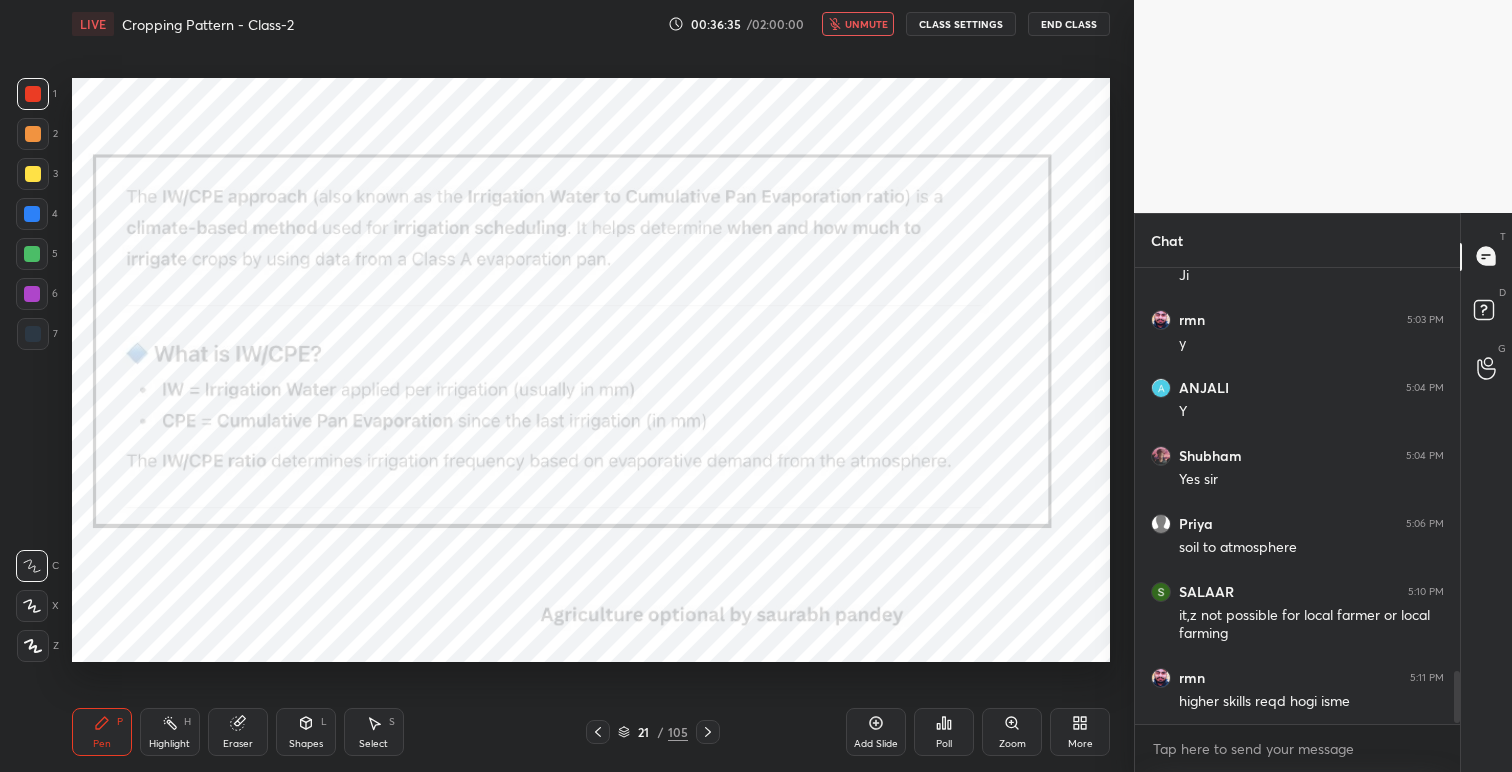 click on "unmute" at bounding box center [866, 24] 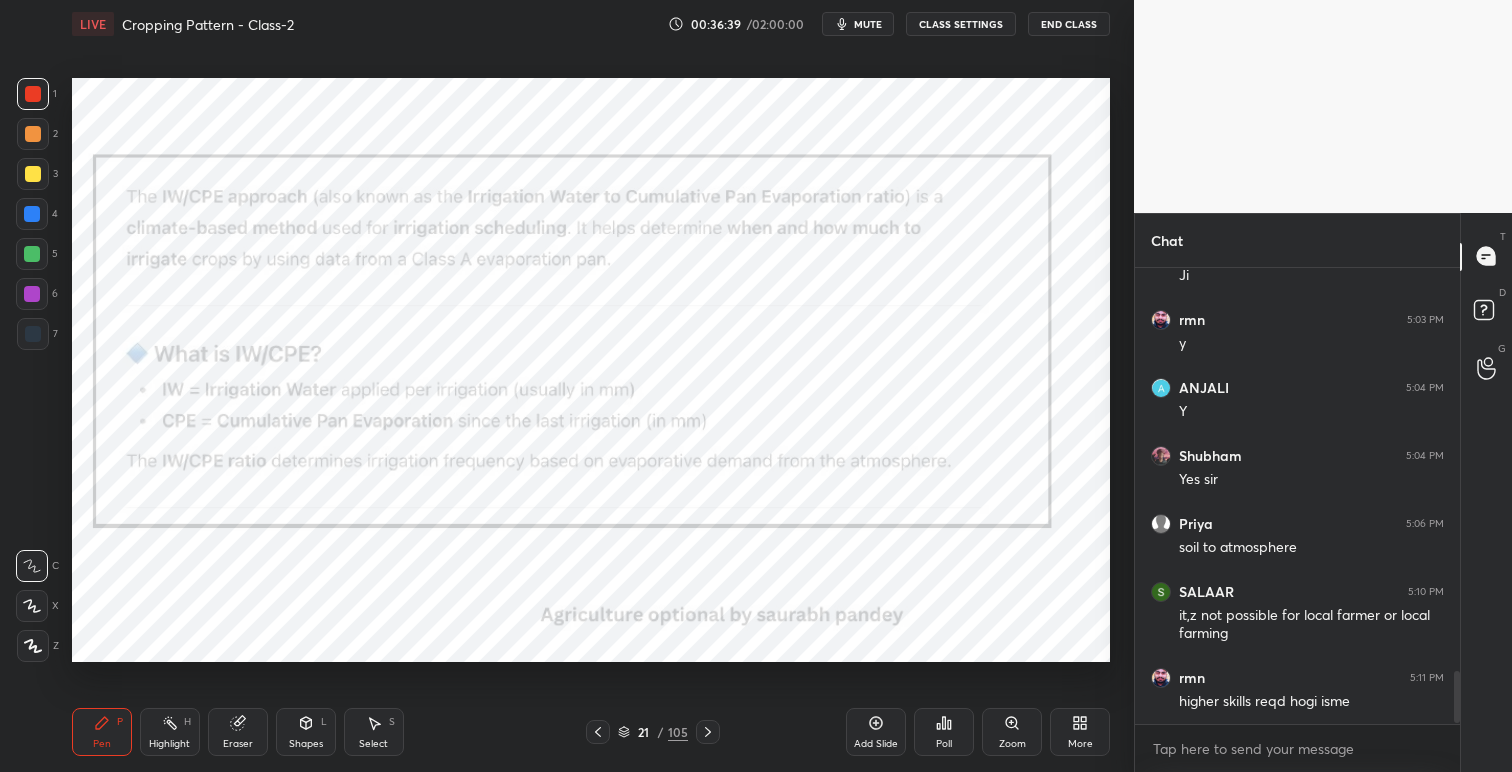 click on "CLASS SETTINGS" at bounding box center [961, 24] 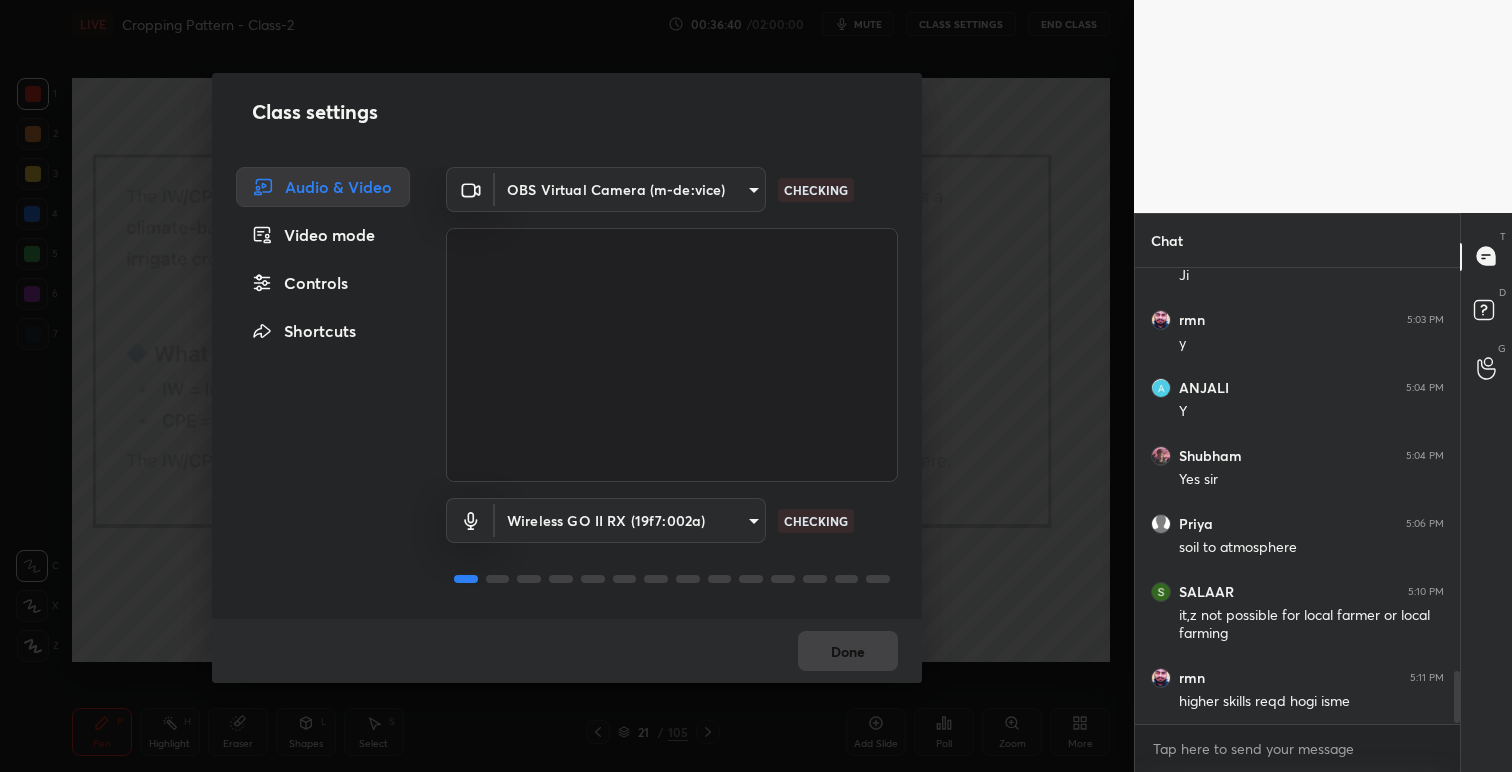 click on "1 2 3 4 5 6 7 C X Z C X Z E E Erase all H H LIVE Cropping Pattern - Class-2 00:36:40 / 02:00:00 mute CLASS SETTINGS End Class Setting up your live class Poll for secs No correct answer Start poll Back Cropping Pattern - Class-2 • L10 of Complete Agriculture Optional for IAS/IFOS Exam 2026/27 [PERSON] Pen P Highlight H Eraser Shapes L Select S 21 / 105 Add Slide Poll Zoom More Chat Priya 4:57 PM bache mann ke sache rmn 4:58 PM y Manoj 4:58 PM Yes sir Priya 4:58 PM yes tassel and silking Nikhil 4:58 PM sir exam me blue pain hi use karna hai for the diagram Shubham joined SALAAR 5:00 PM yes sir Priya 5:02 PM decision making process- when and how much water need to aaply Anita joined Priya 5:03 PM yes Anita 5:03 PM Ji rmn 5:03 PM y ANJALI 5:04 PM Y Shubham 5:04 PM Yes sir Priya 5:06 PM soil to atmosphere SALAAR 5:10 PM it,z not possible for local farmer or local farming rmn 5:11 PM higher skills reqd hogi isme JUMP TO LATEST Enable hand raising Enable x Doubts asked by learners will show up here" at bounding box center (756, 386) 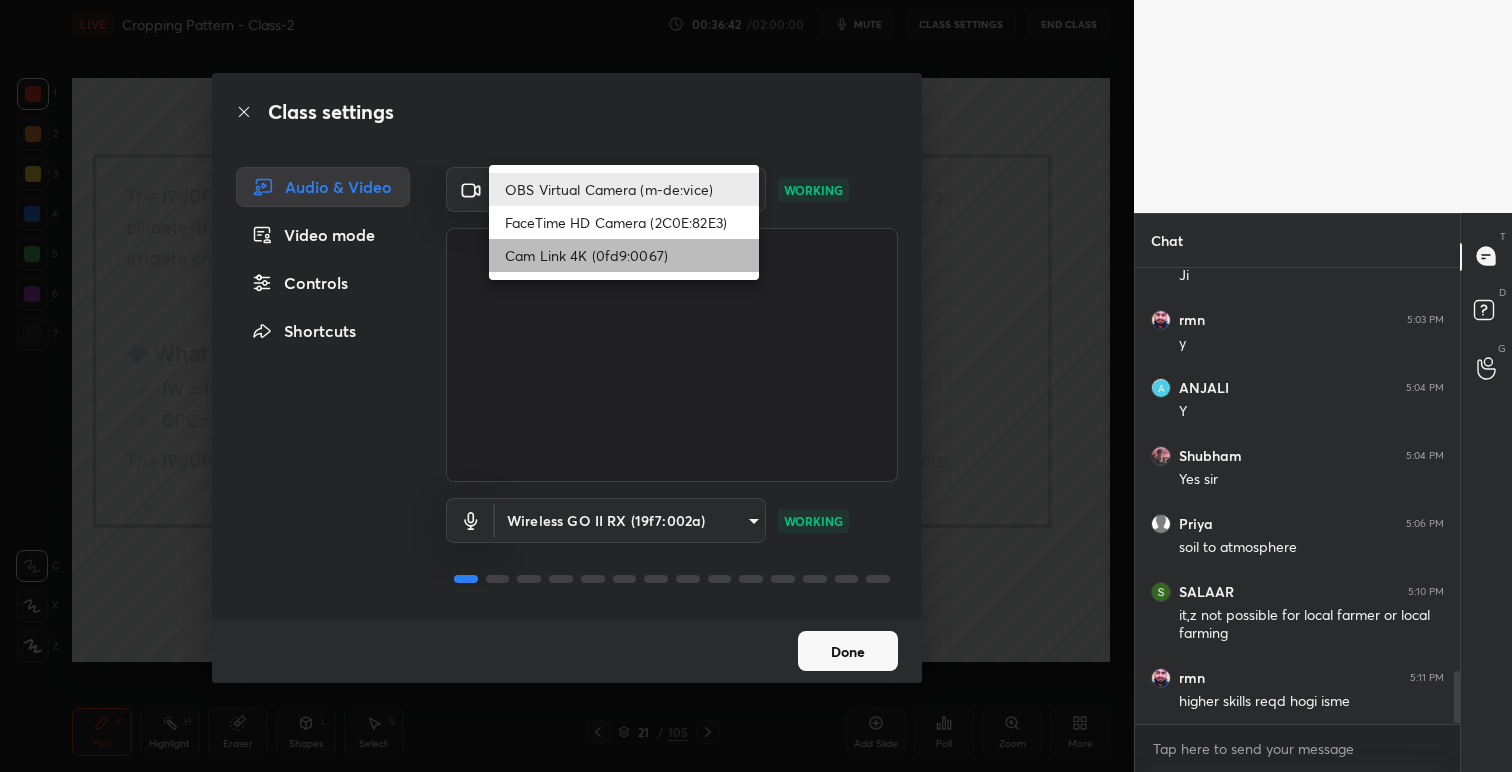 click on "Cam Link 4K (0fd9:0067)" at bounding box center [624, 255] 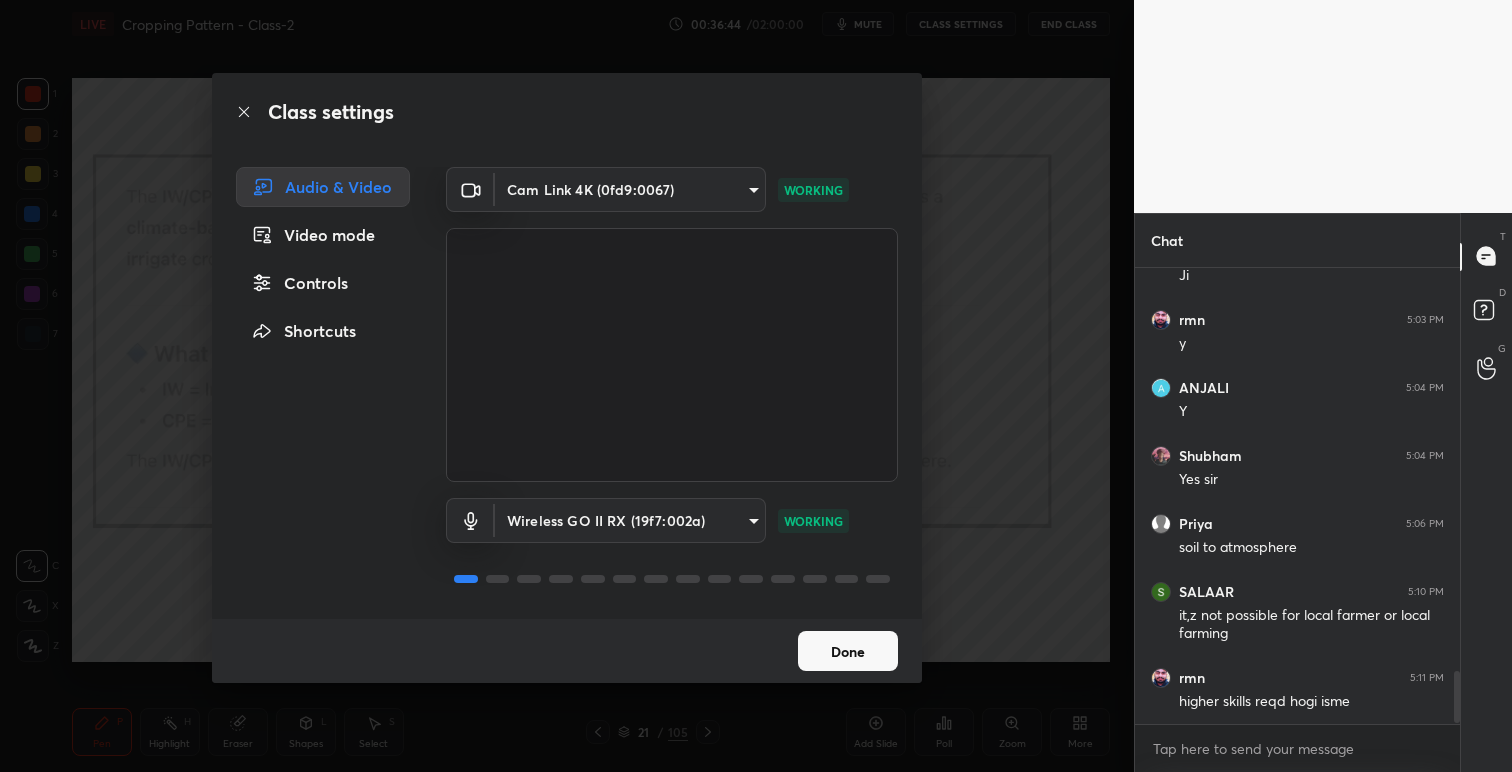 click on "Done" at bounding box center (848, 651) 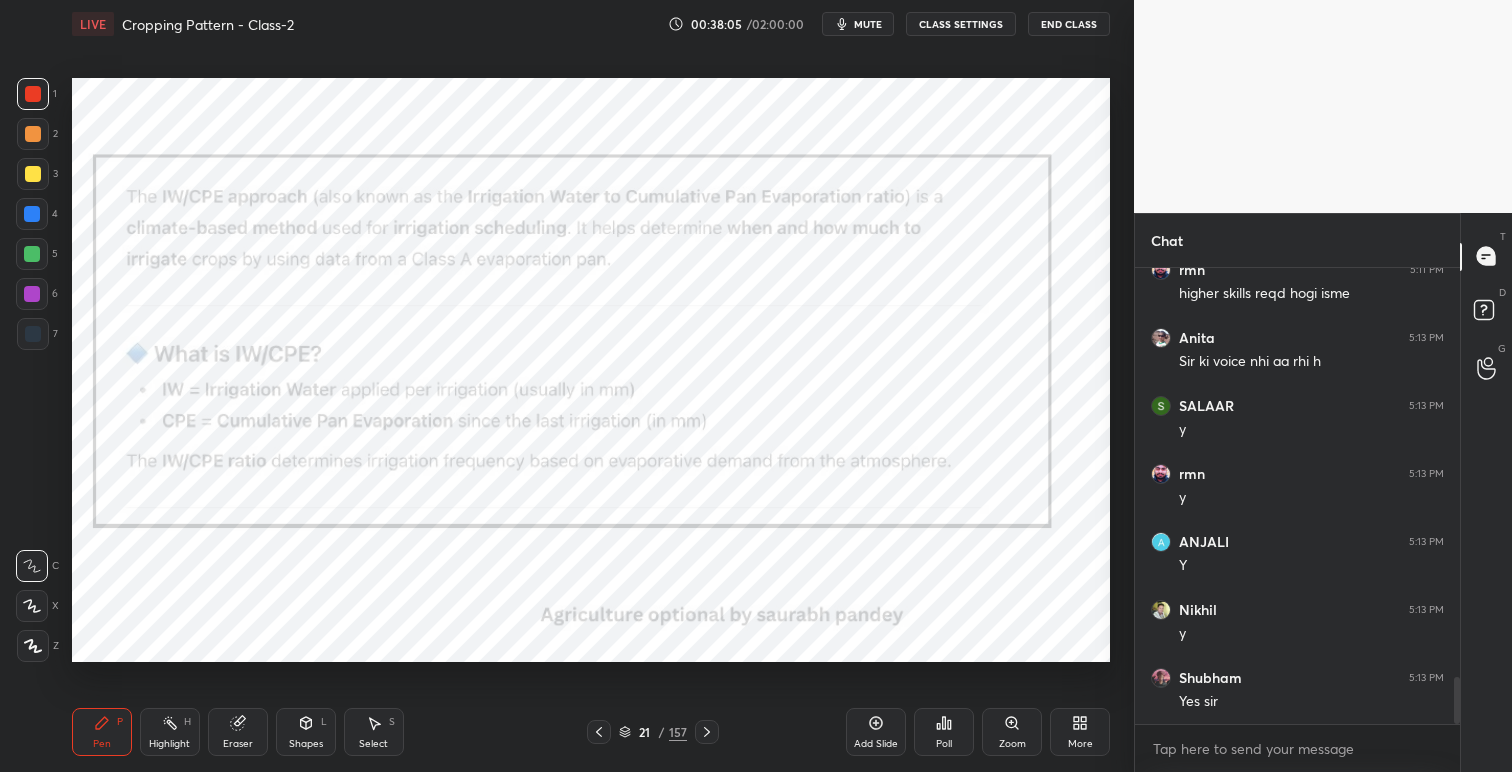 scroll, scrollTop: 3942, scrollLeft: 0, axis: vertical 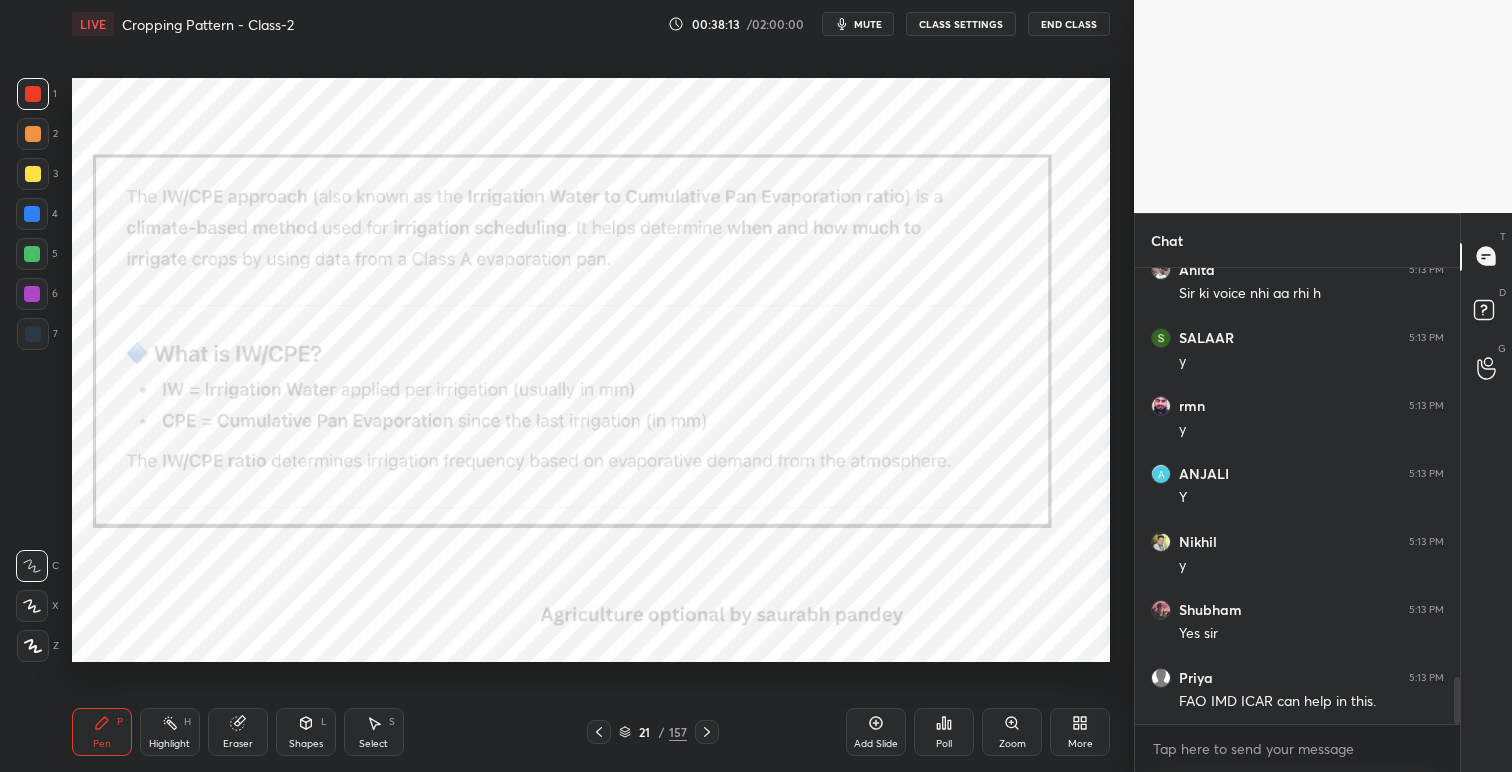 click 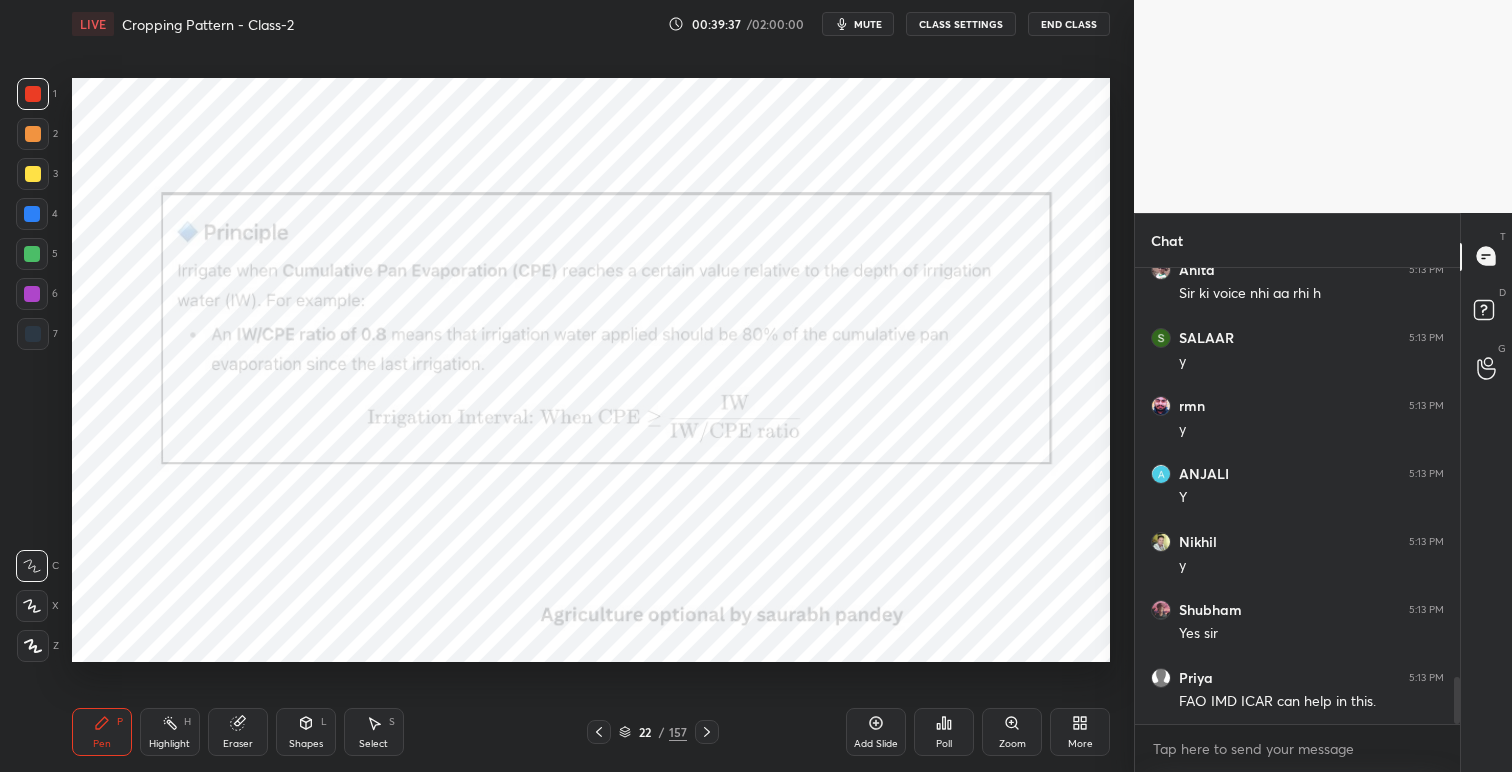 click at bounding box center (32, 214) 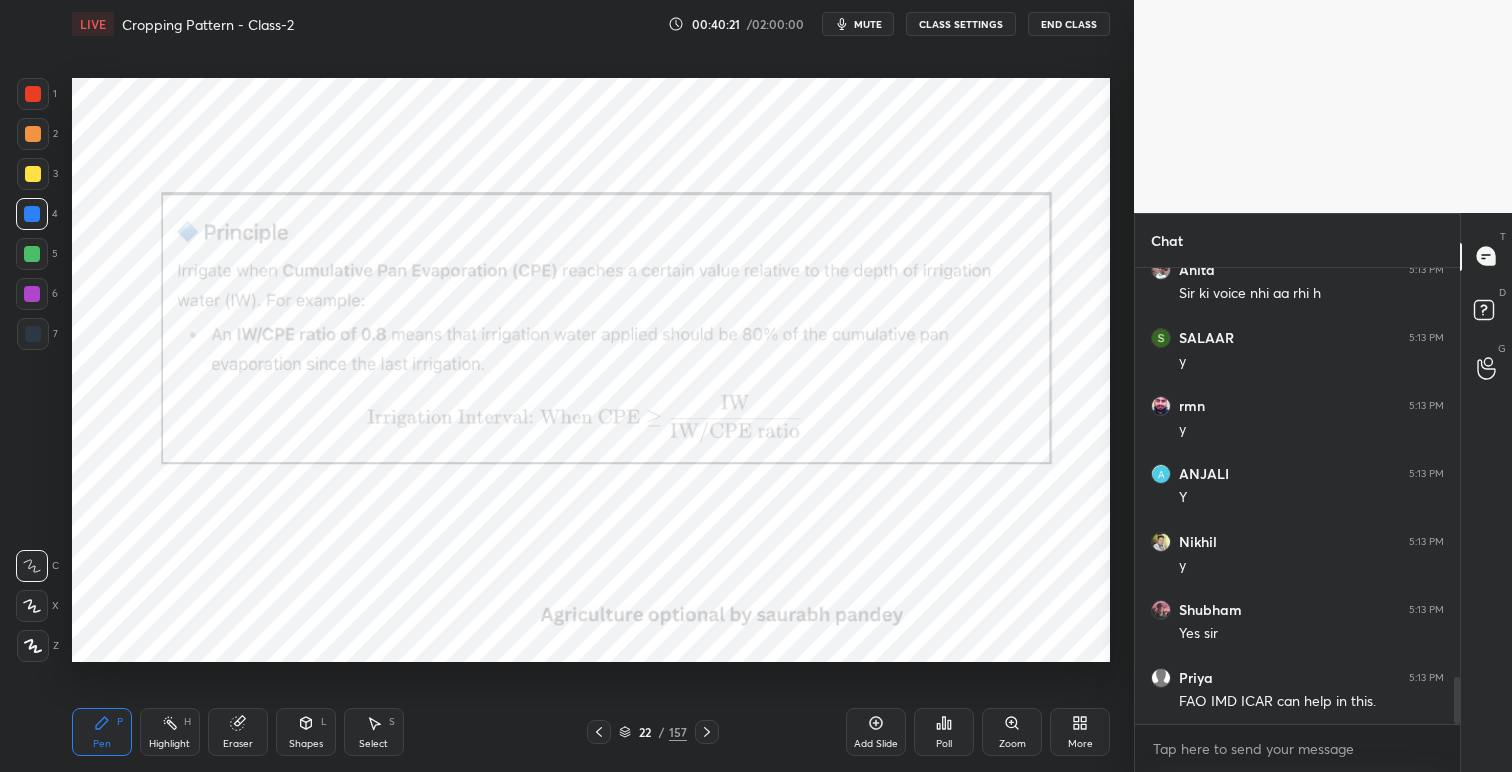 scroll, scrollTop: 4010, scrollLeft: 0, axis: vertical 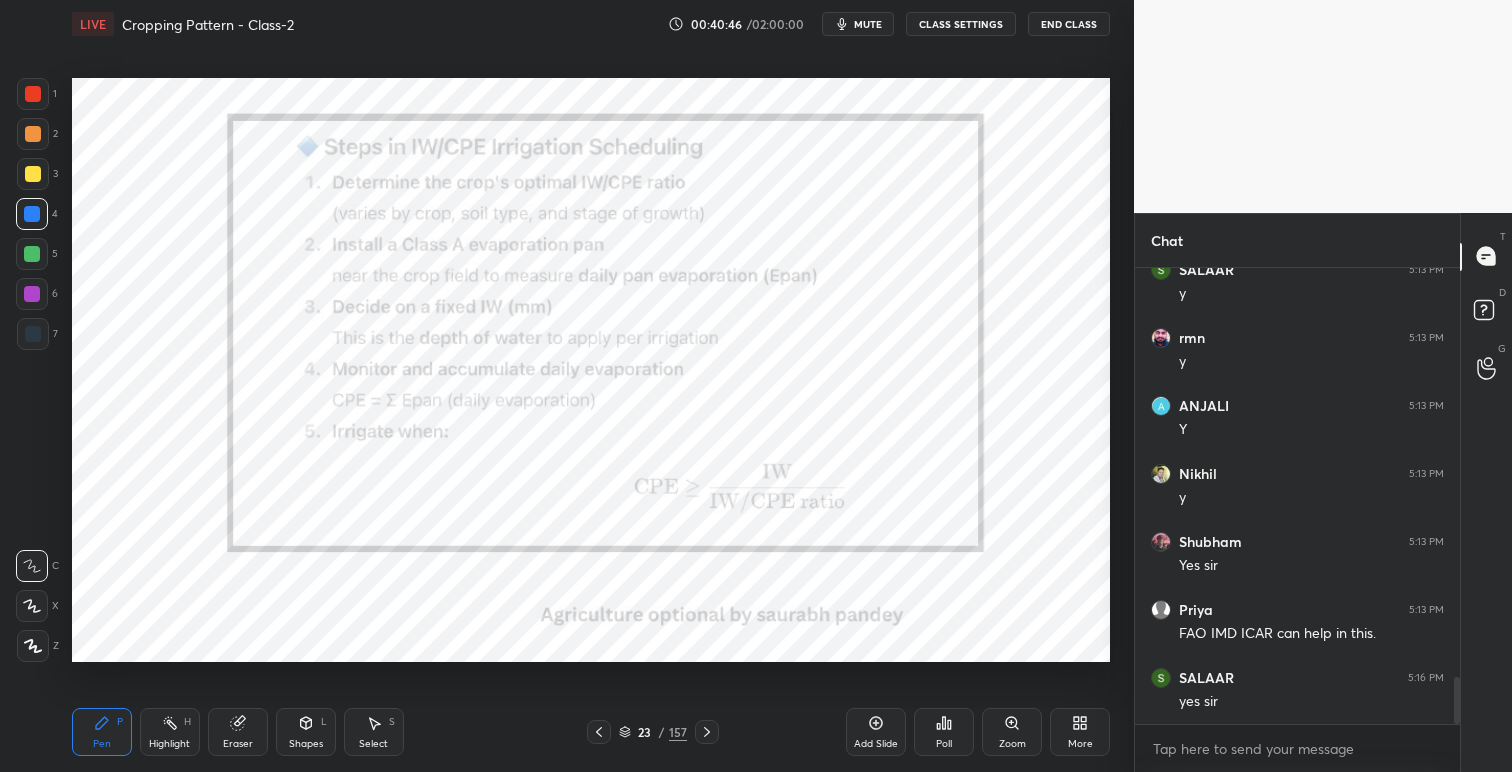click at bounding box center [33, 94] 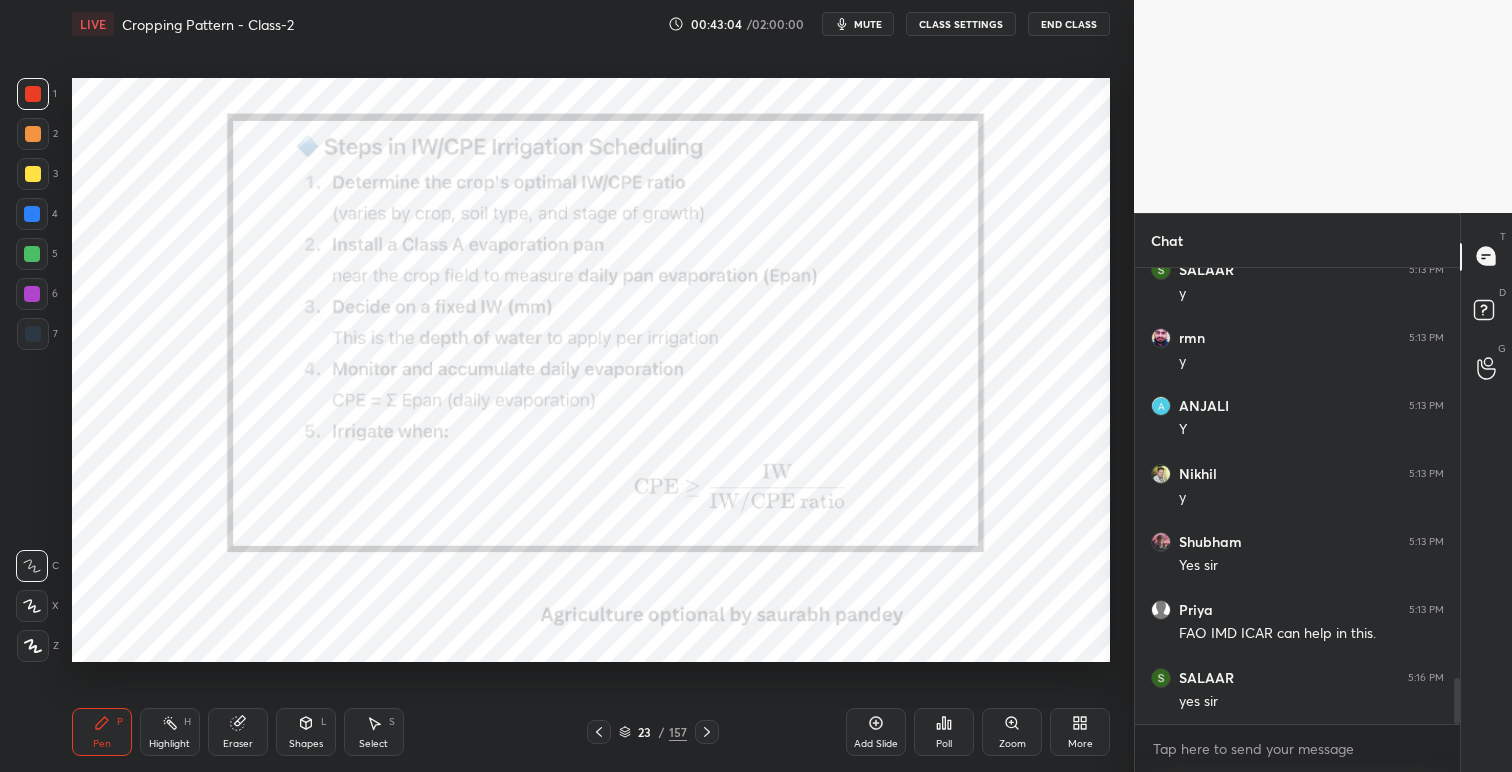 scroll, scrollTop: 4078, scrollLeft: 0, axis: vertical 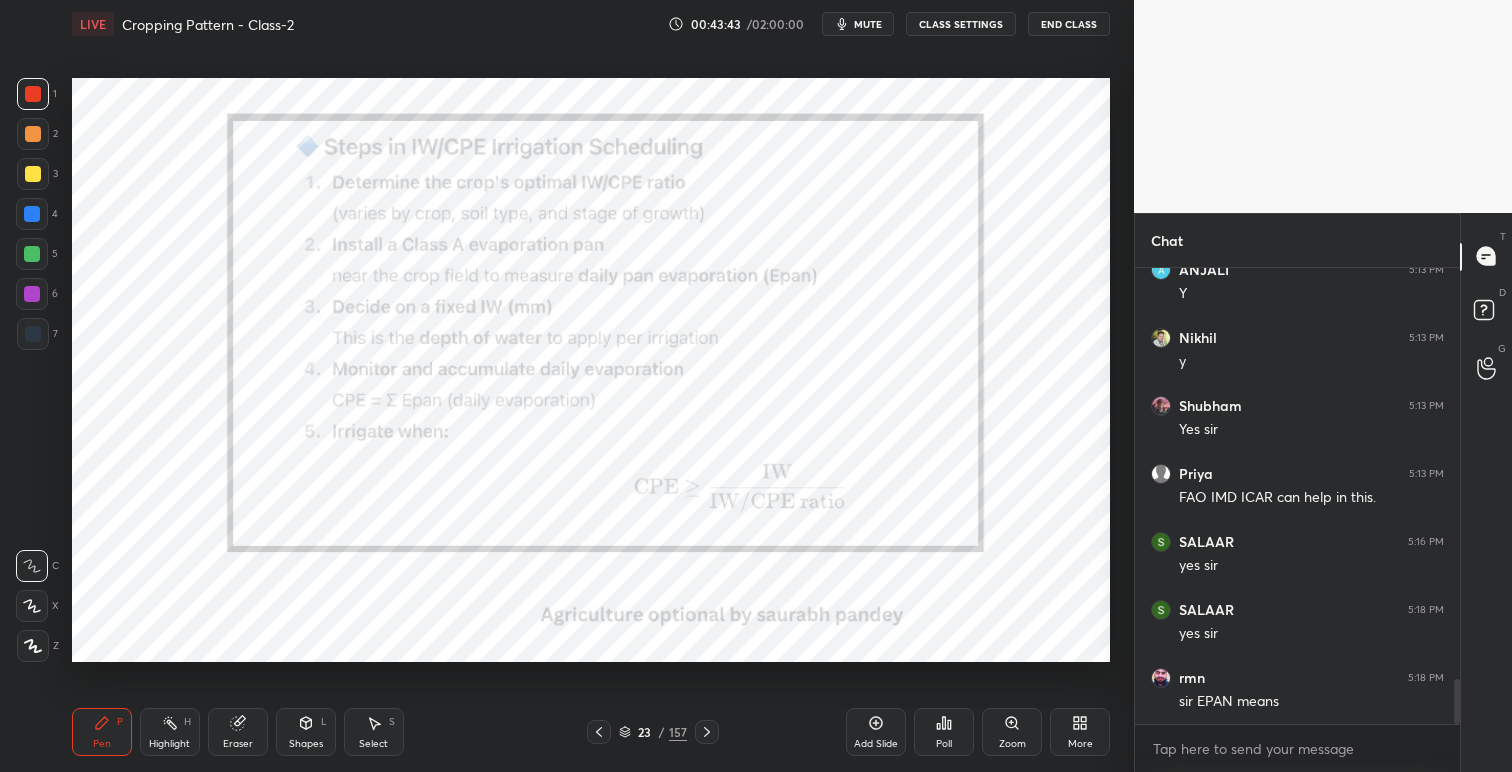 click on "mute" at bounding box center (868, 24) 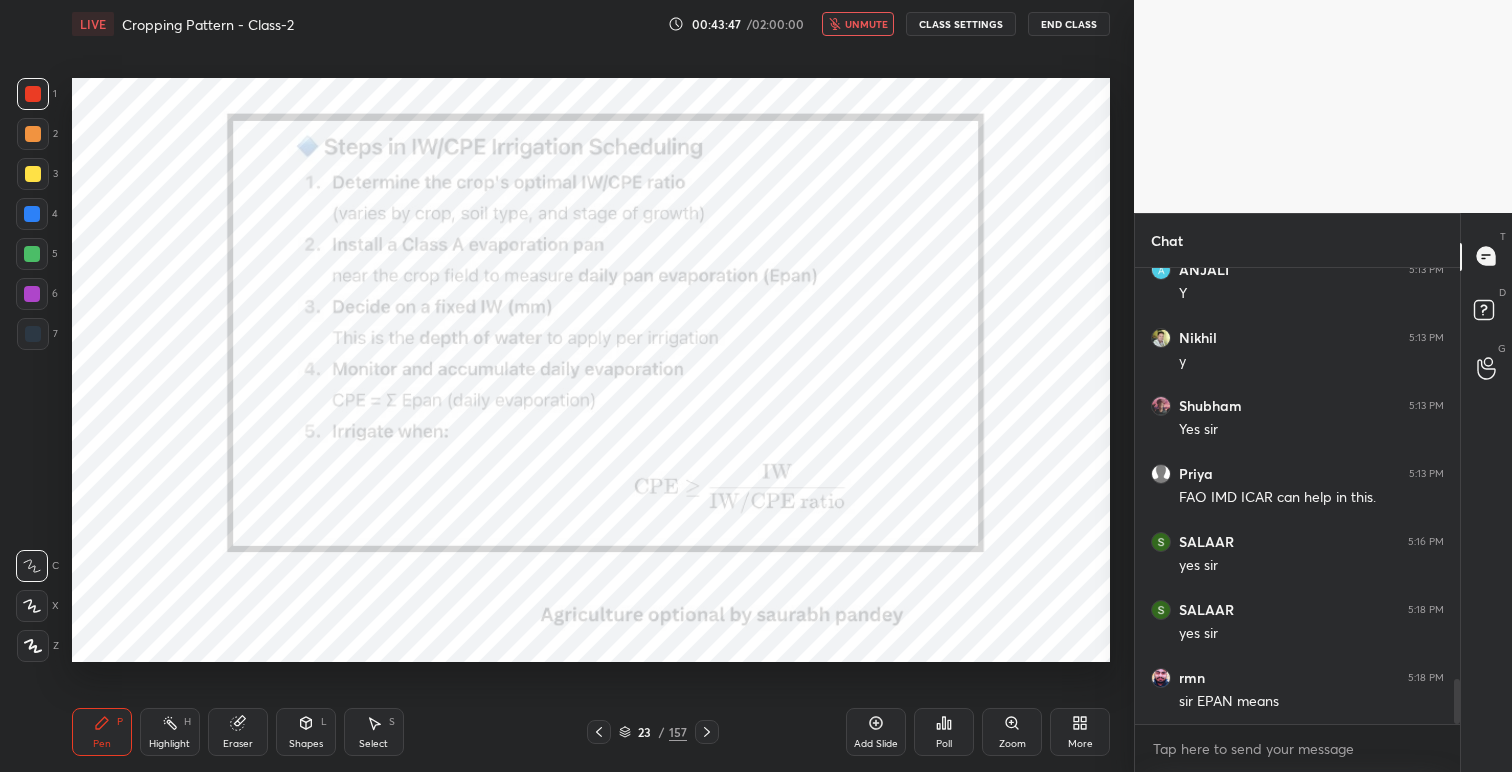 click on "unmute" at bounding box center [866, 24] 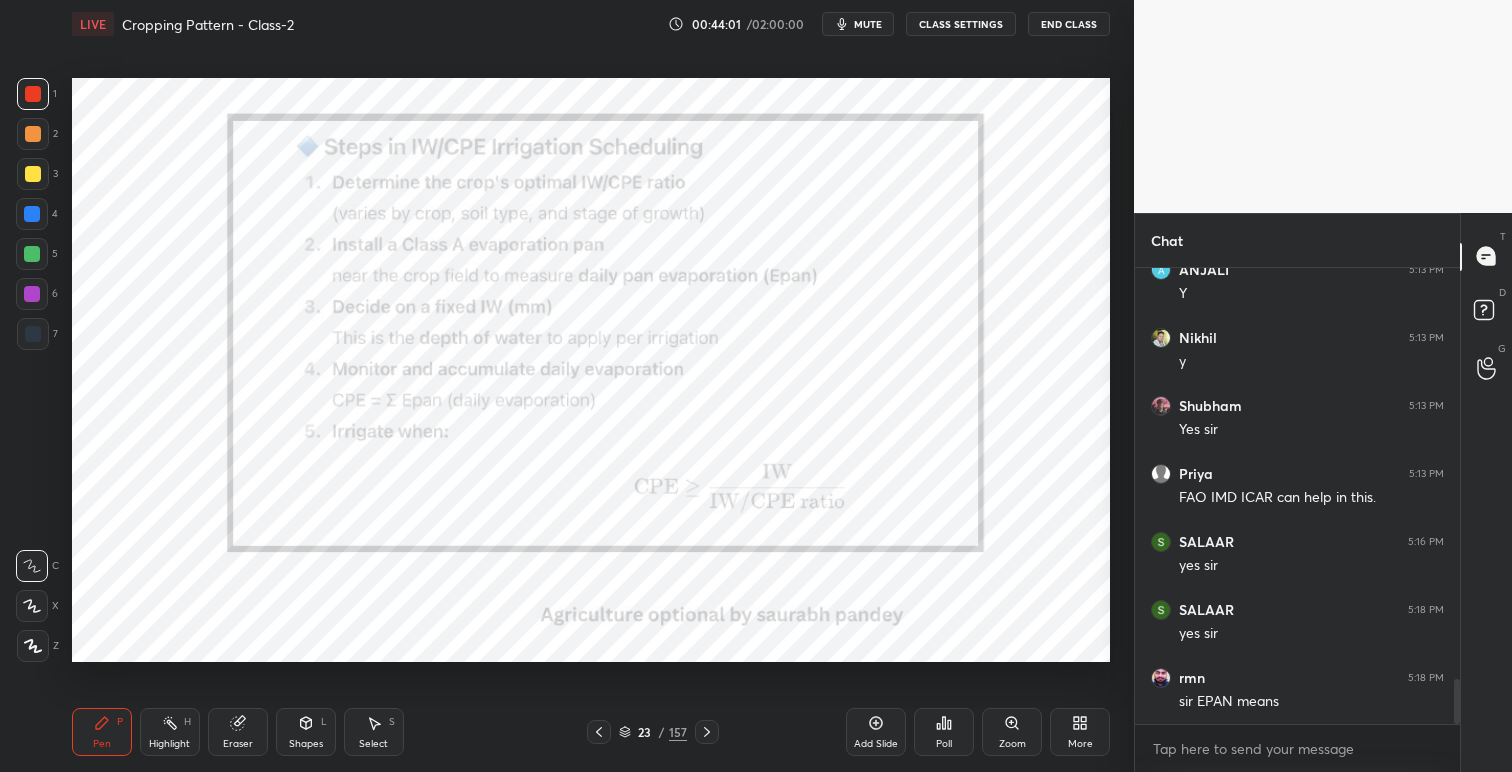 scroll, scrollTop: 4214, scrollLeft: 0, axis: vertical 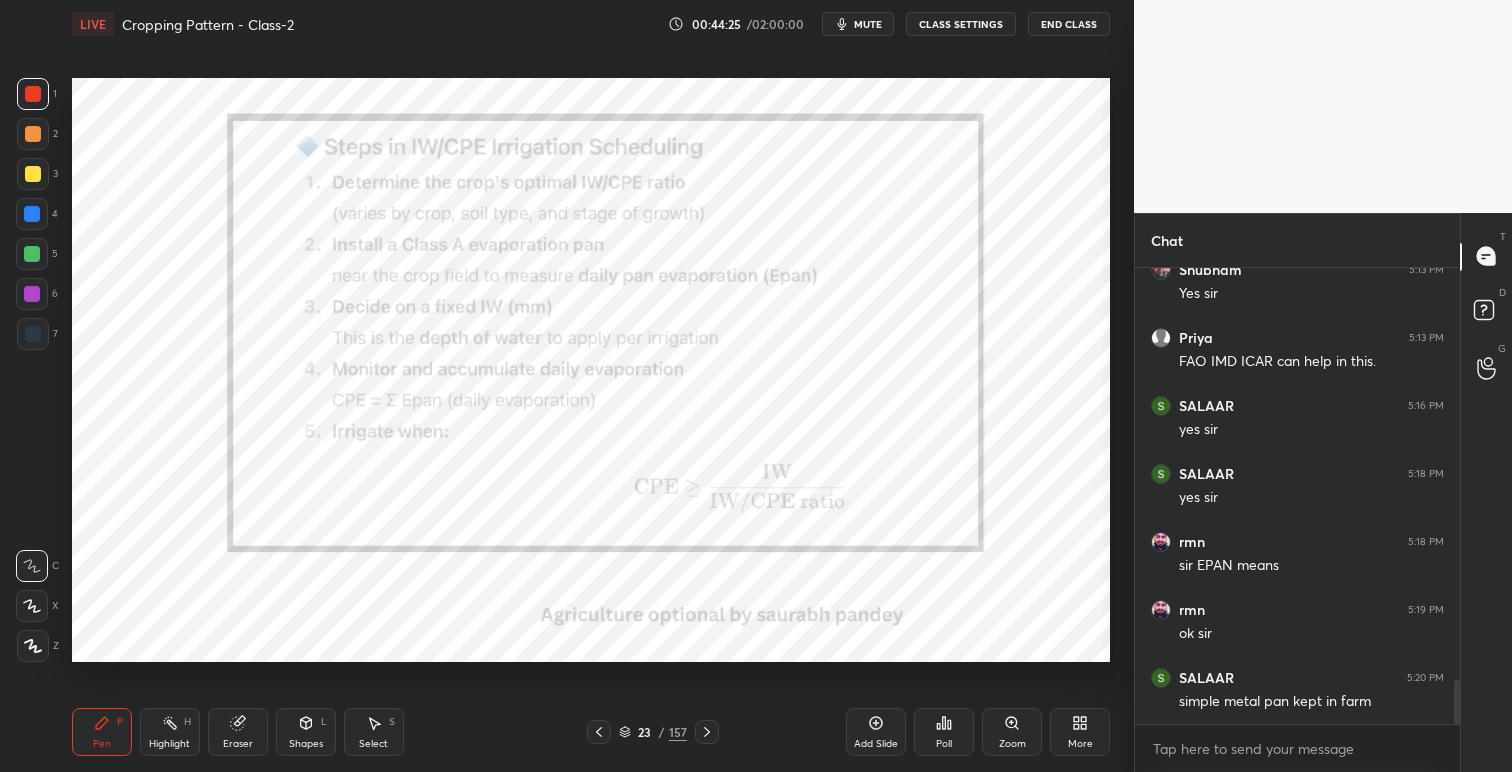 click 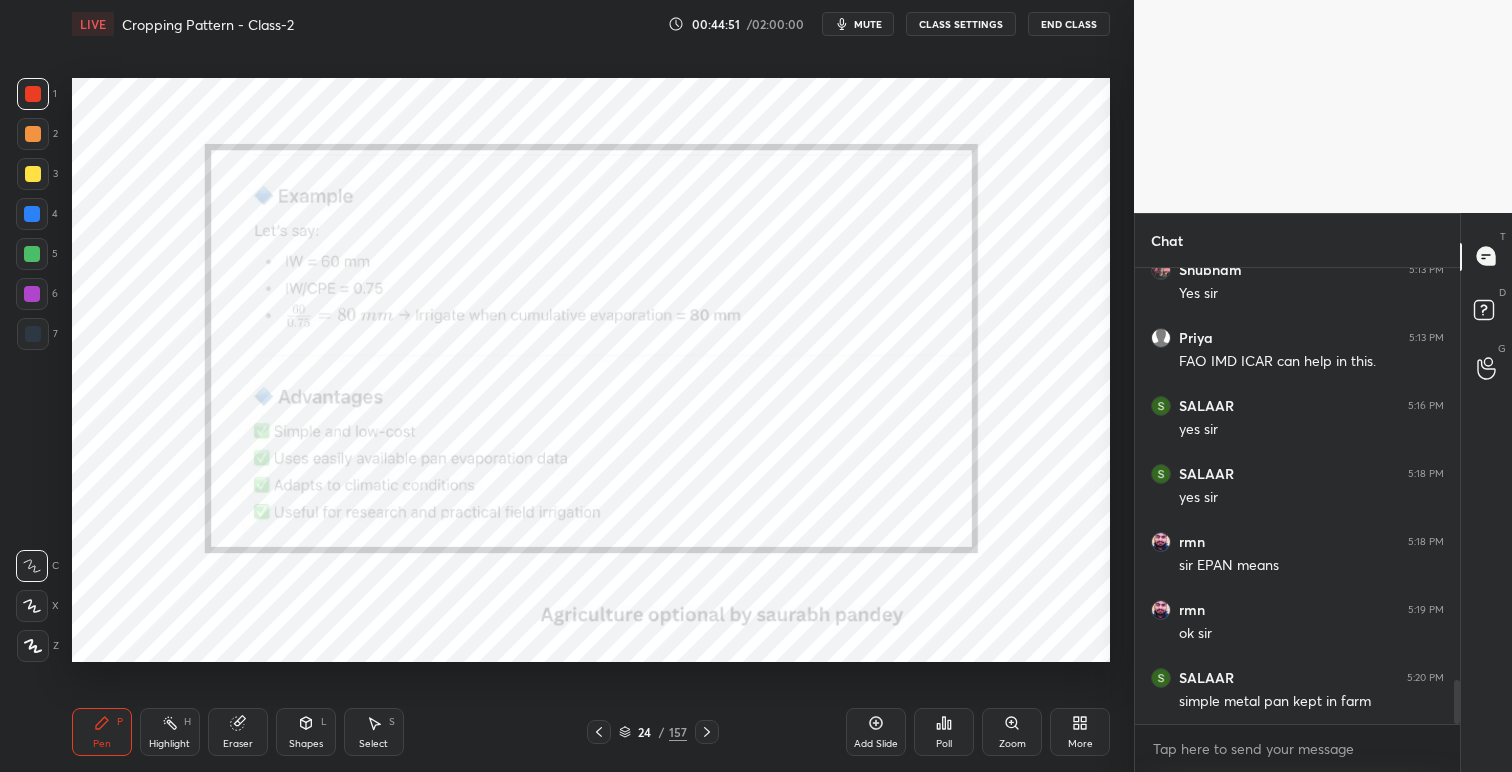 click on "mute" at bounding box center [858, 24] 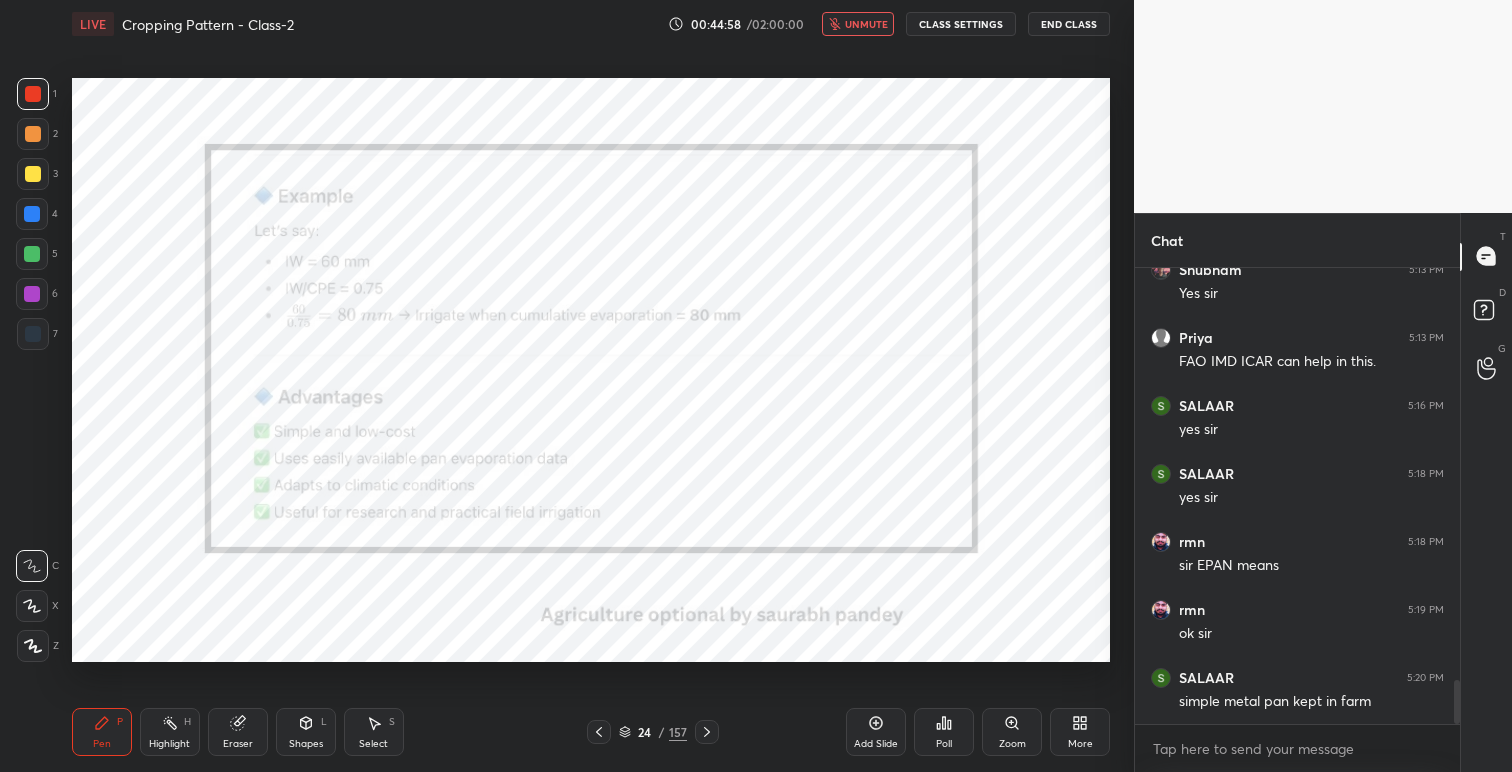 click on "unmute" at bounding box center [866, 24] 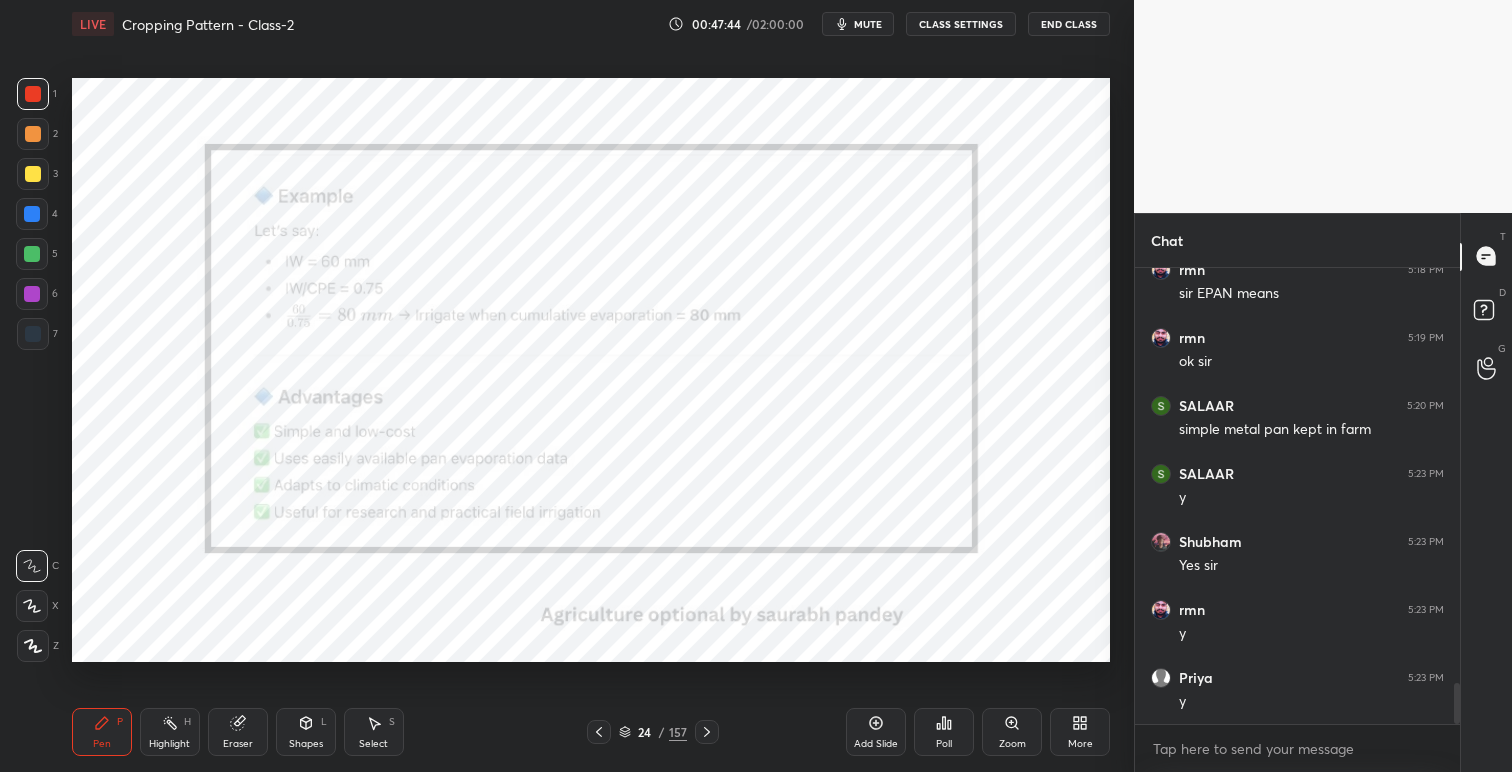 scroll, scrollTop: 4622, scrollLeft: 0, axis: vertical 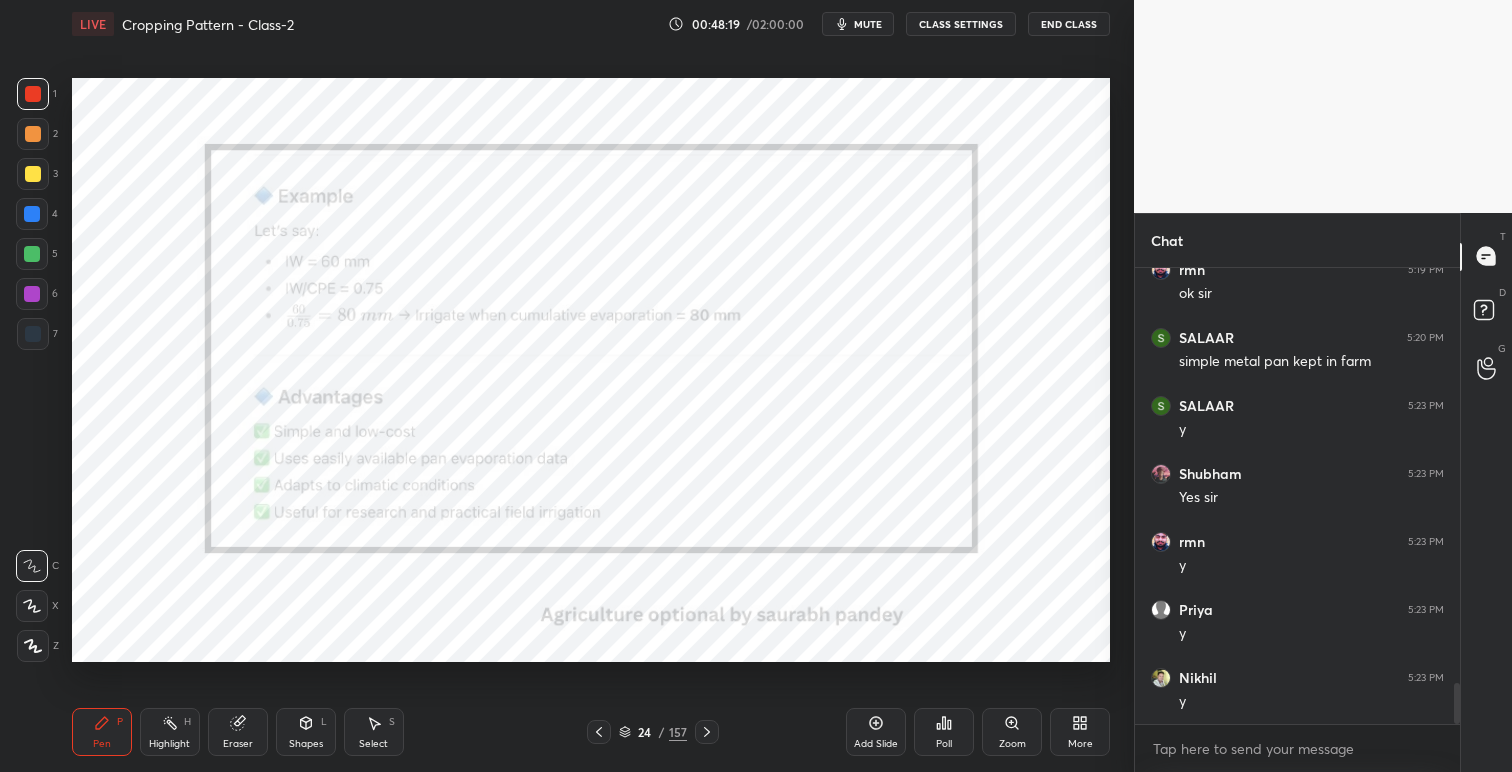 click 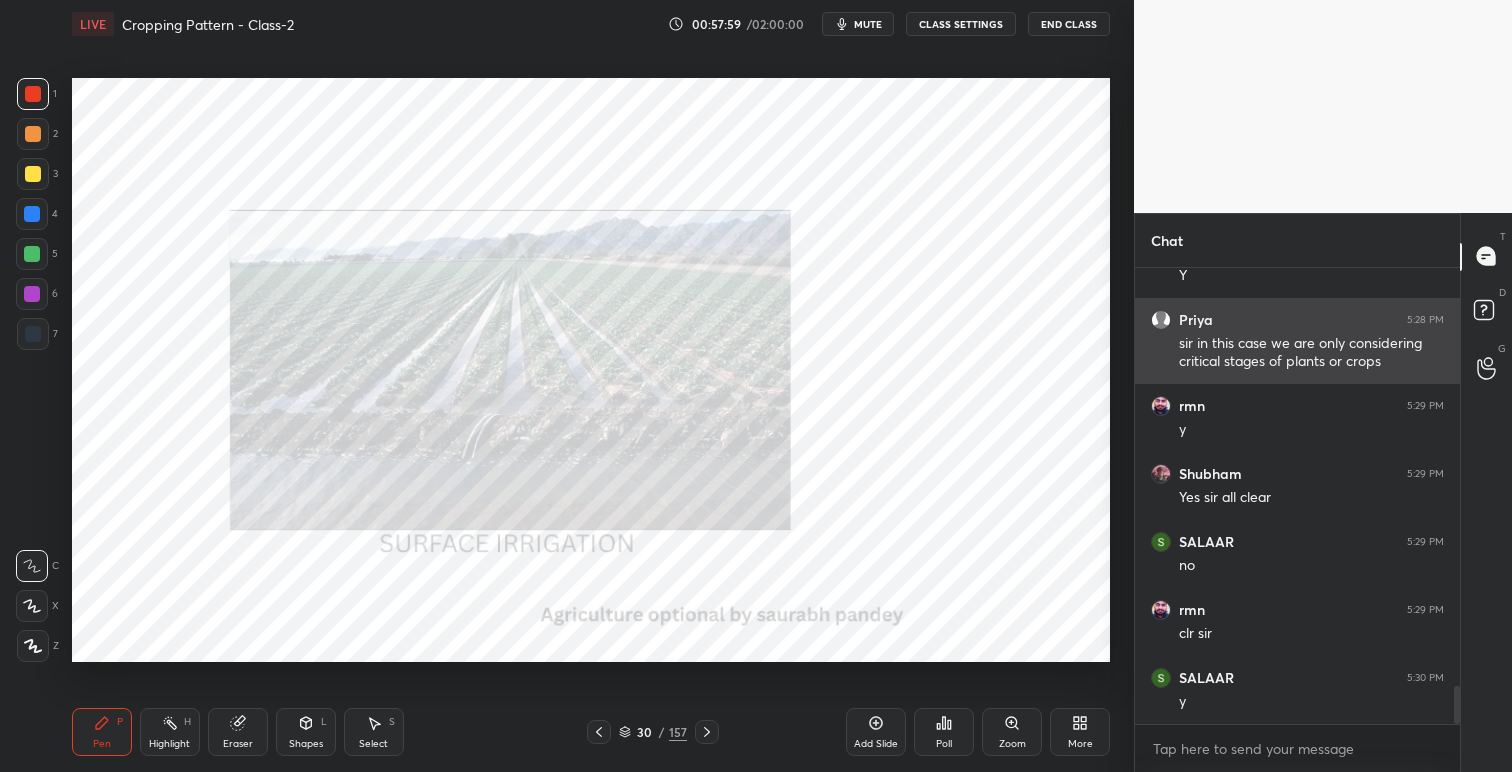 scroll, scrollTop: 5093, scrollLeft: 0, axis: vertical 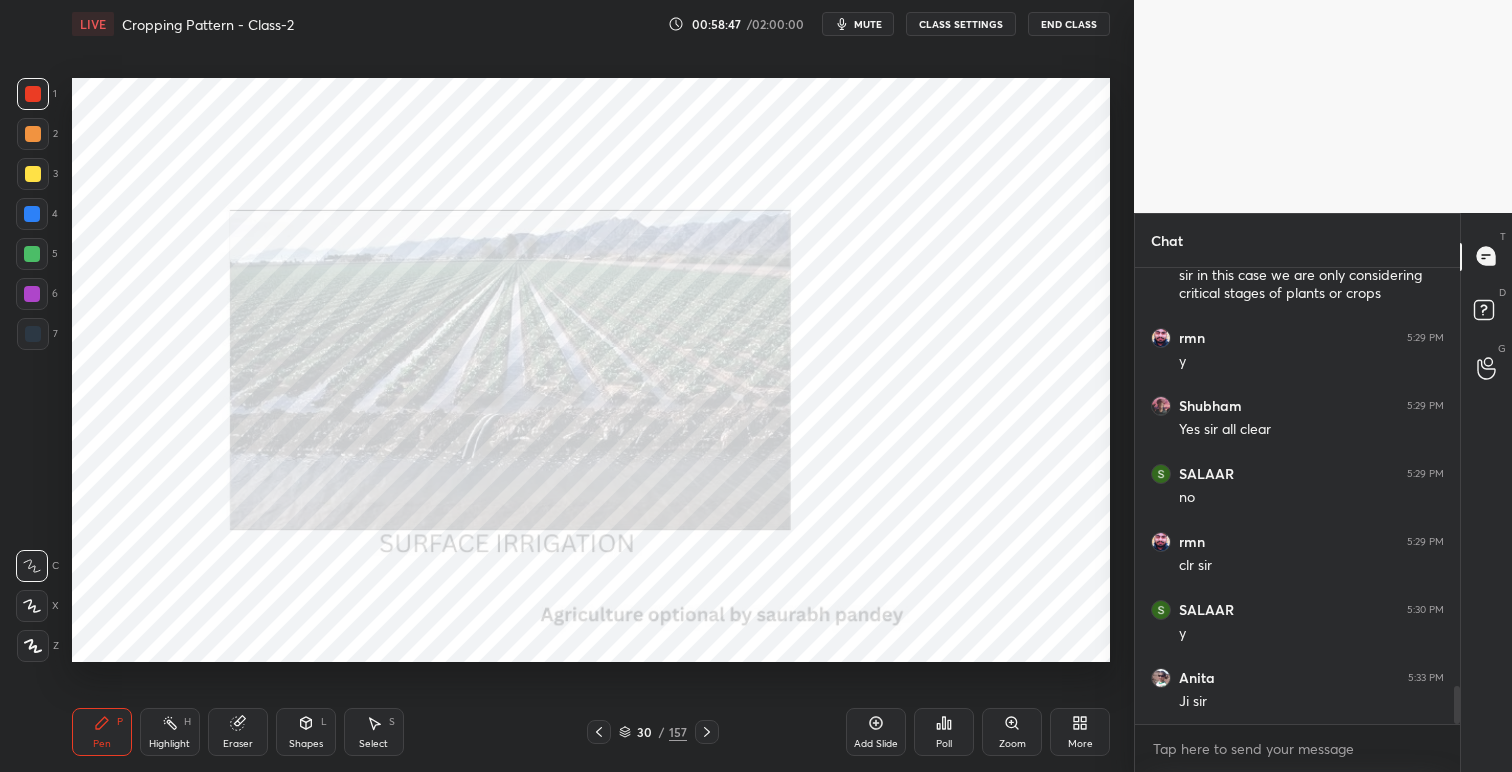 click 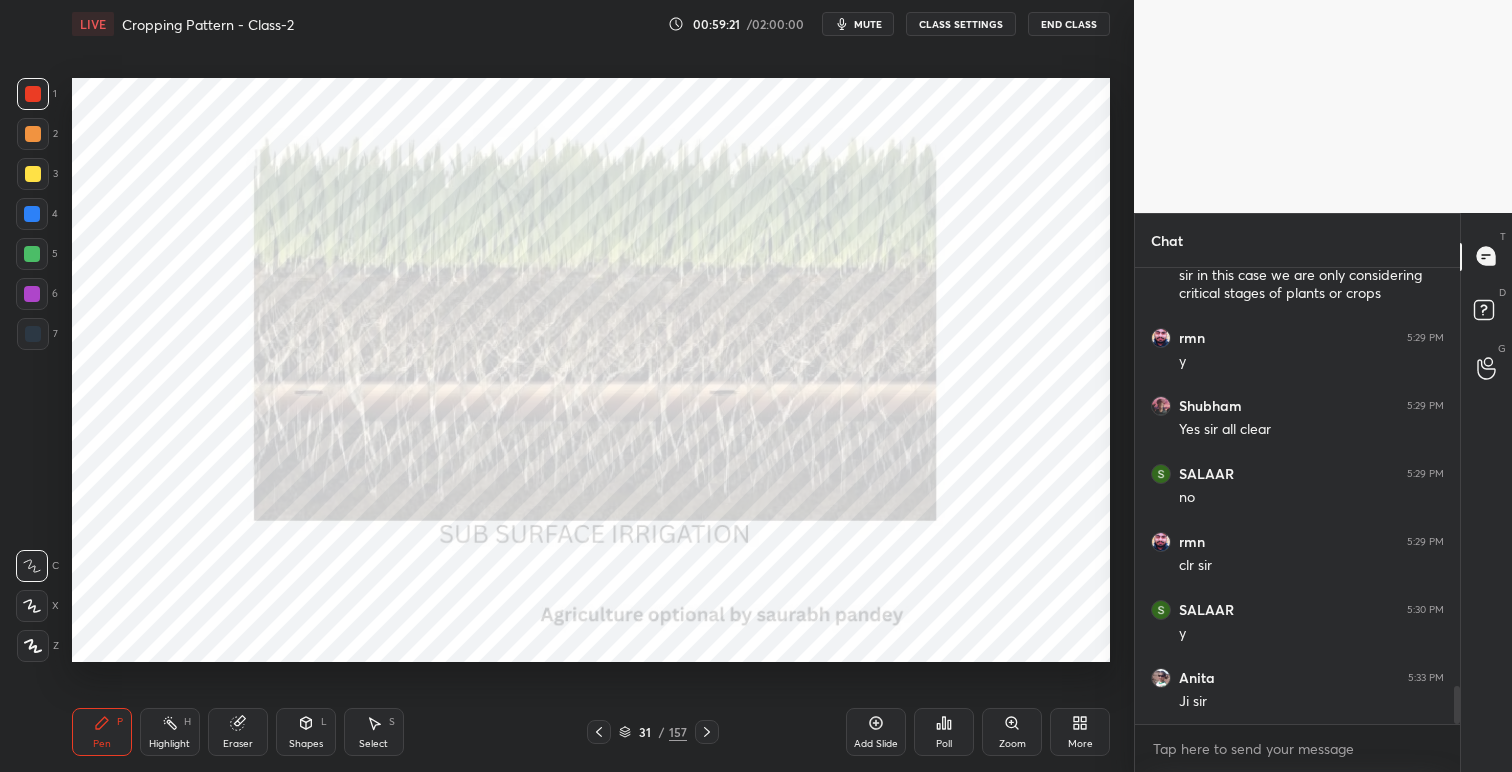 scroll, scrollTop: 5161, scrollLeft: 0, axis: vertical 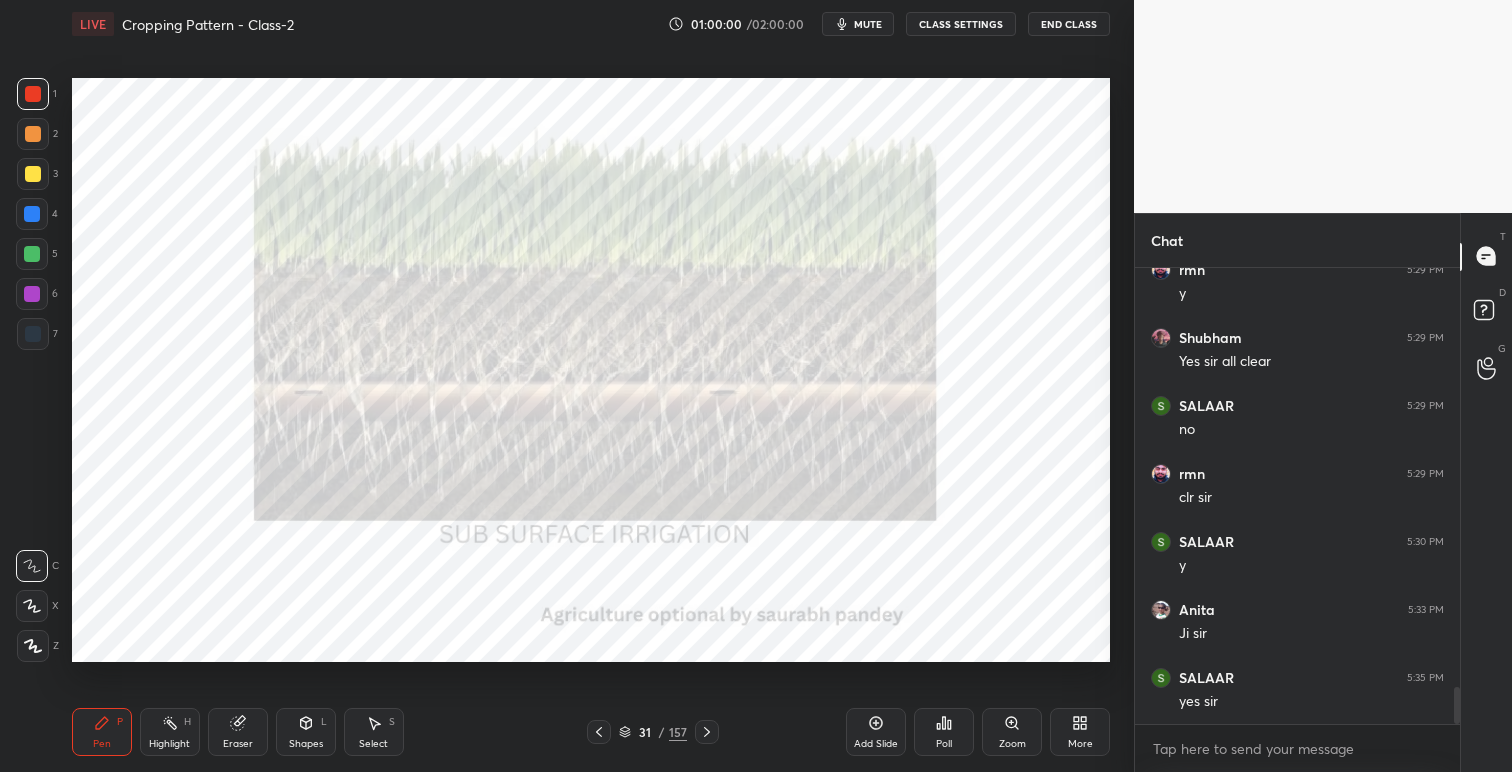 click 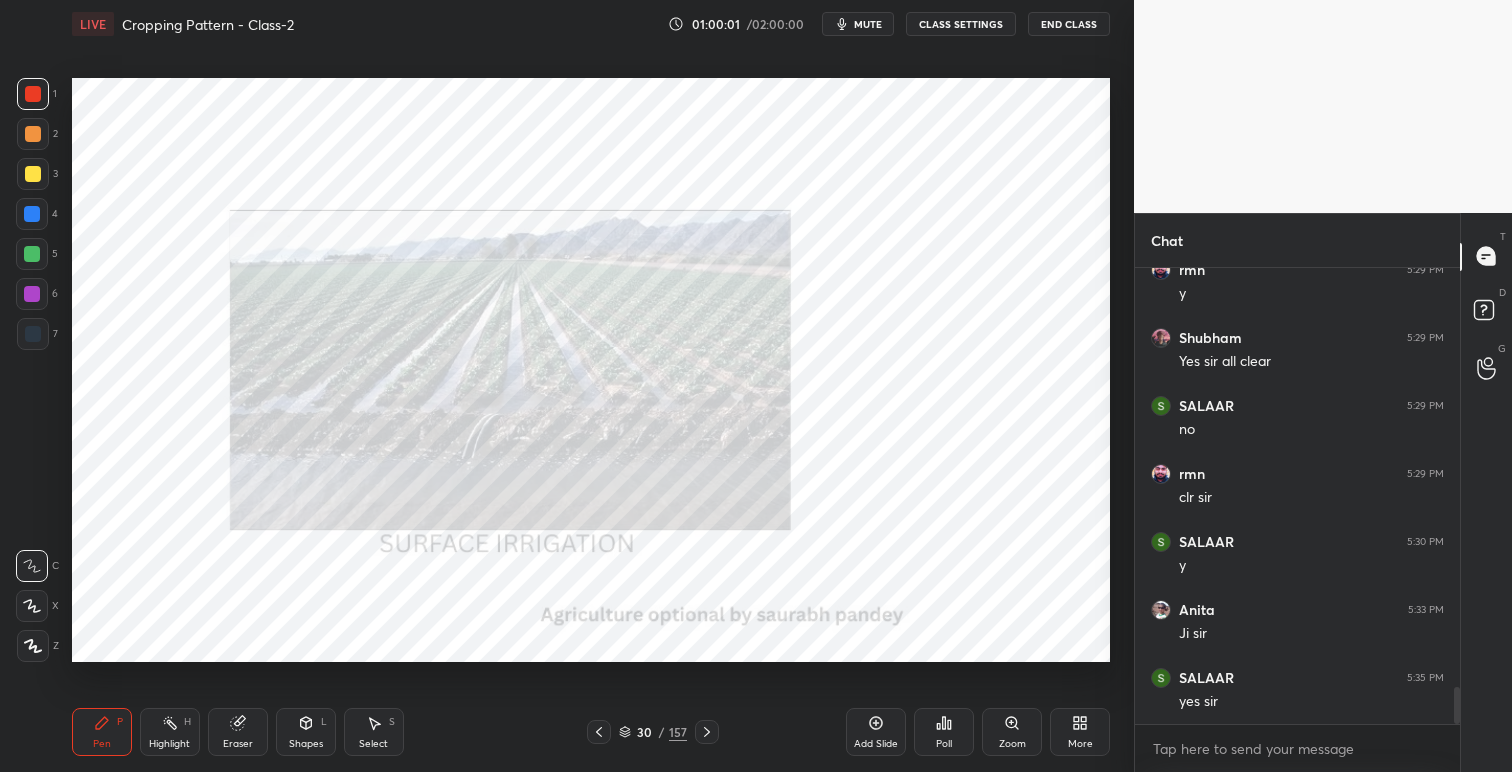 click 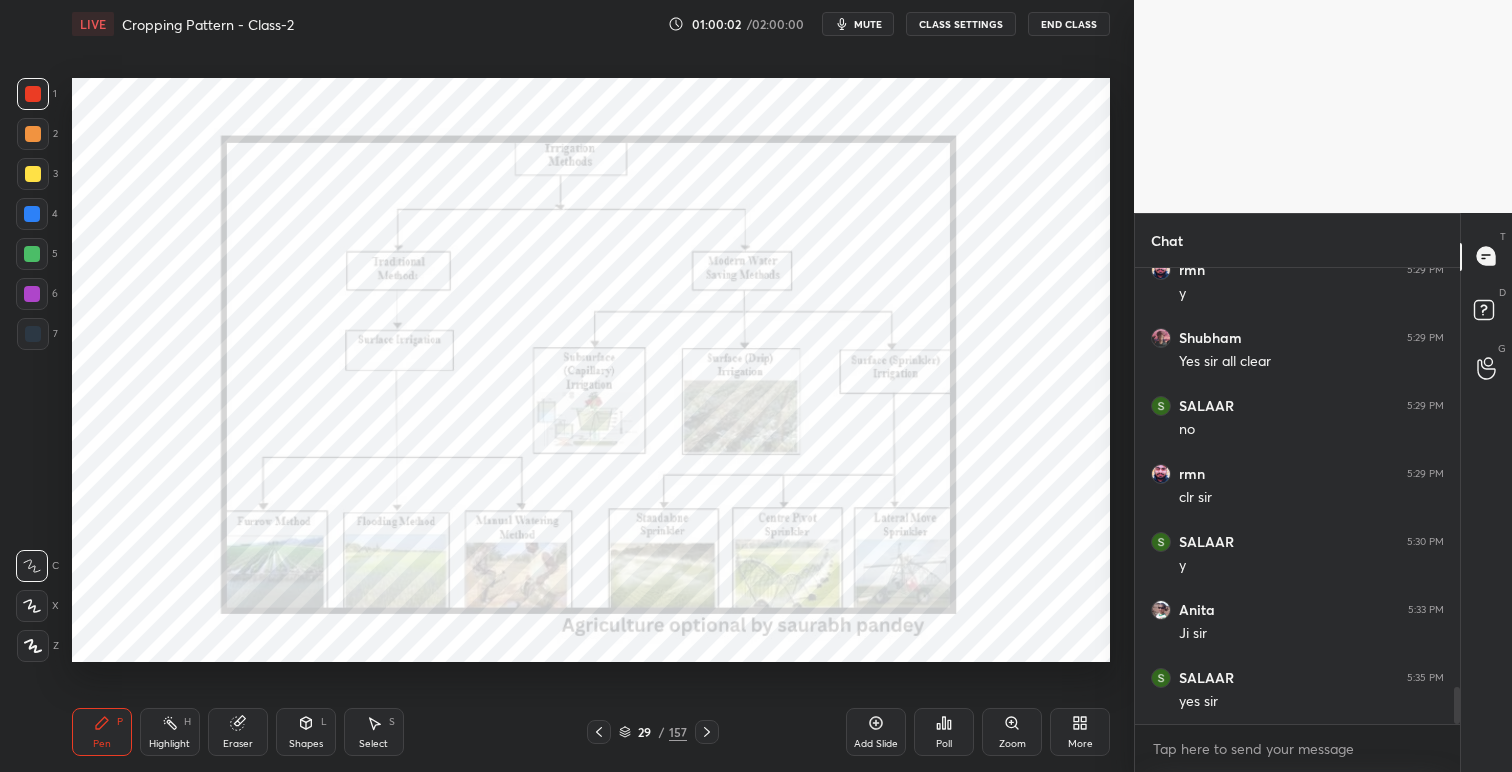 click 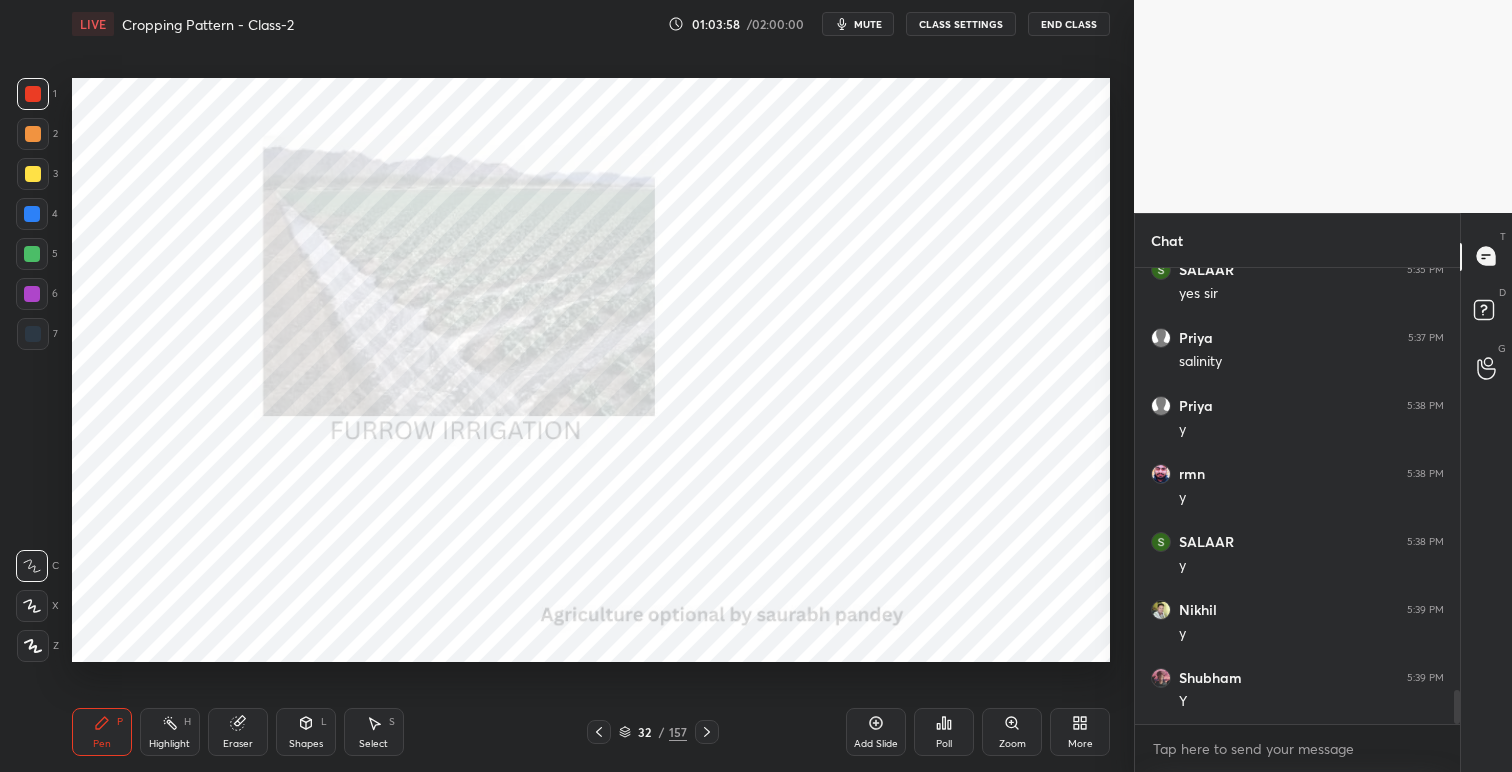 scroll, scrollTop: 5637, scrollLeft: 0, axis: vertical 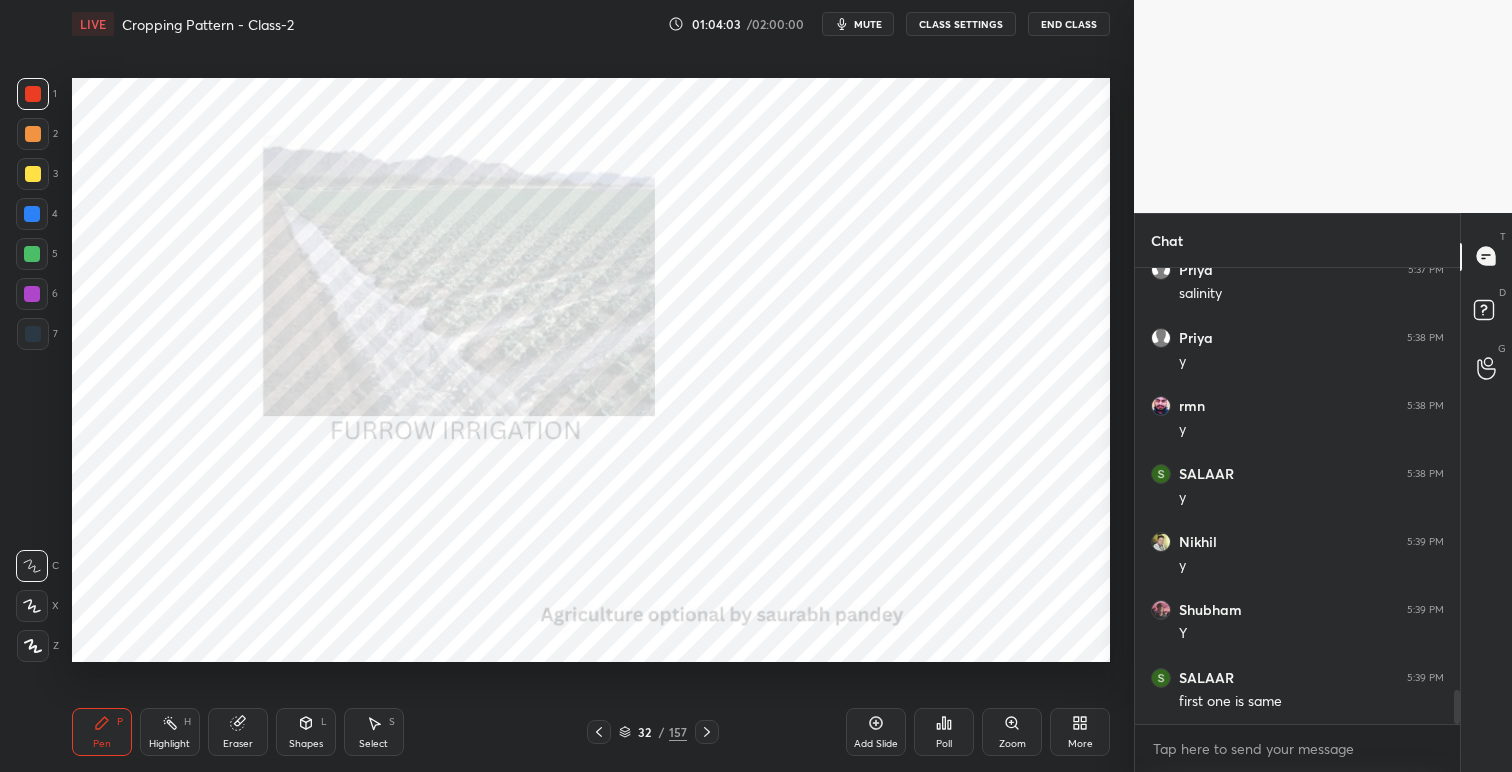 click 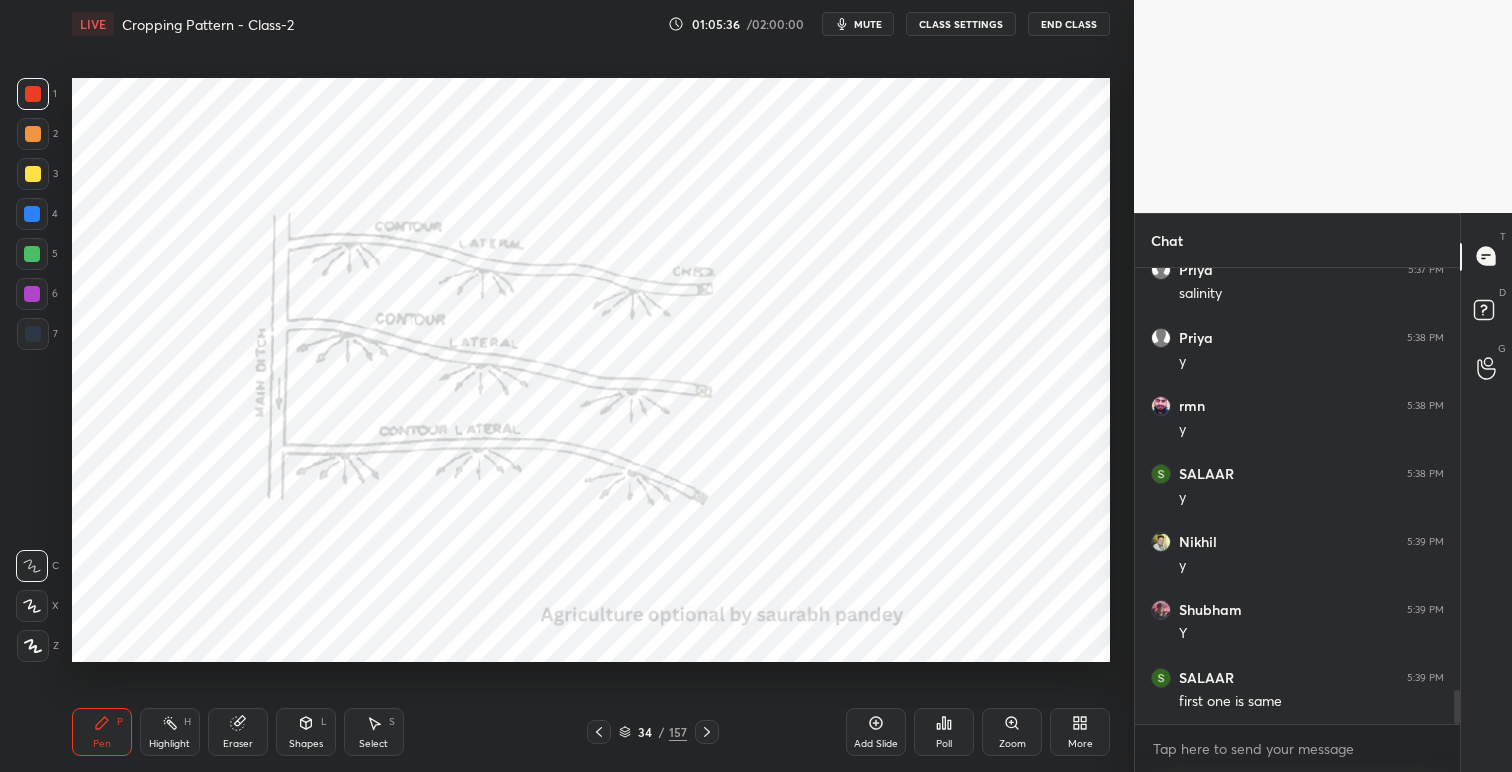 click at bounding box center (707, 732) 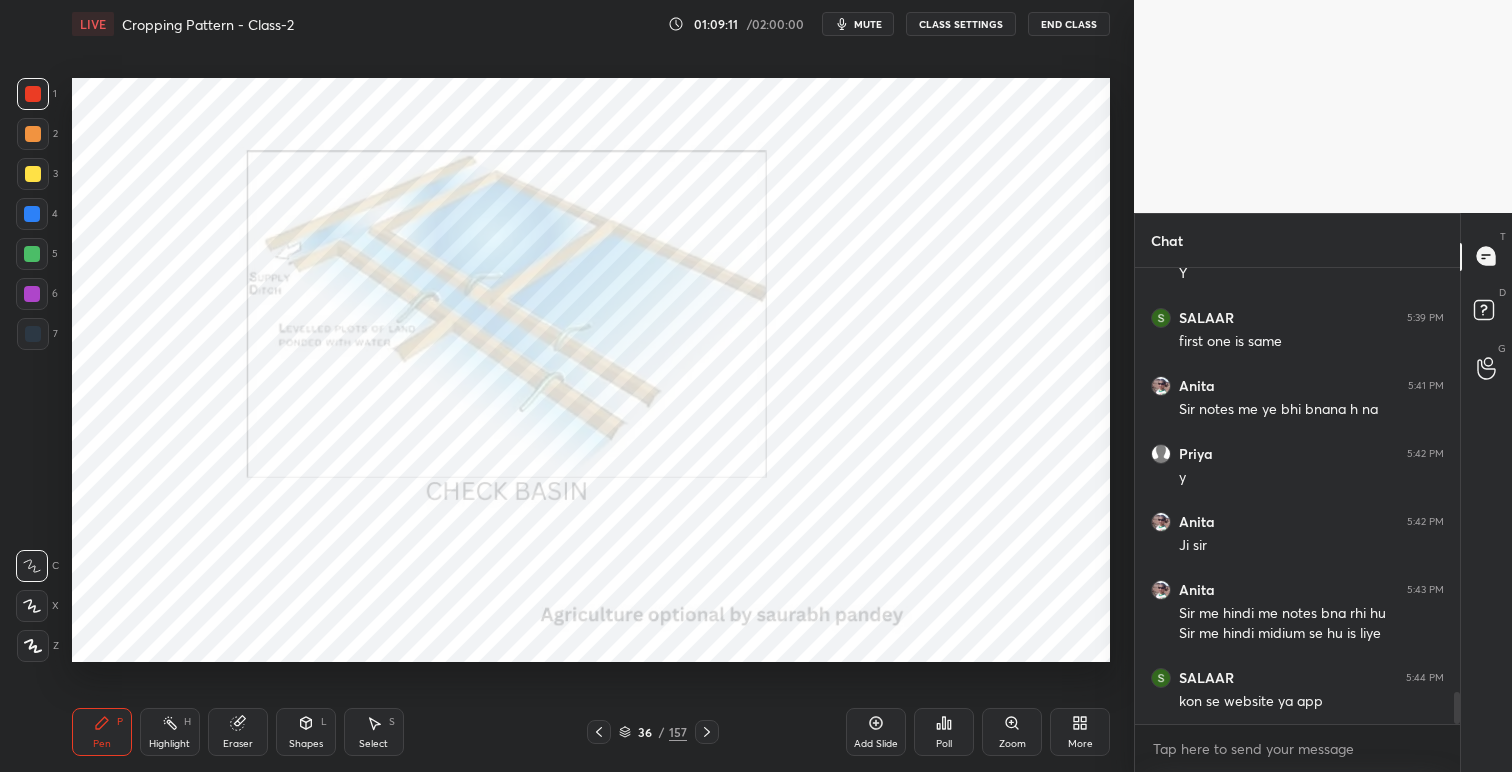 scroll, scrollTop: 6065, scrollLeft: 0, axis: vertical 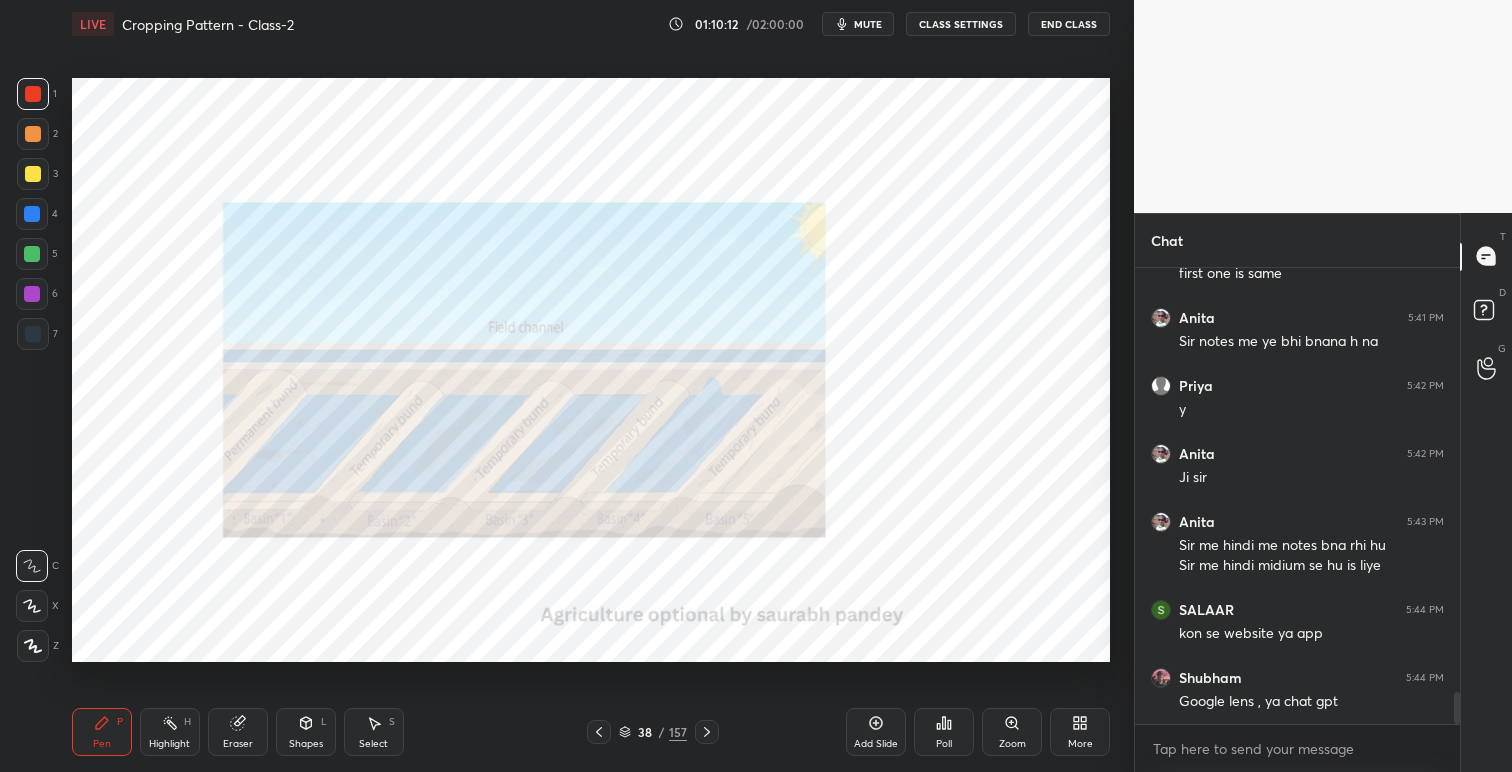 click 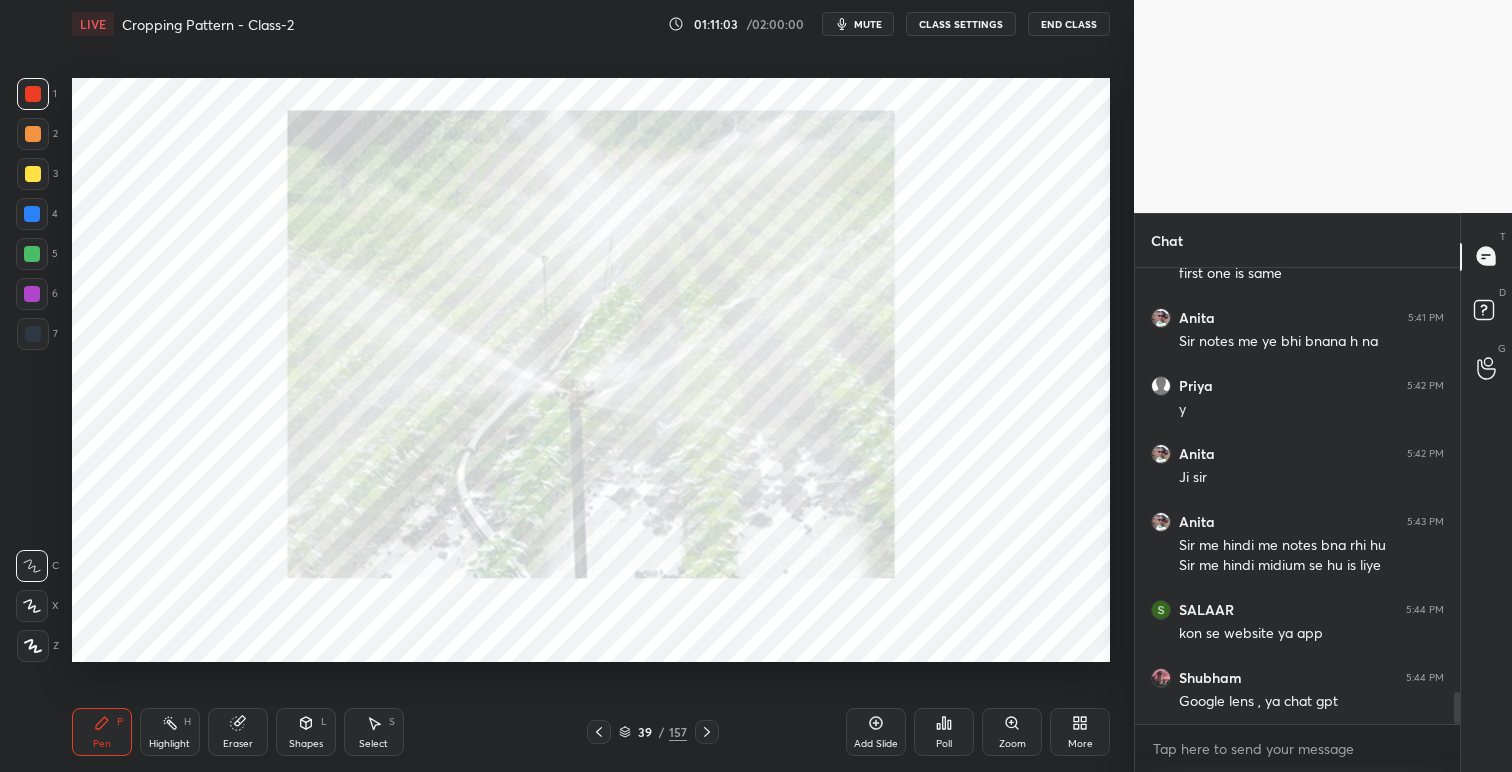 click on "39 / 157" at bounding box center (653, 732) 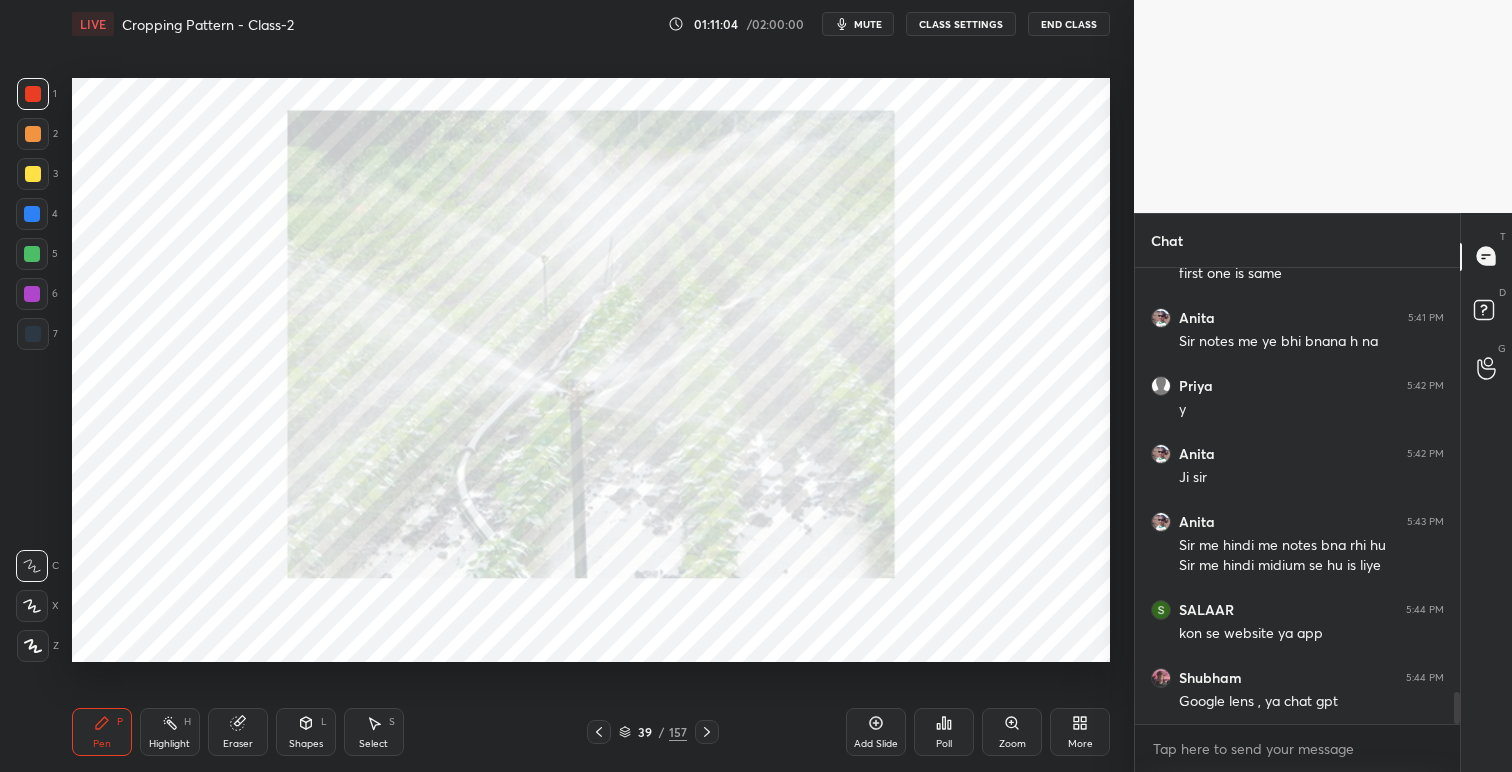 click 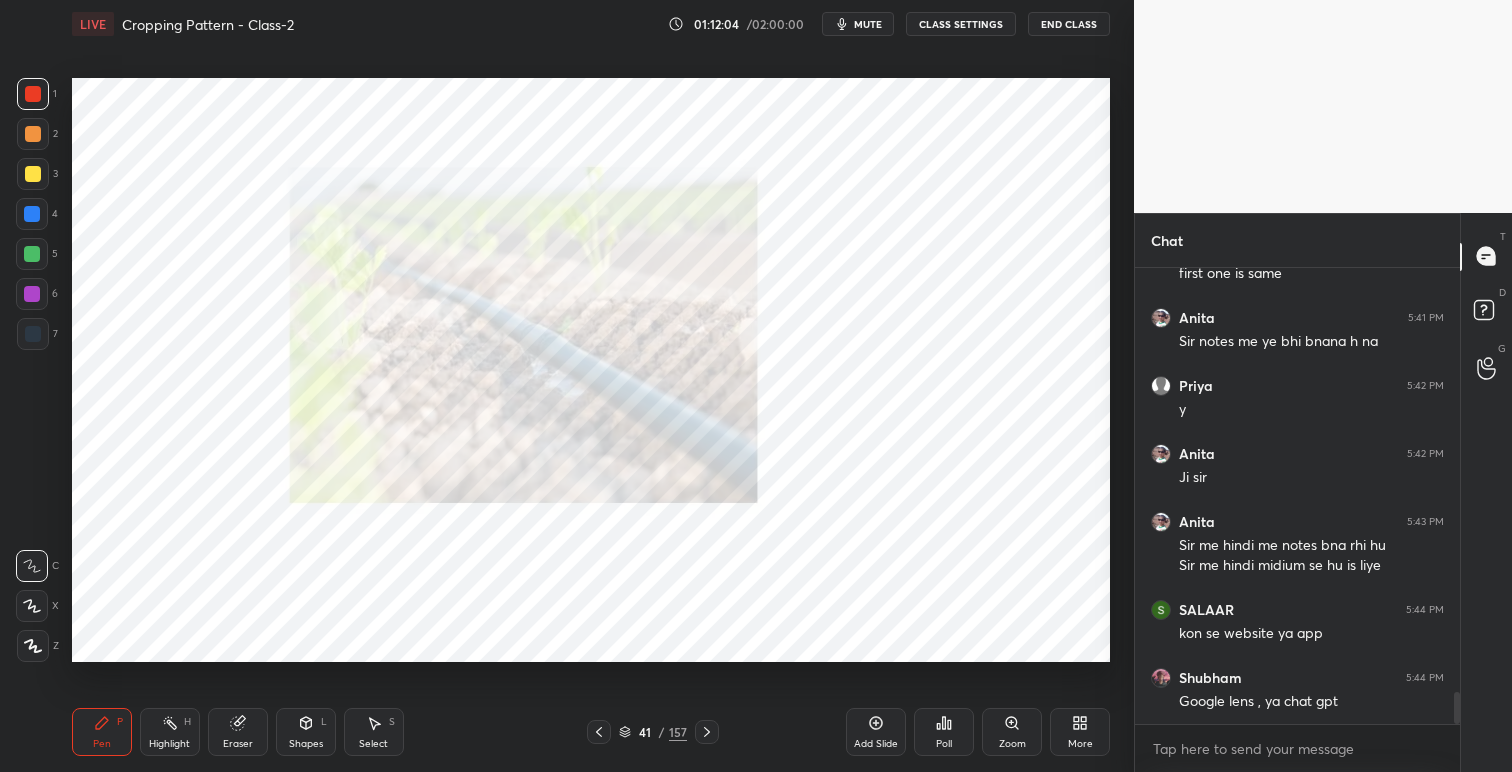 scroll, scrollTop: 6133, scrollLeft: 0, axis: vertical 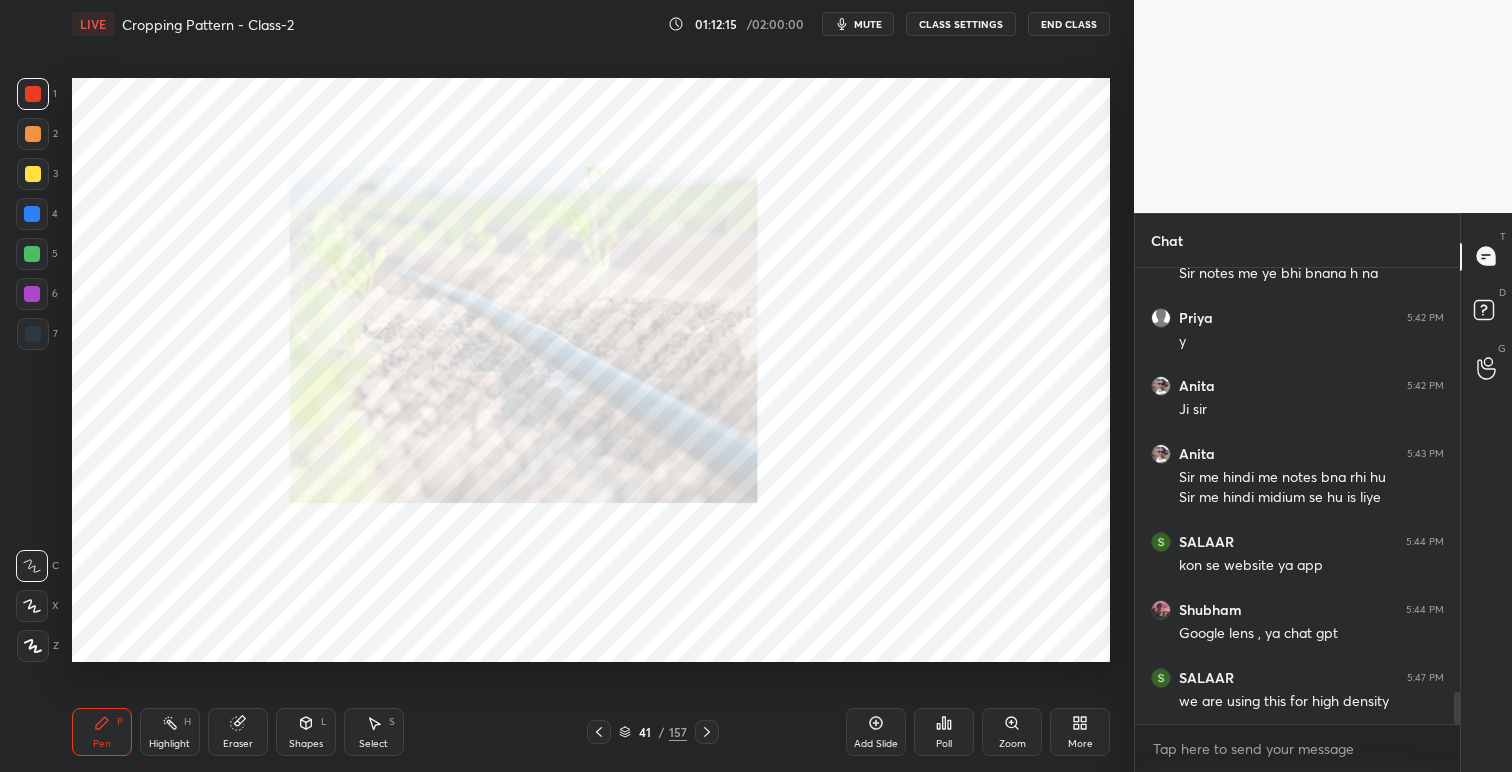 click 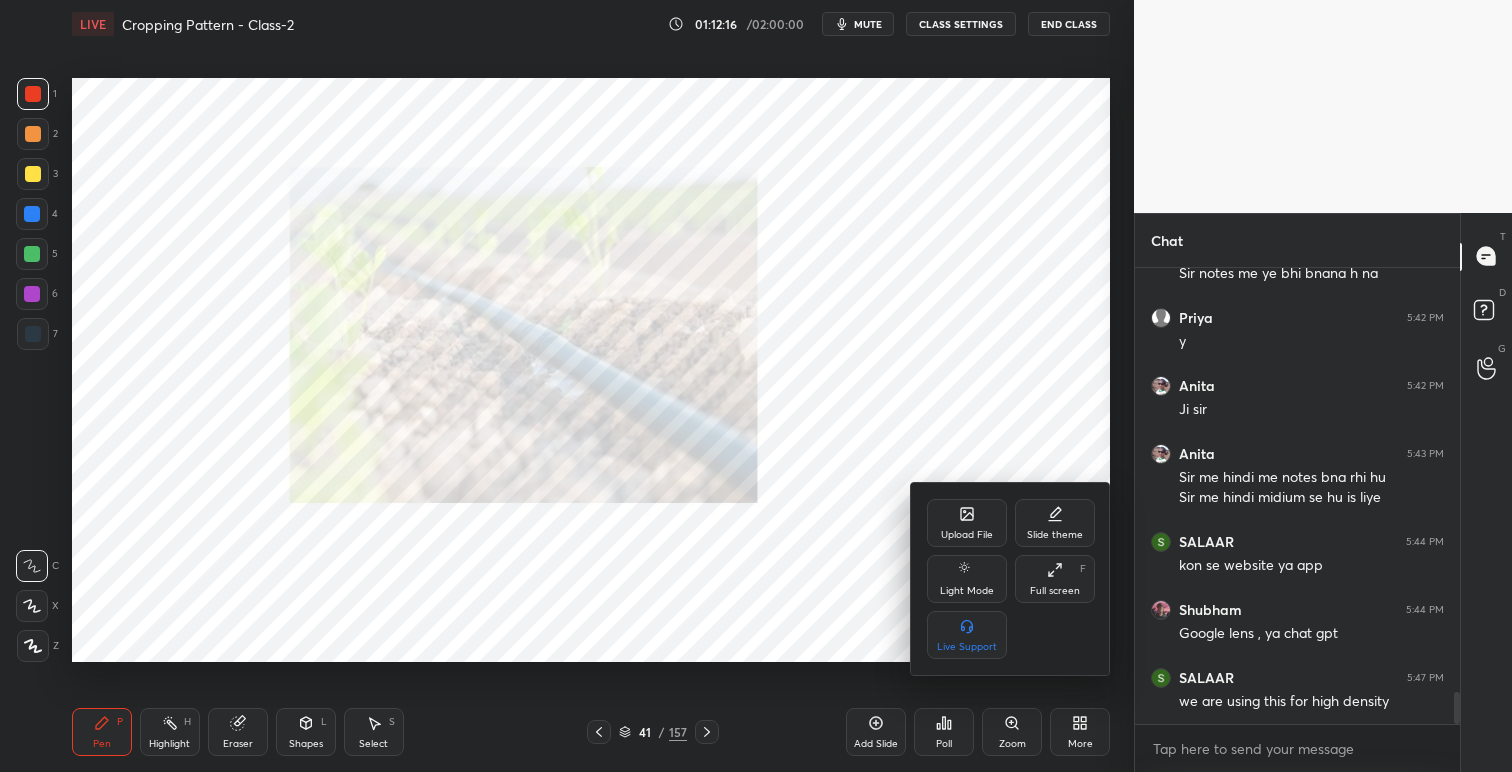 click on "Upload File" at bounding box center (967, 523) 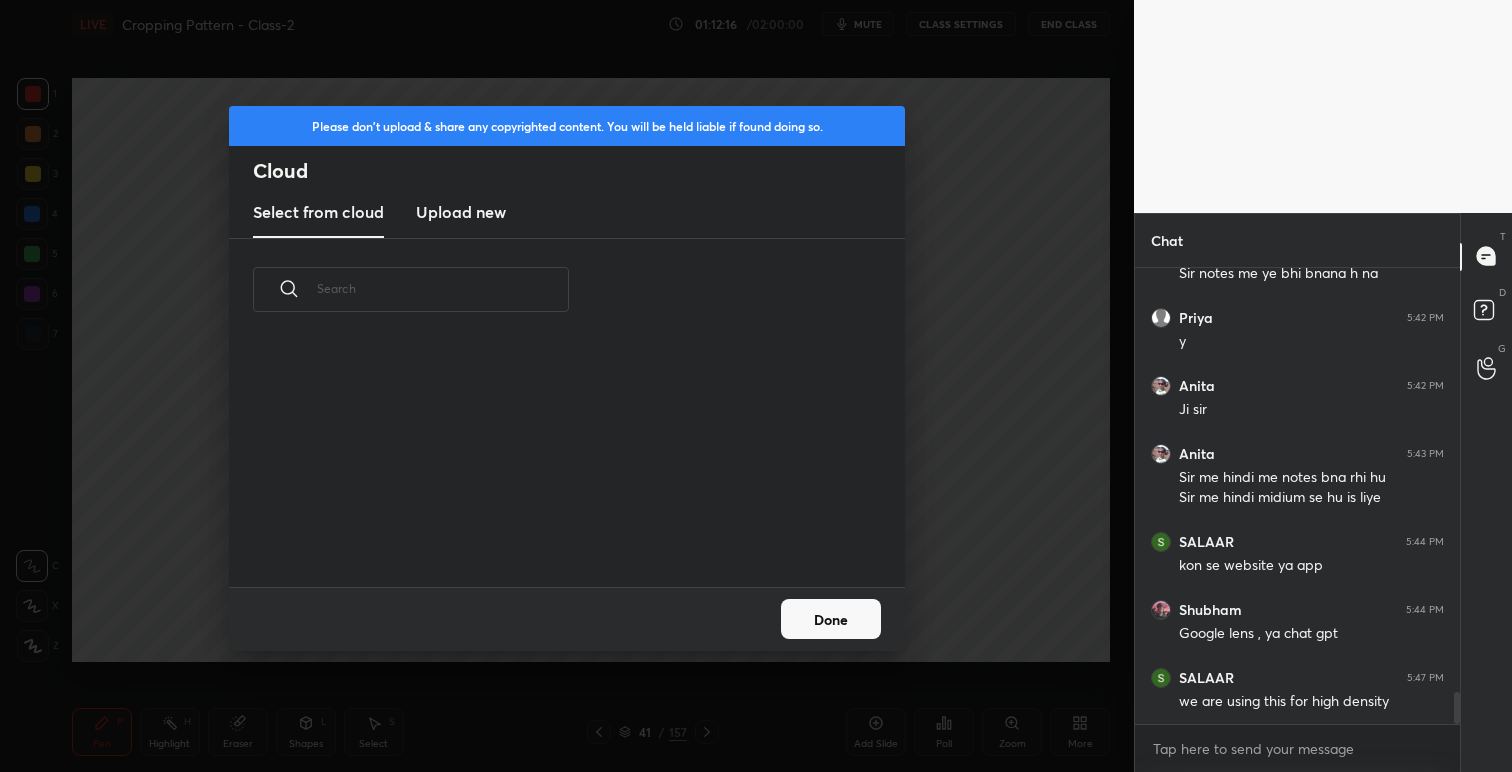 scroll, scrollTop: 7, scrollLeft: 11, axis: both 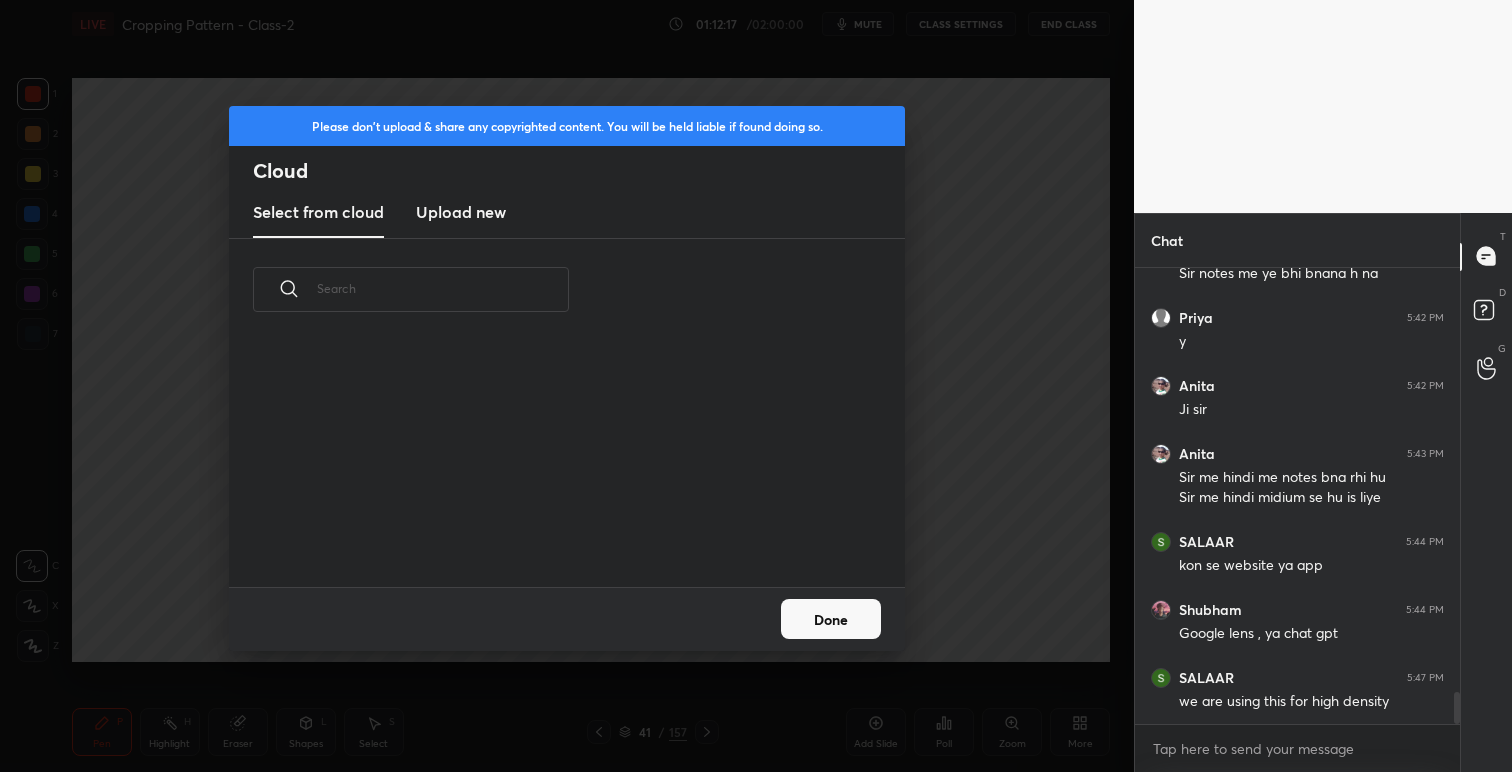 click on "Upload new" at bounding box center [461, 212] 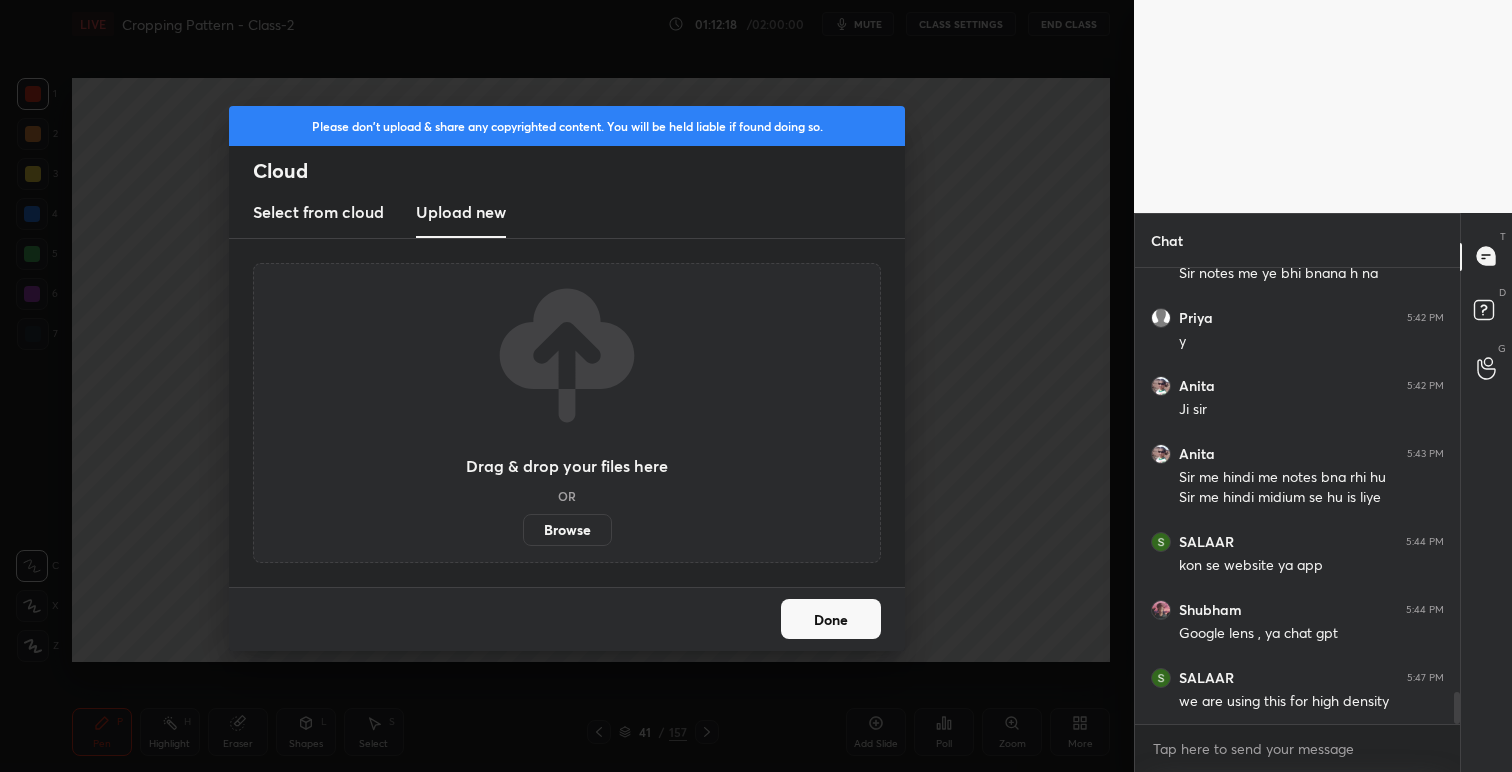 click on "Browse" at bounding box center [567, 530] 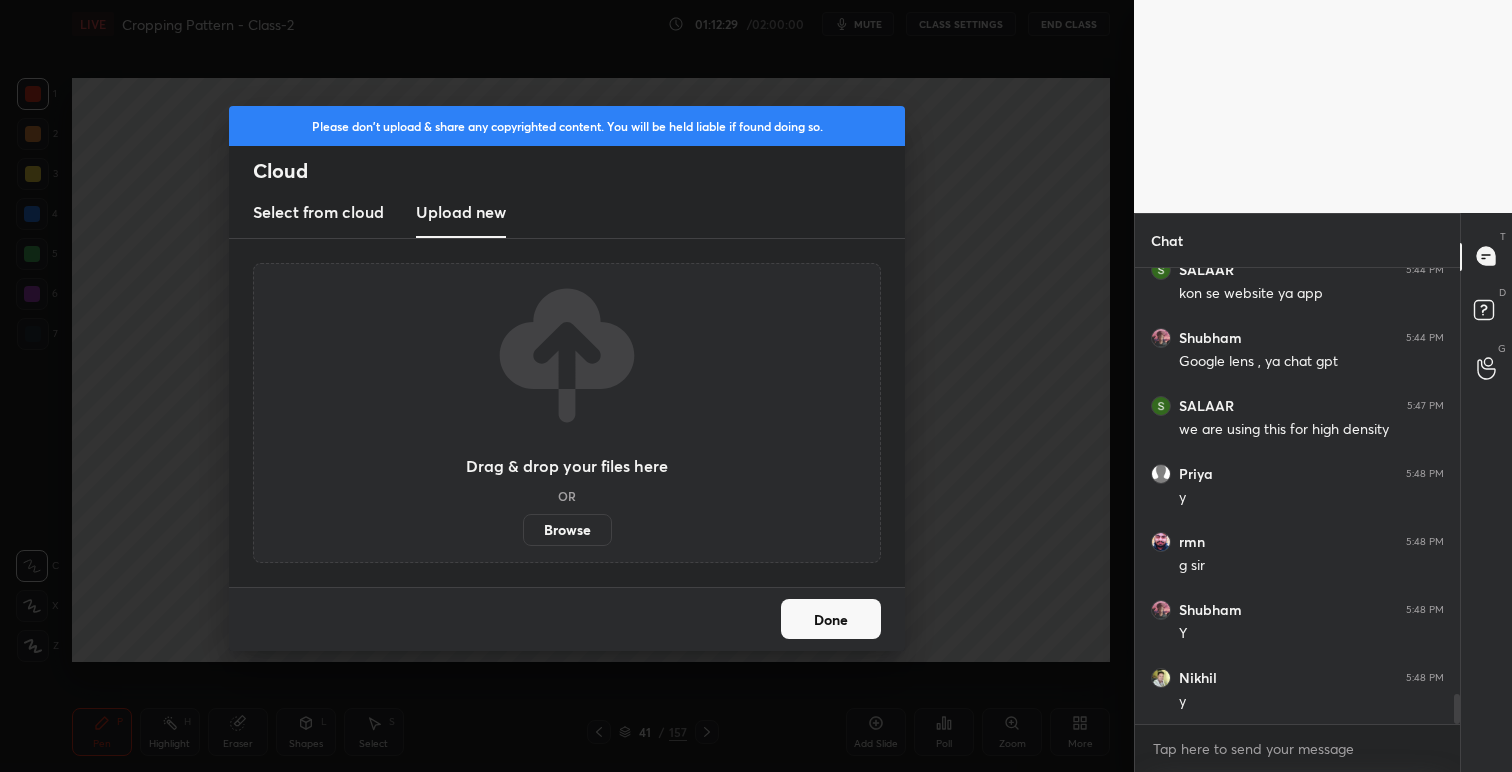 scroll, scrollTop: 6473, scrollLeft: 0, axis: vertical 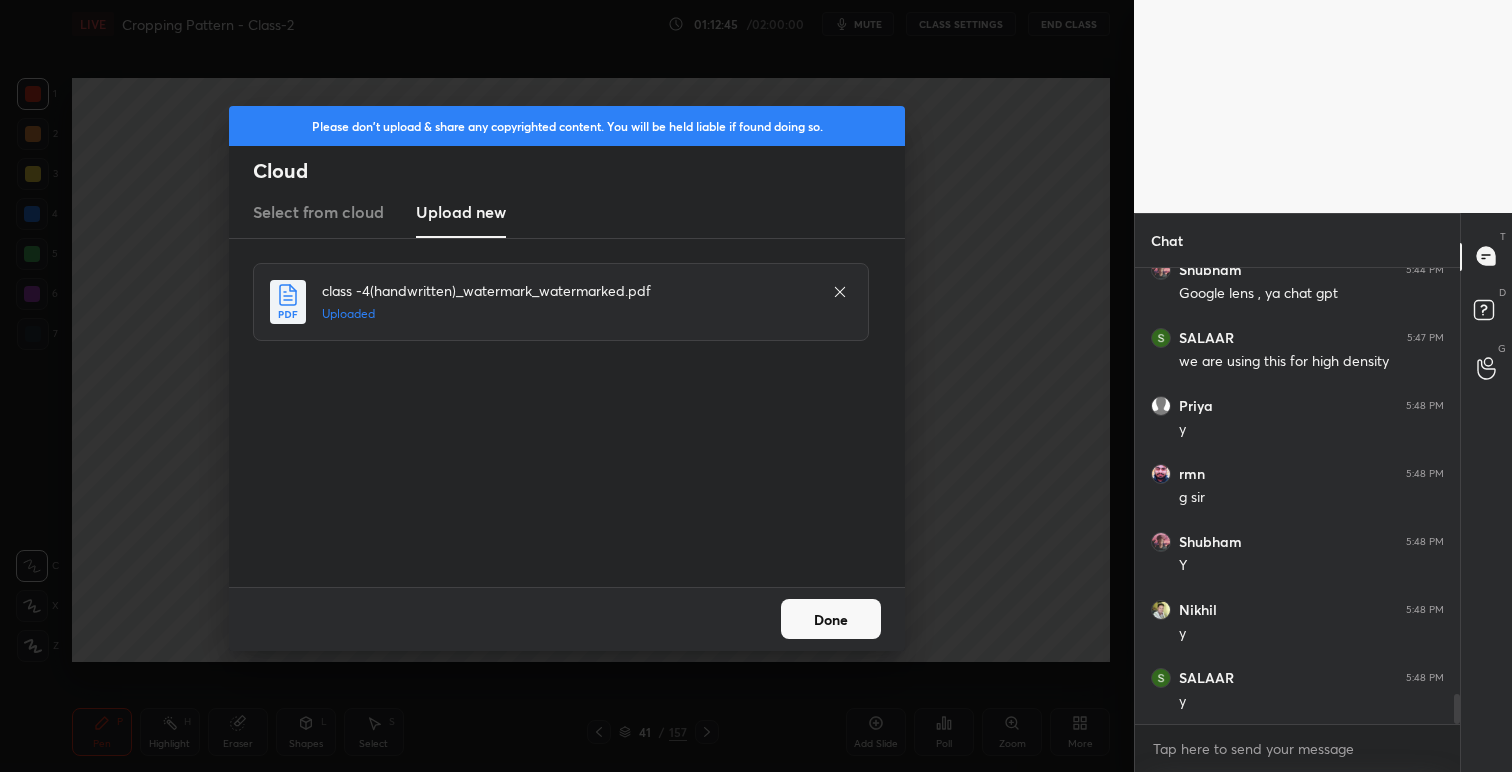 click on "Done" at bounding box center [831, 619] 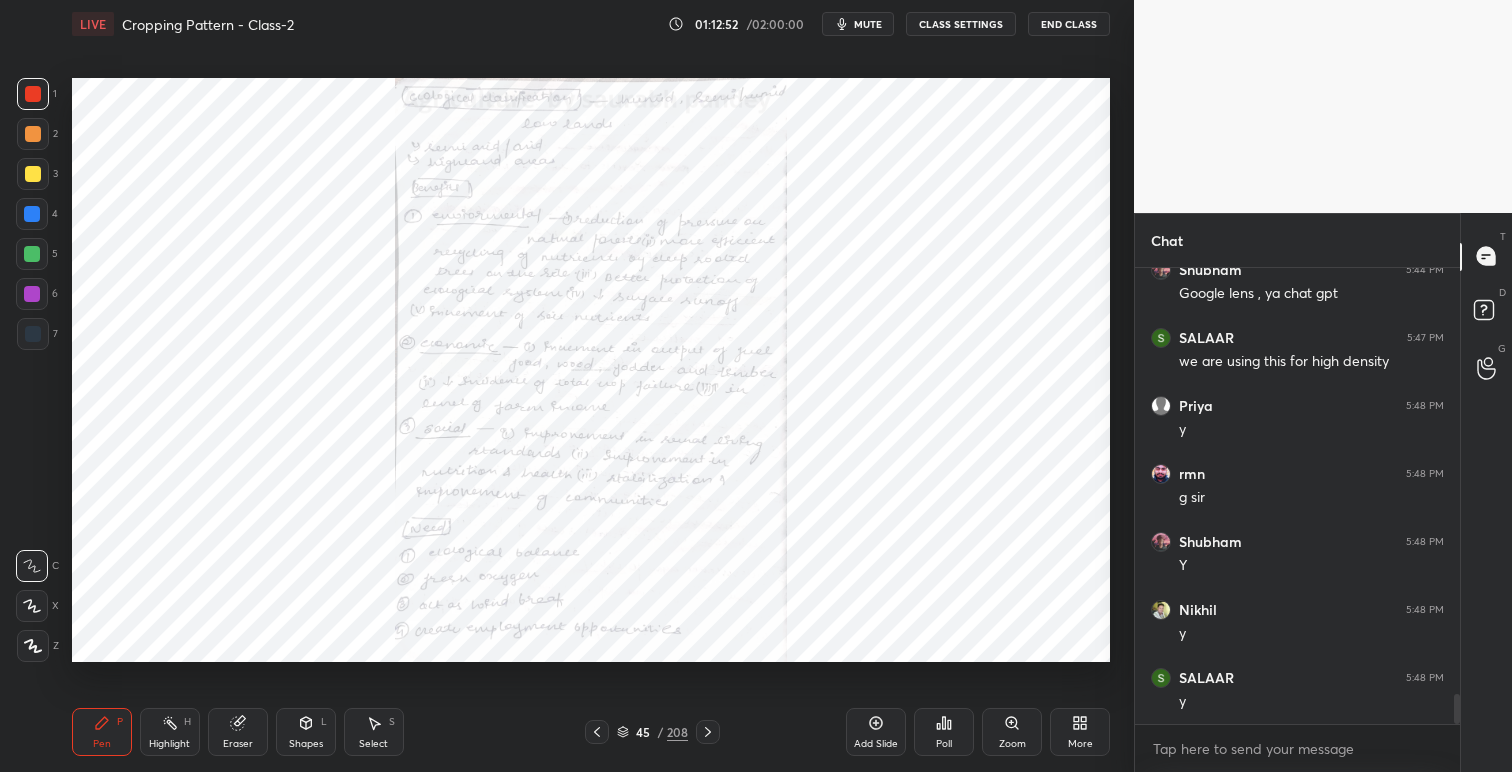 click 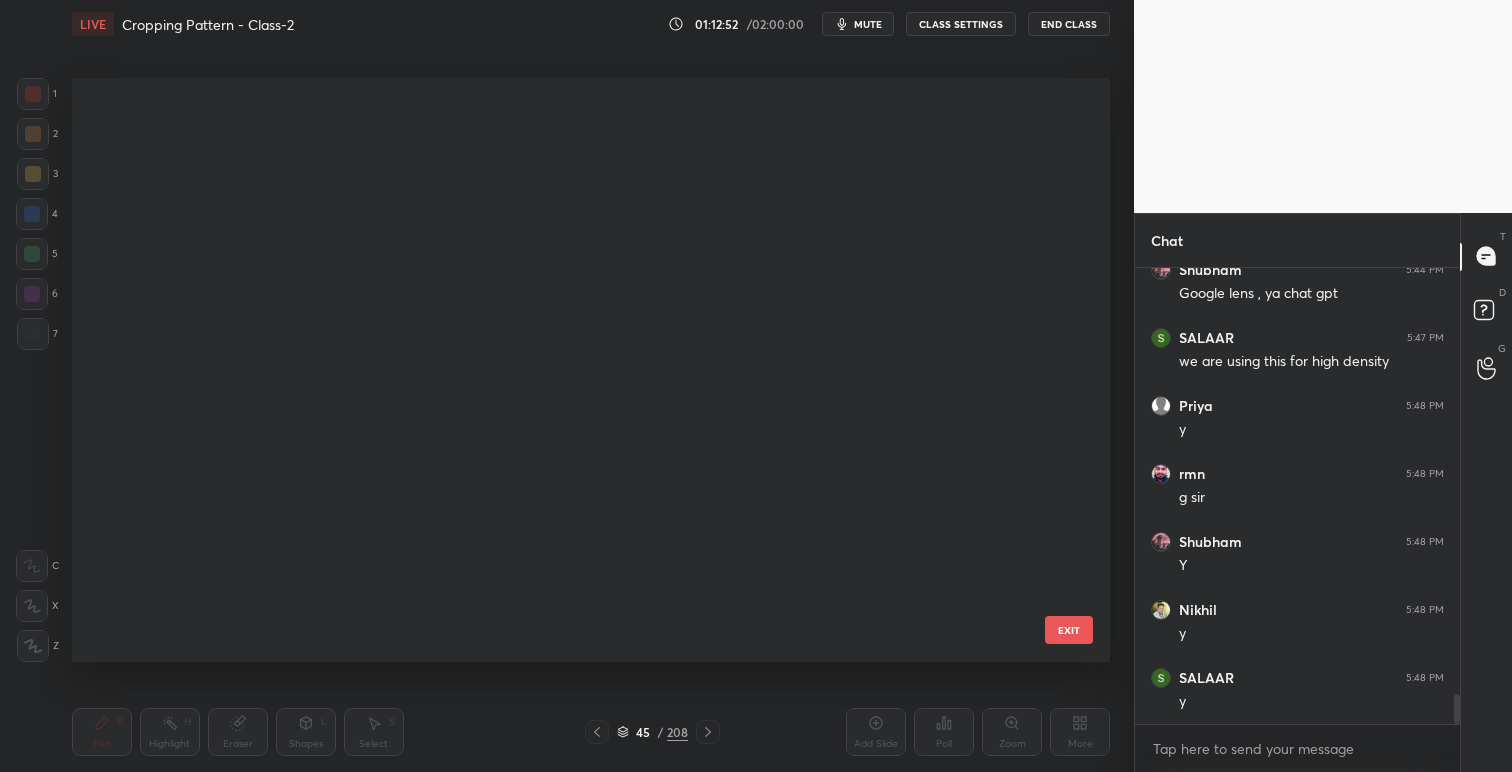 scroll, scrollTop: 2110, scrollLeft: 0, axis: vertical 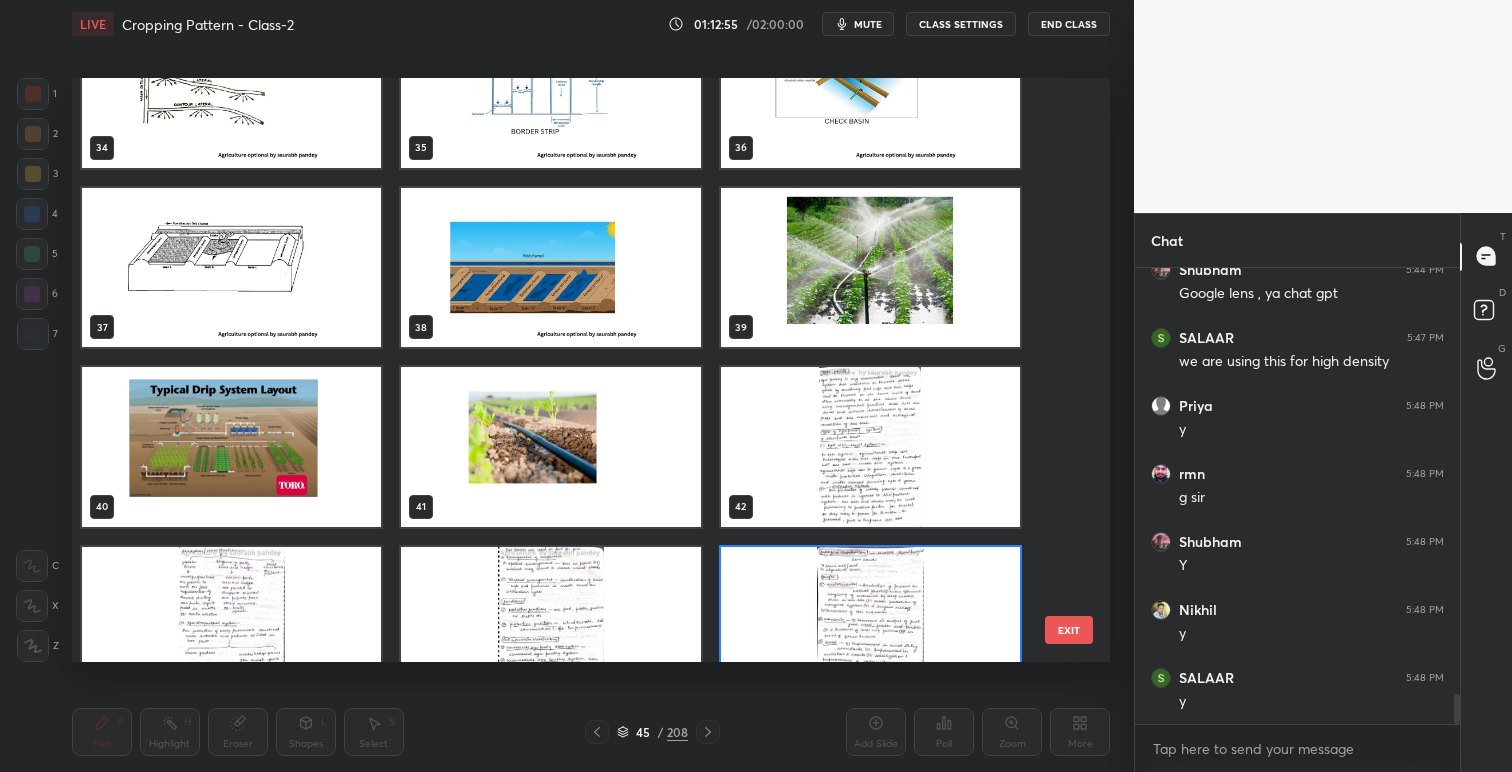 click at bounding box center [870, 447] 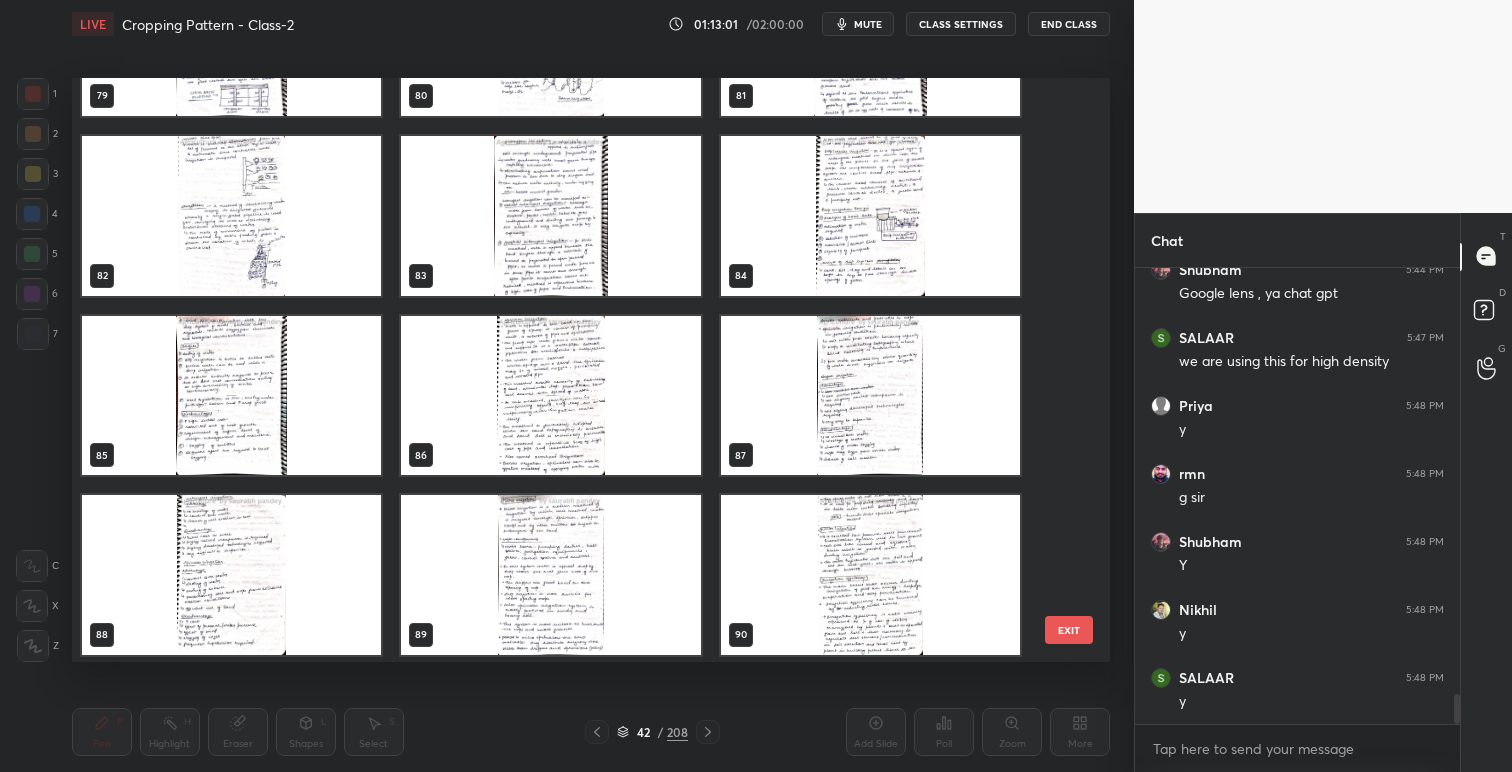 scroll, scrollTop: 4688, scrollLeft: 0, axis: vertical 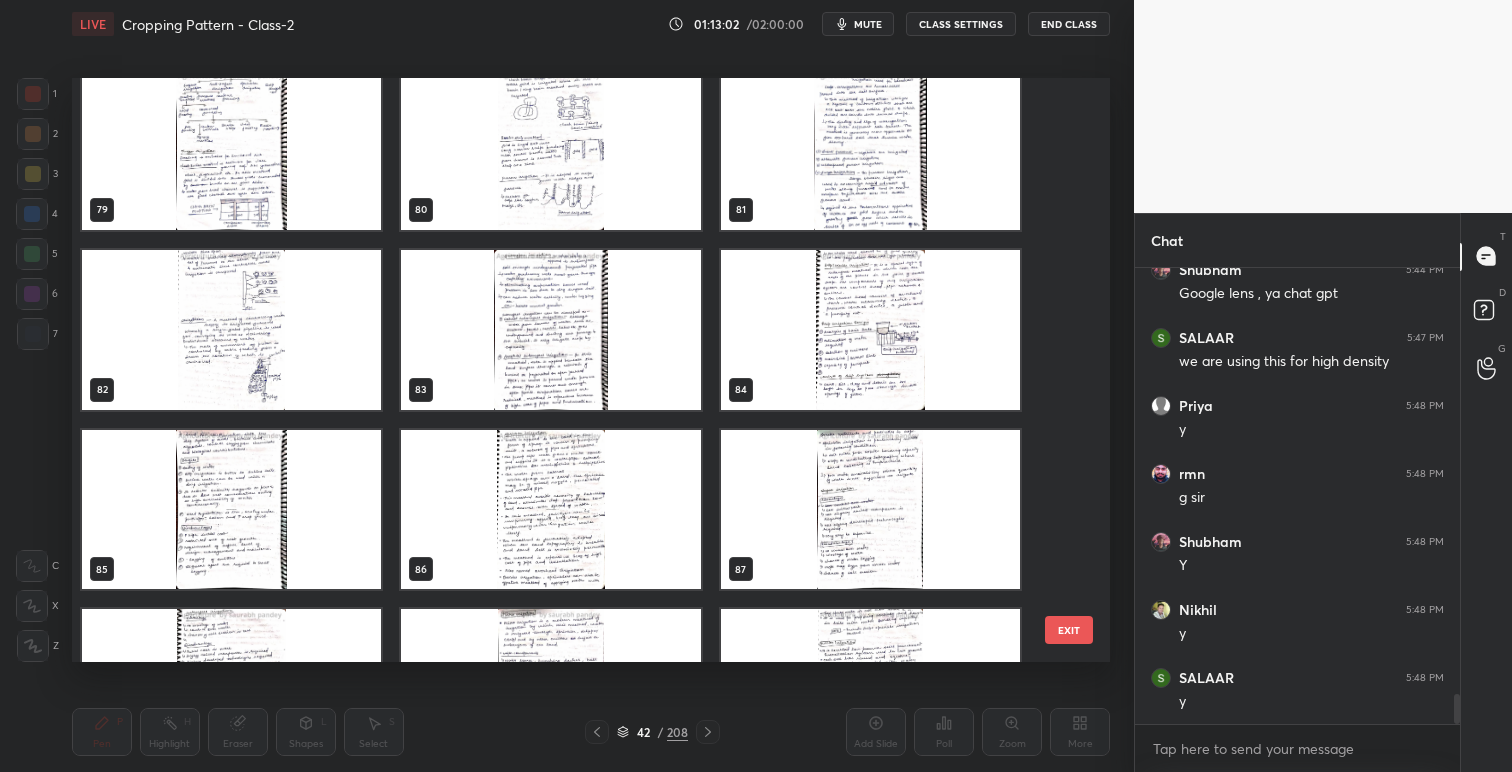 click at bounding box center (550, 330) 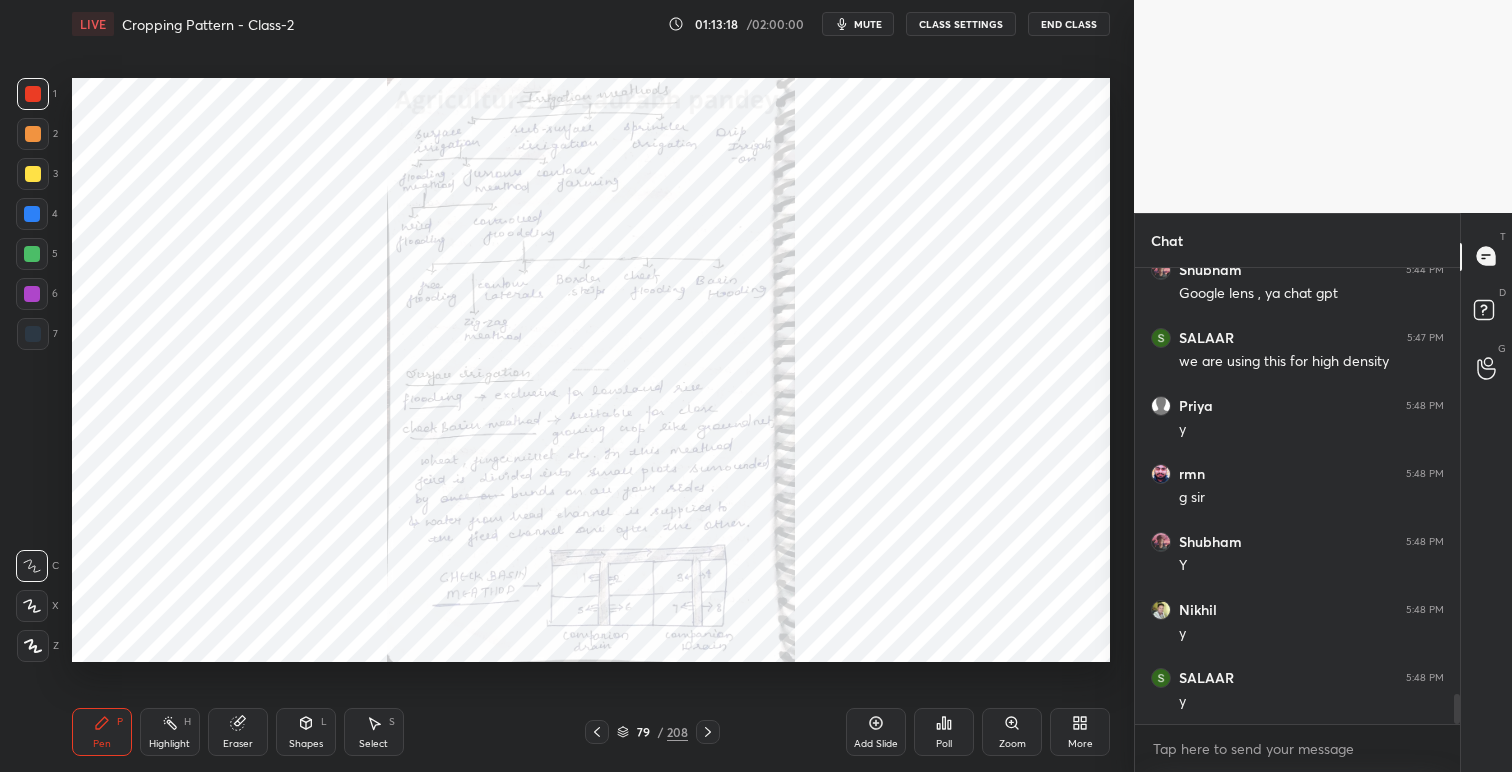 click 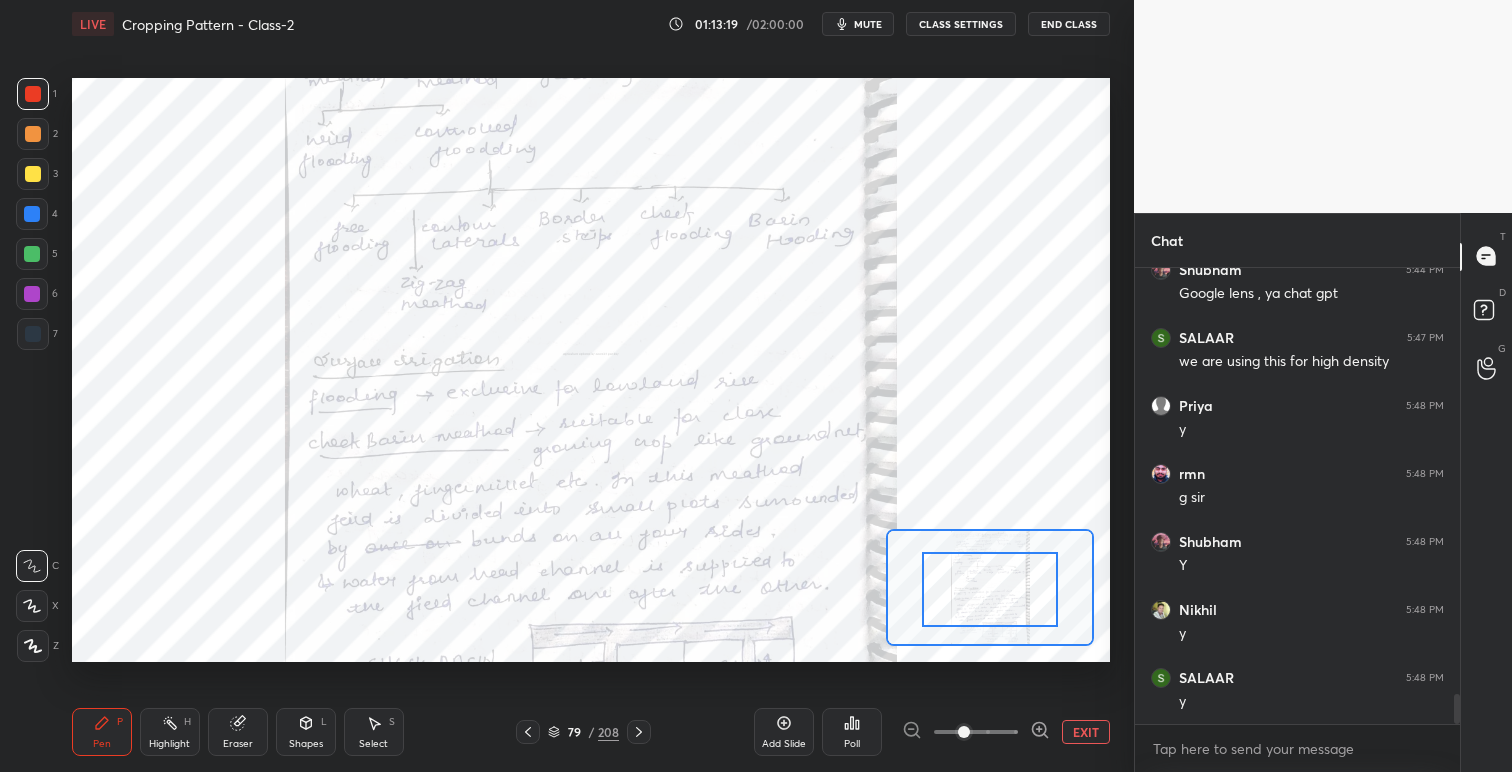 drag, startPoint x: 997, startPoint y: 579, endPoint x: 995, endPoint y: 617, distance: 38.052597 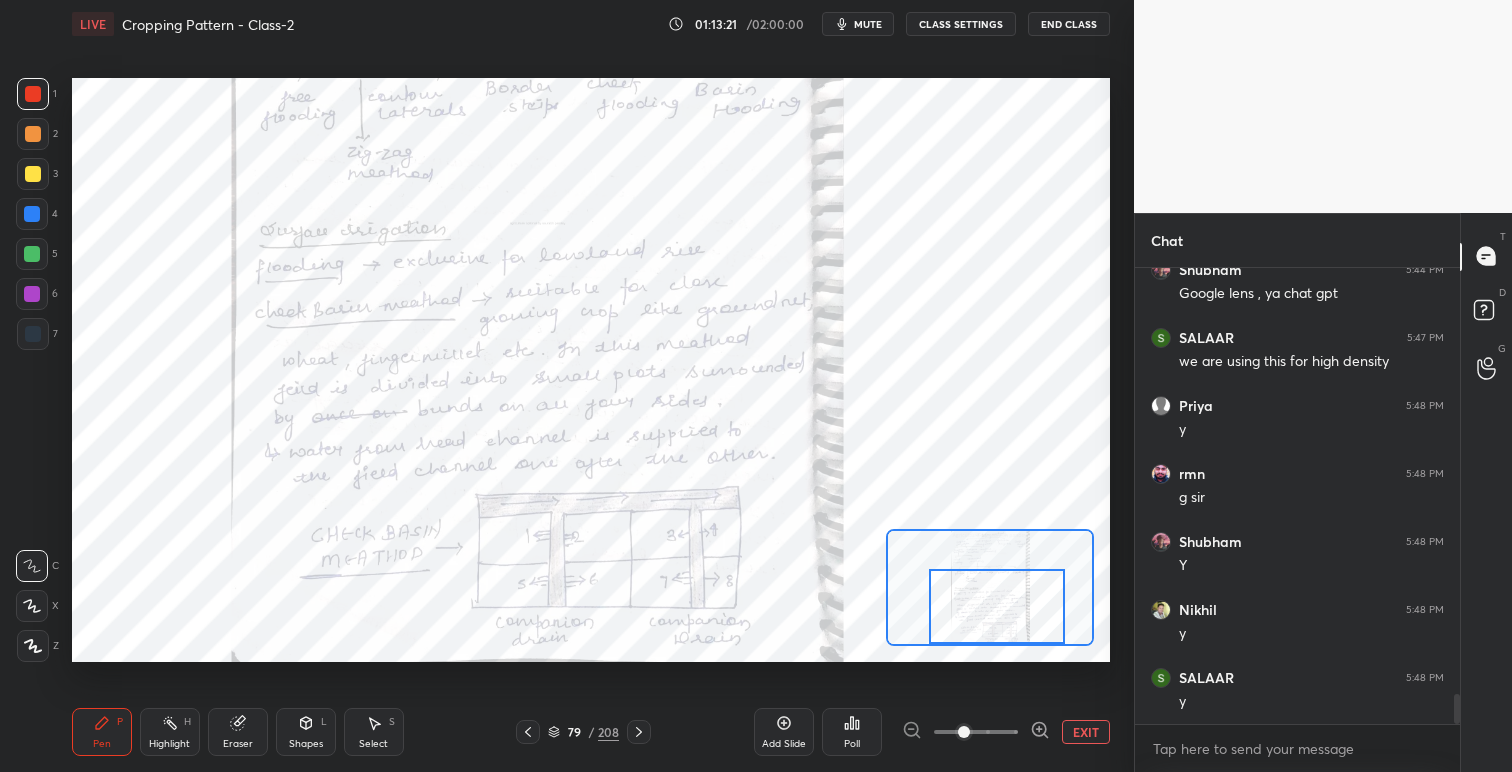 click on "Setting up your live class Poll for   secs No correct answer Start poll" at bounding box center (591, 370) 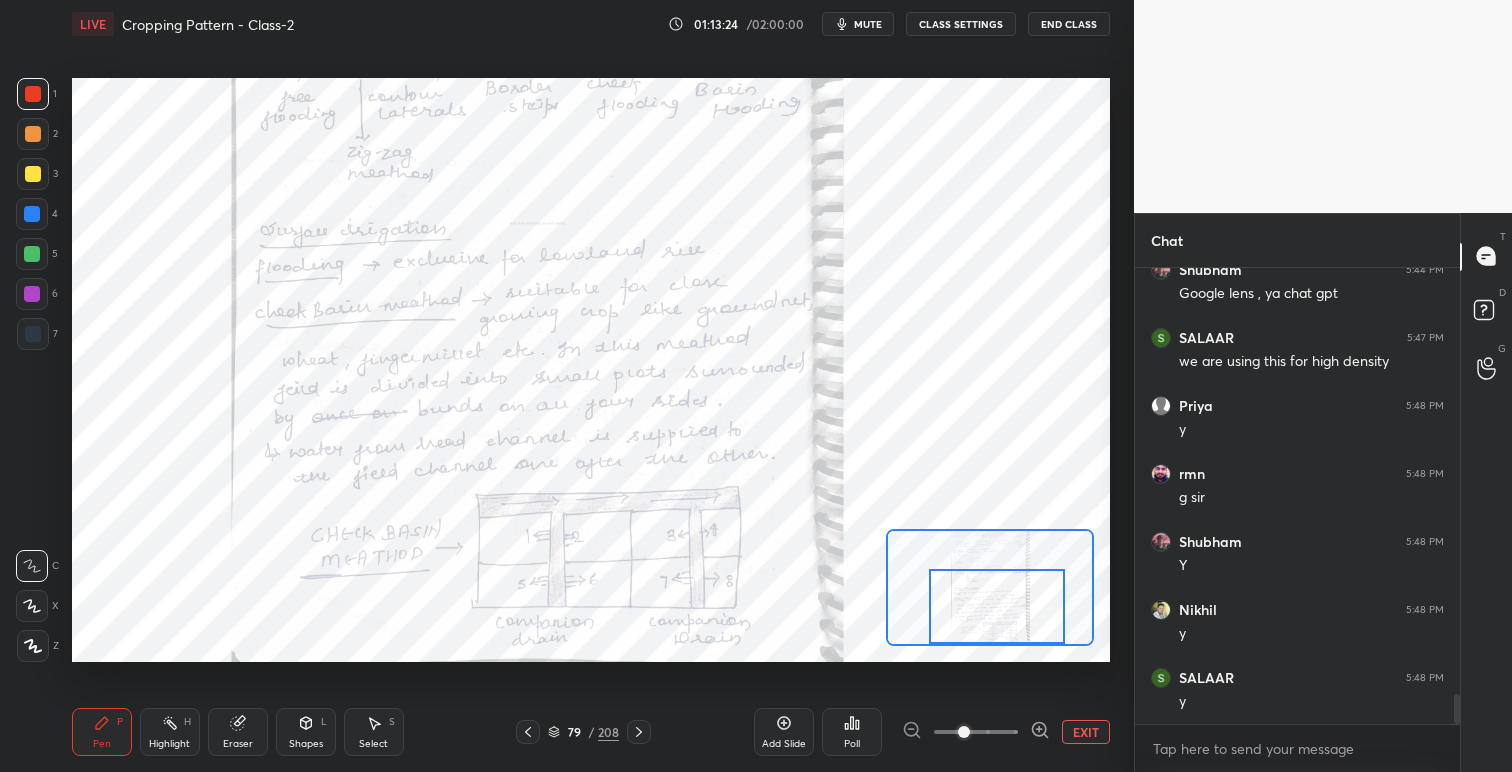 scroll, scrollTop: 6541, scrollLeft: 0, axis: vertical 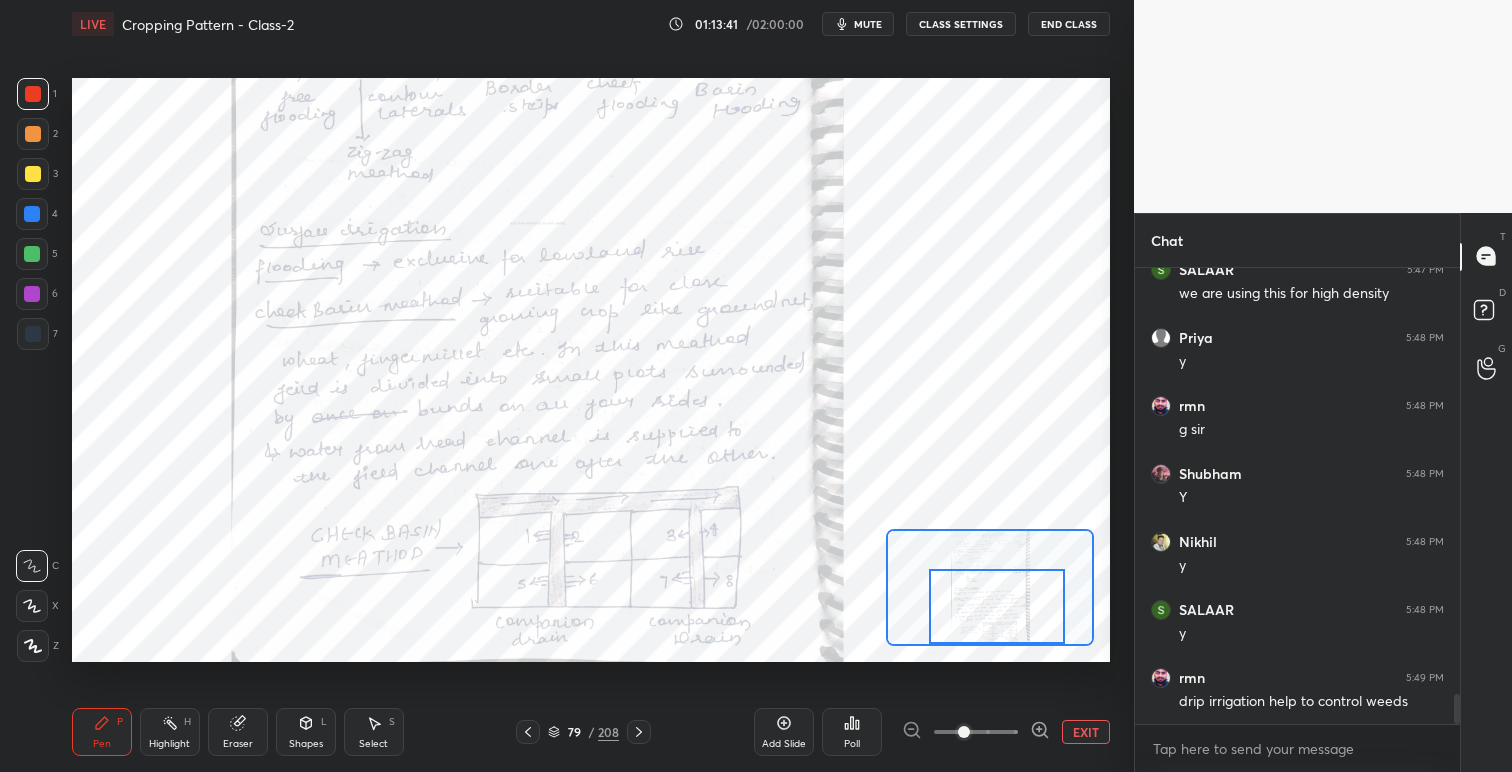 click 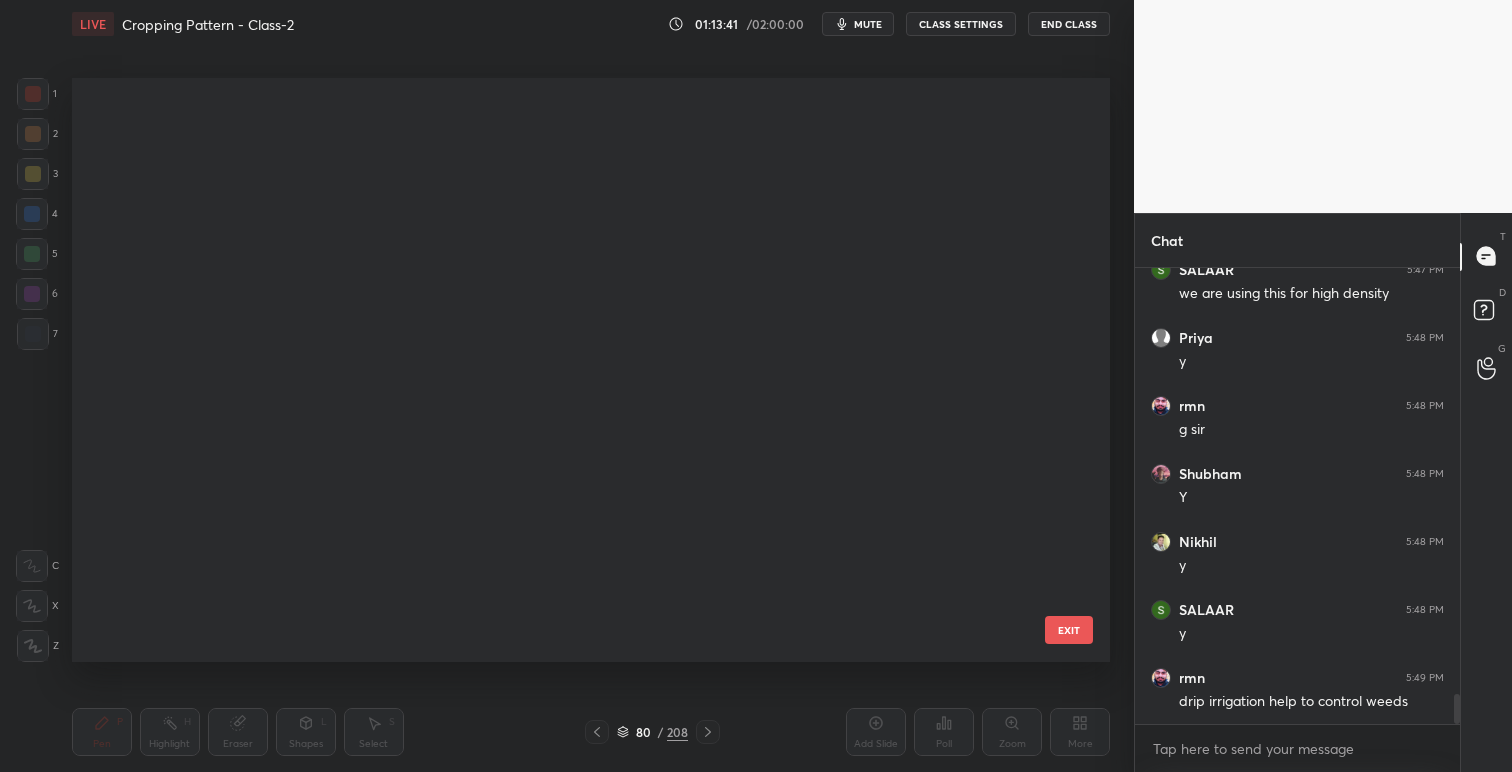 scroll, scrollTop: 4266, scrollLeft: 0, axis: vertical 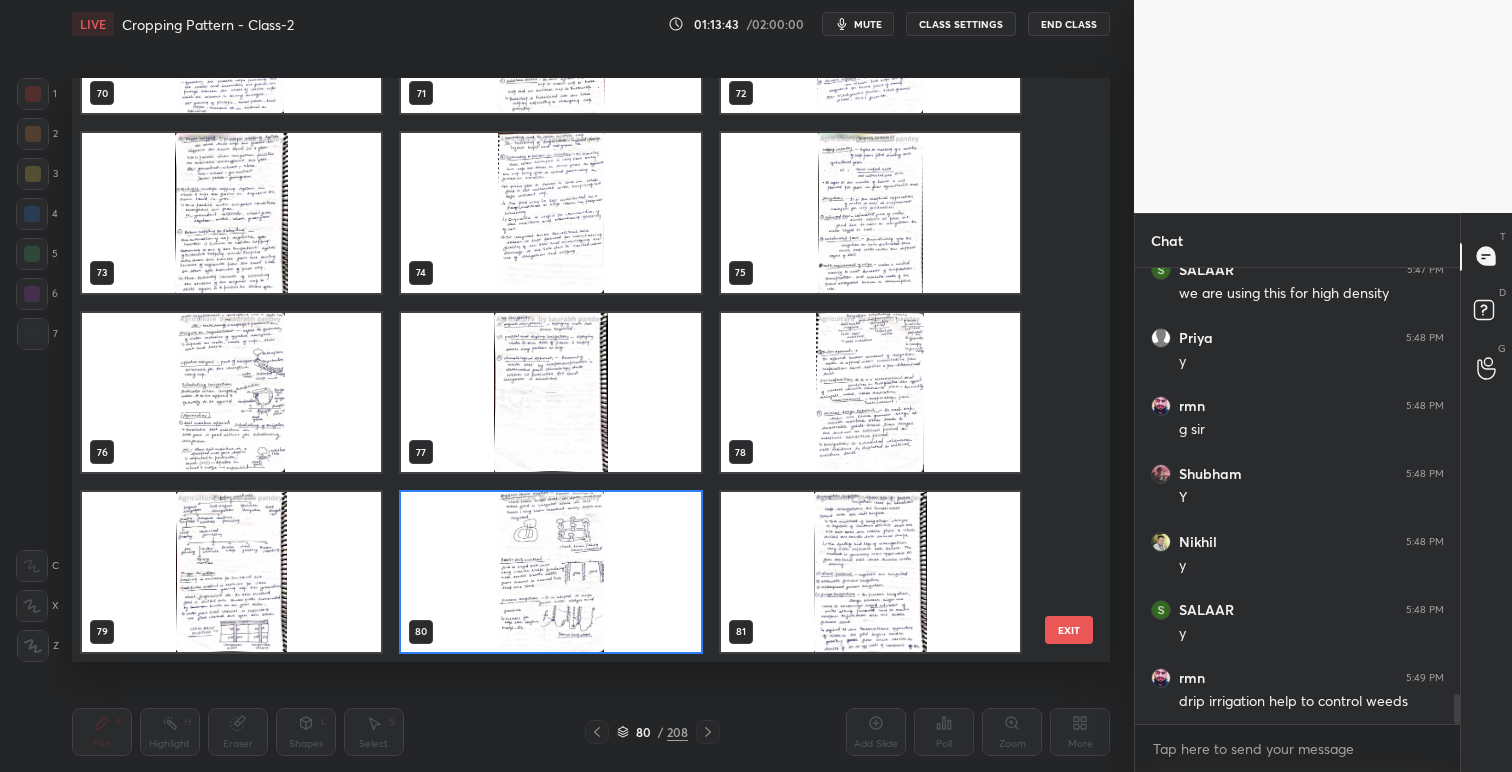 click at bounding box center [550, 572] 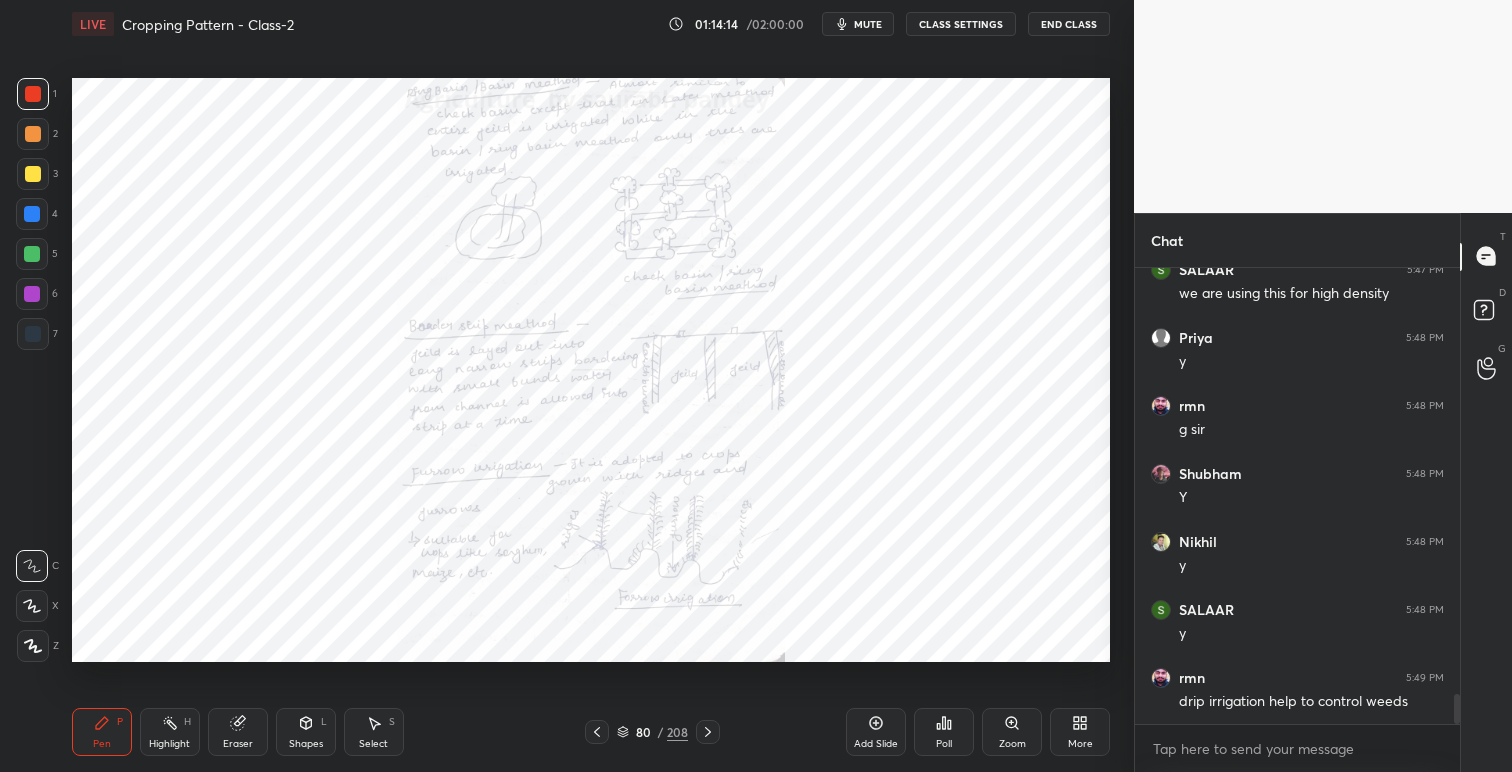 click 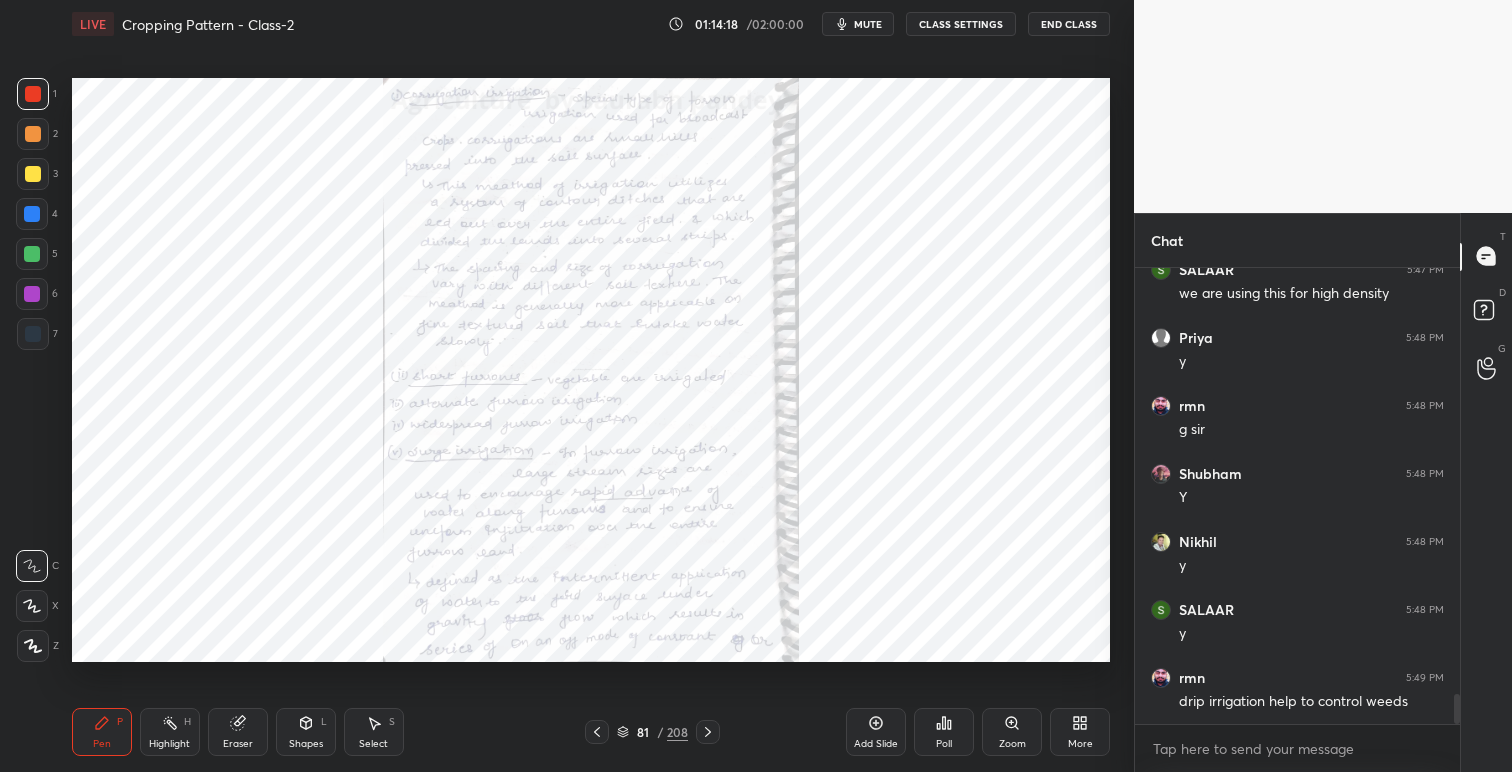 click 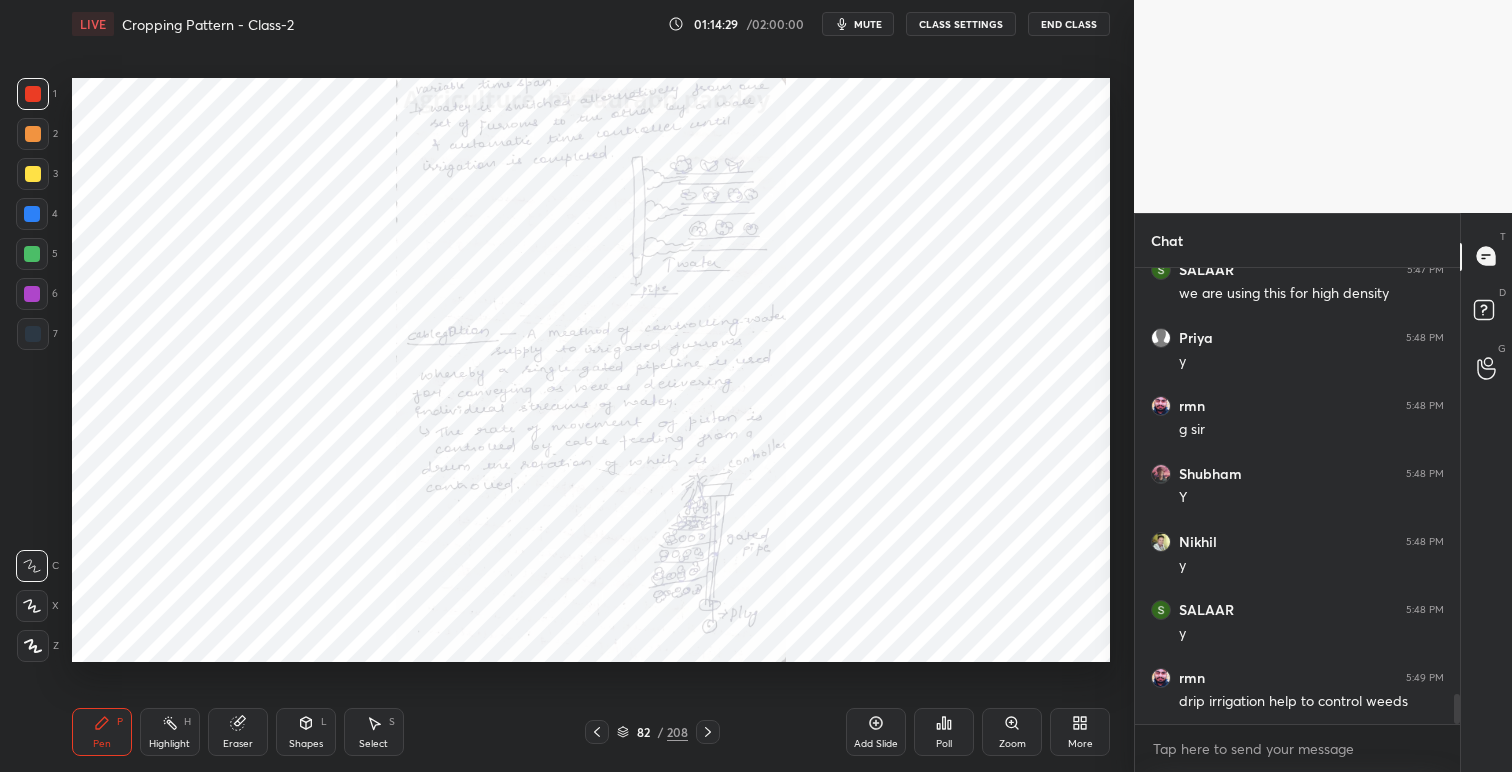 click 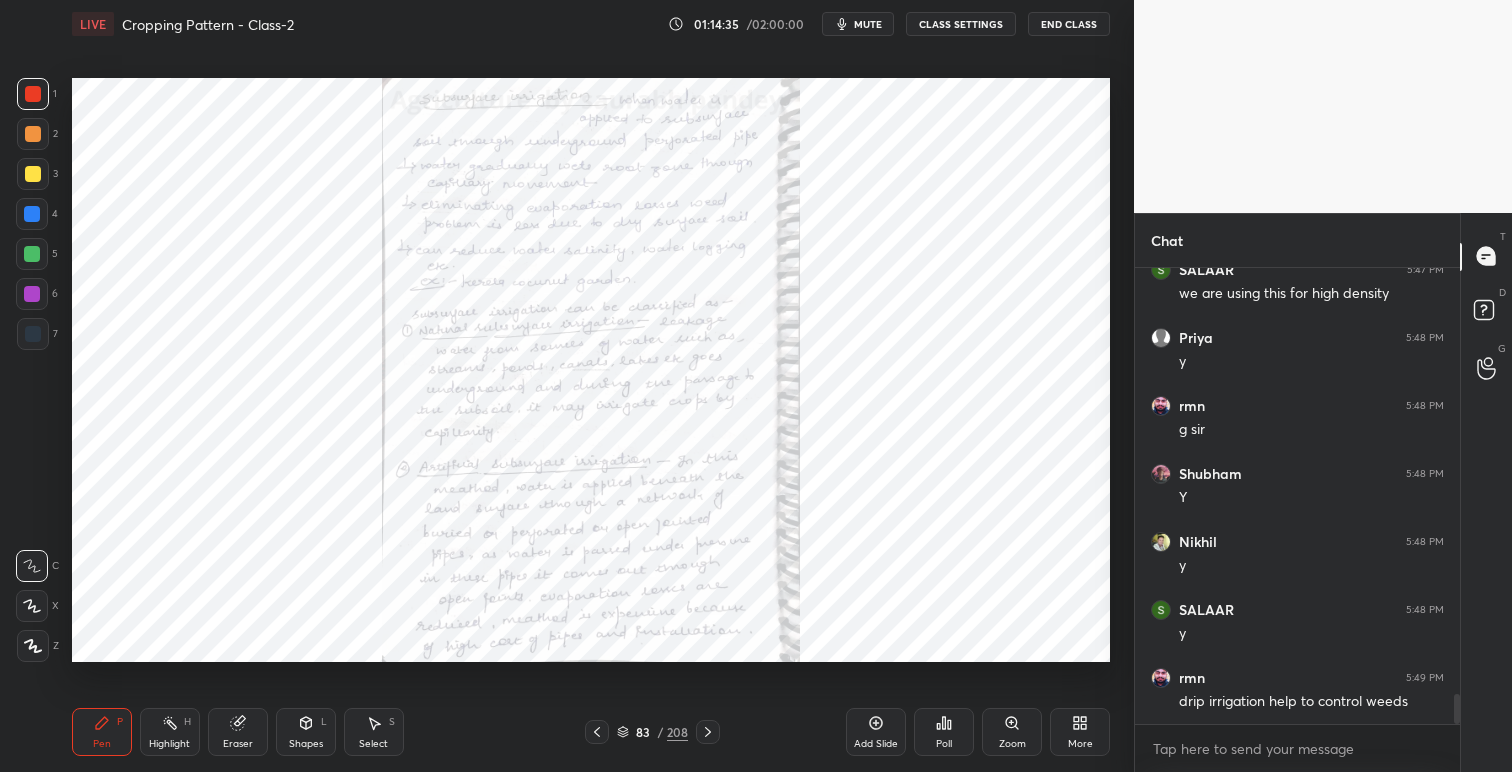 click 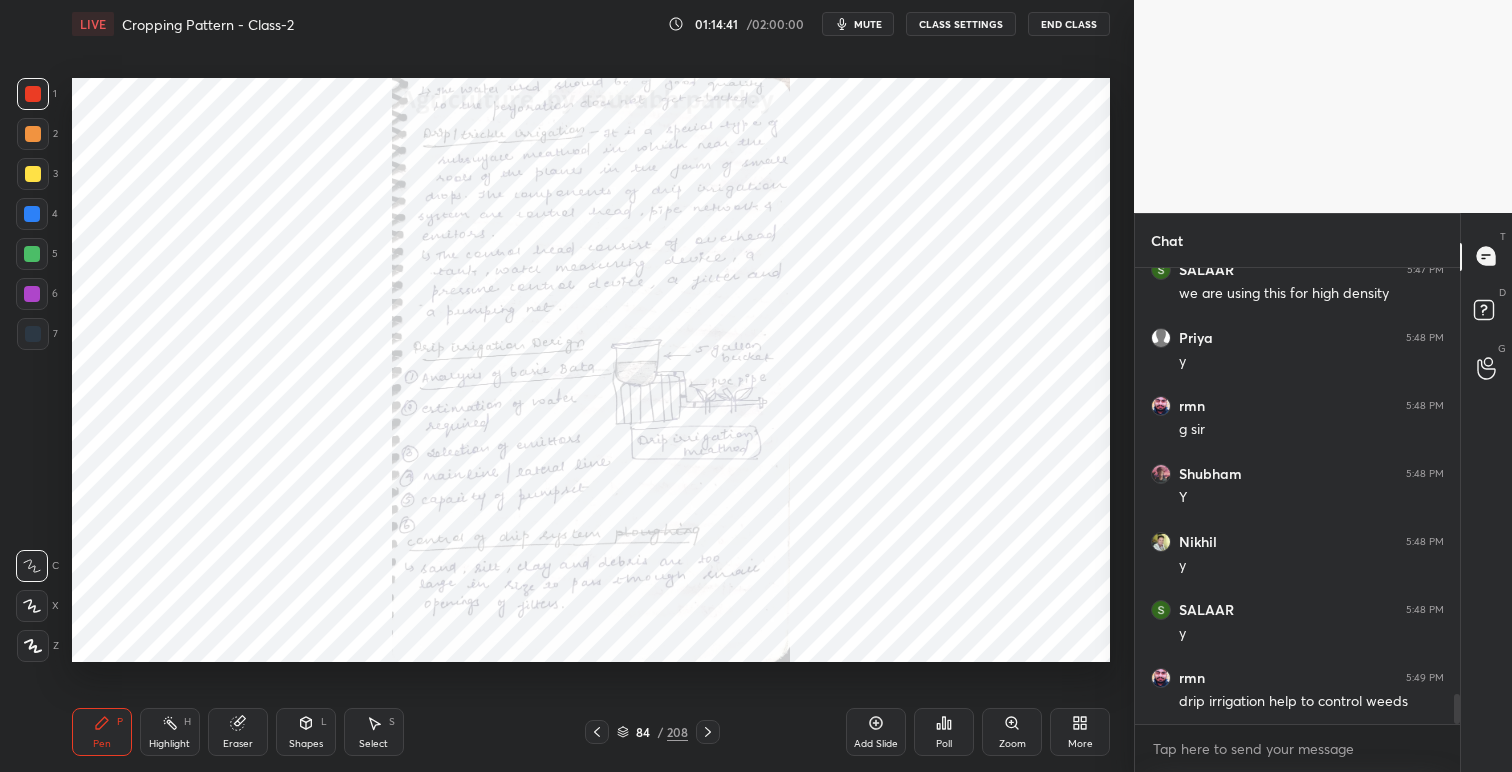 click at bounding box center (708, 732) 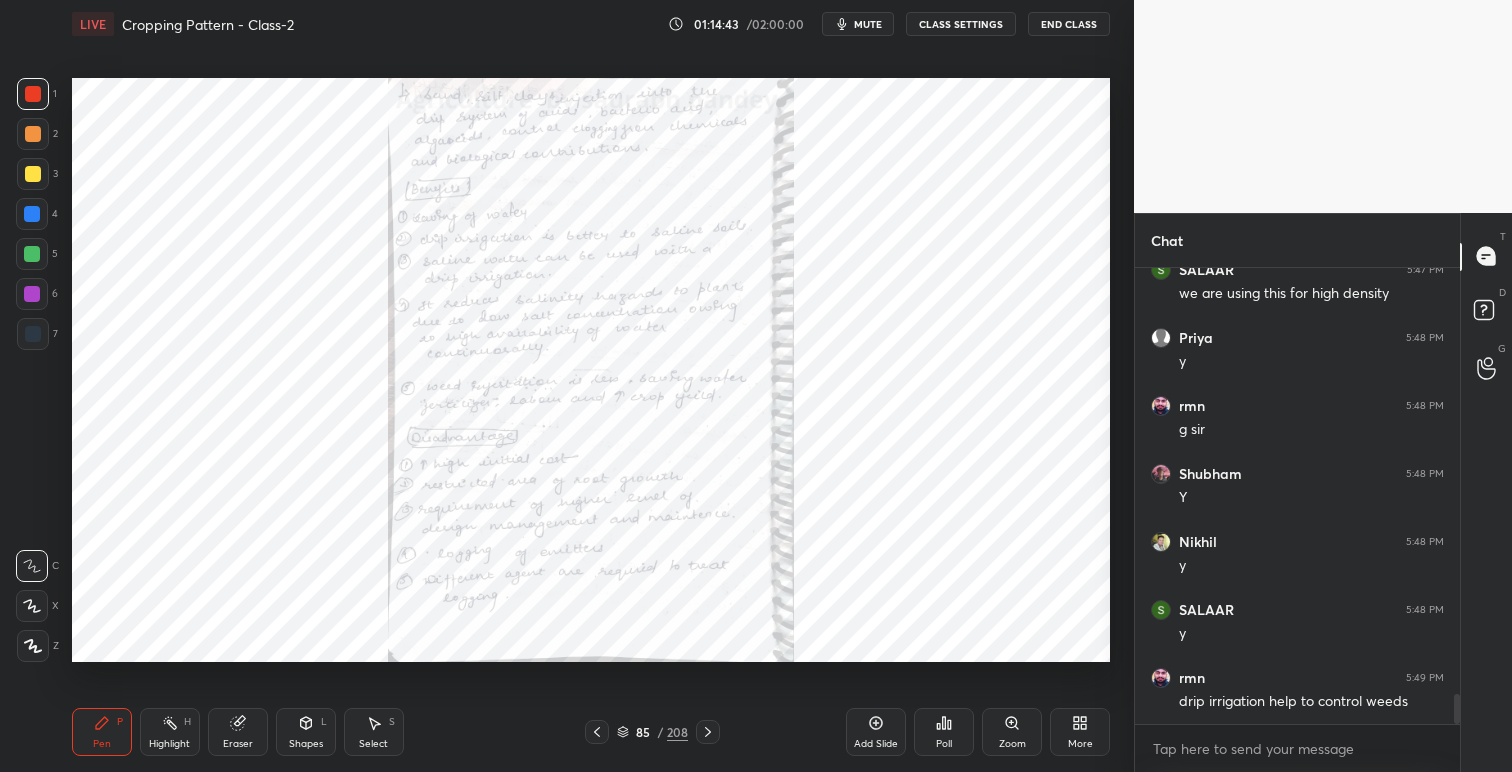 click 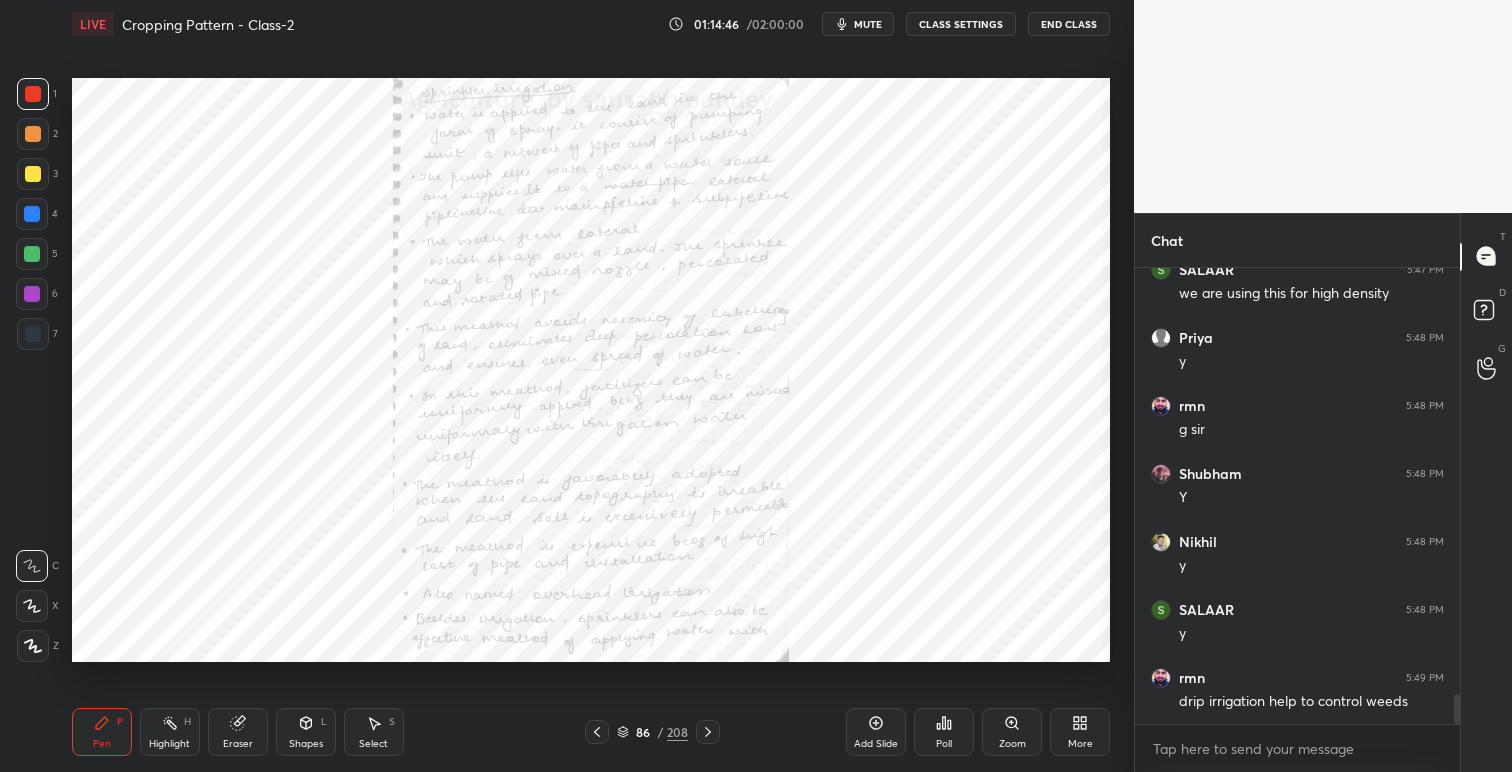 click 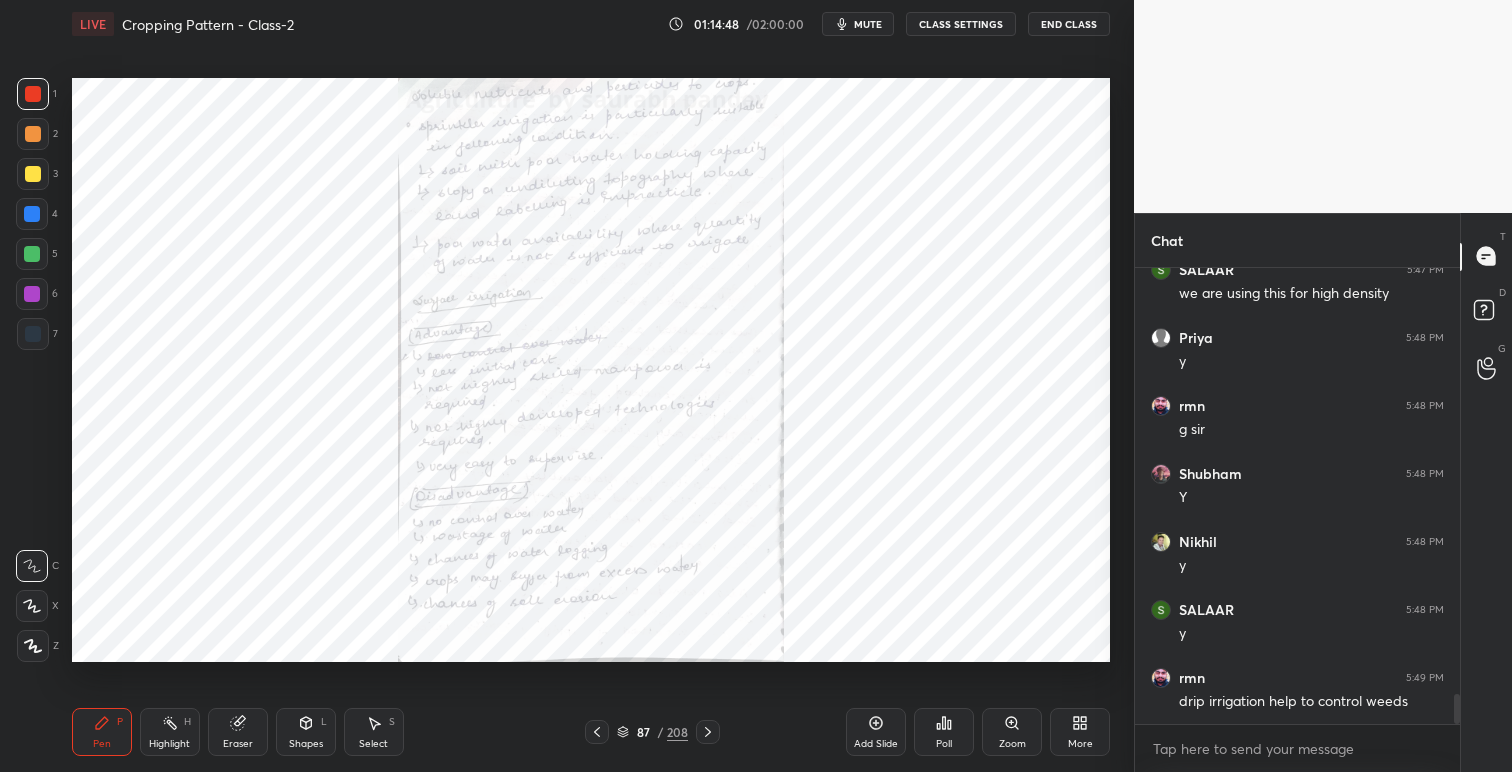 click 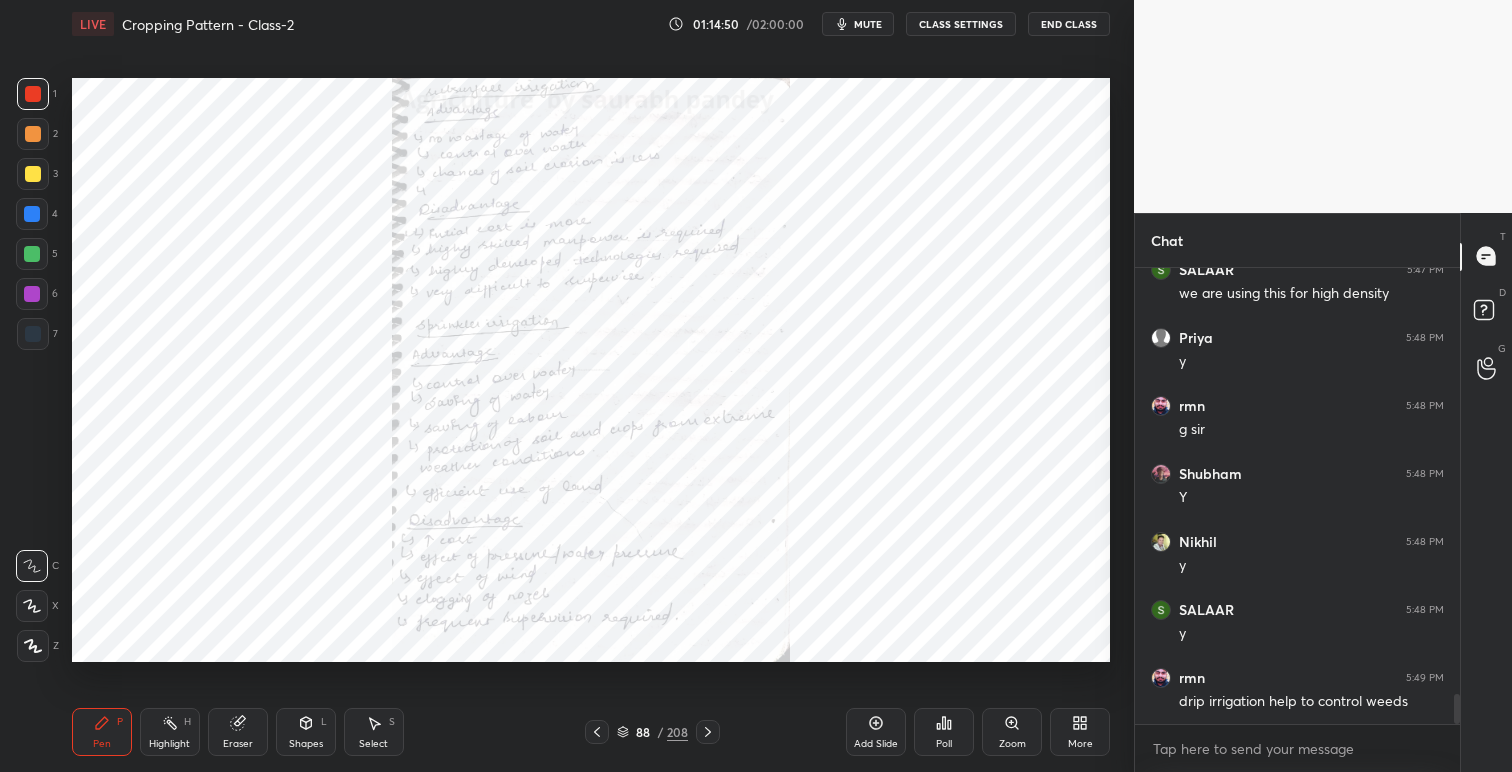 click 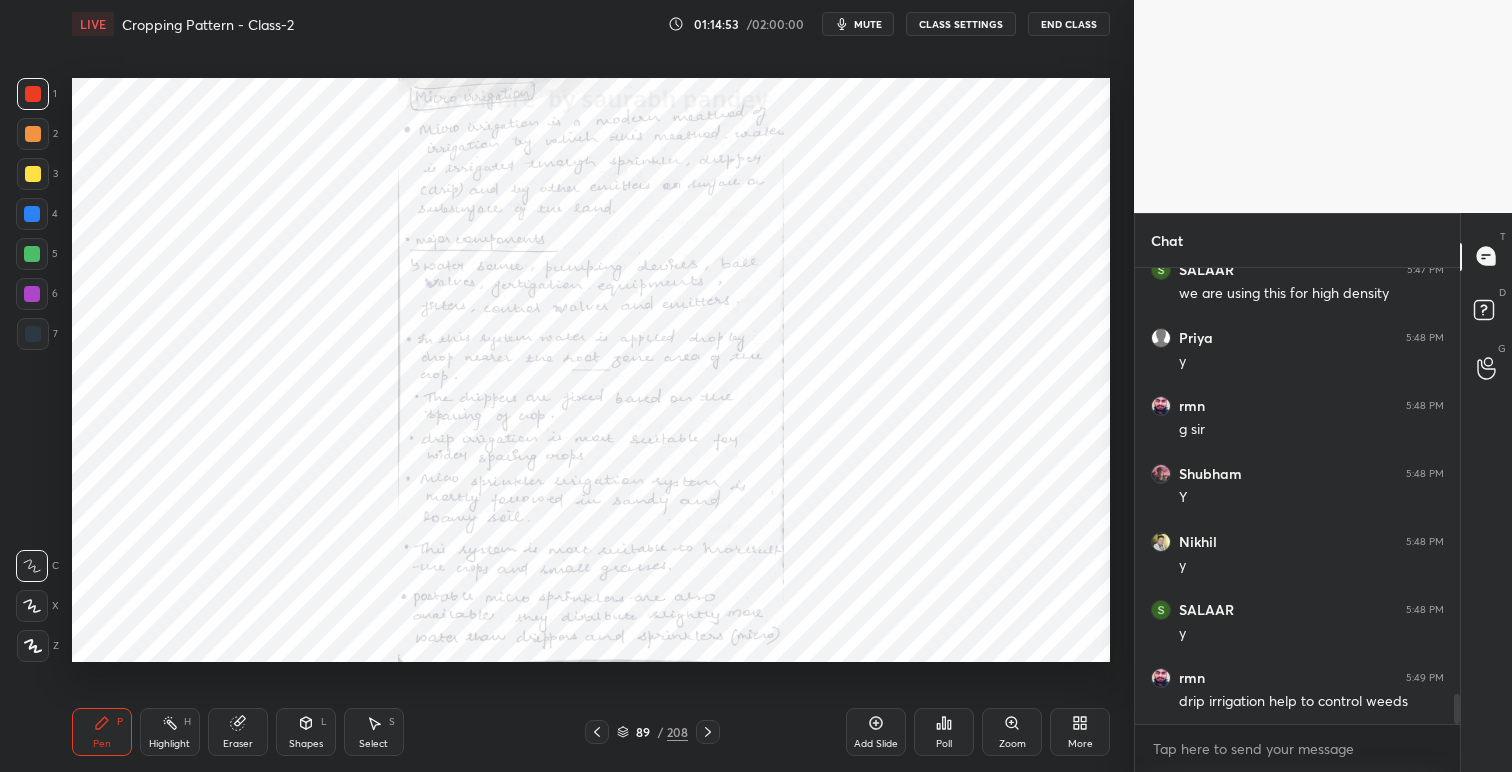 click 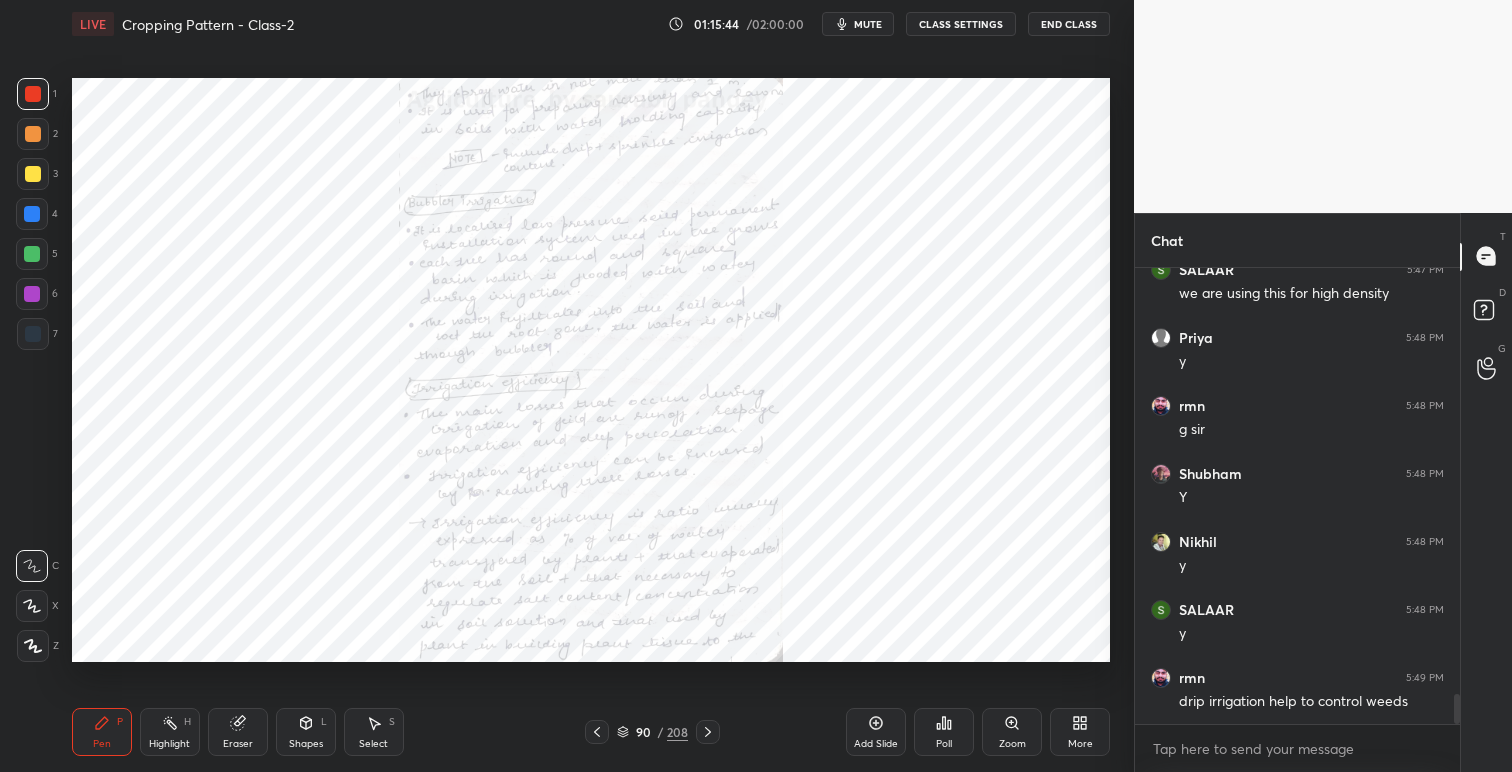 scroll, scrollTop: 6609, scrollLeft: 0, axis: vertical 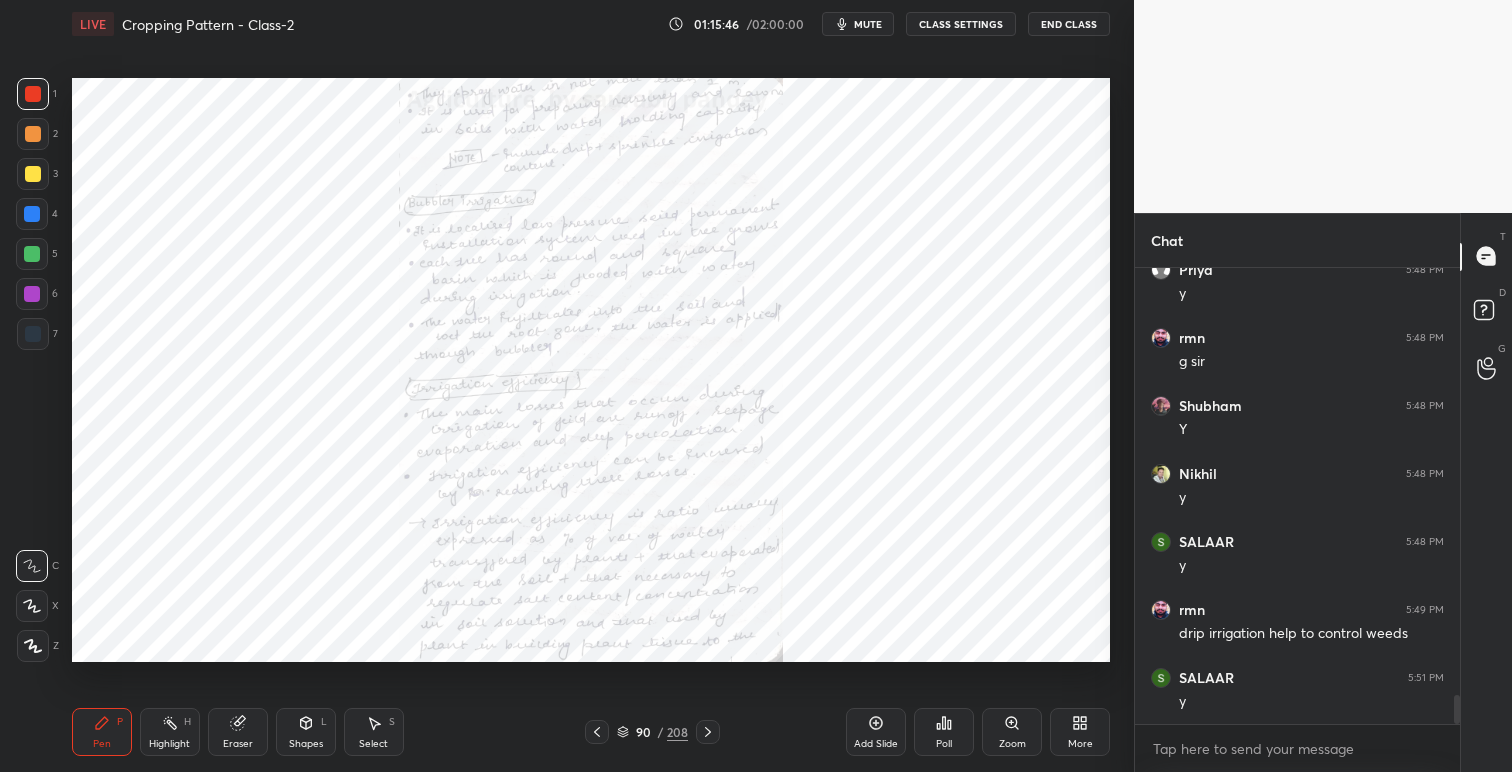 click 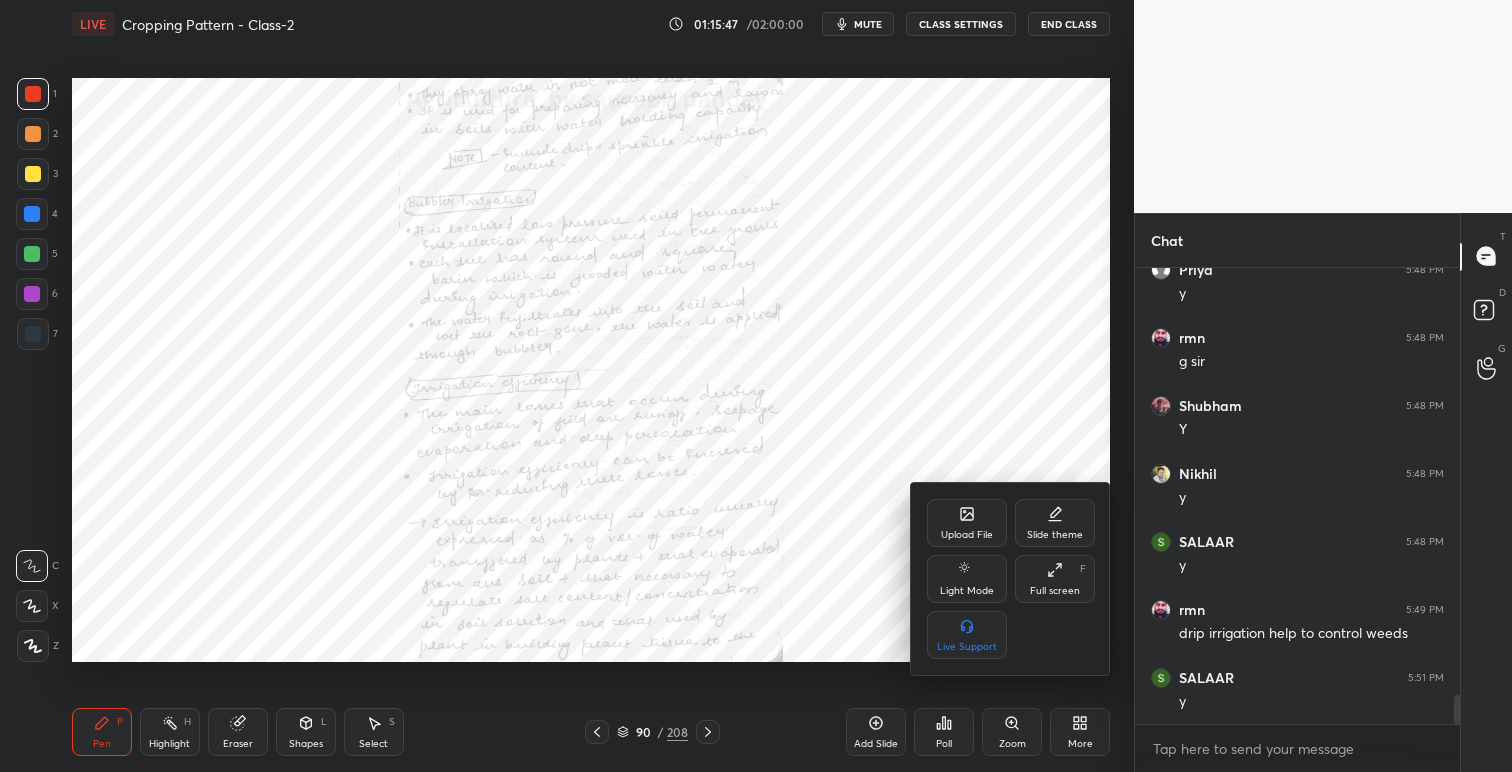 click on "Upload File" at bounding box center (967, 523) 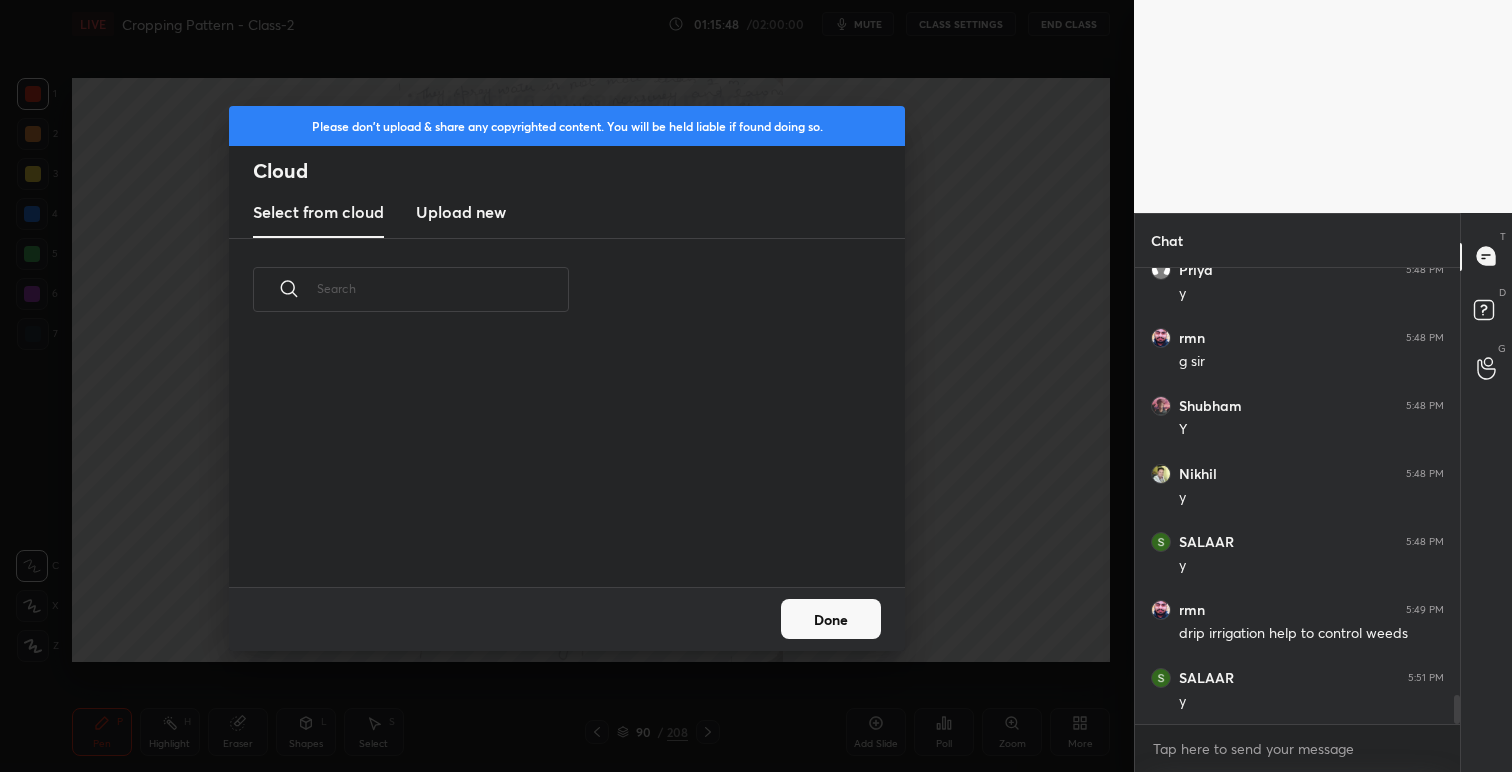 scroll, scrollTop: 7, scrollLeft: 11, axis: both 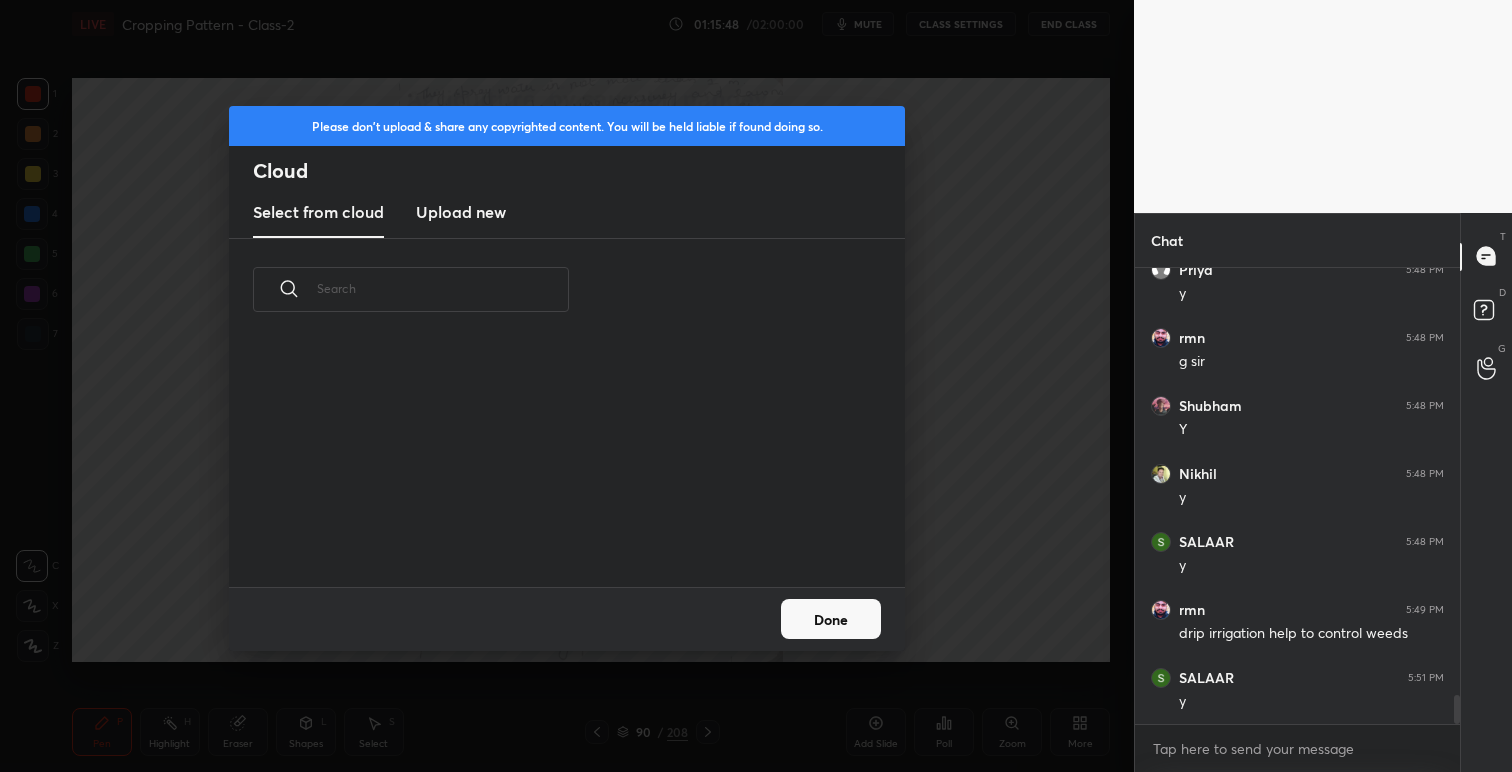 click on "Upload new" at bounding box center (461, 212) 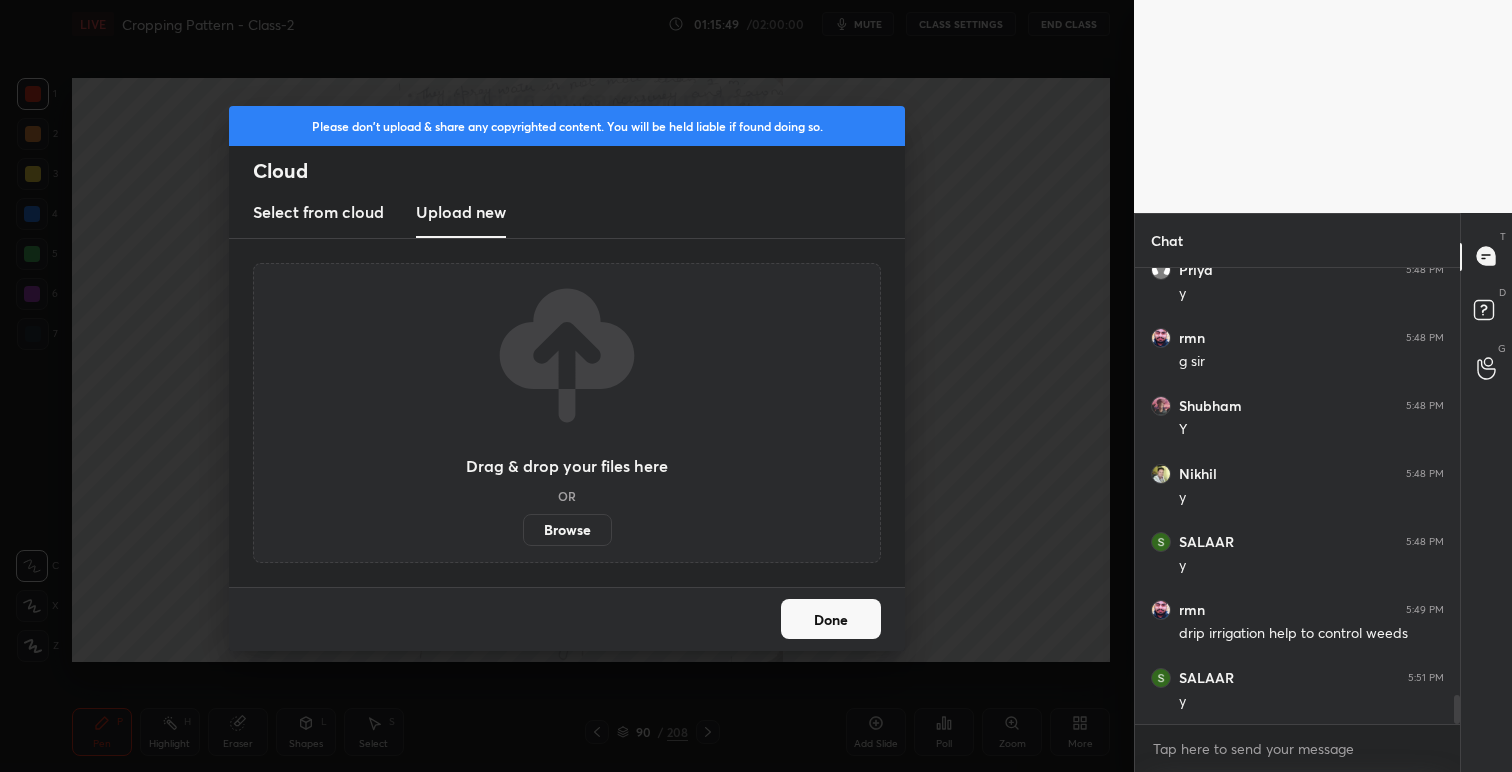 click on "Browse" at bounding box center (567, 530) 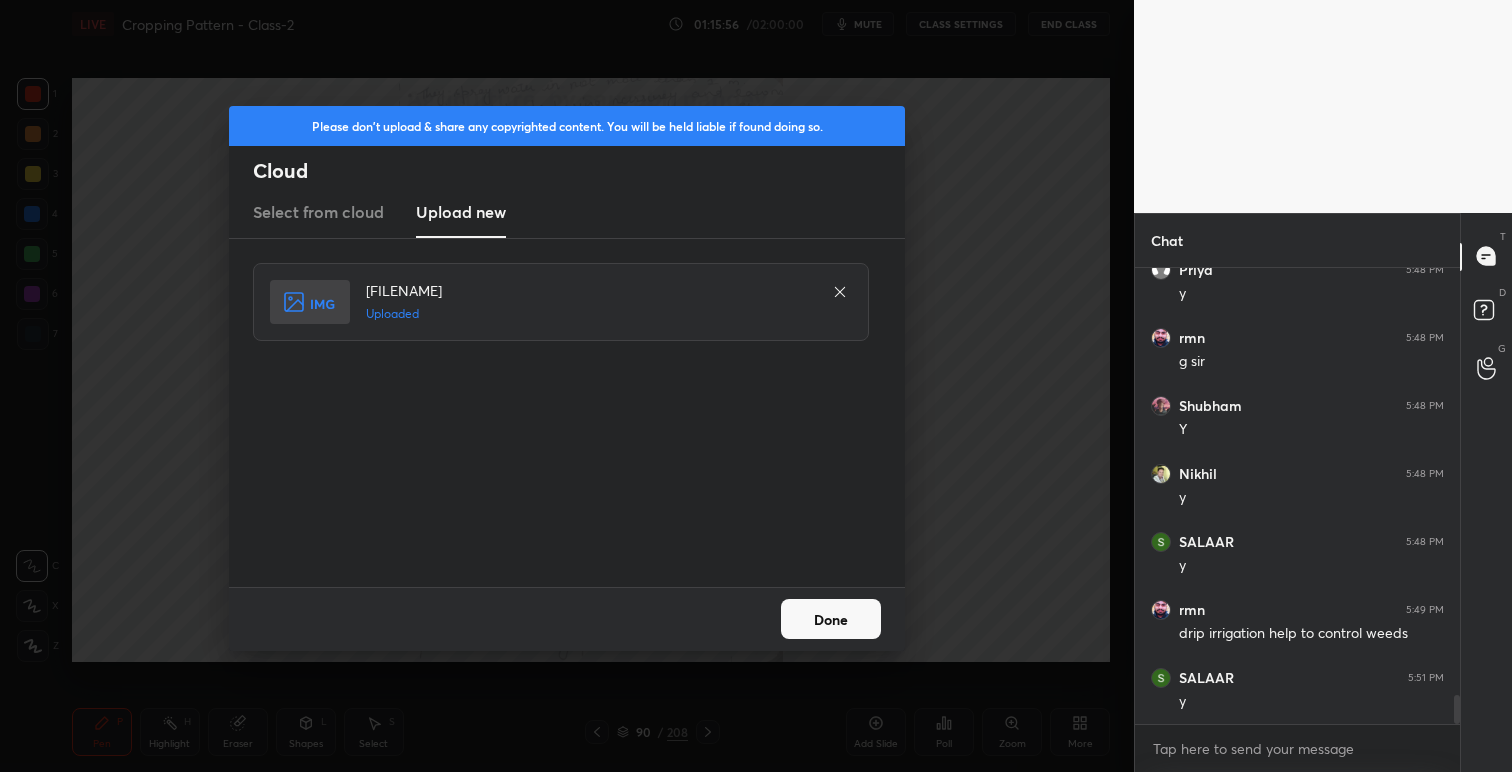 click on "Done" at bounding box center [831, 619] 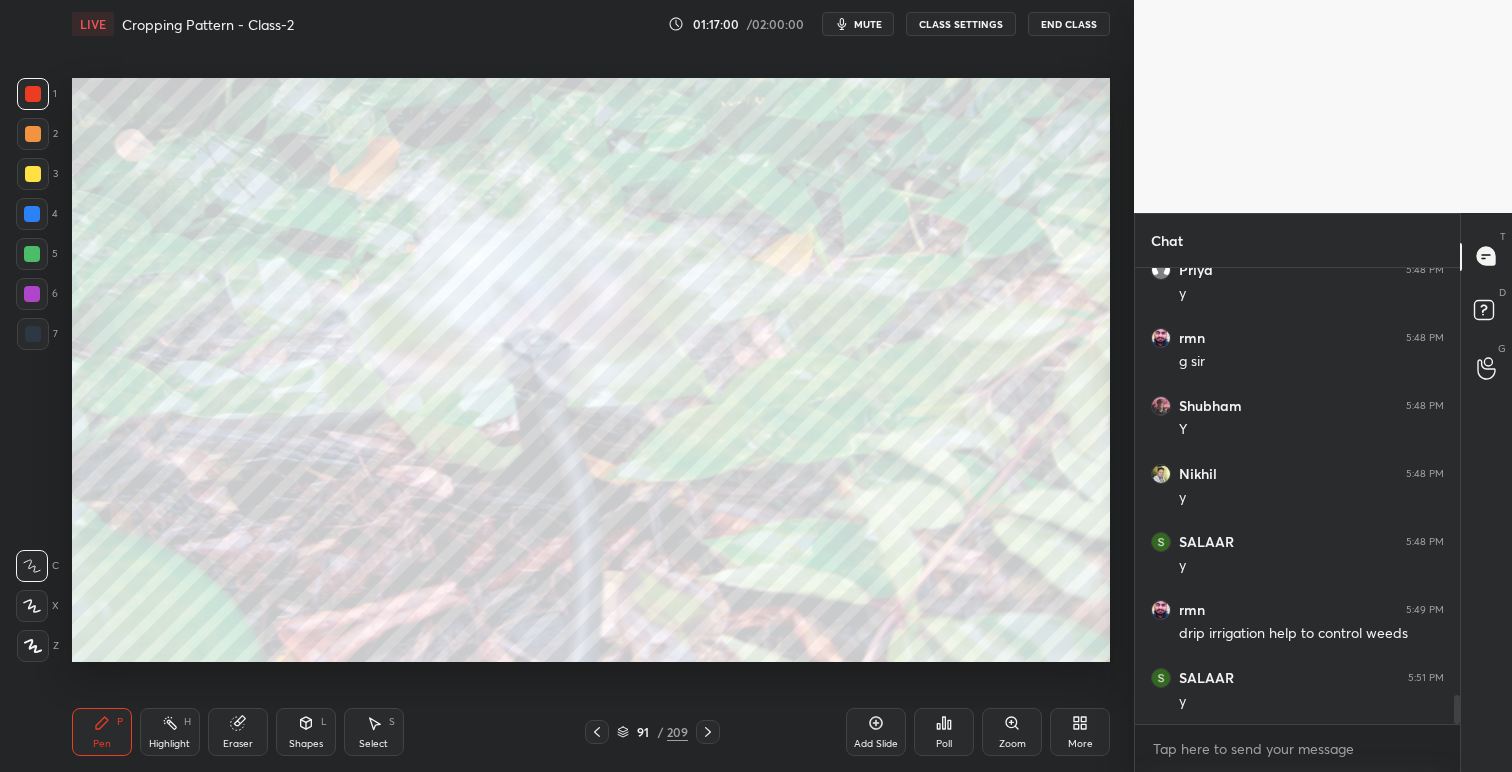 click 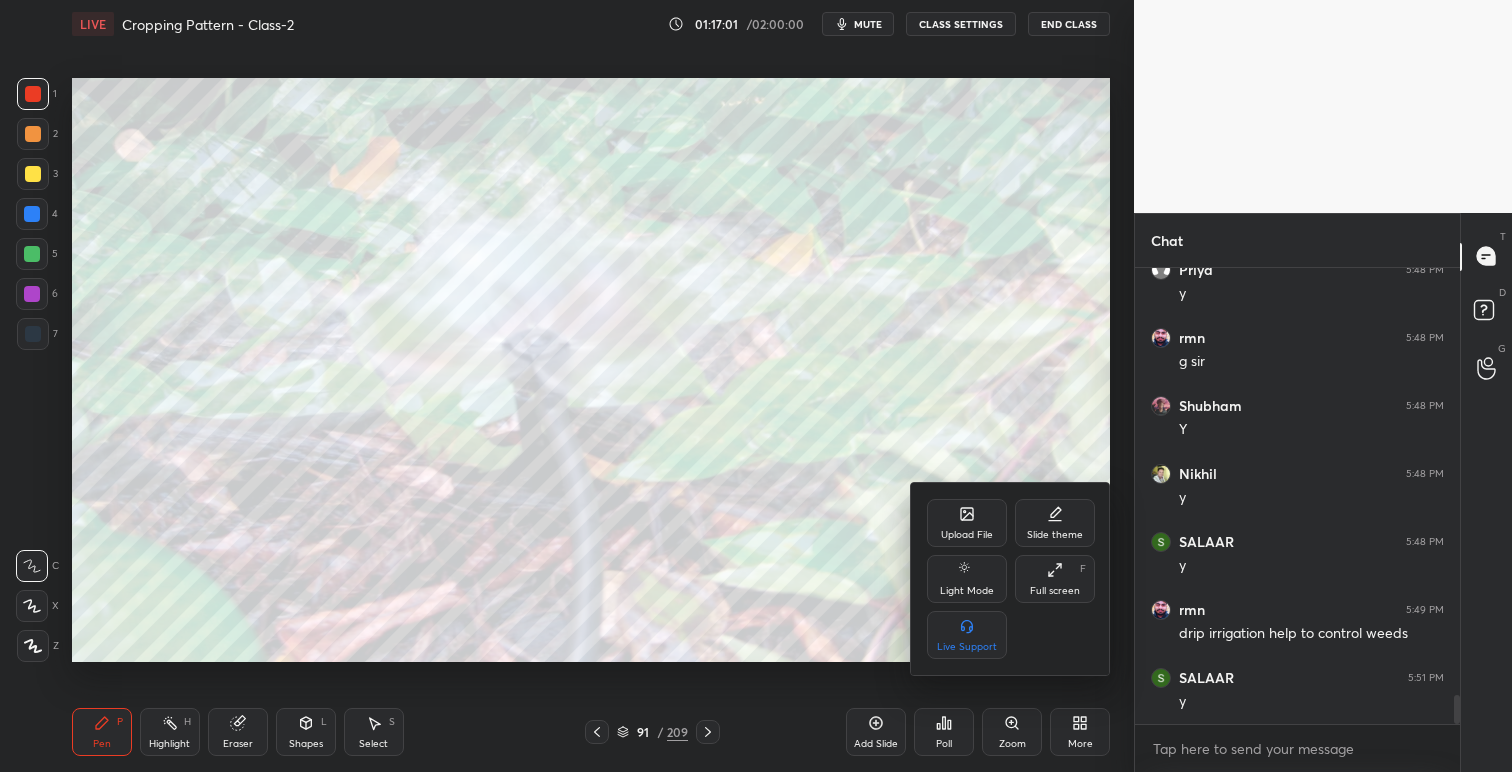 click on "Upload File" at bounding box center [967, 523] 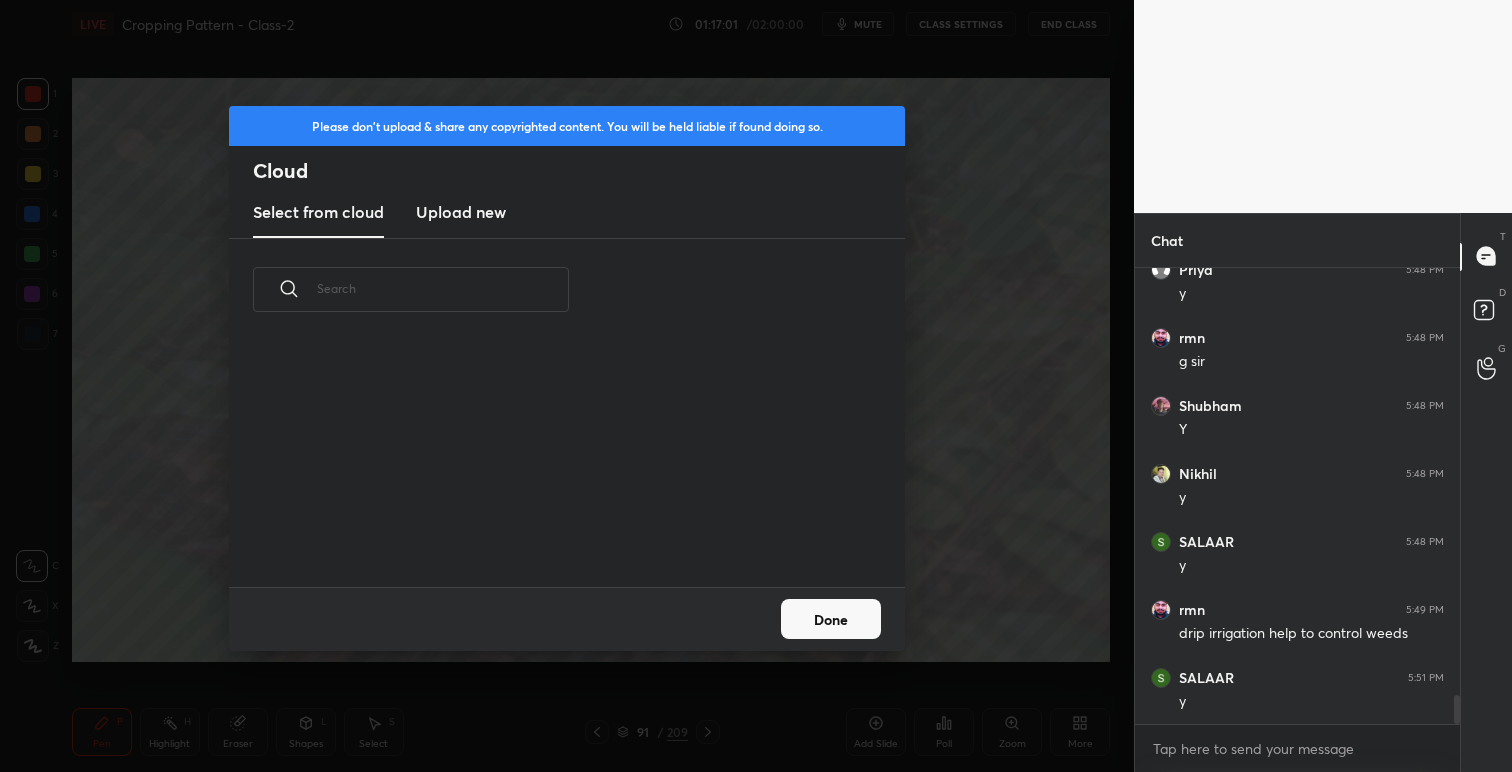 scroll, scrollTop: 7, scrollLeft: 11, axis: both 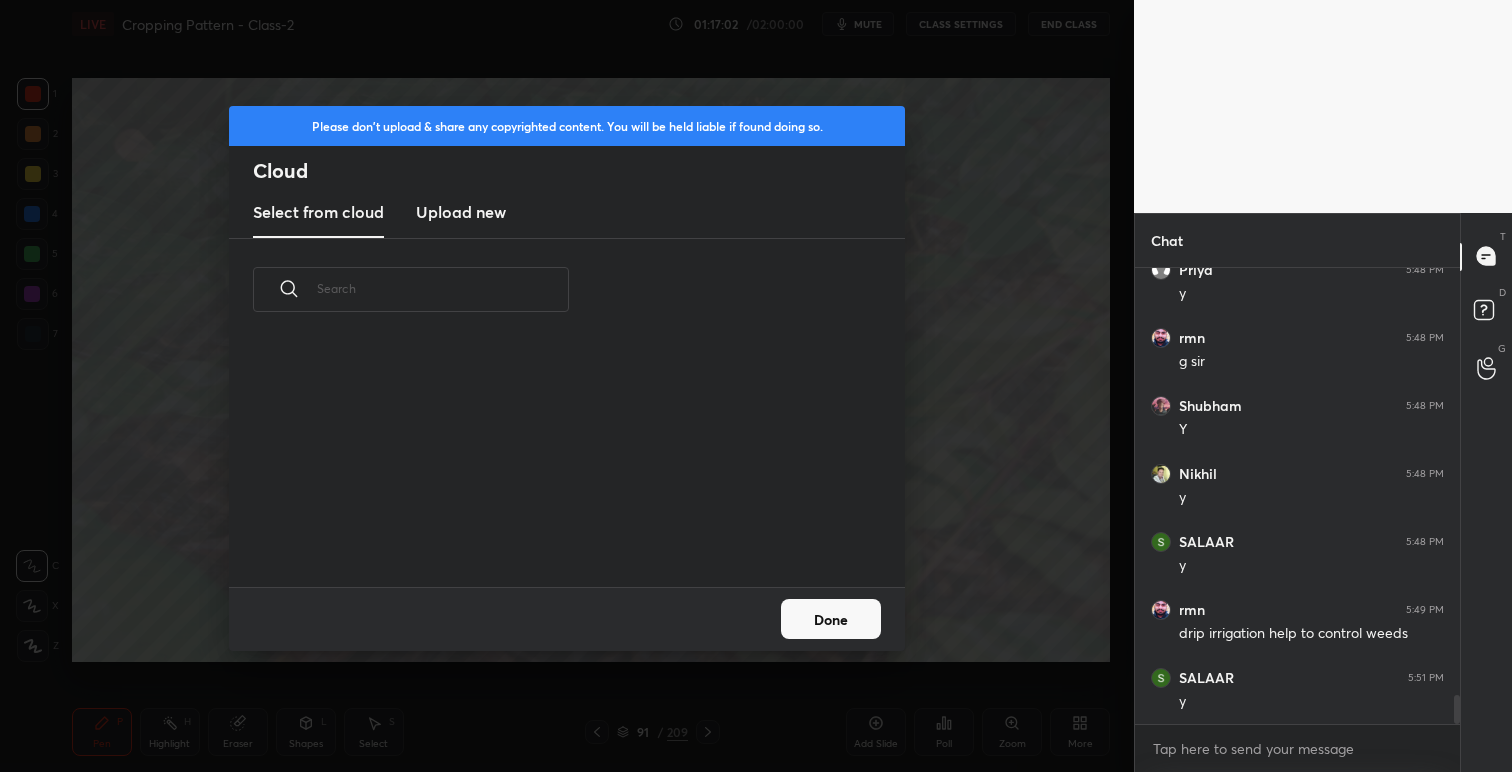 click on "Upload new" at bounding box center (461, 212) 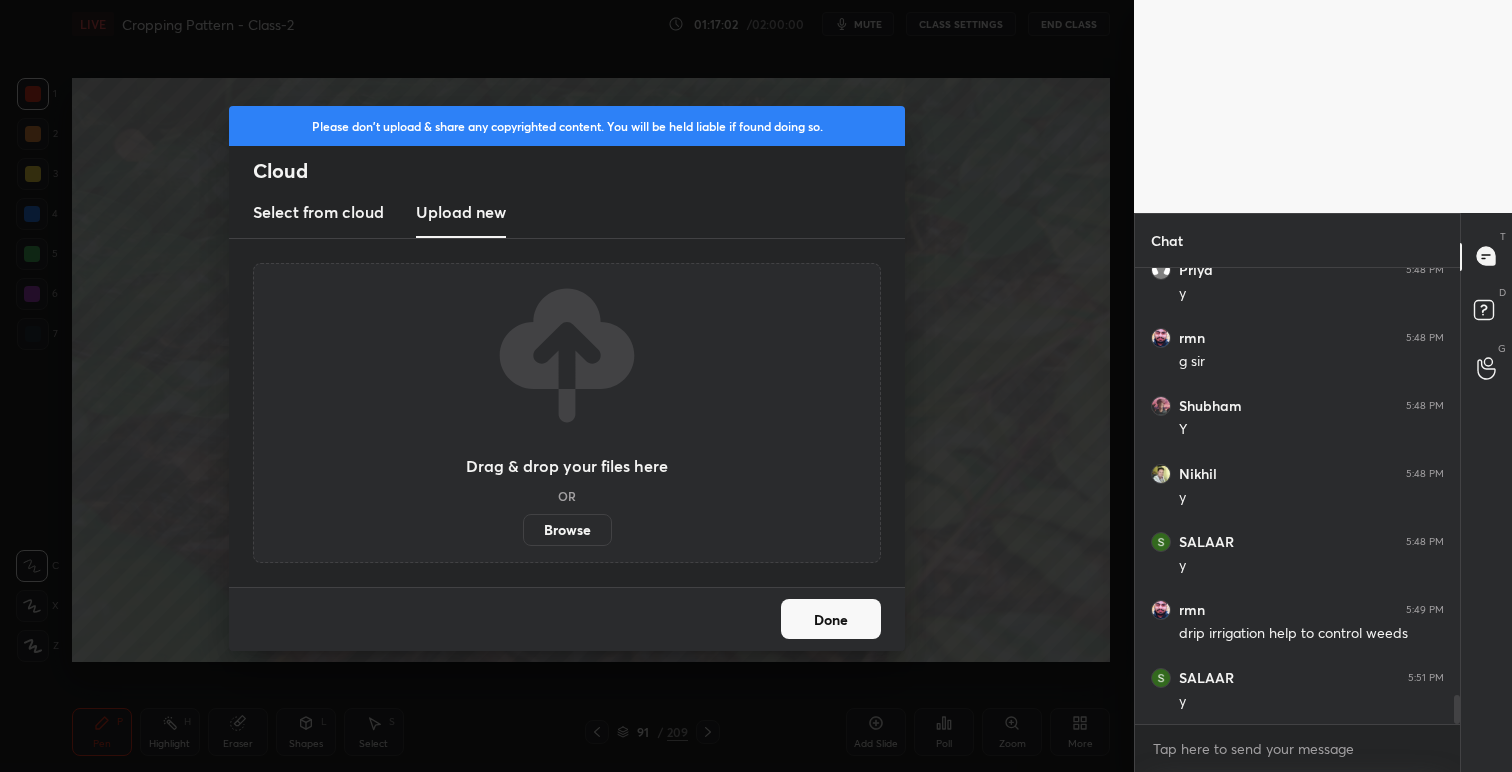 click on "Browse" at bounding box center (567, 530) 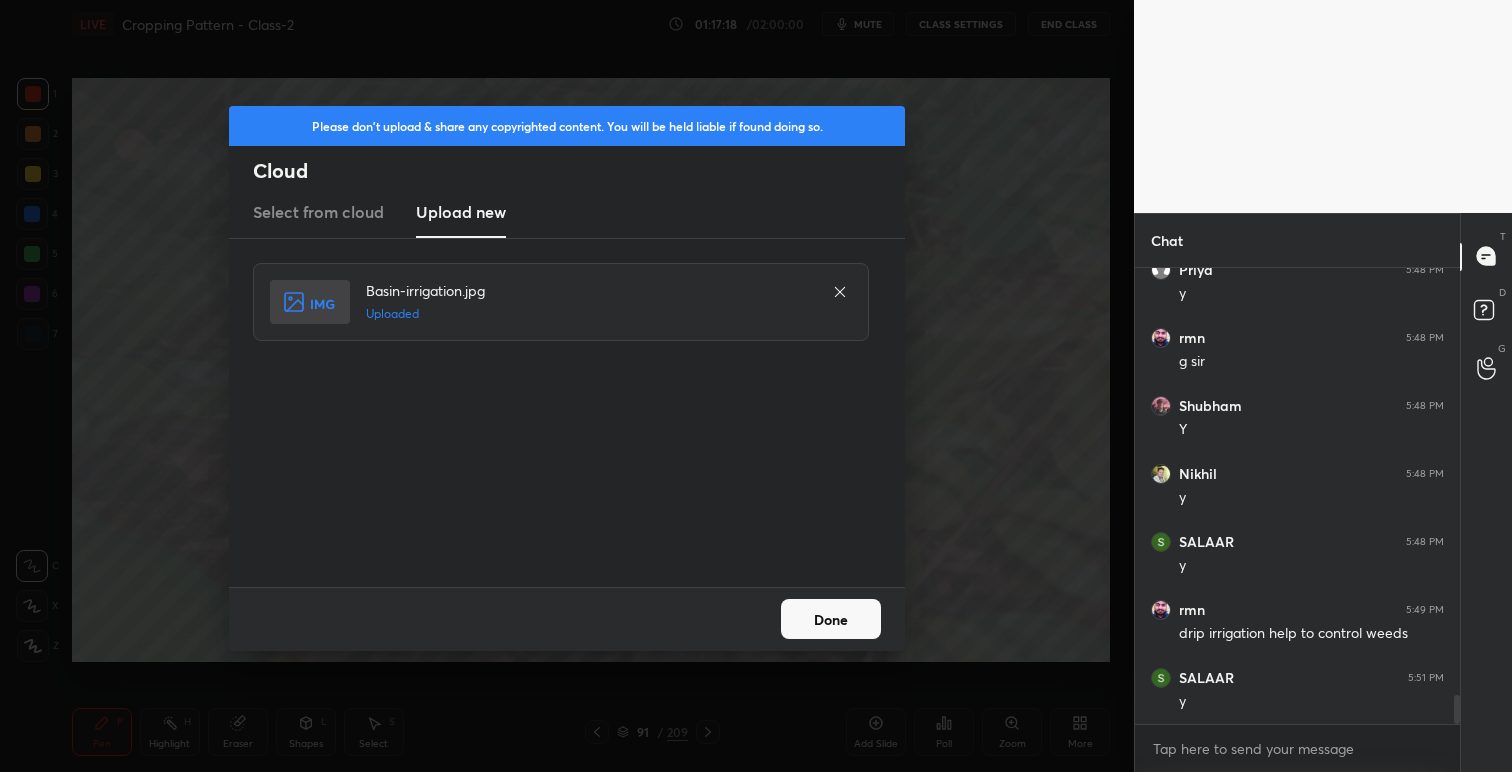 click on "Done" at bounding box center (831, 619) 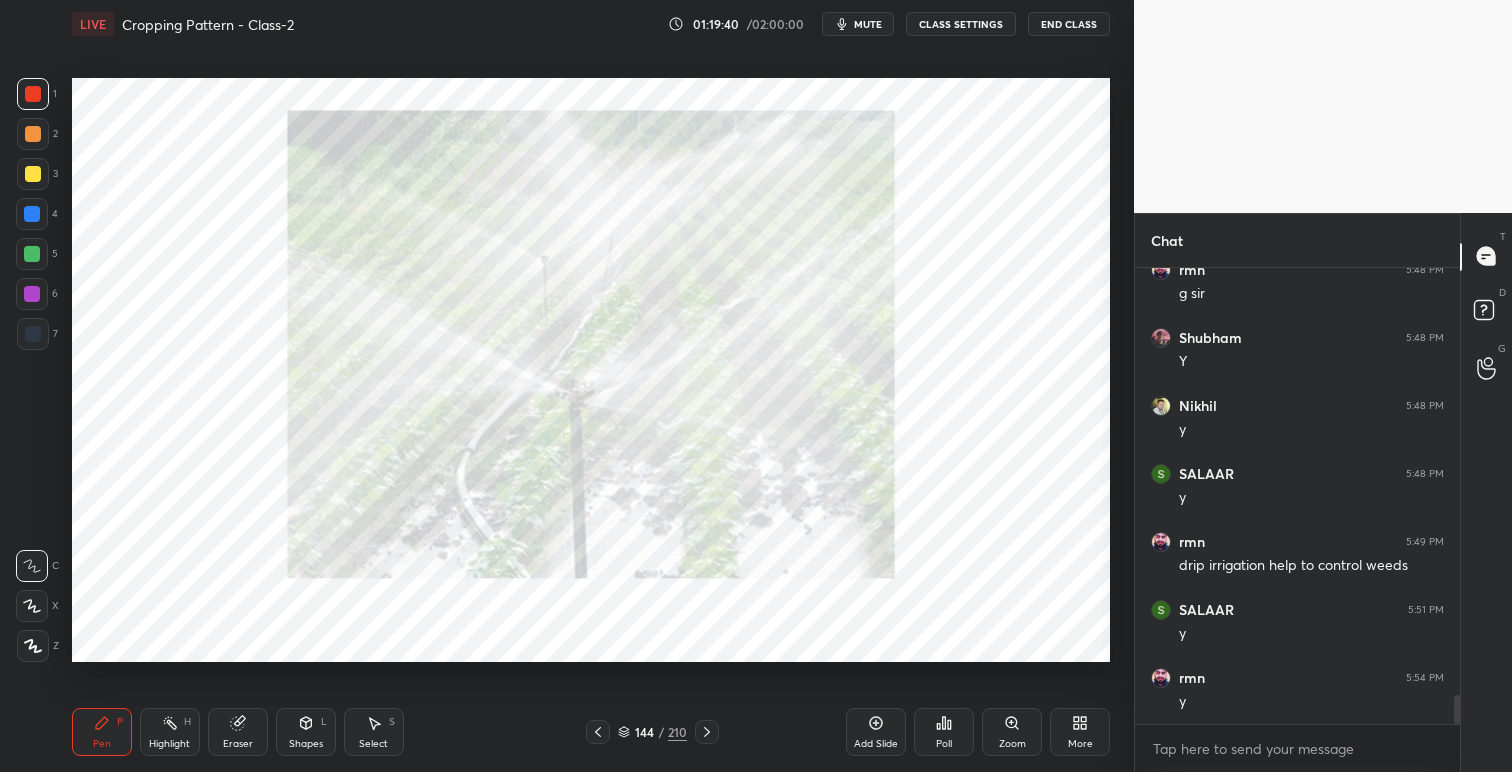 scroll, scrollTop: 6745, scrollLeft: 0, axis: vertical 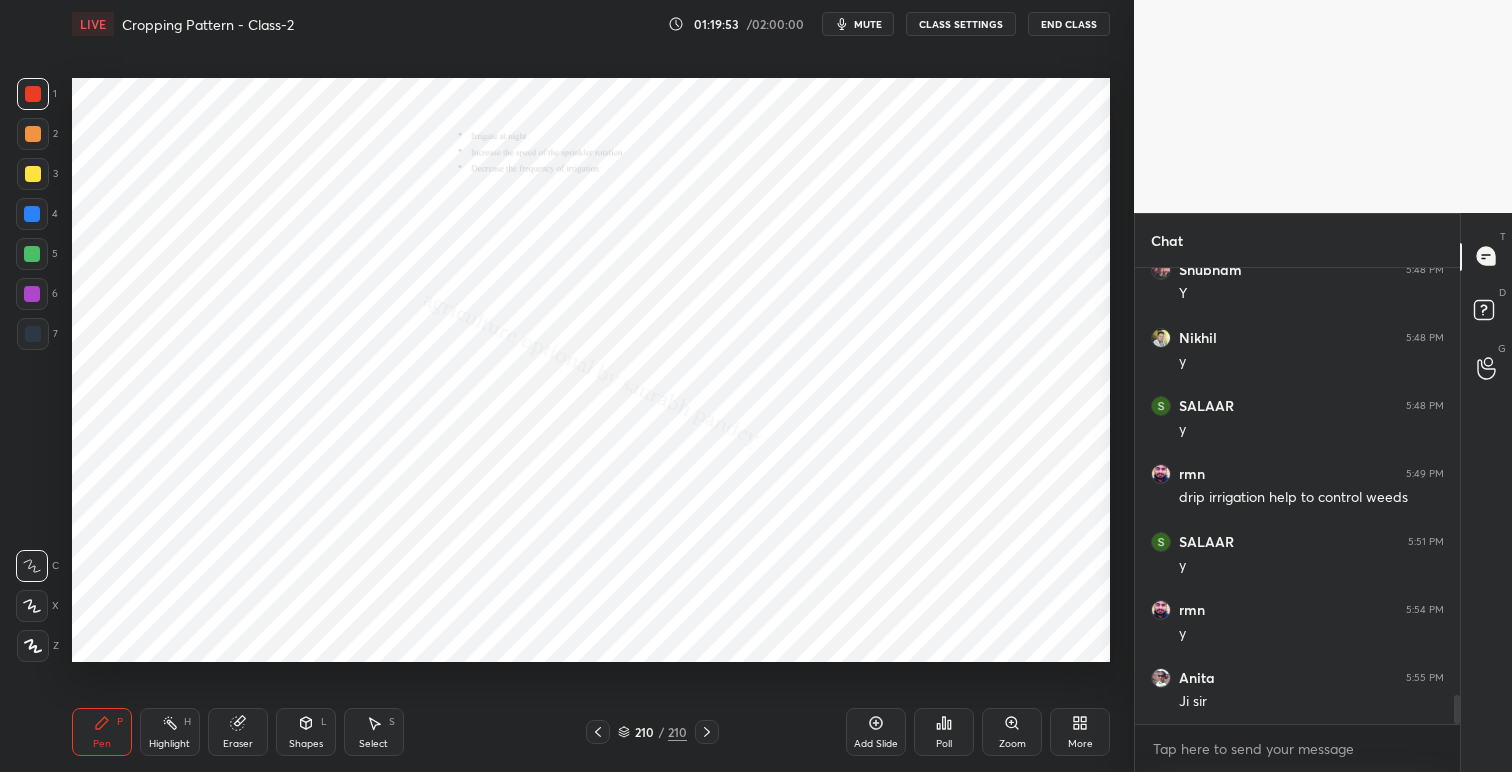 click 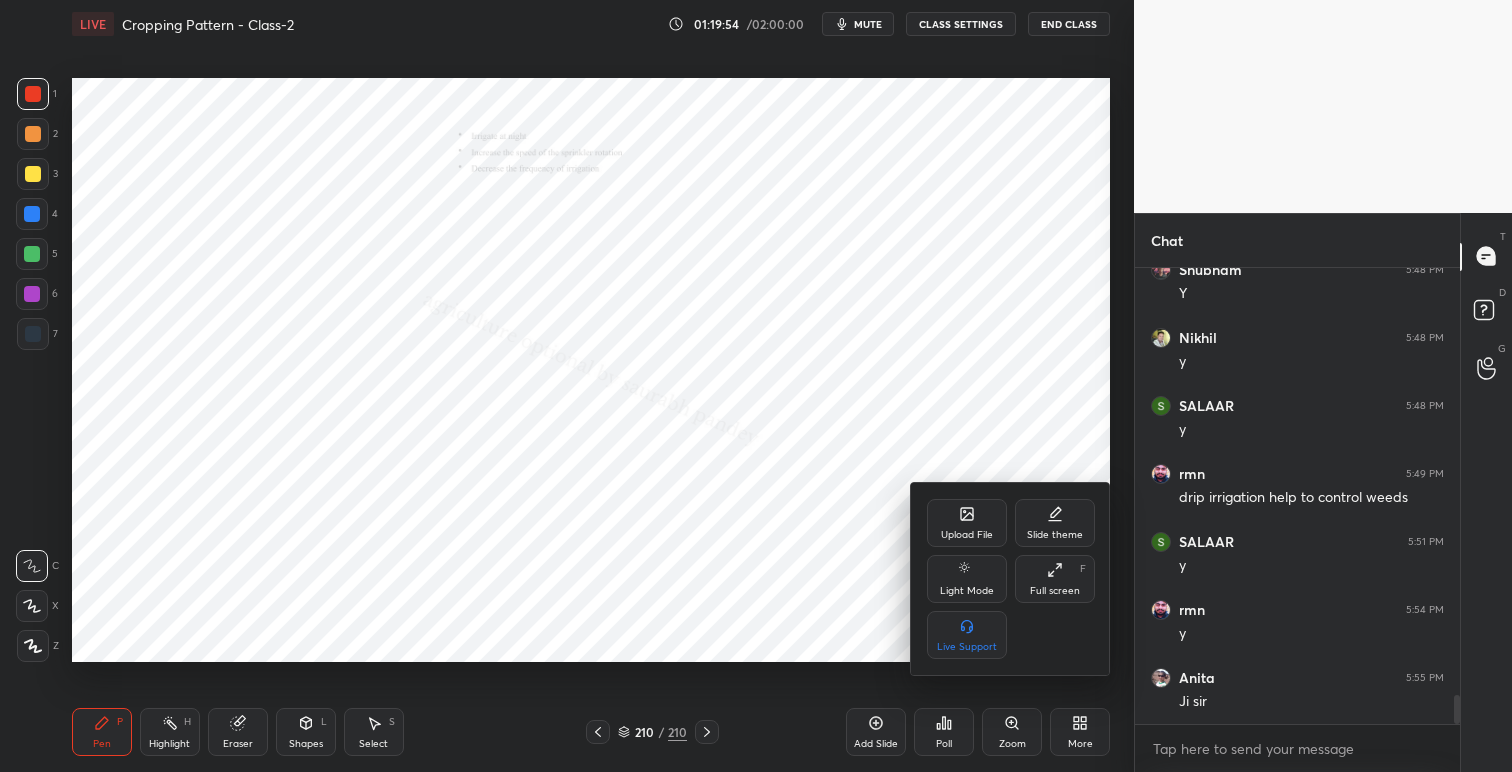 click on "Upload File" at bounding box center (967, 535) 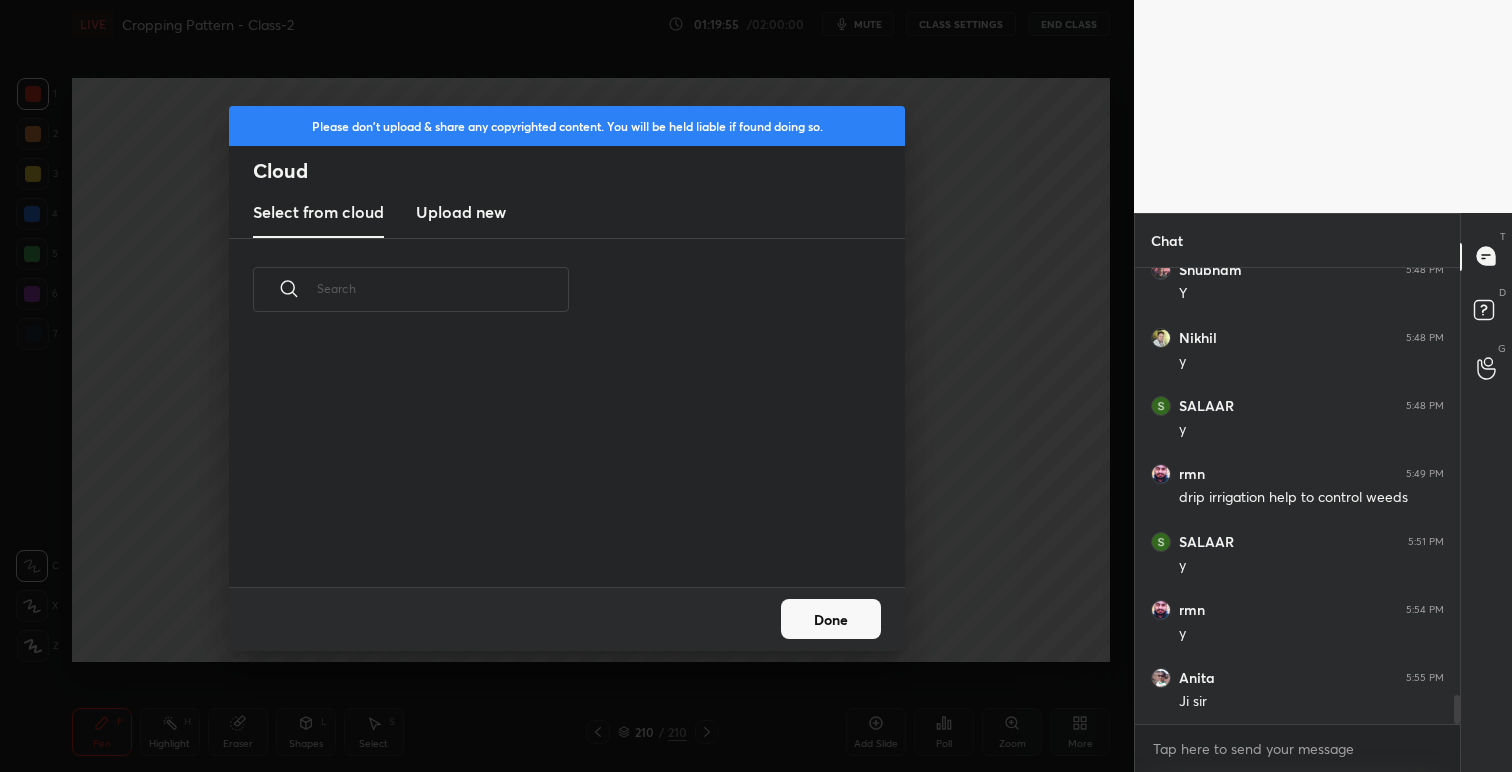 scroll, scrollTop: 7, scrollLeft: 11, axis: both 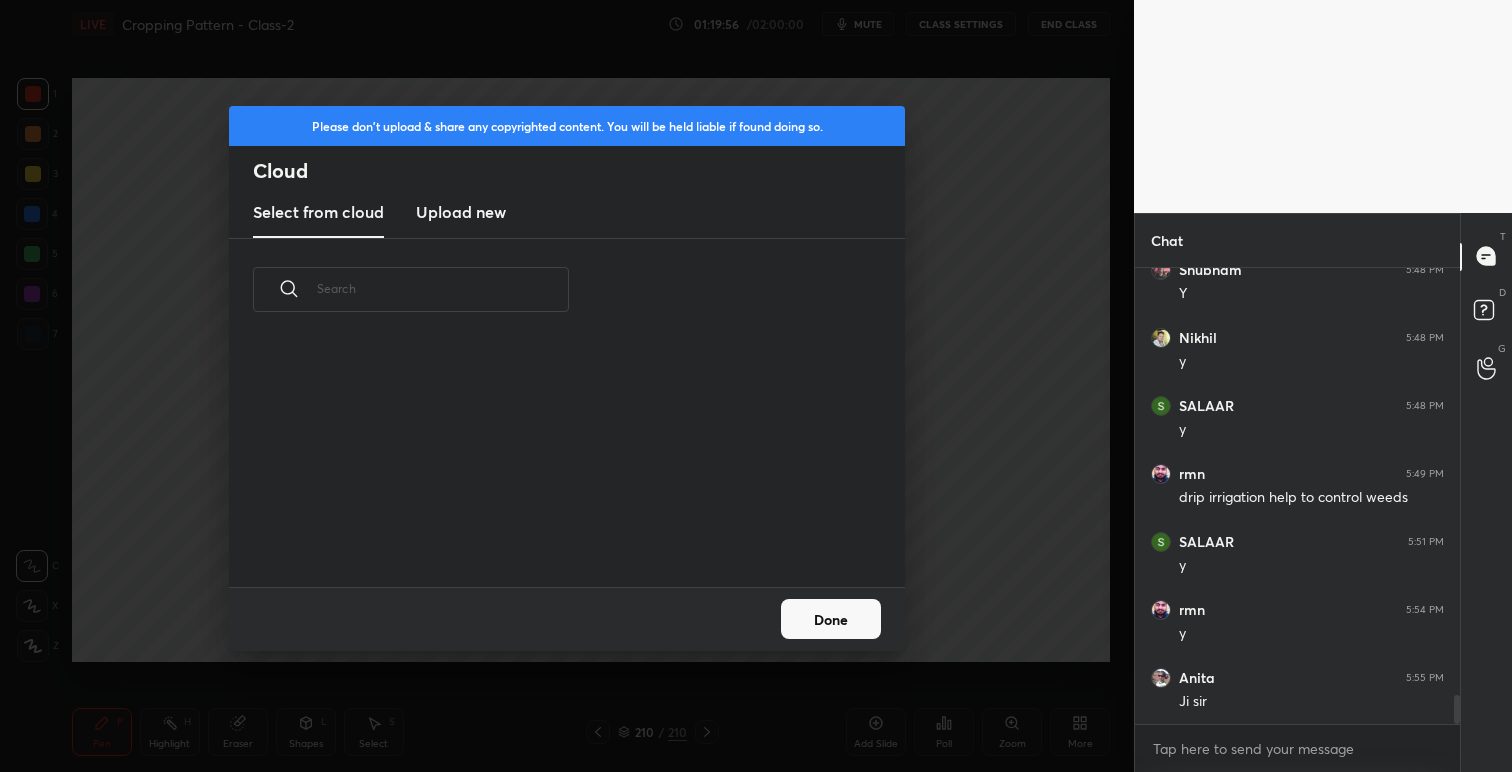 click on "Upload new" at bounding box center [461, 212] 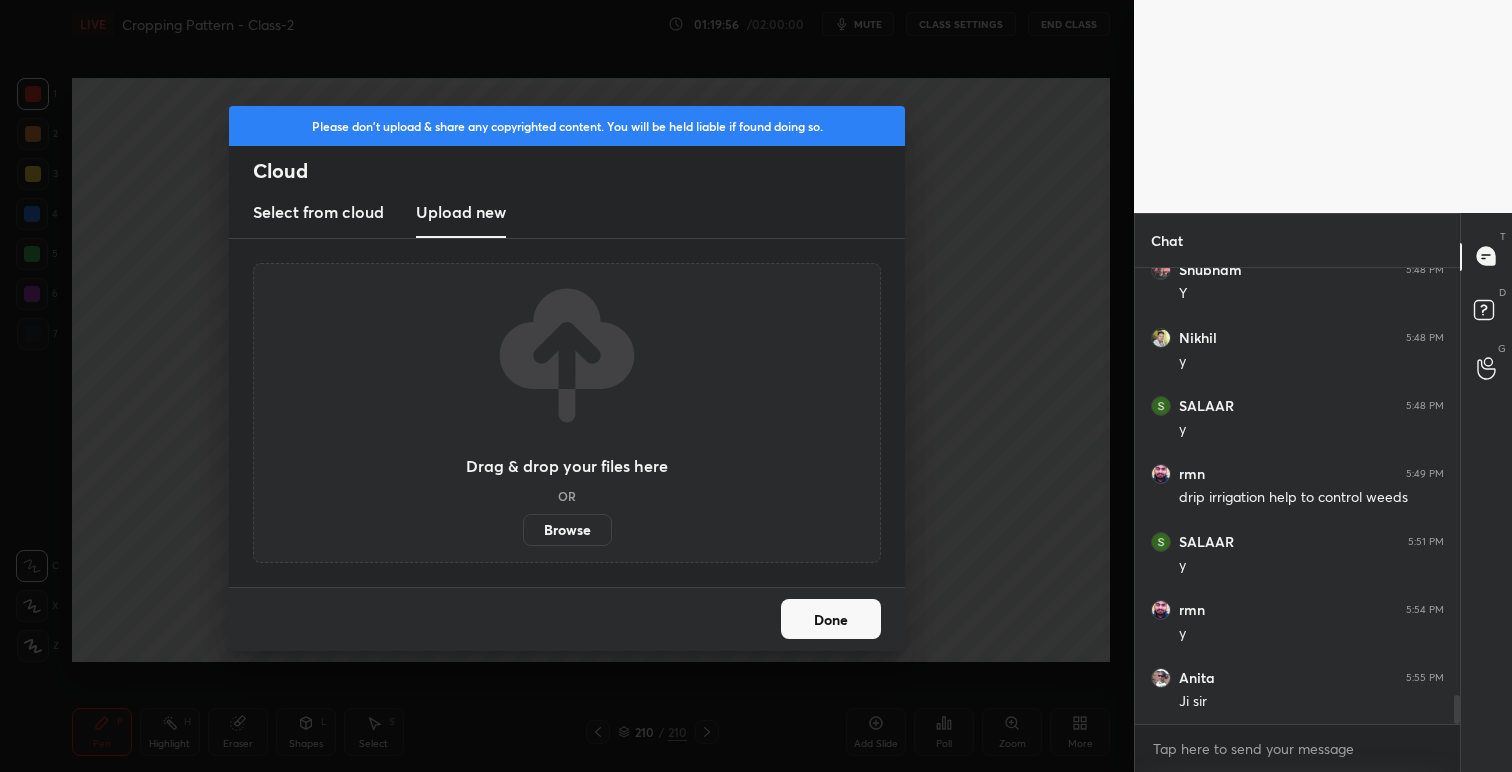 click on "Browse" at bounding box center (567, 530) 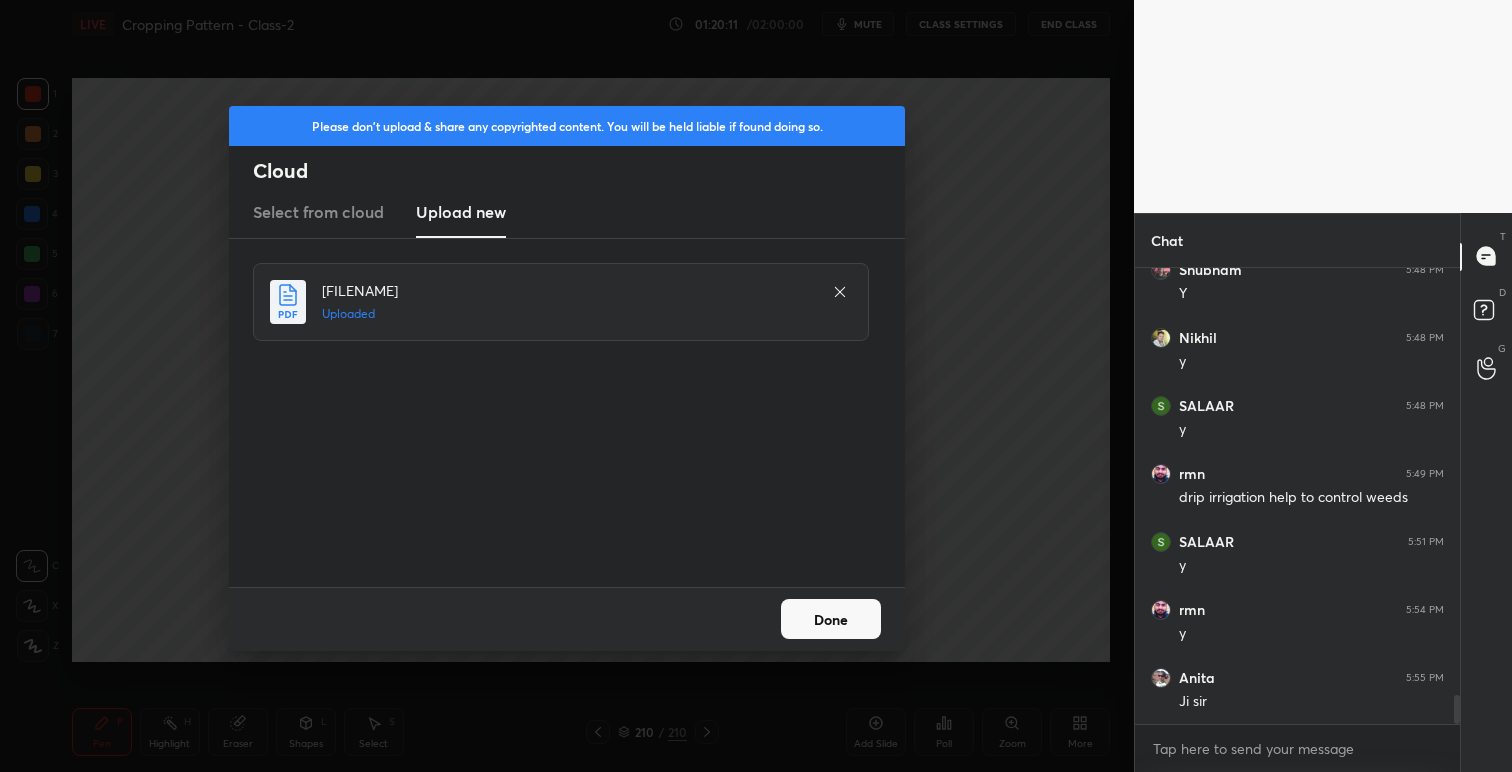 click on "Done" at bounding box center [831, 619] 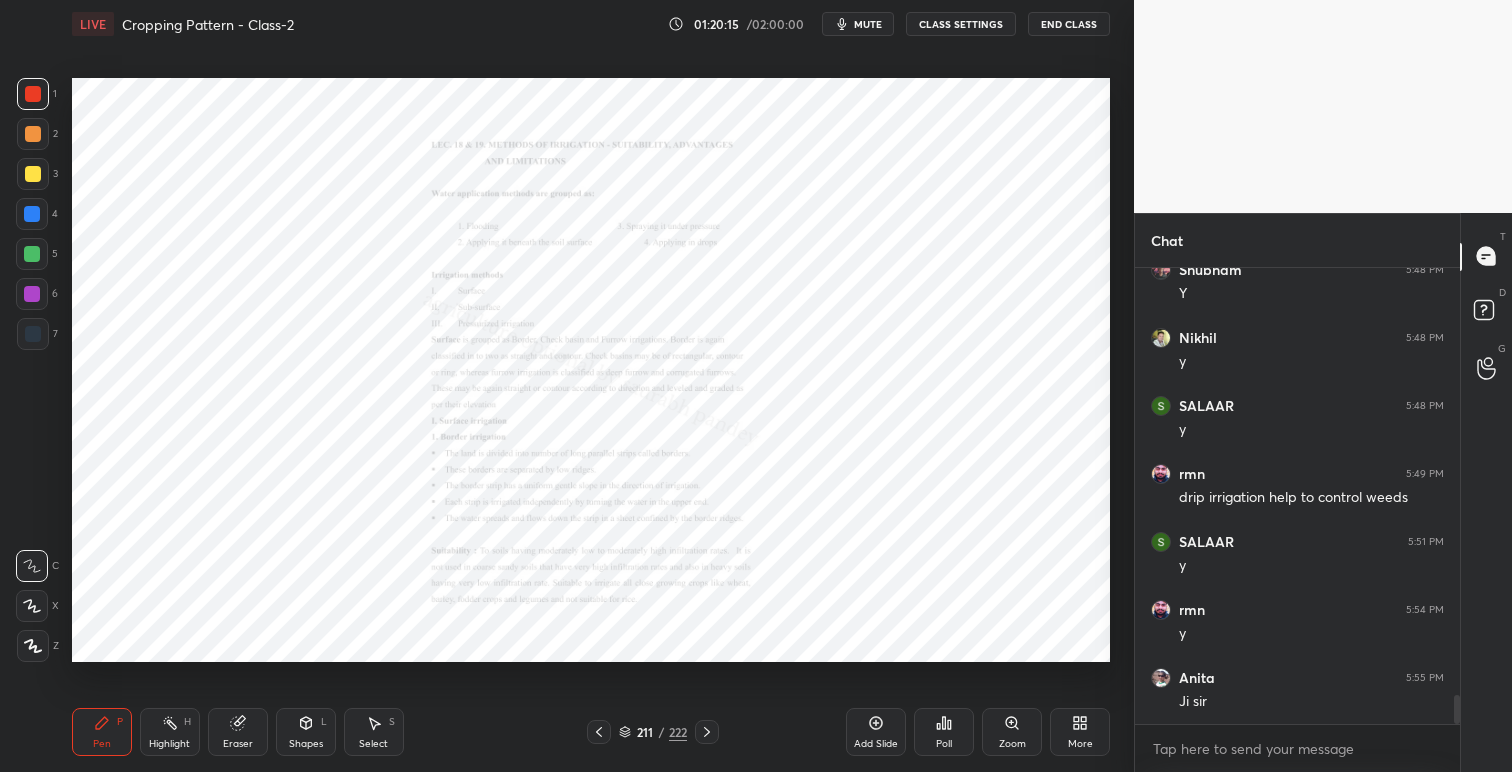 click 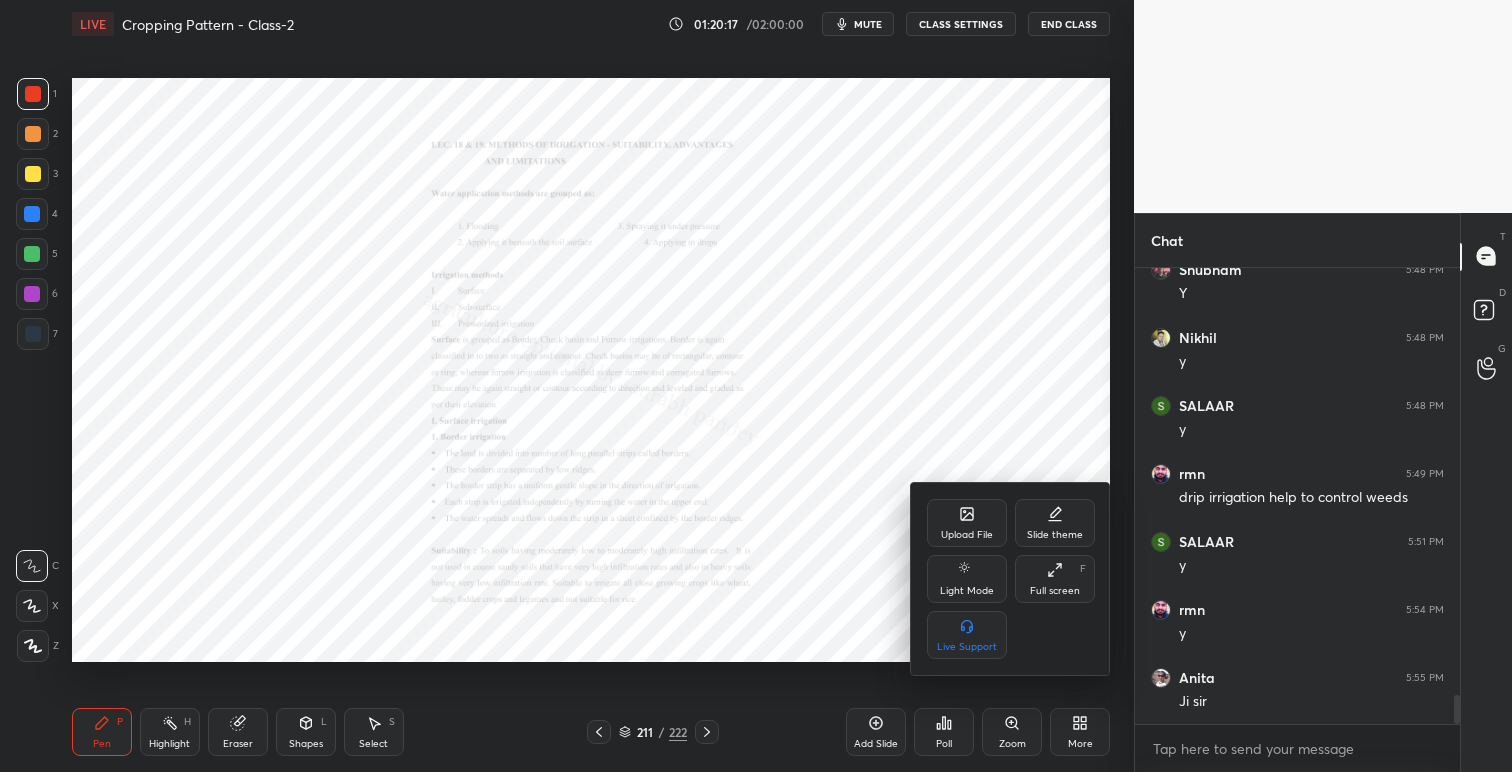 click on "Slide theme" at bounding box center [1055, 523] 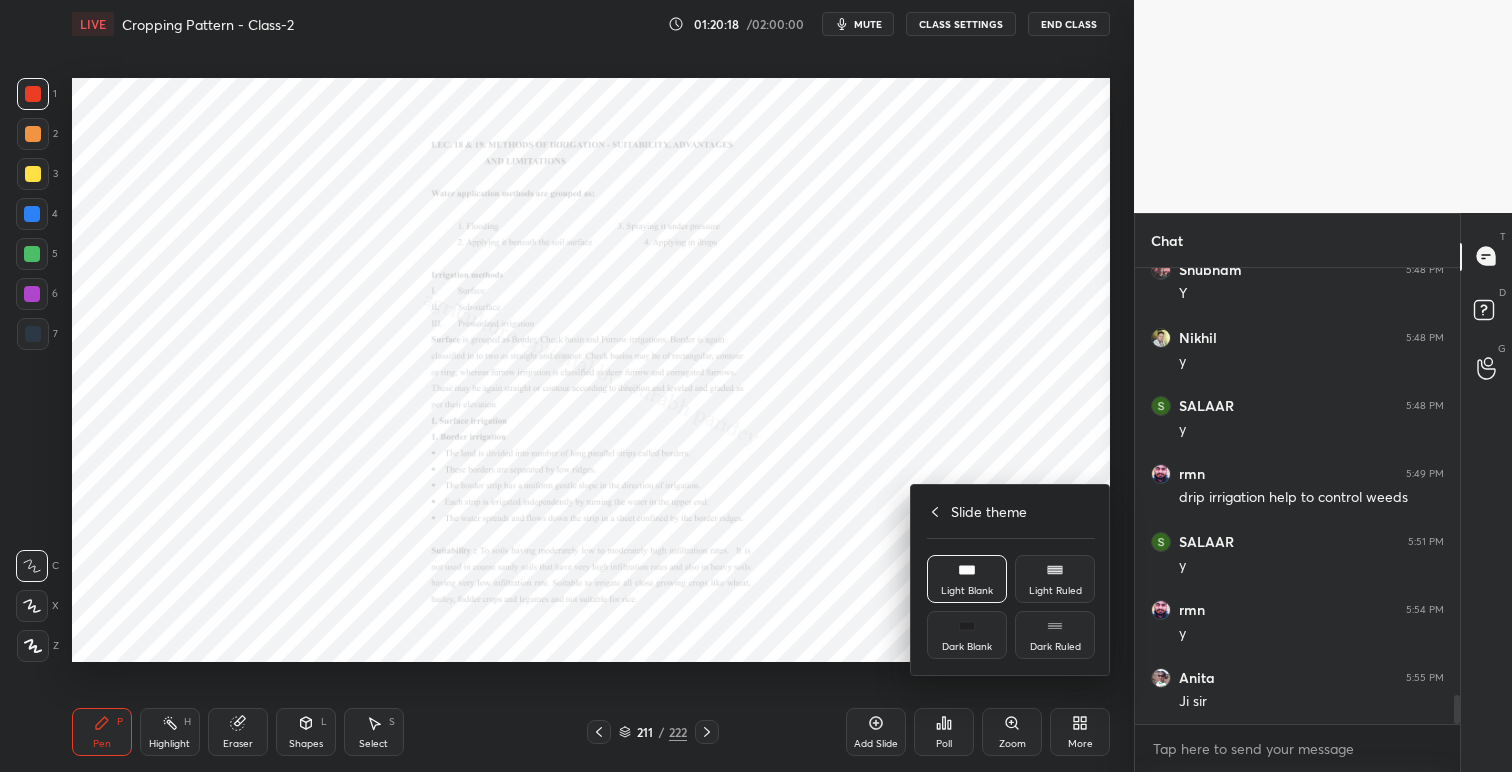 click on "Dark Blank" at bounding box center [967, 647] 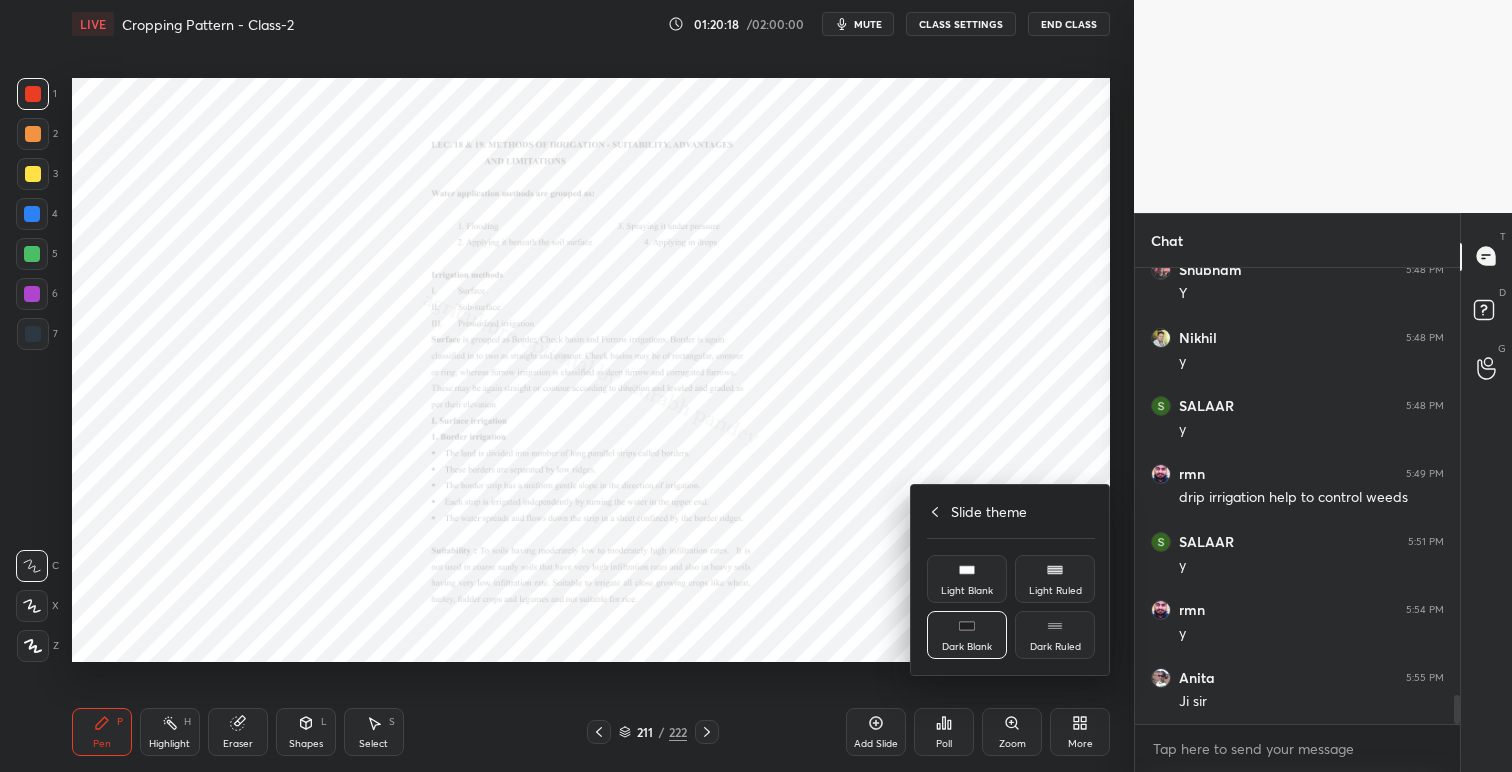 click at bounding box center (756, 386) 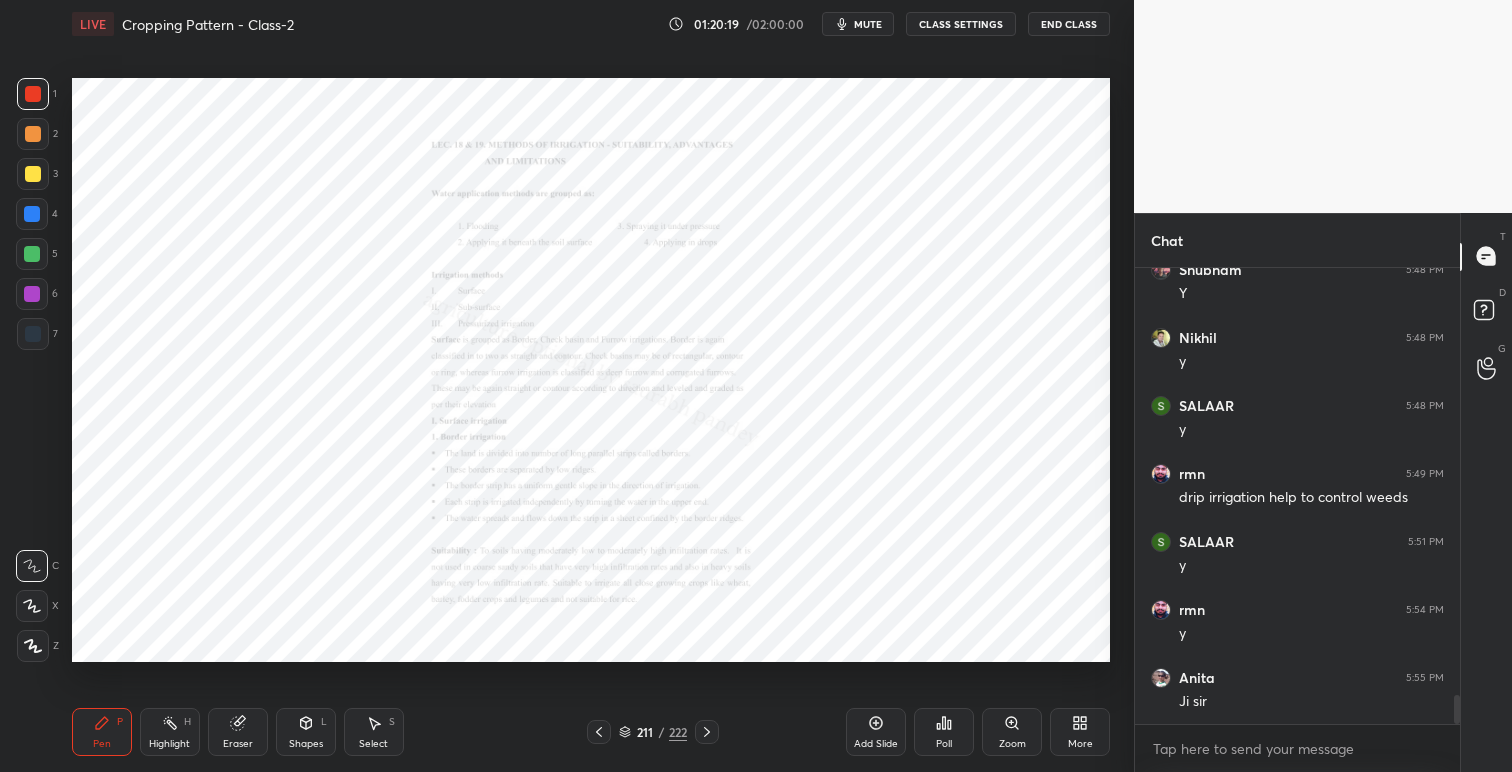 click 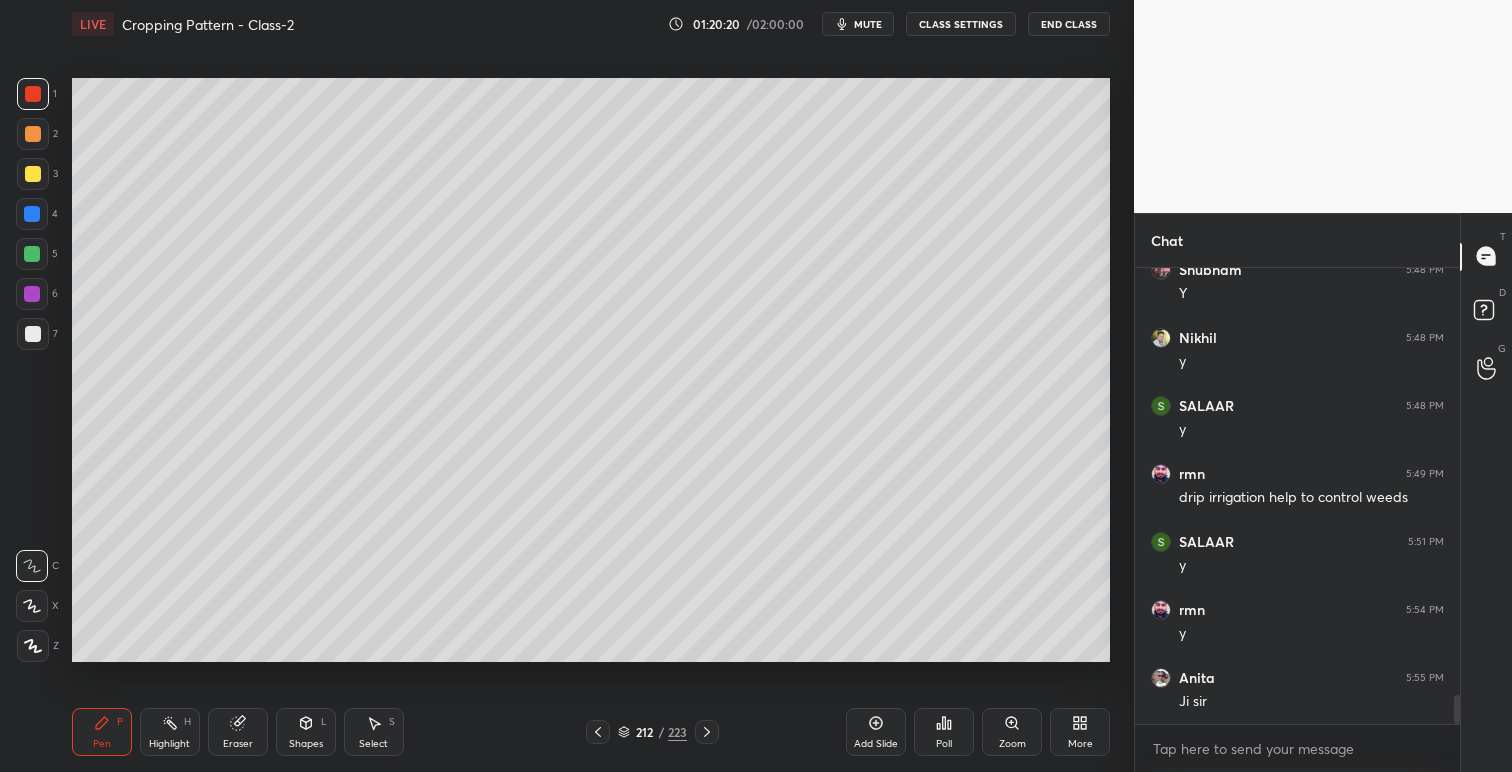 click 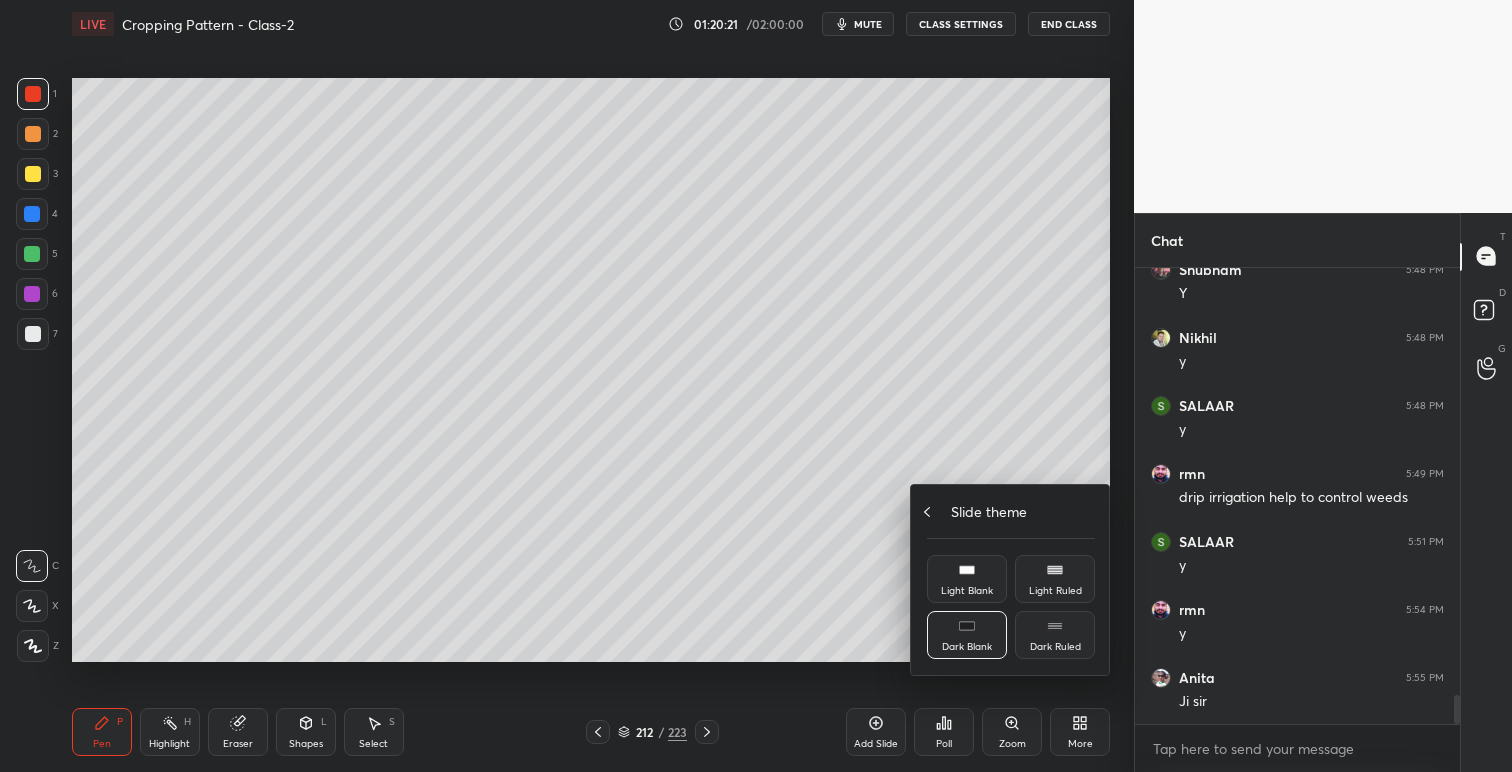 click 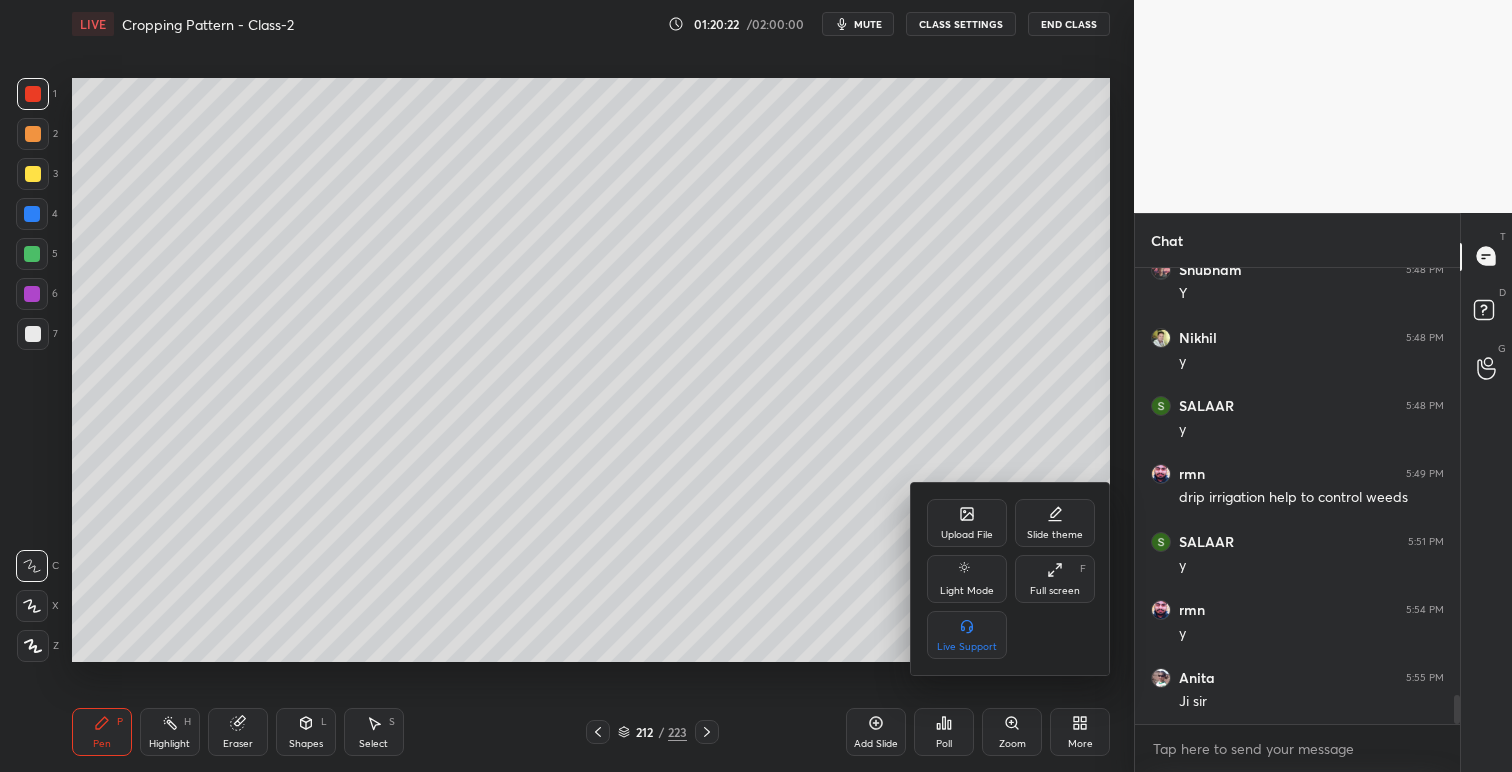 click on "Upload File" at bounding box center [967, 535] 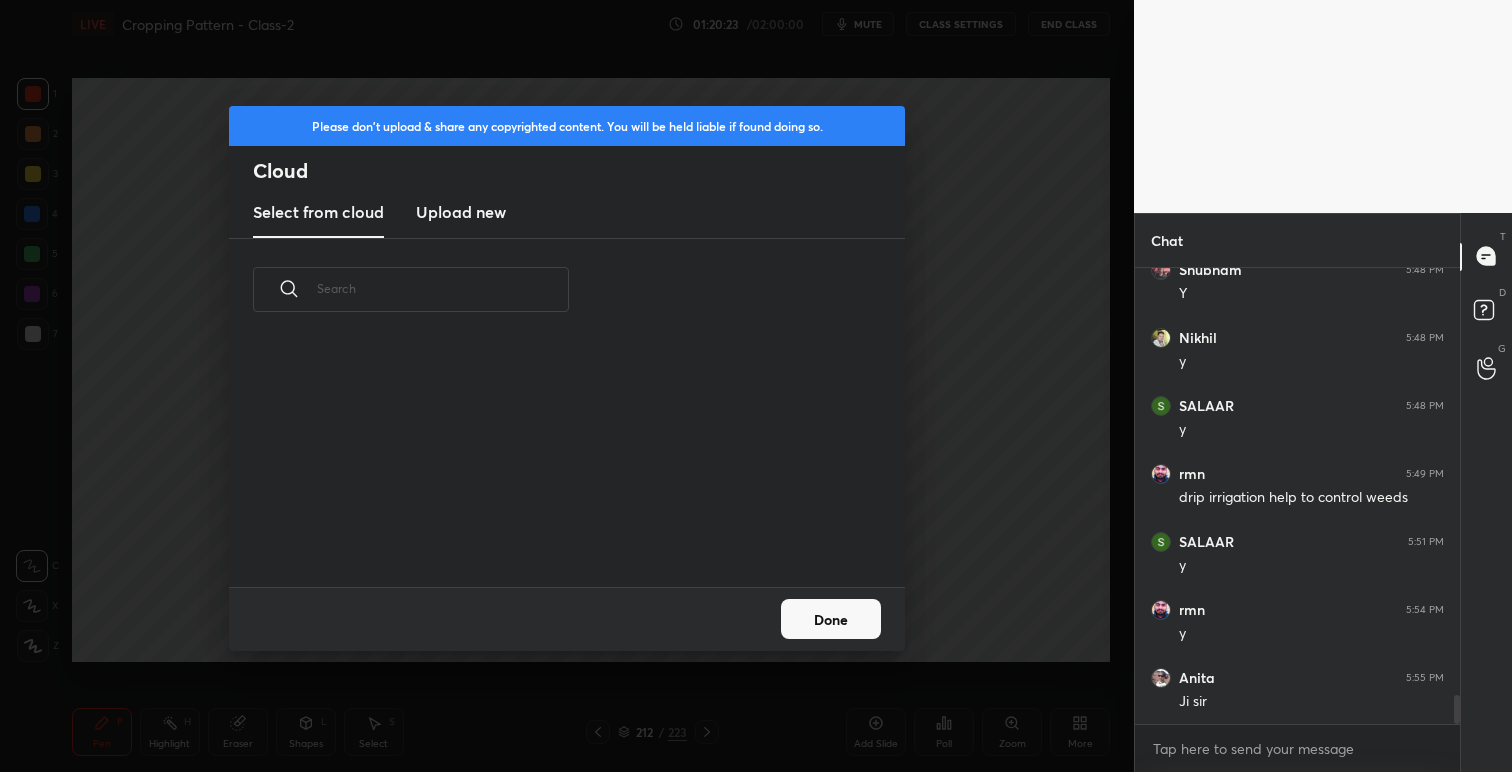 scroll, scrollTop: 7, scrollLeft: 11, axis: both 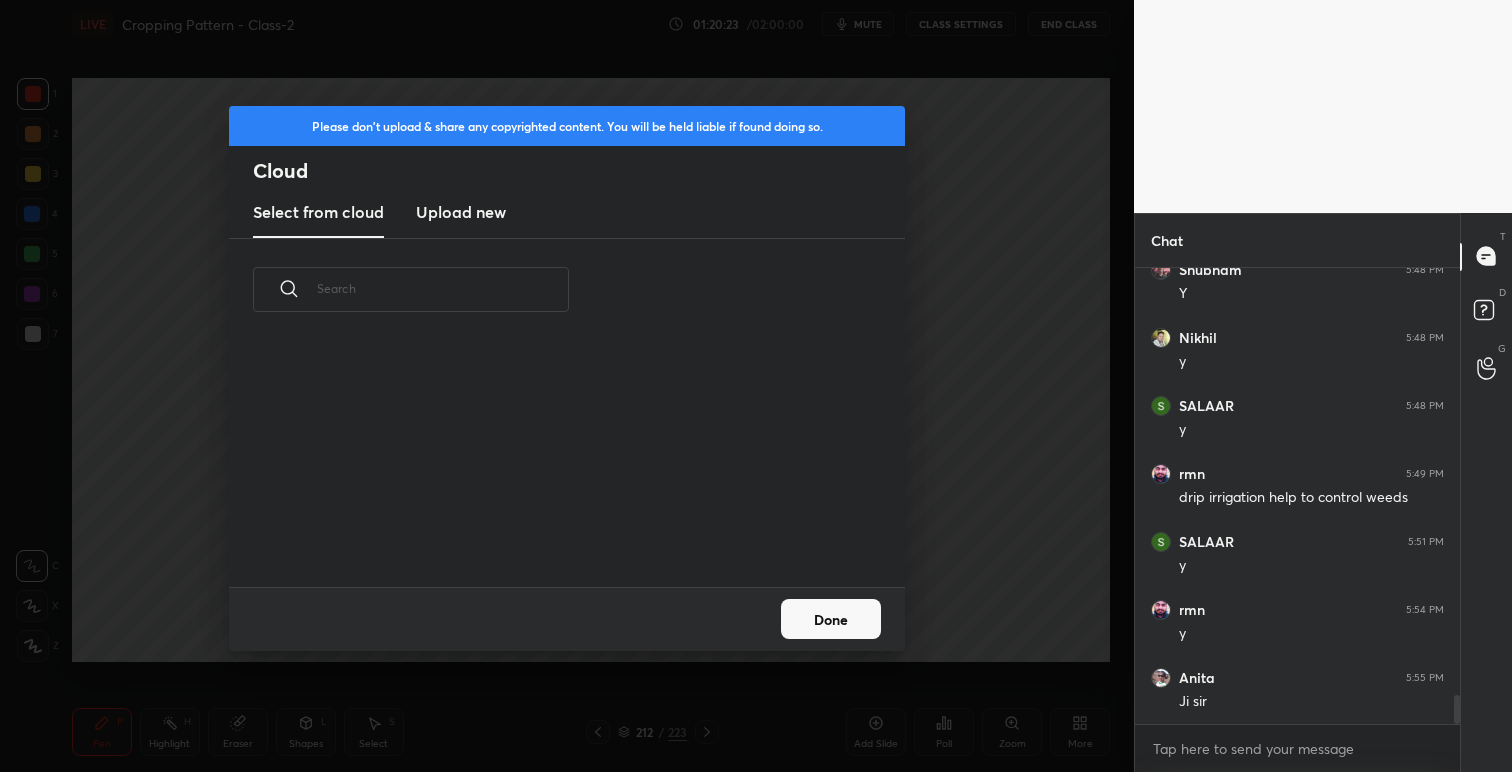 click on "Upload new" at bounding box center [461, 212] 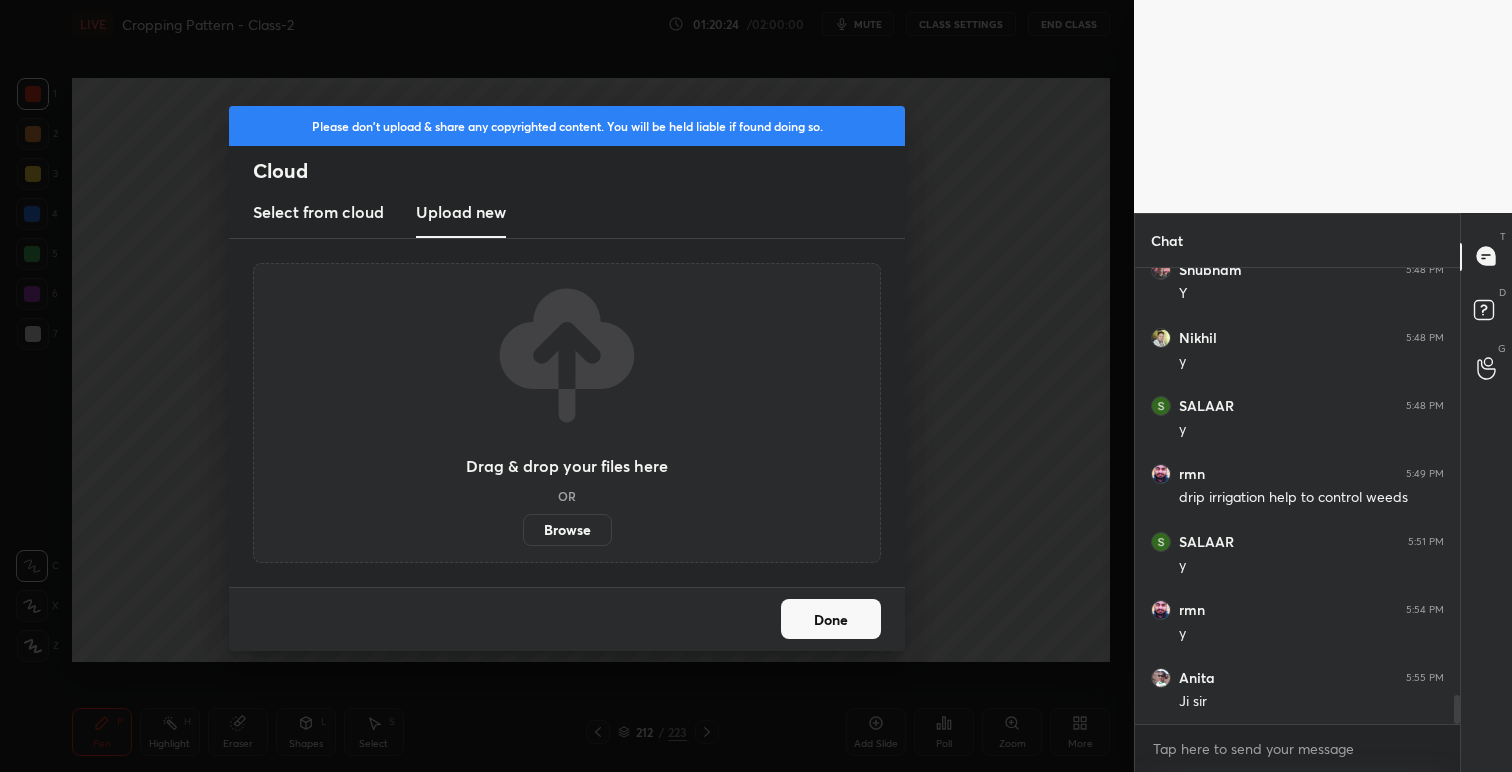 click on "Browse" at bounding box center [567, 530] 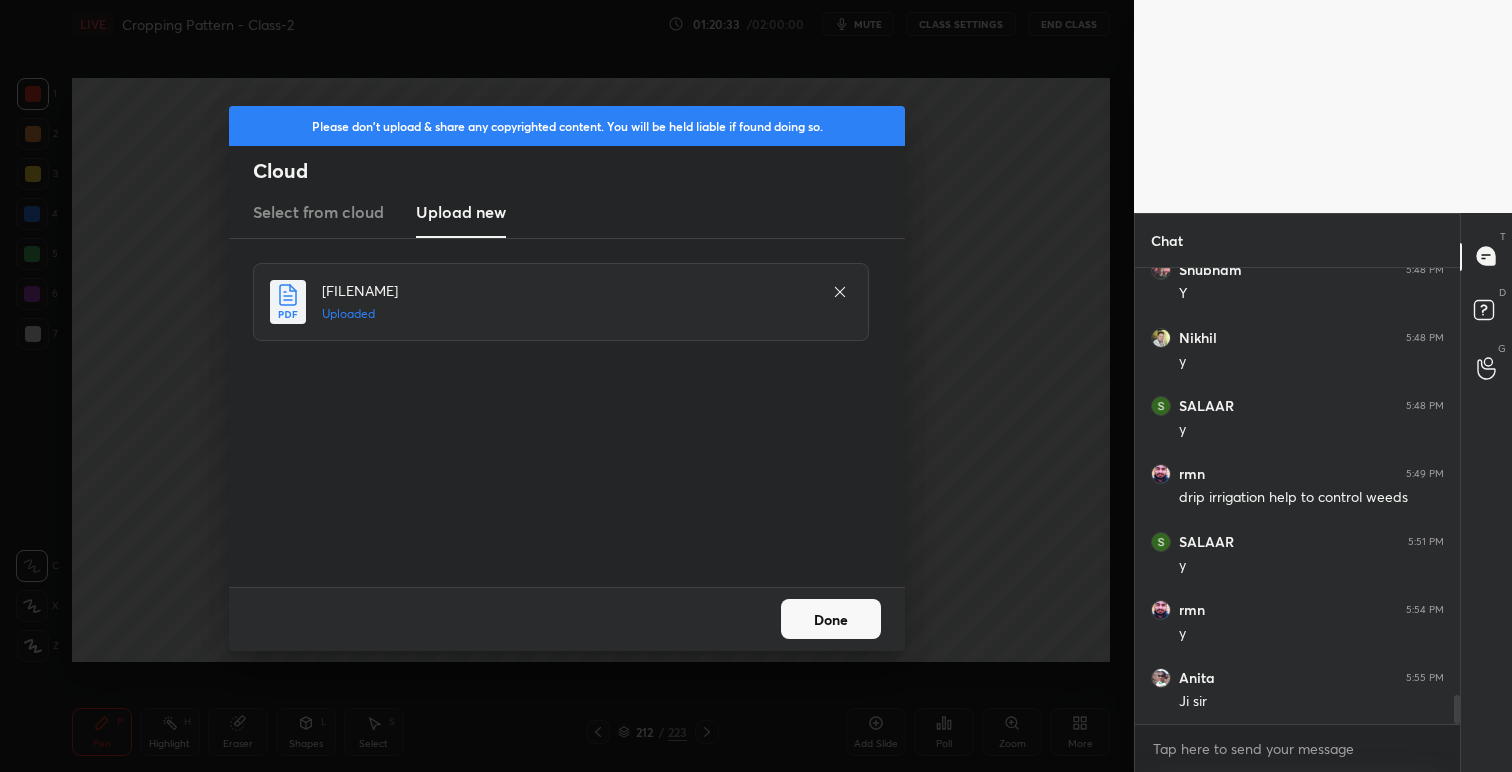 click on "Done" at bounding box center (831, 619) 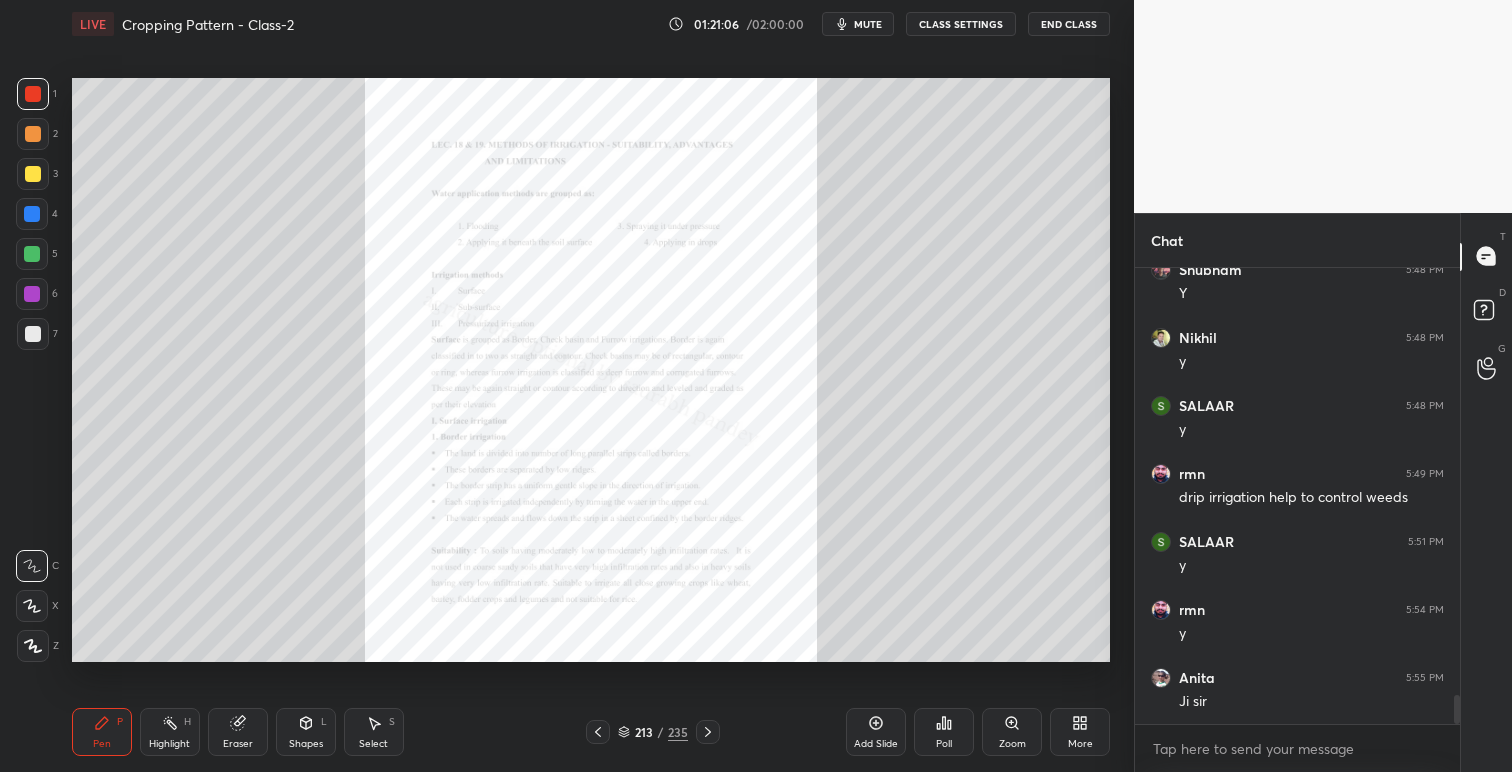click 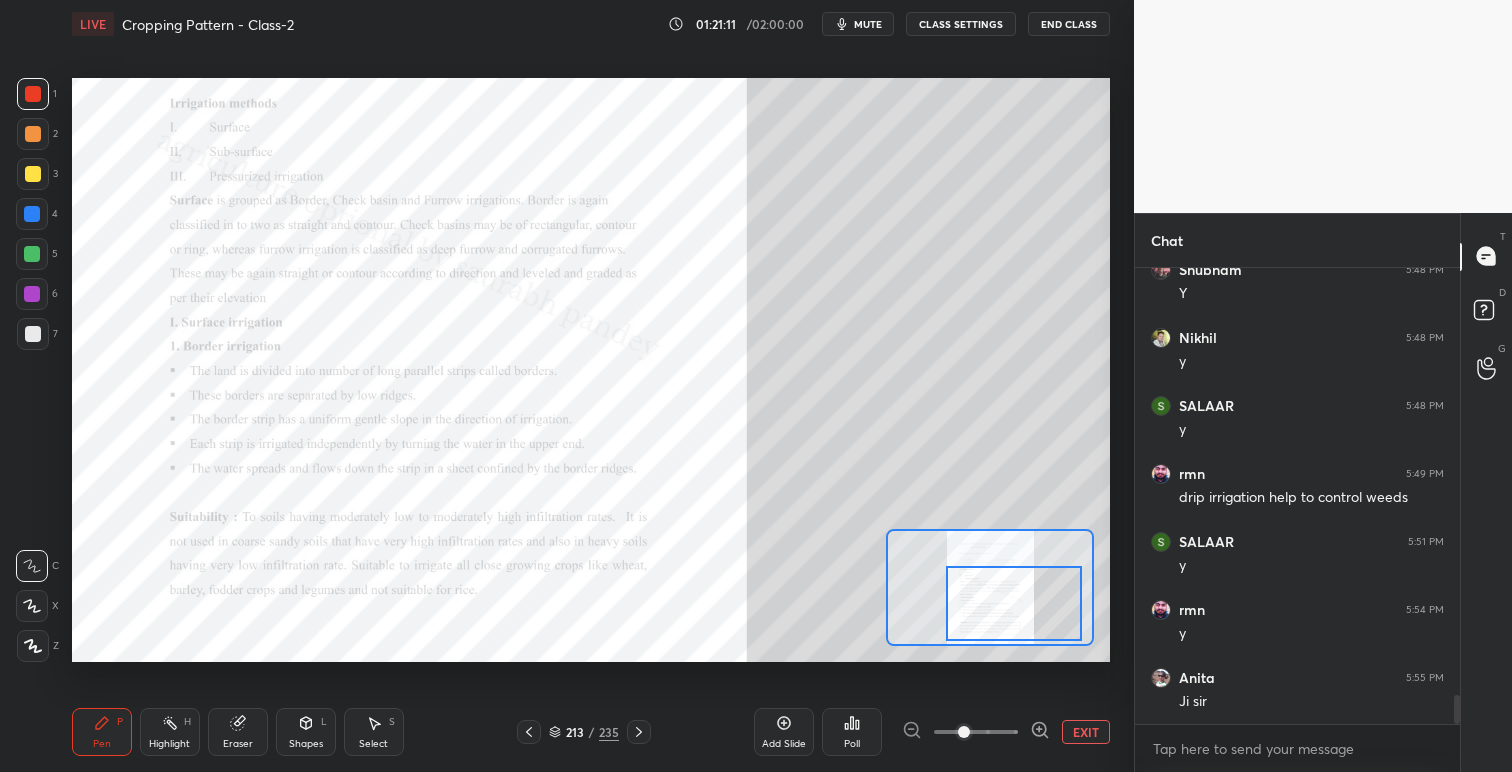 drag, startPoint x: 996, startPoint y: 596, endPoint x: 1031, endPoint y: 612, distance: 38.483765 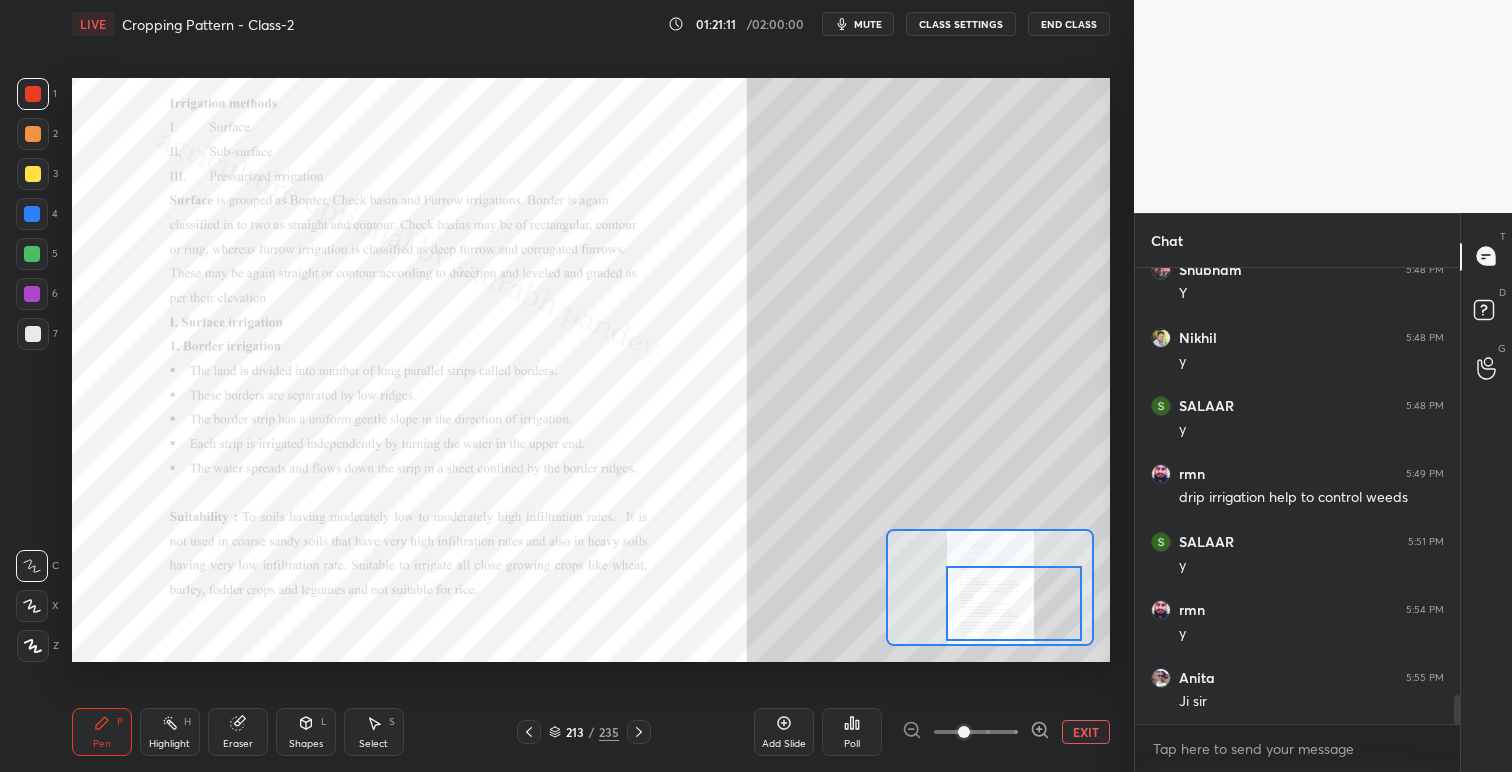 click at bounding box center [1014, 603] 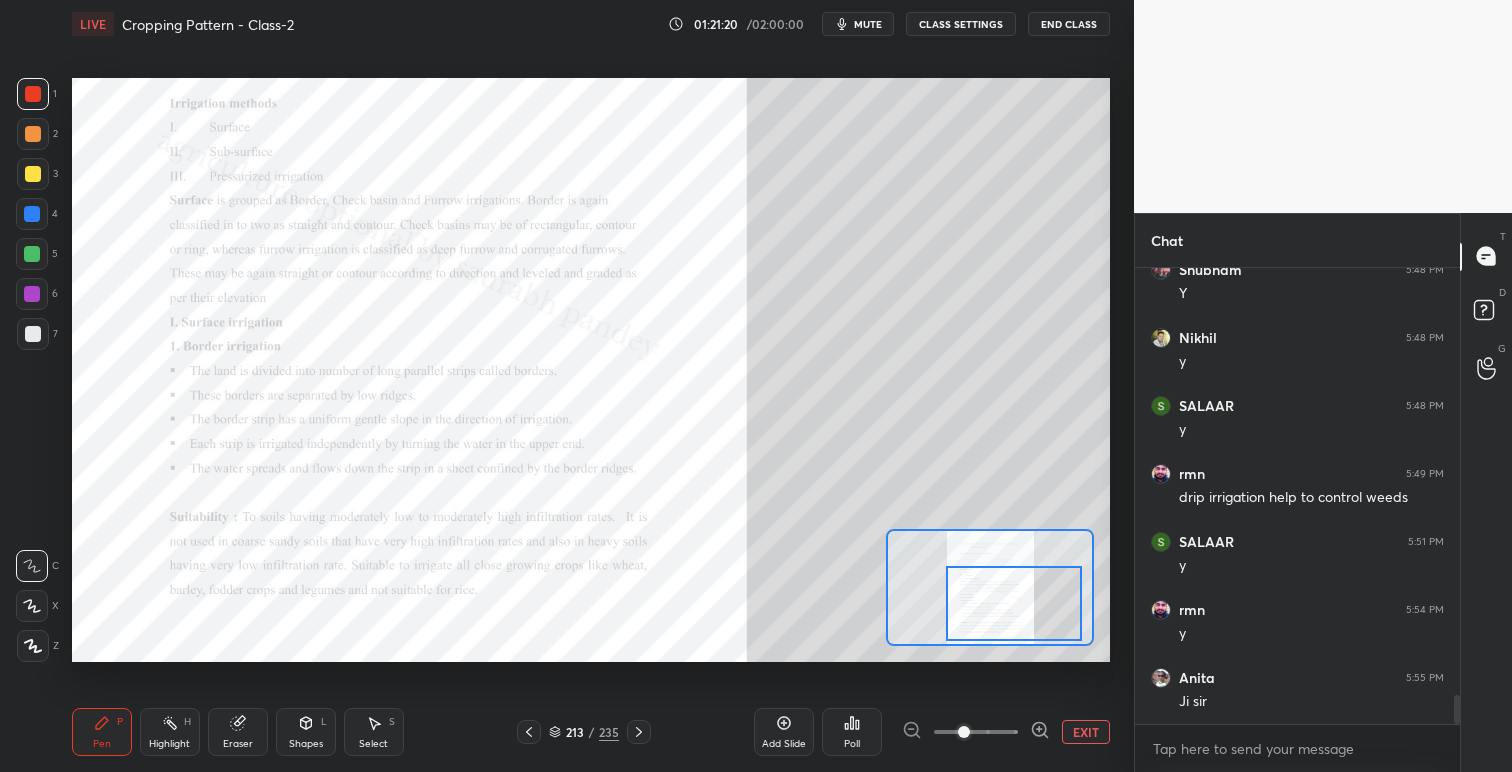 scroll, scrollTop: 6813, scrollLeft: 0, axis: vertical 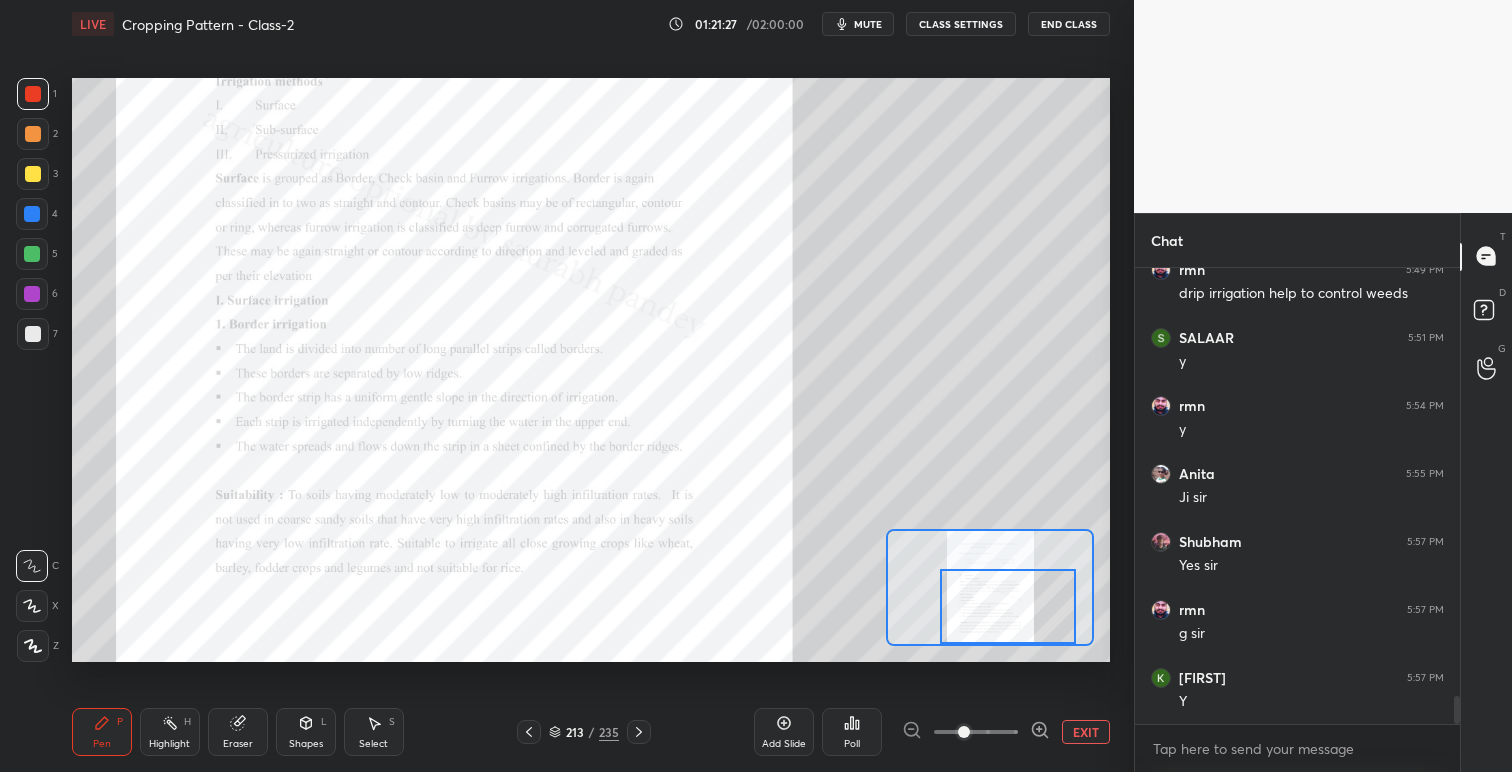 drag, startPoint x: 1031, startPoint y: 612, endPoint x: 1025, endPoint y: 636, distance: 24.738634 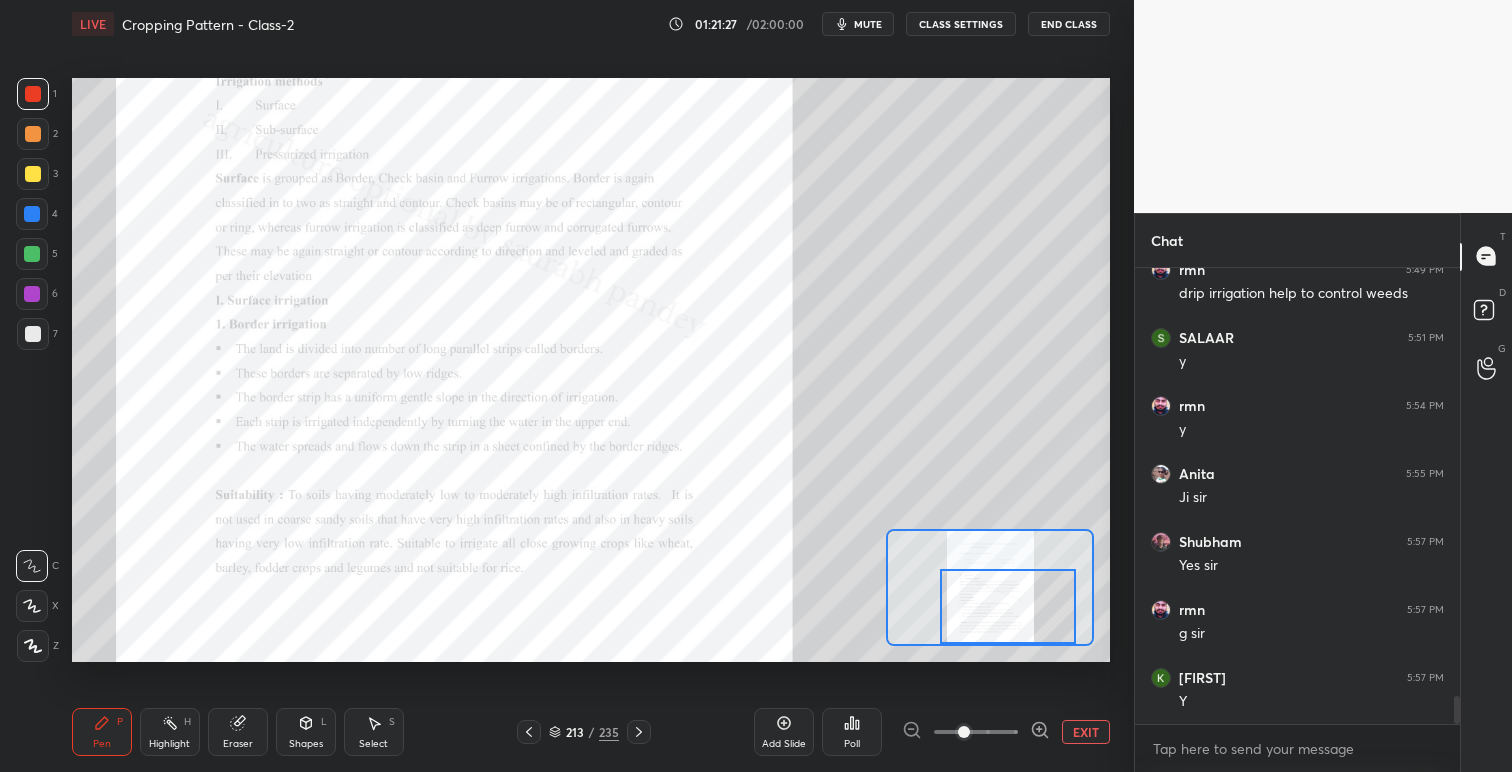 click at bounding box center (1008, 606) 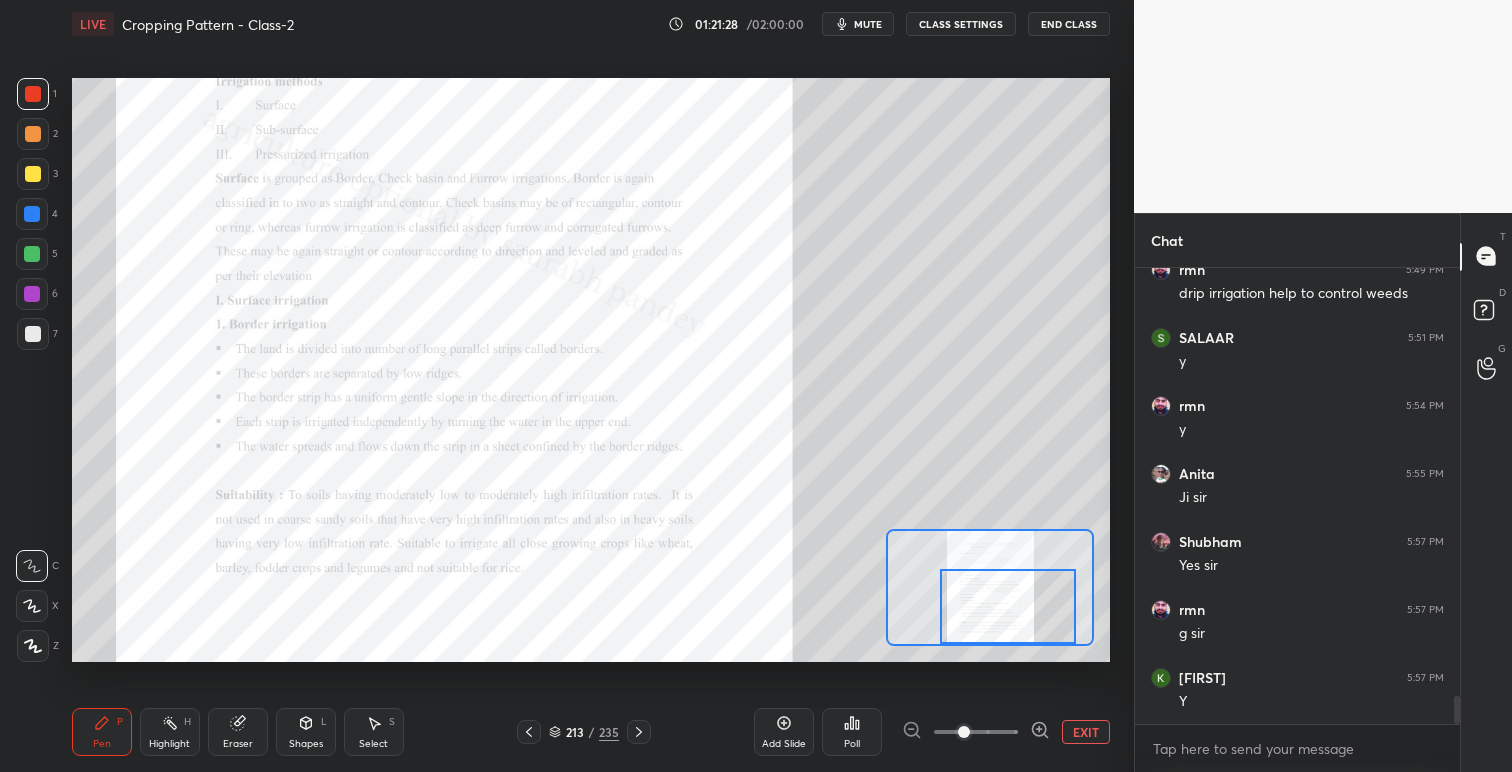 click at bounding box center (964, 732) 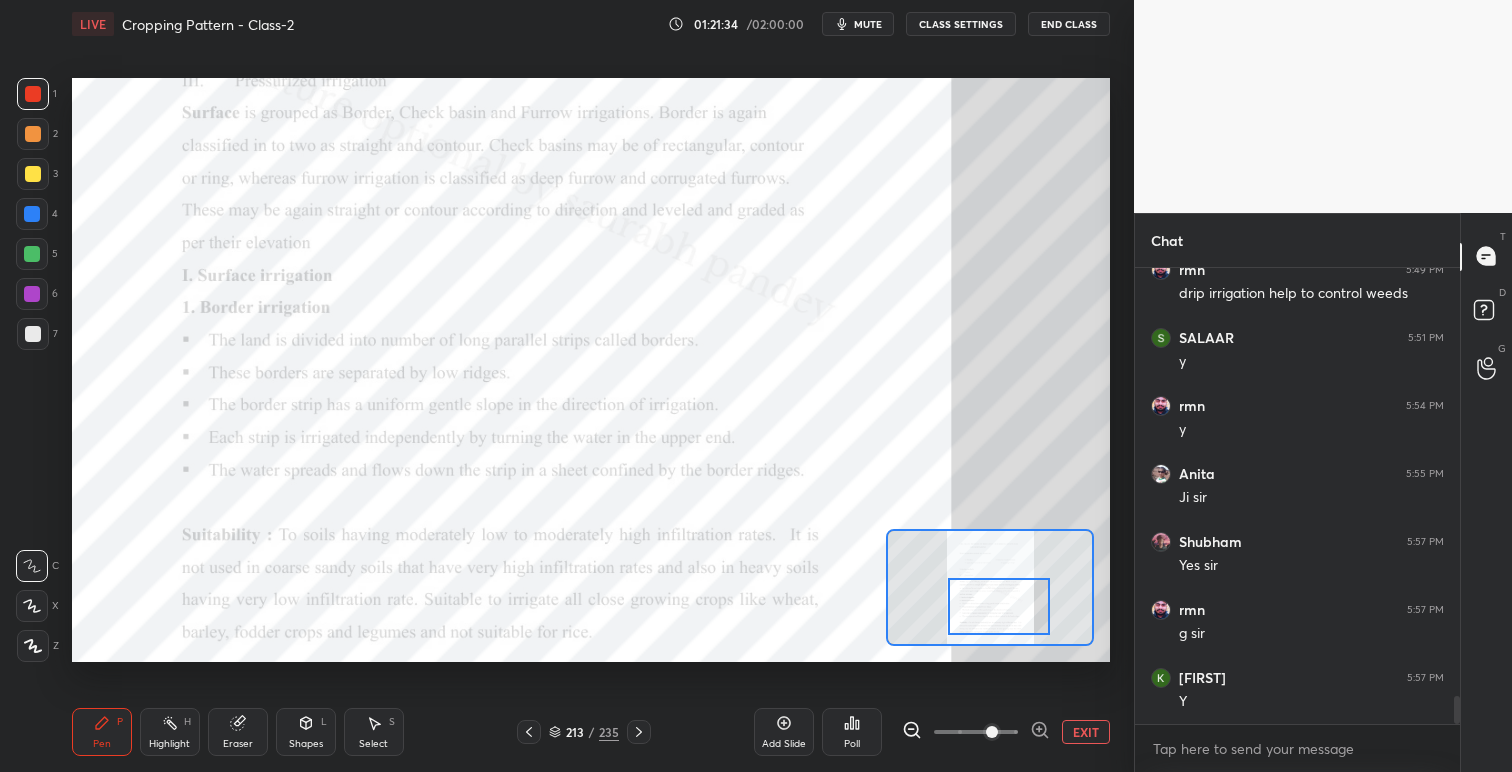 click at bounding box center [999, 606] 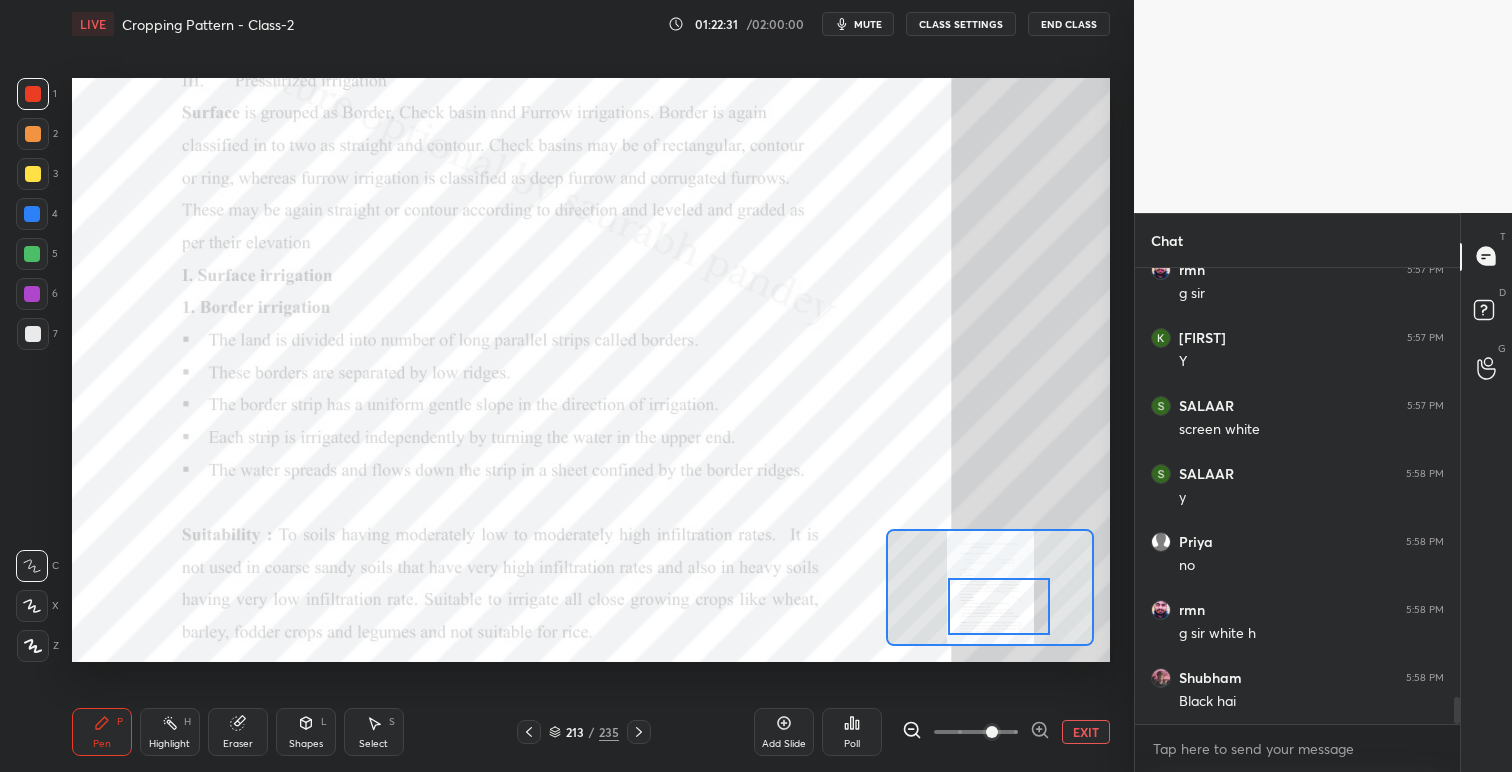 scroll, scrollTop: 7357, scrollLeft: 0, axis: vertical 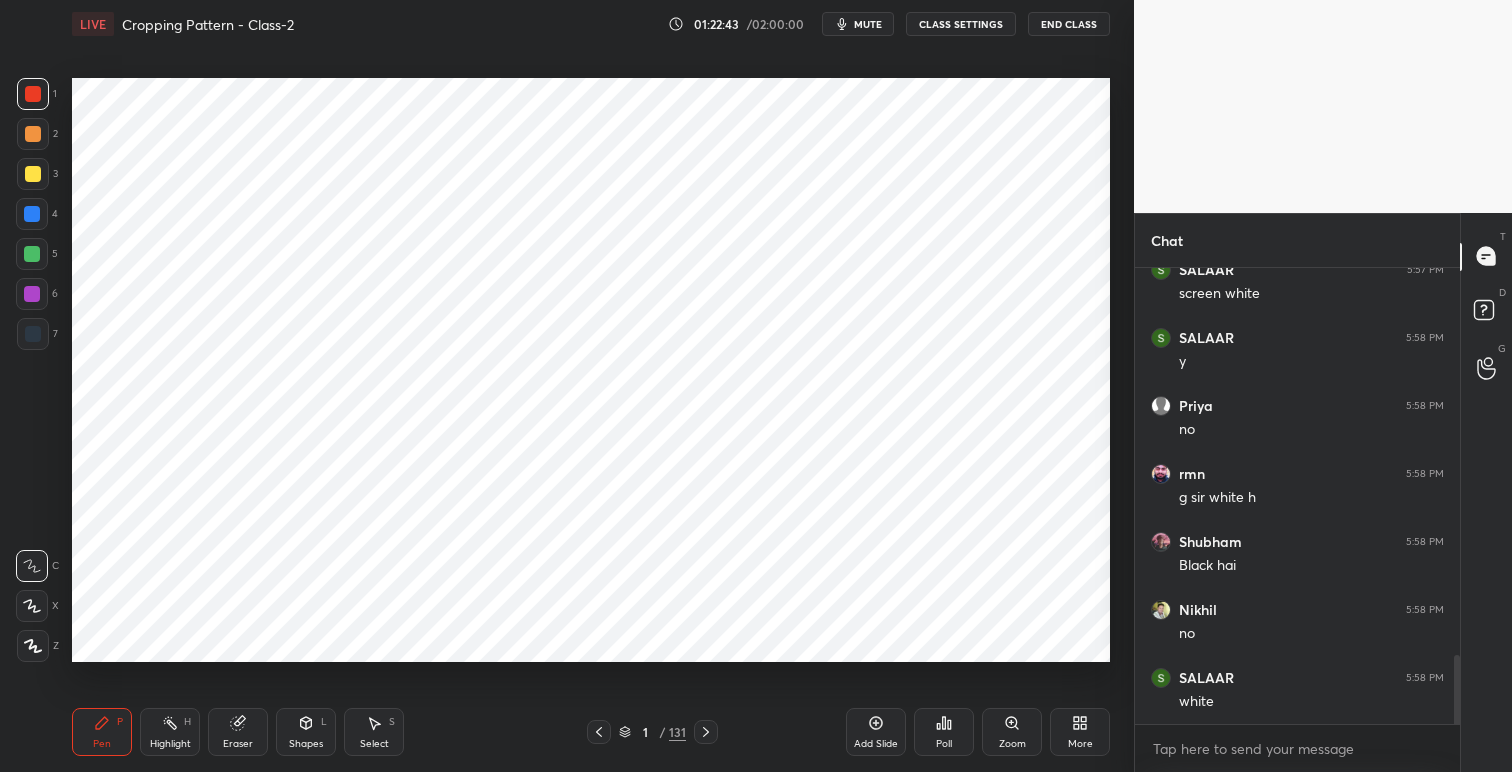 click 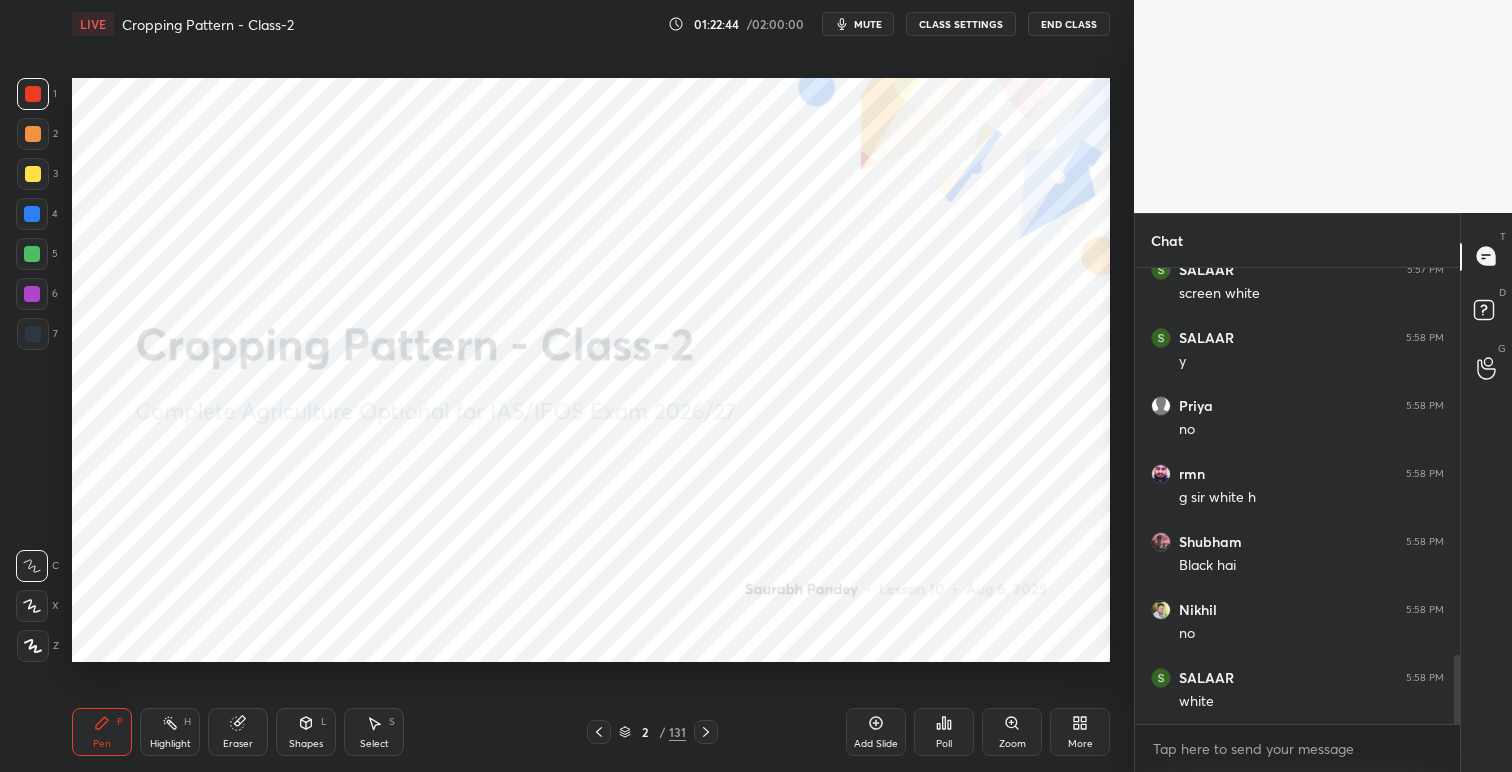click 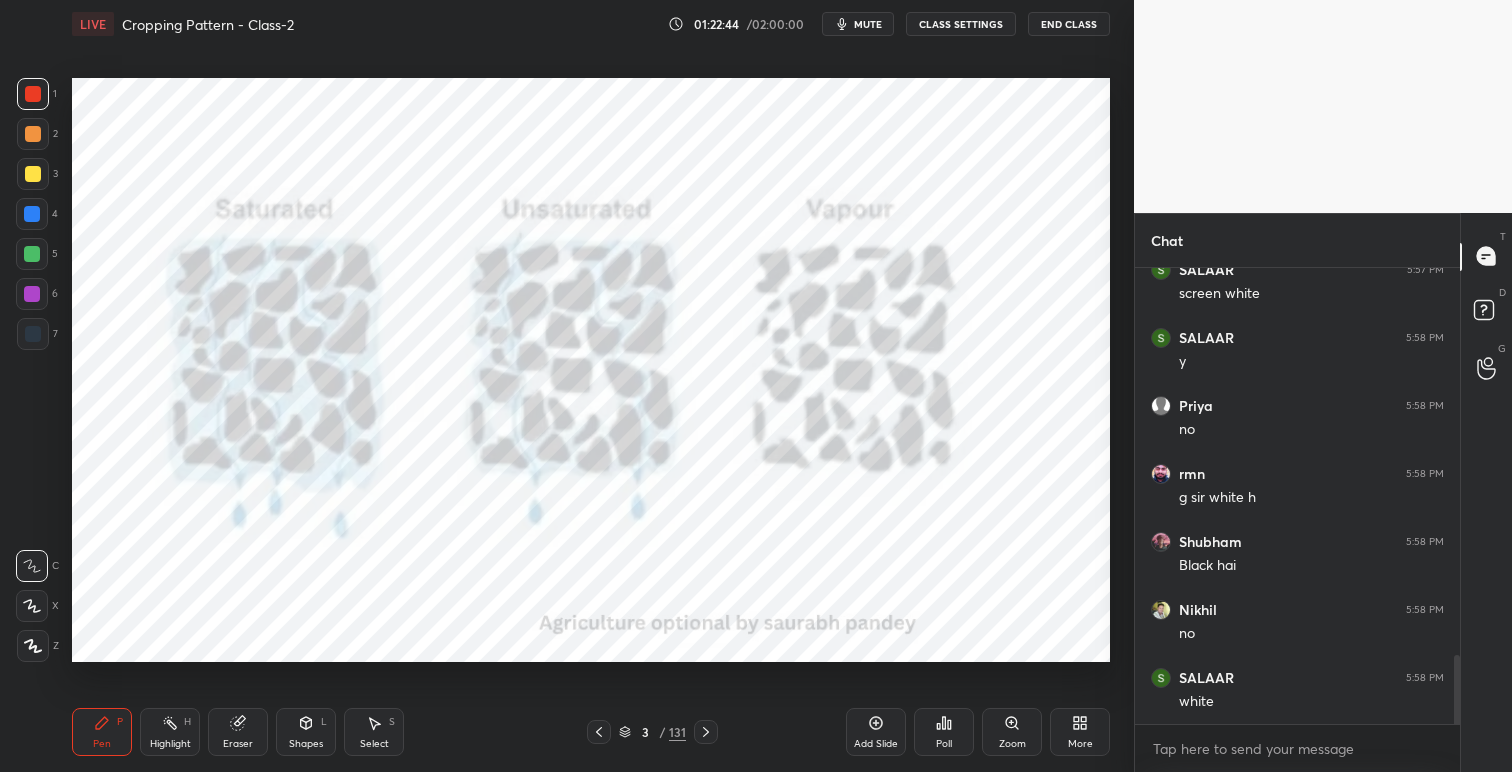 click 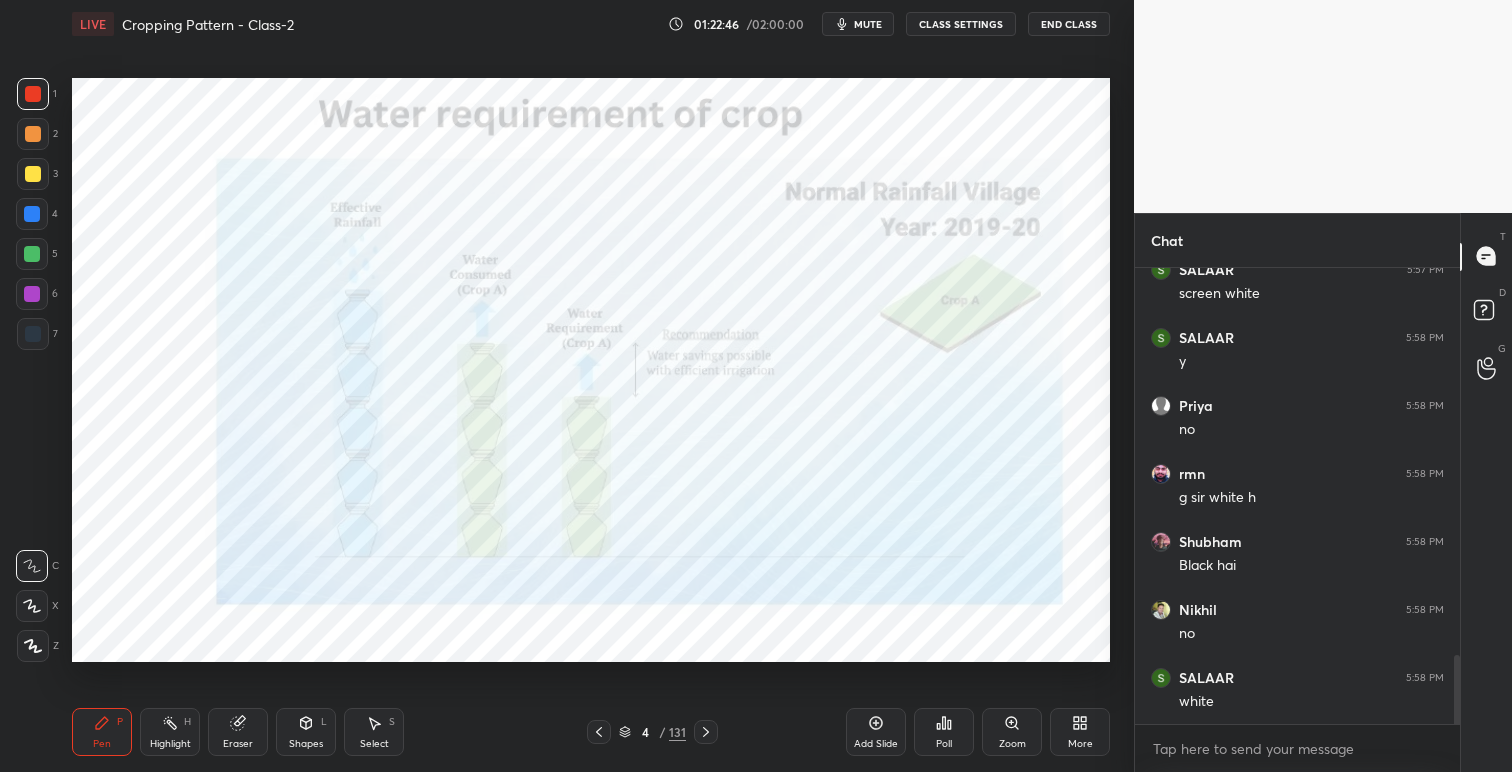 click 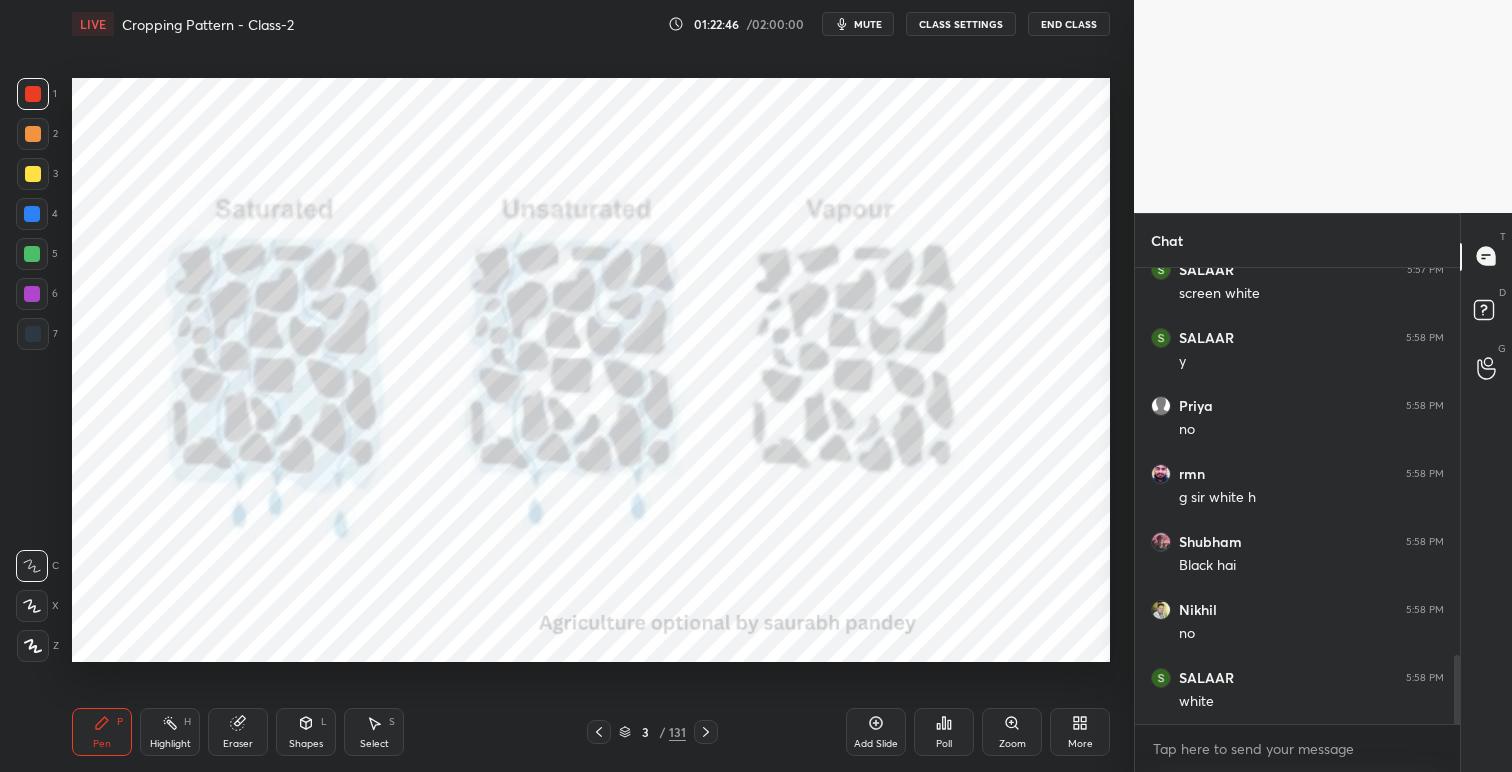 click 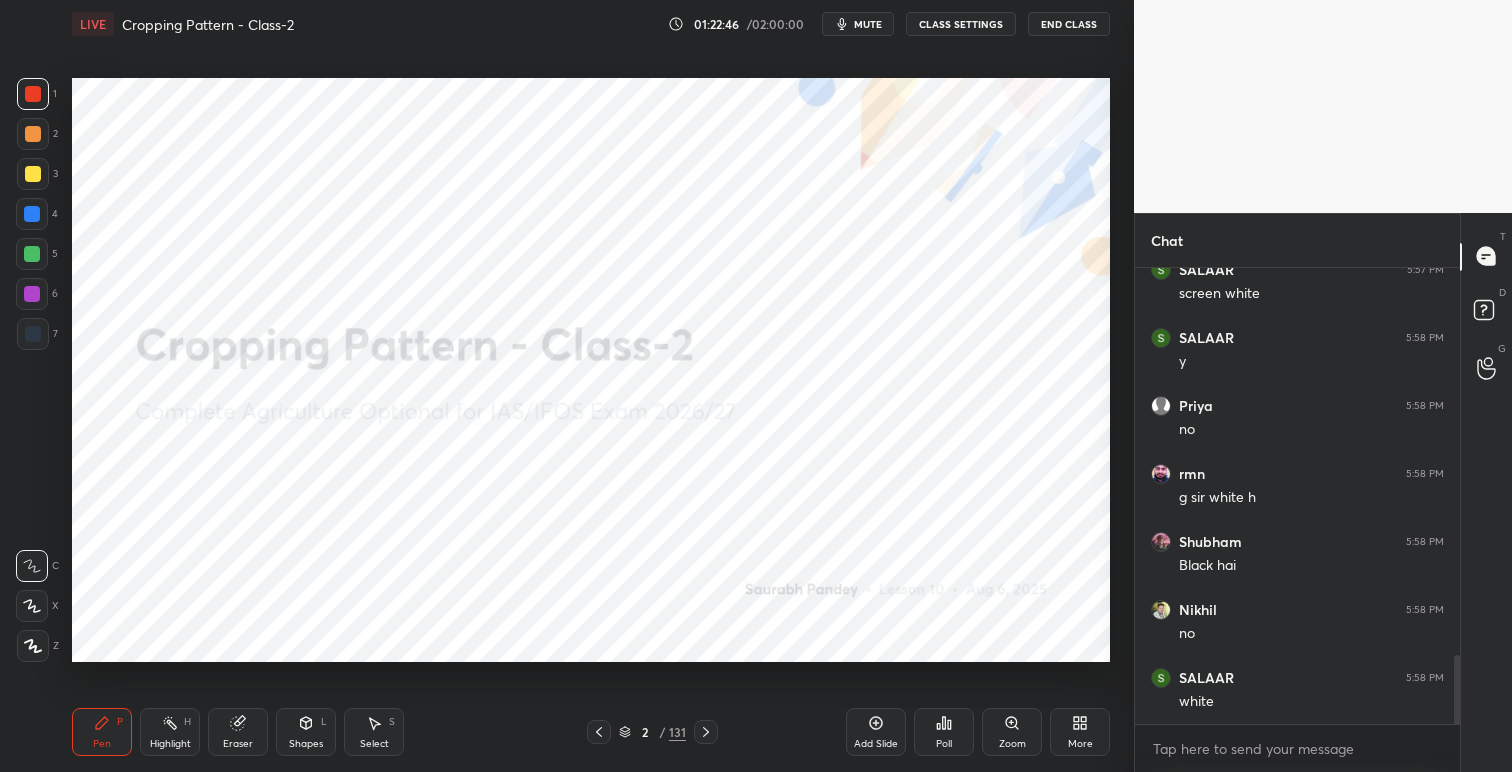 click 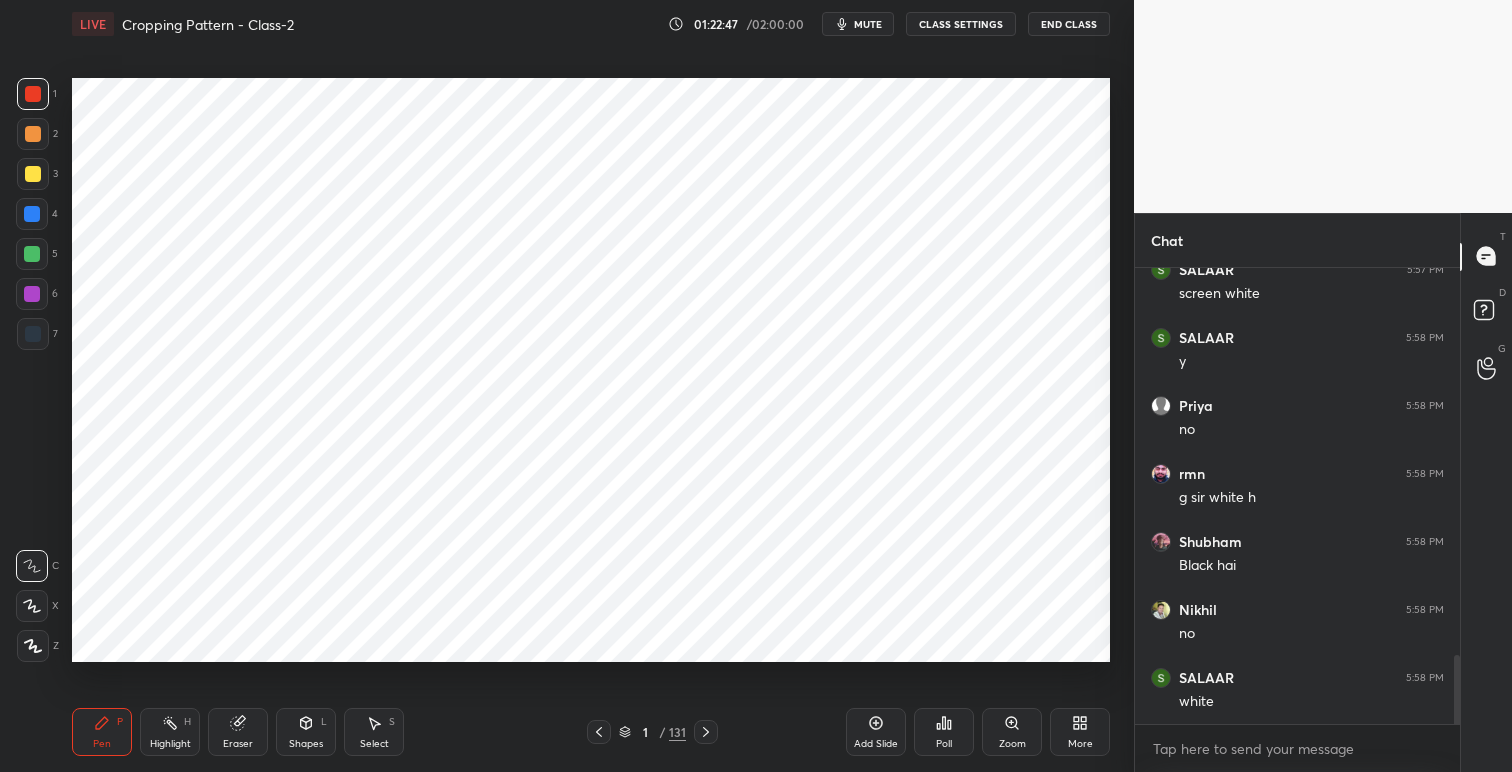 click 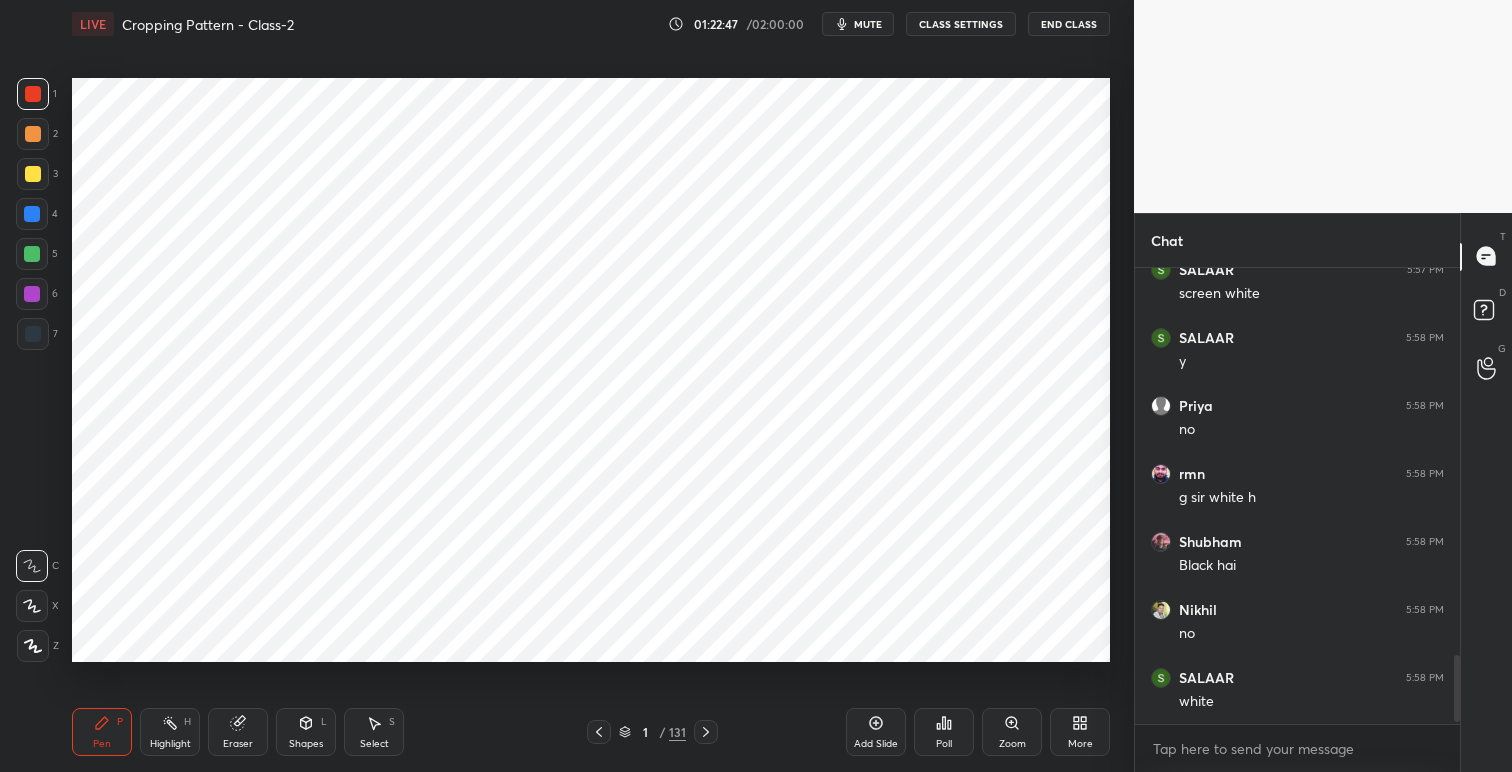 scroll, scrollTop: 2643, scrollLeft: 0, axis: vertical 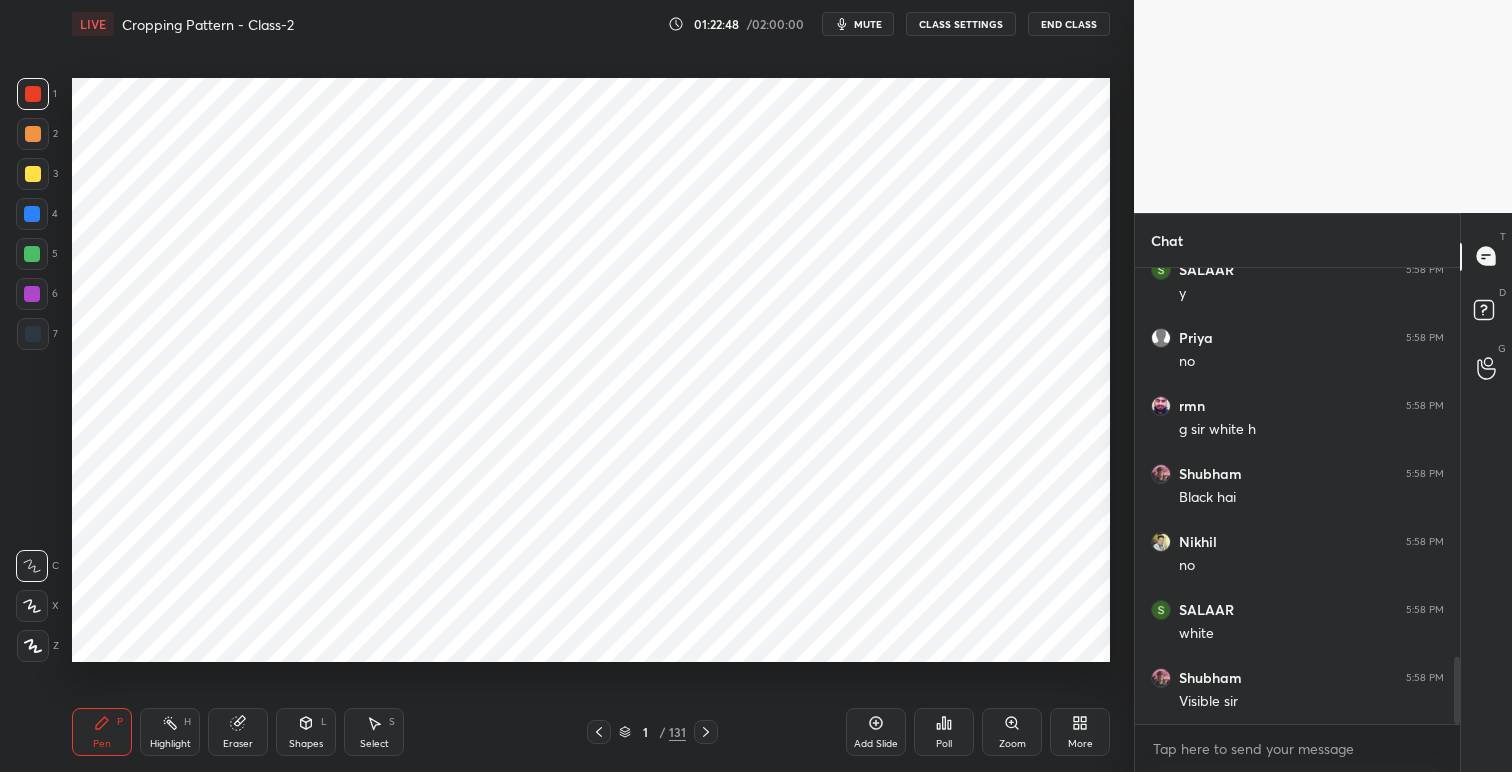 click 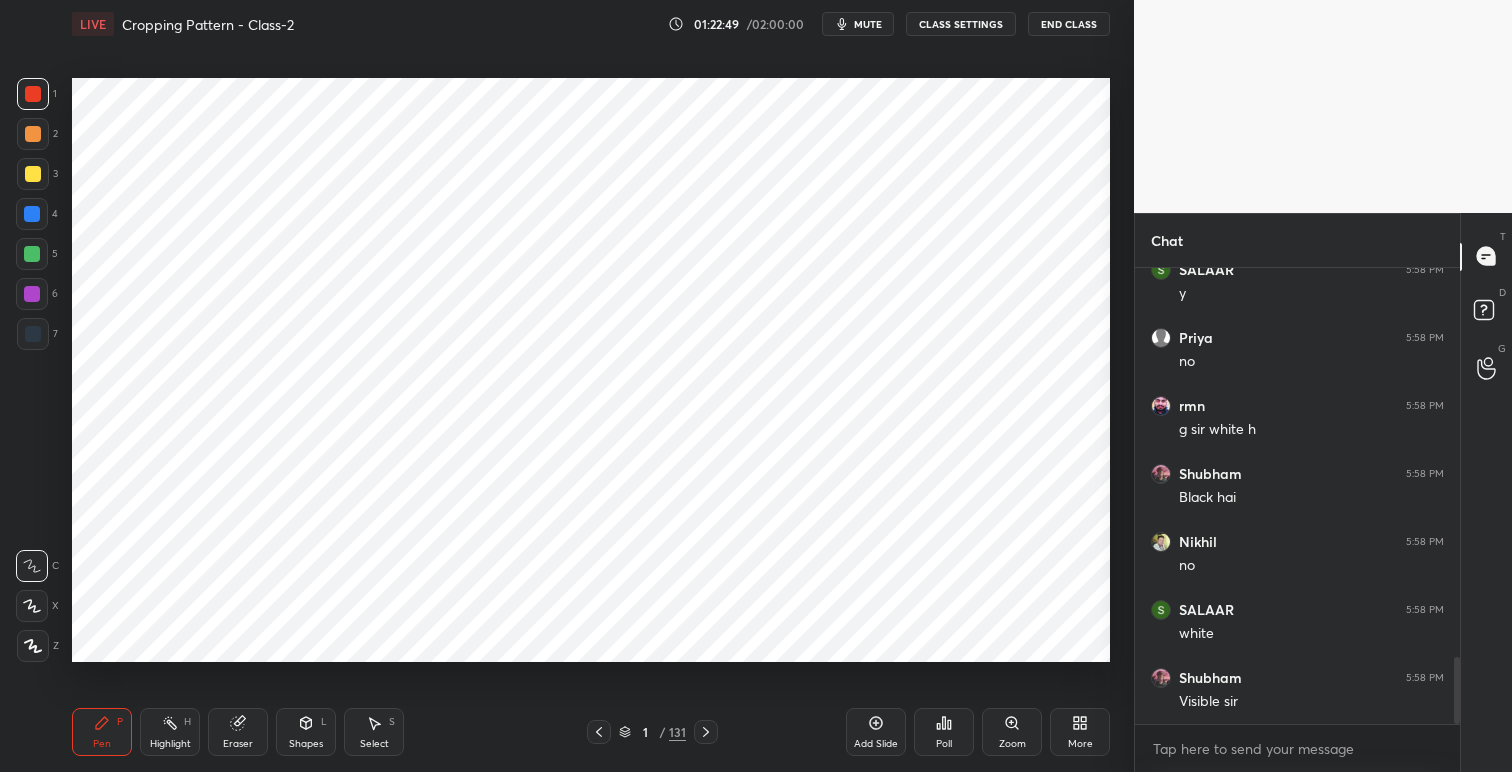 click 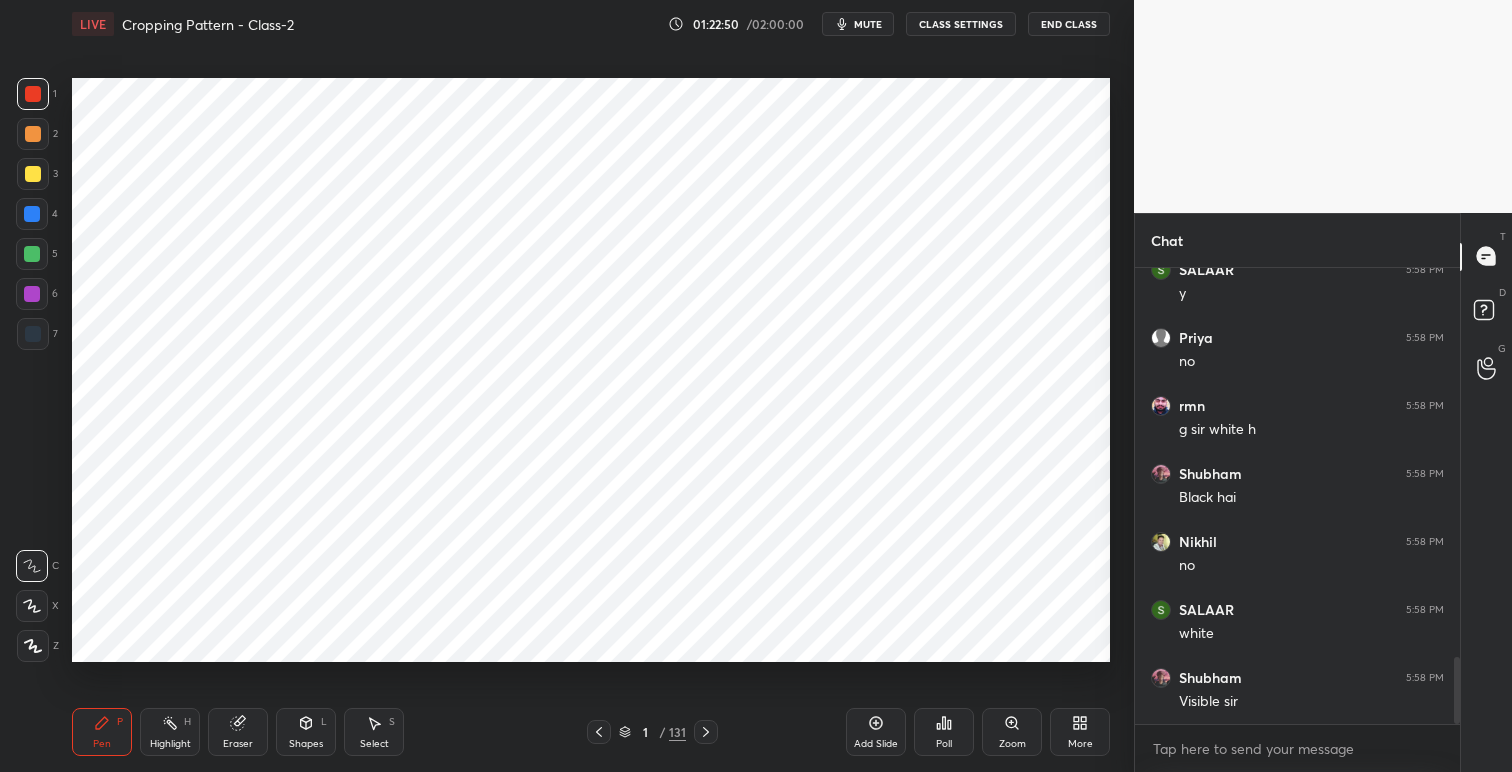 click 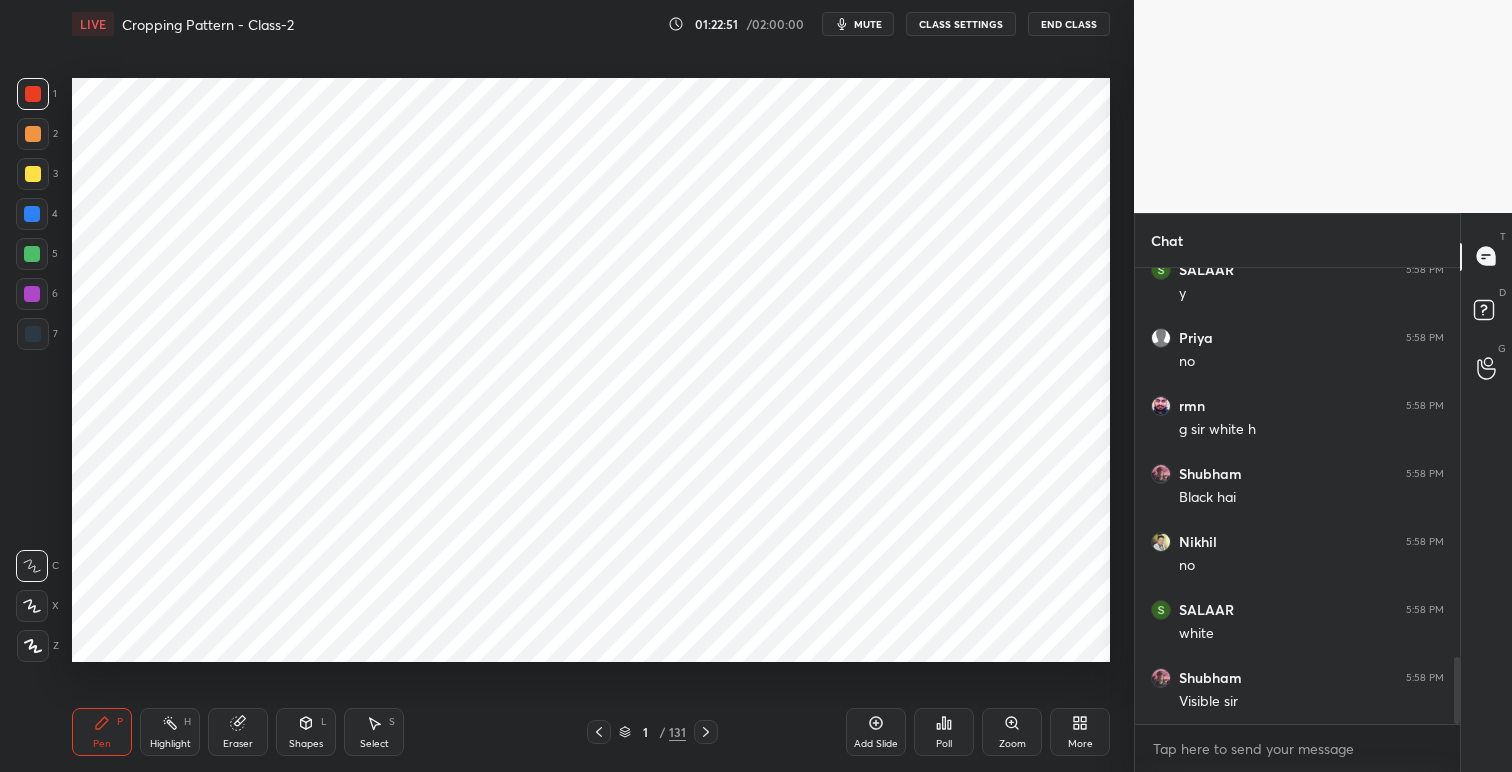 click 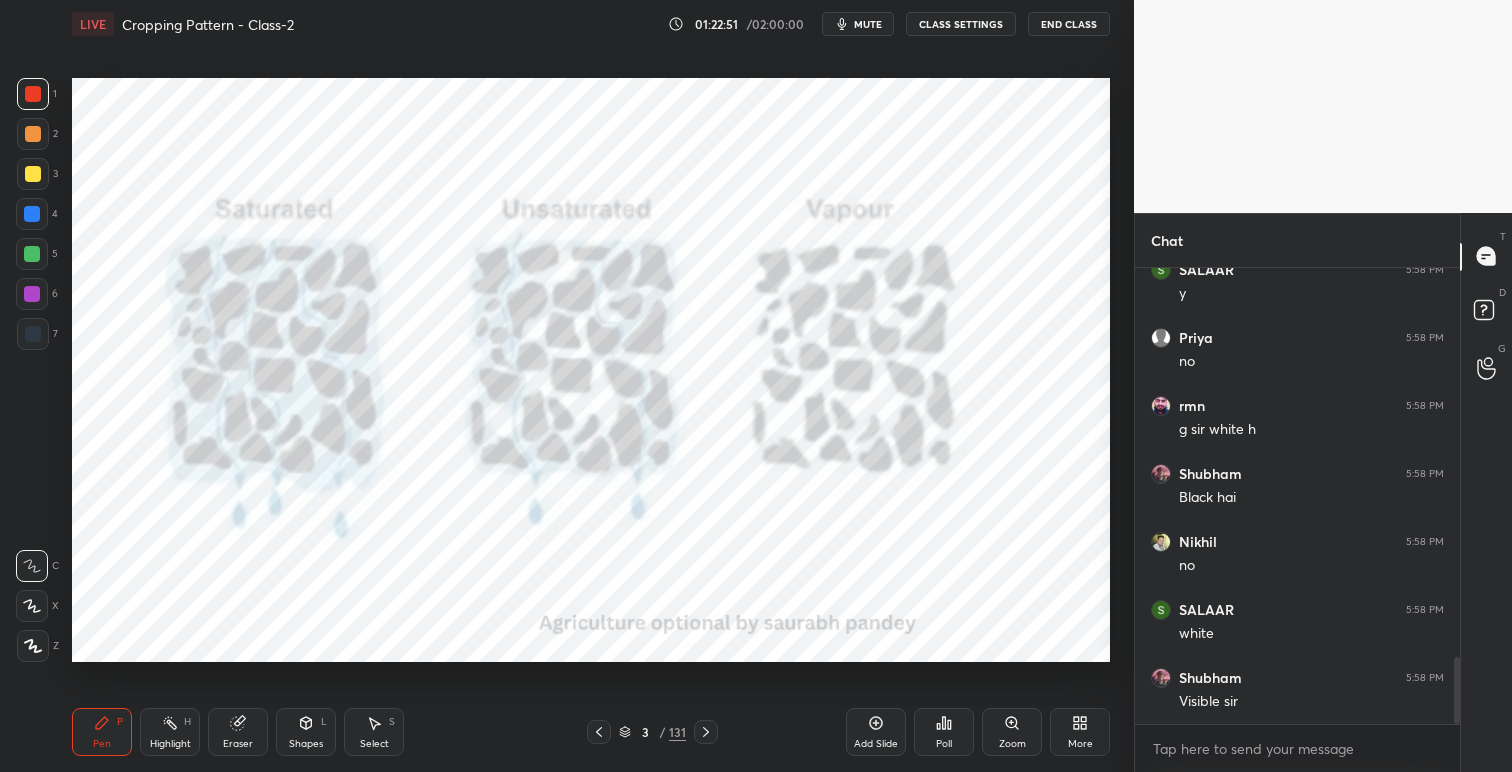 click 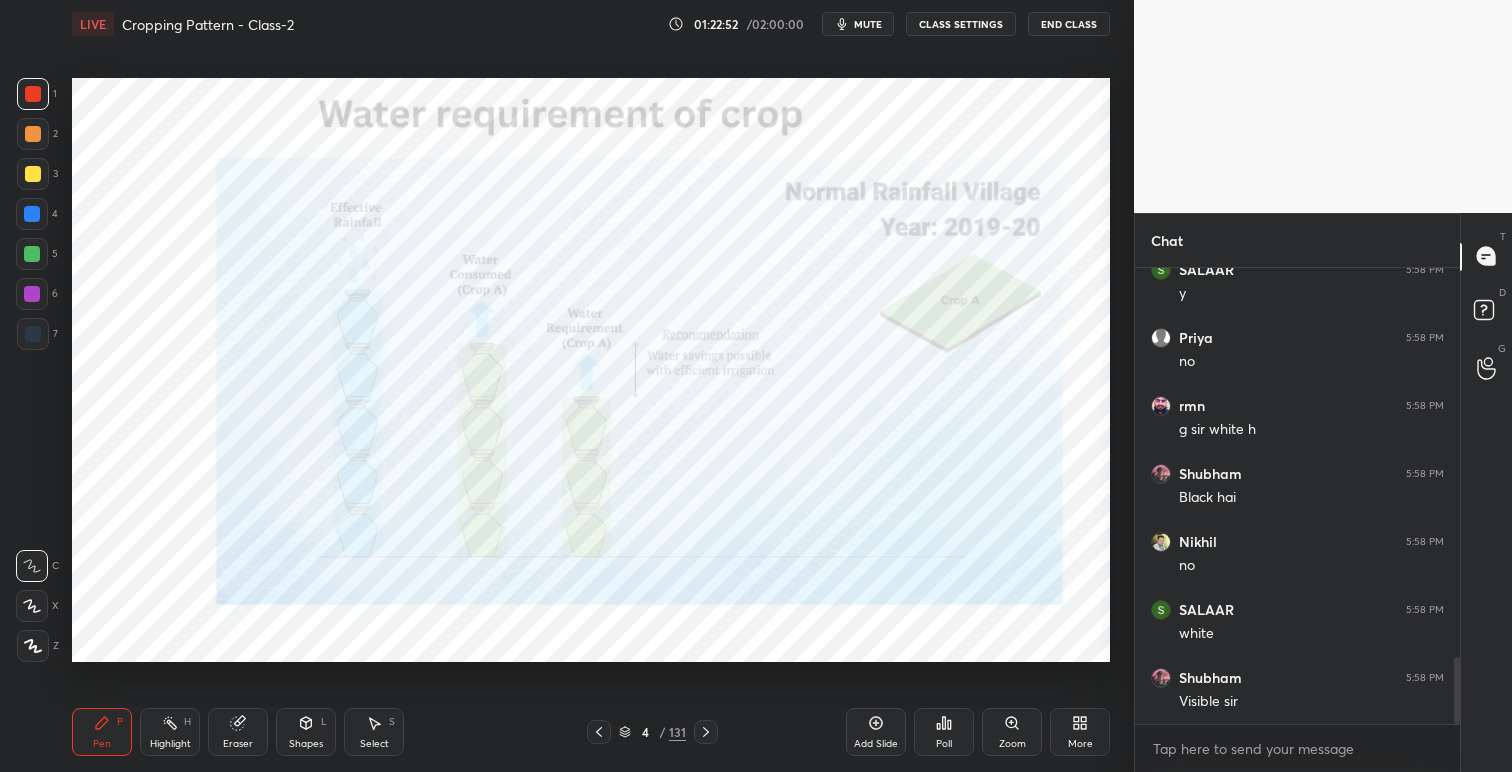 click 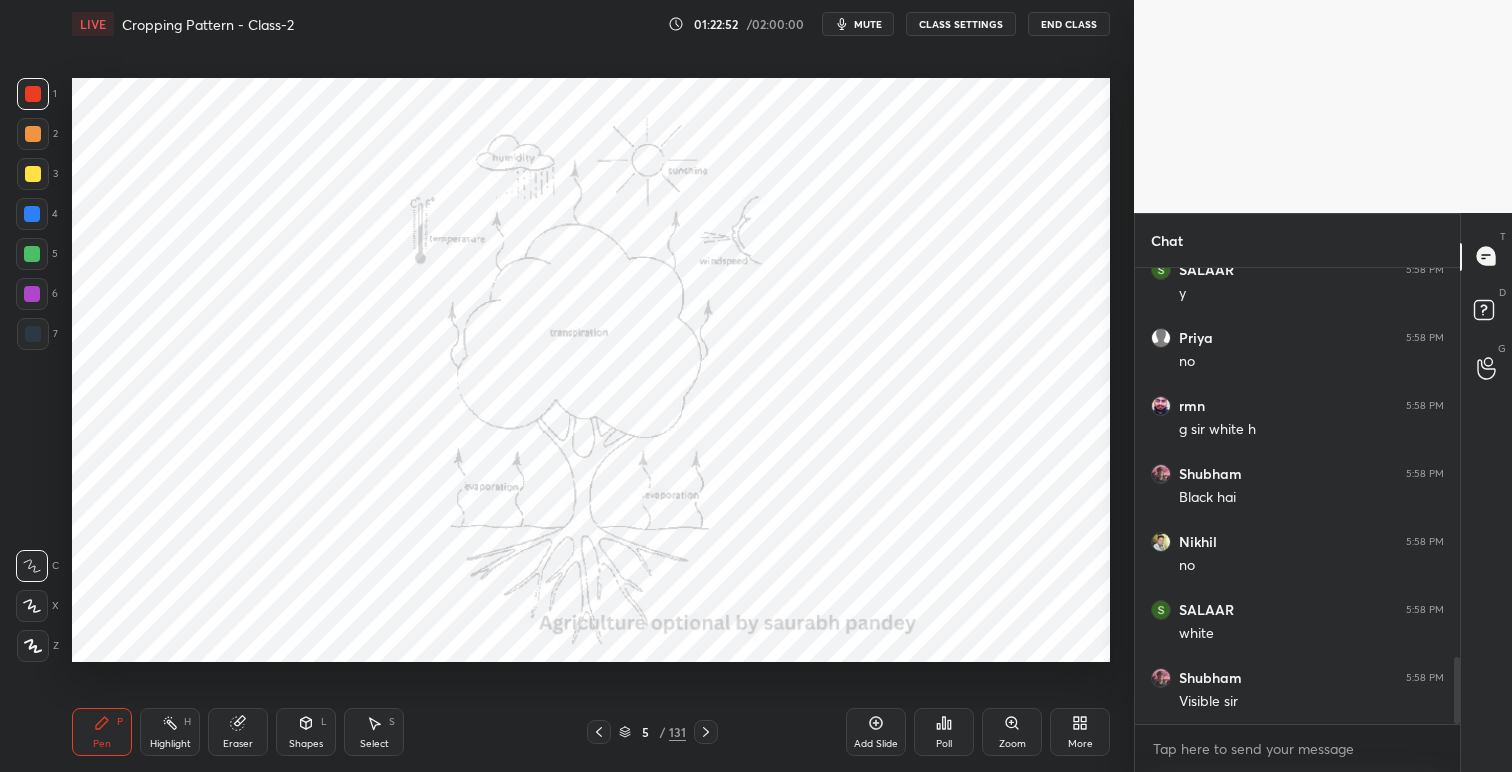 click 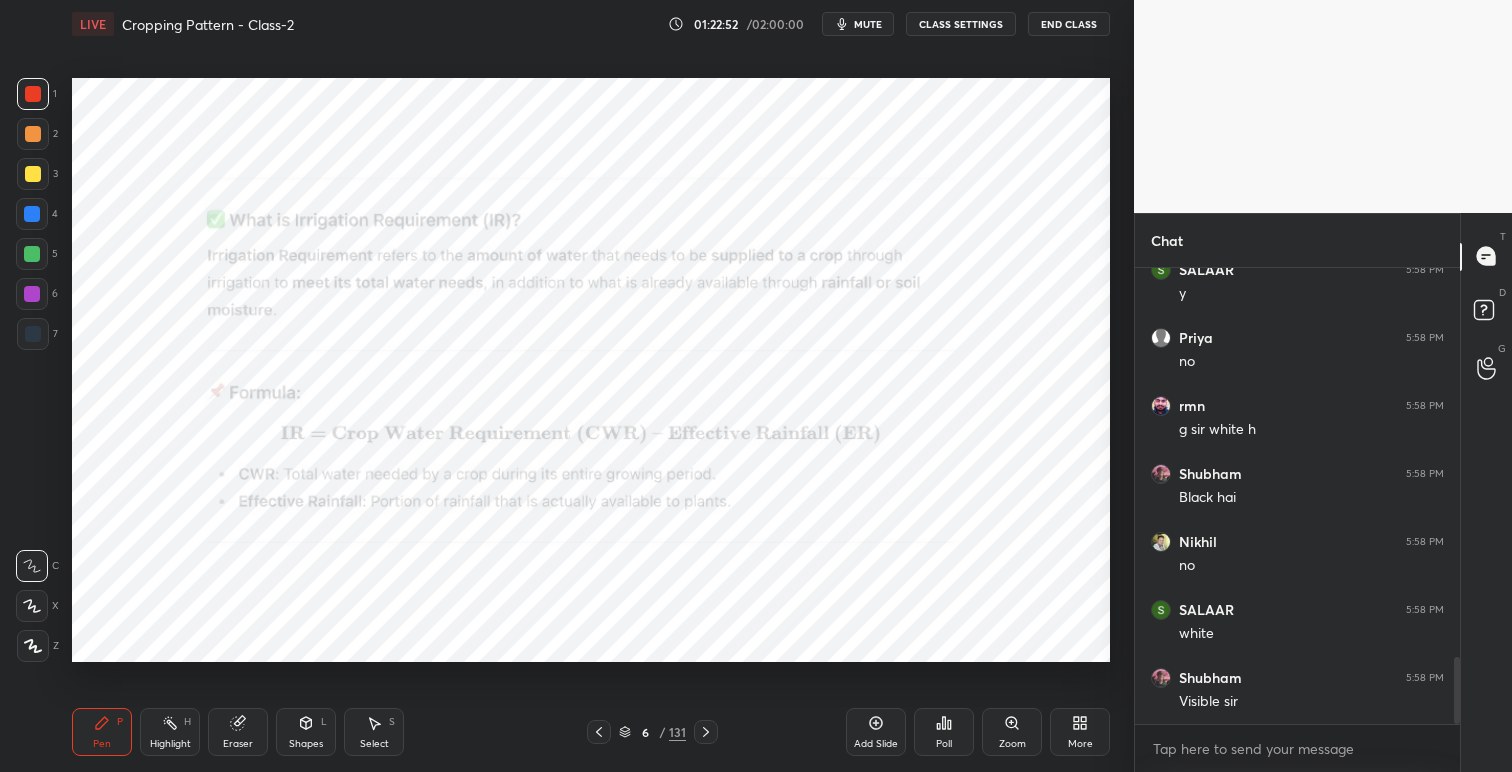 click 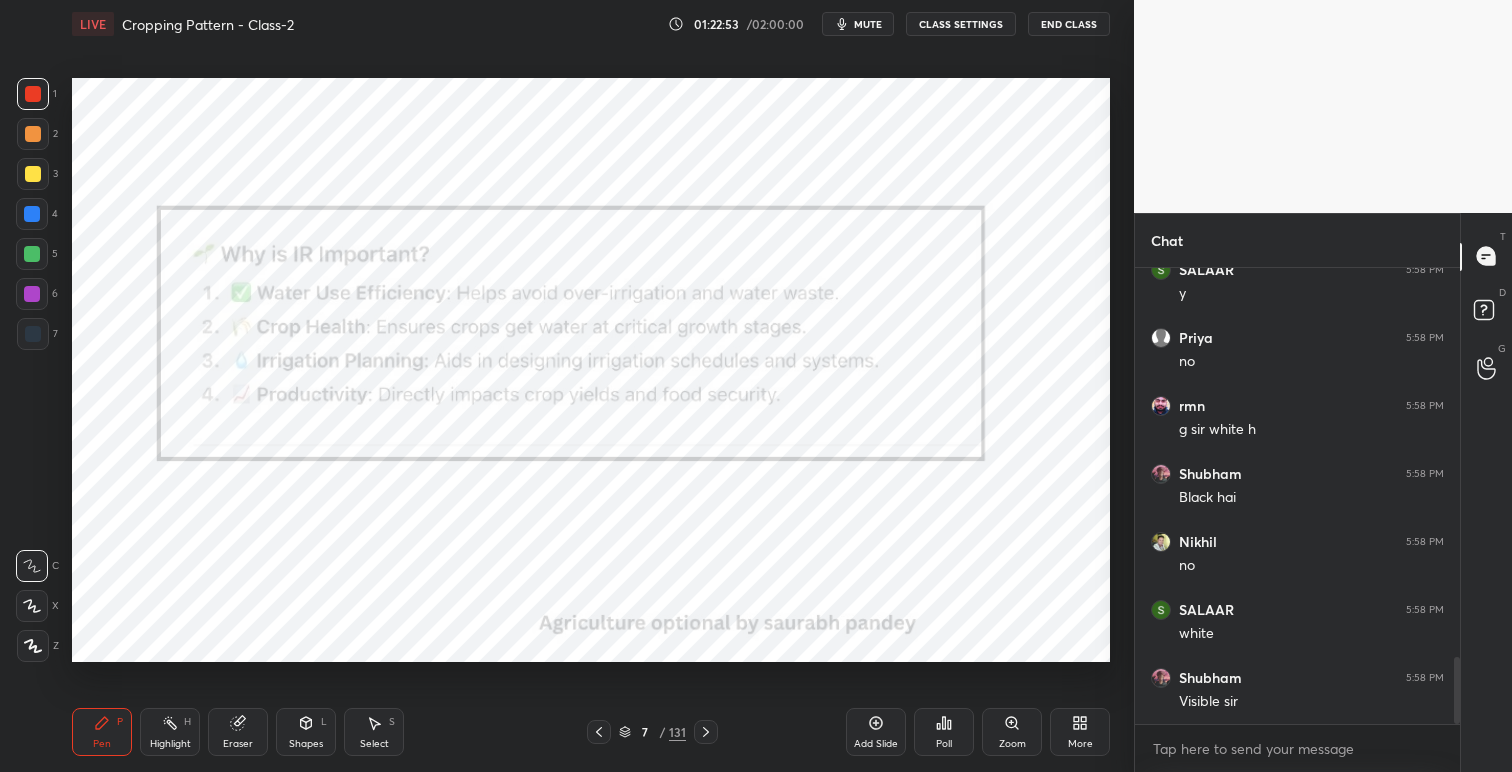 click 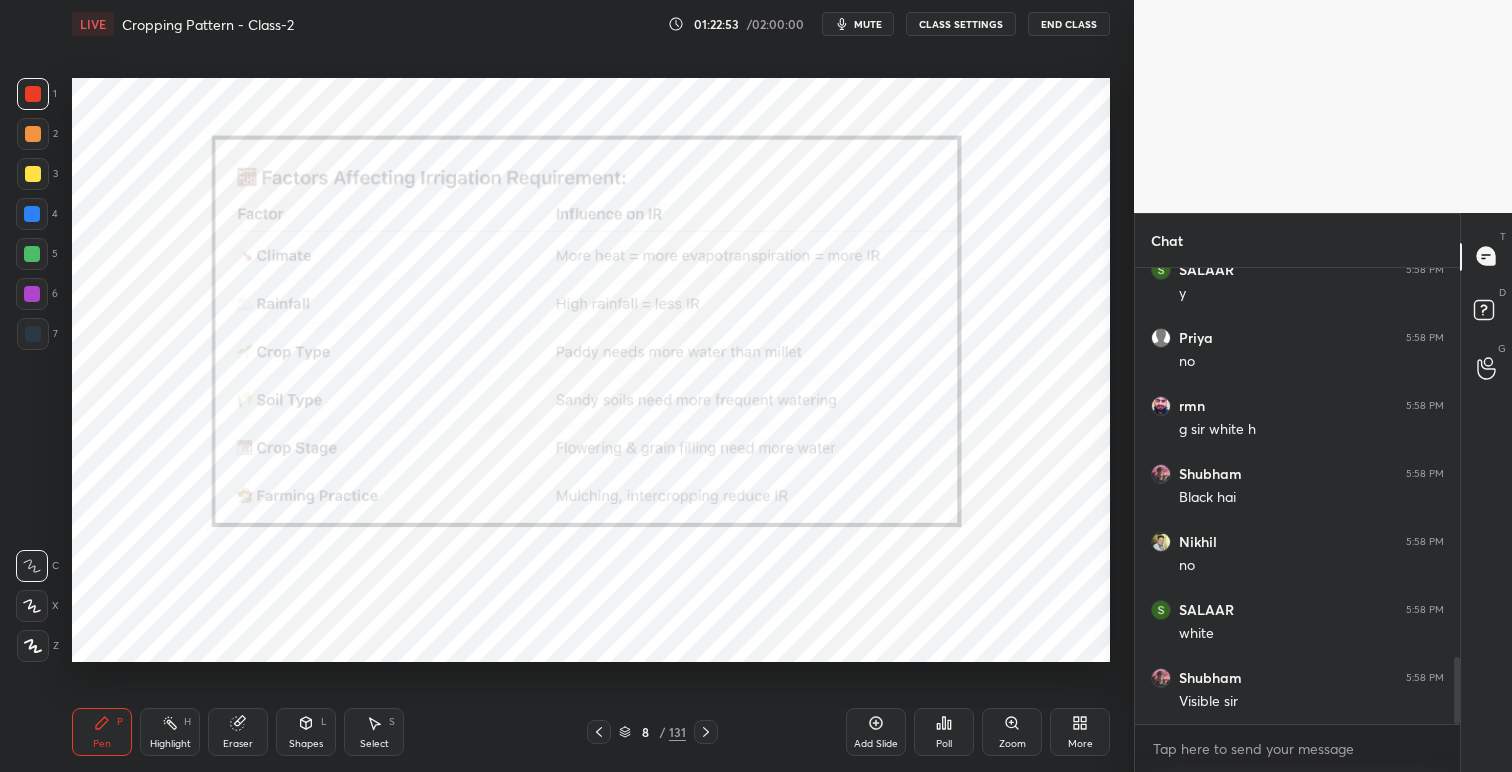 click 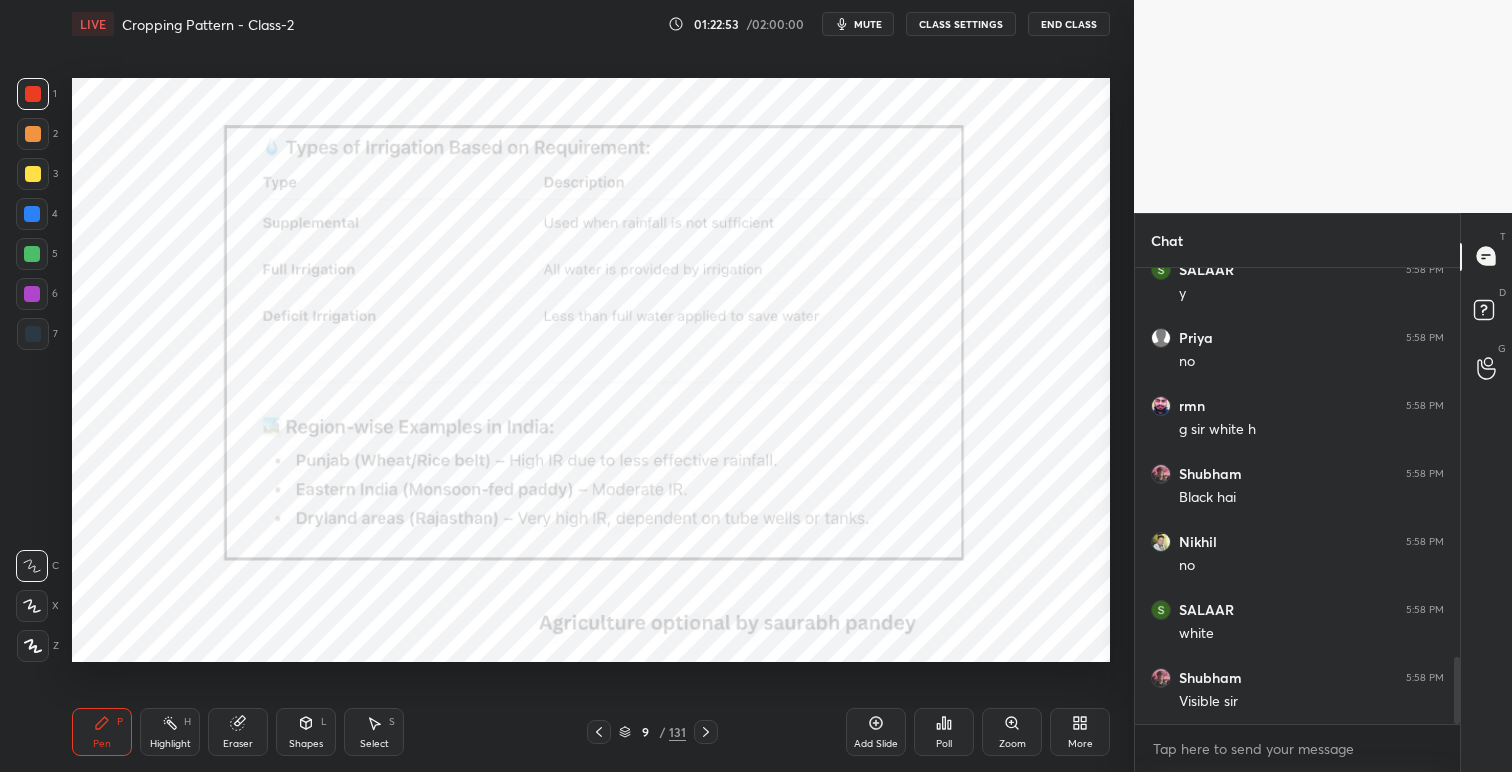 click 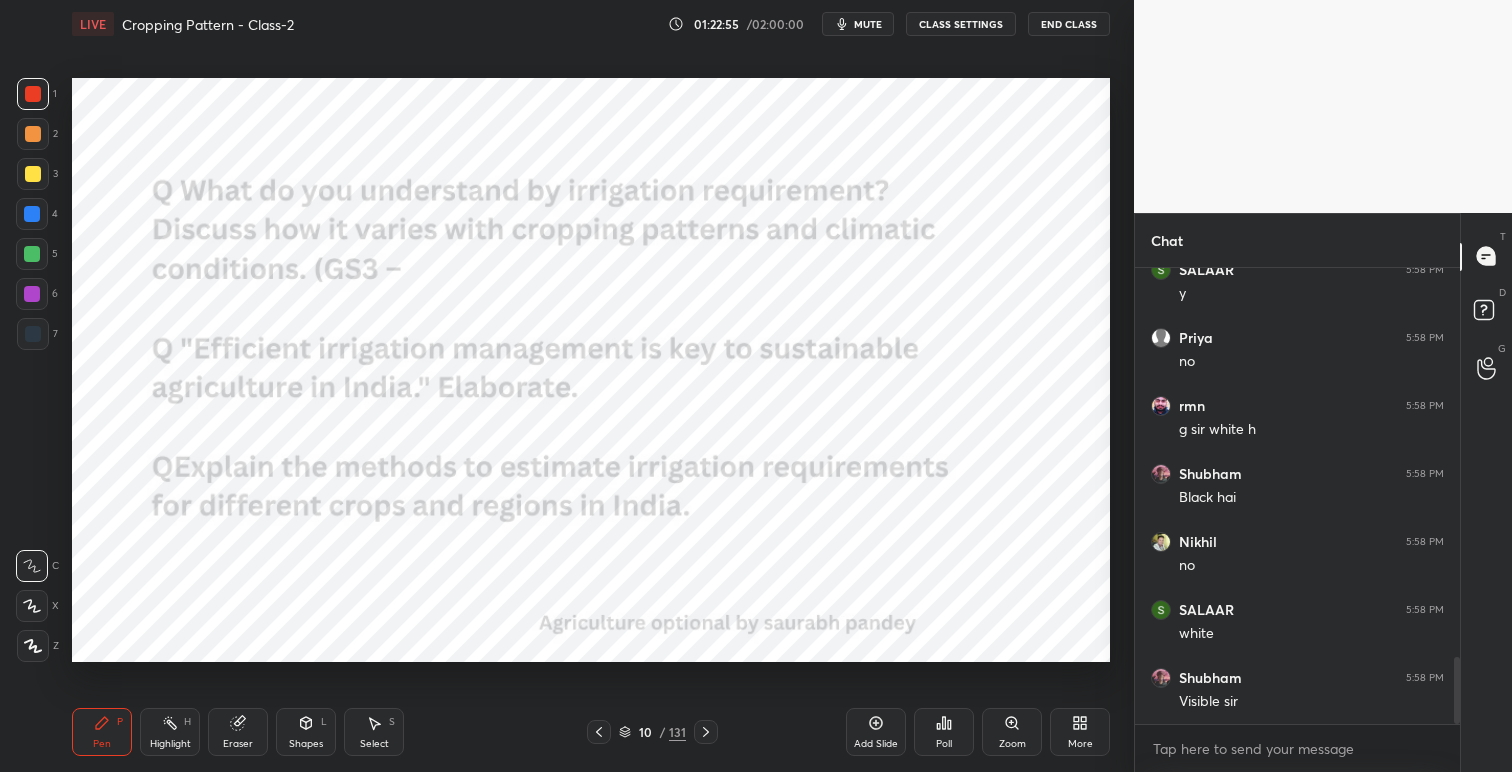 click 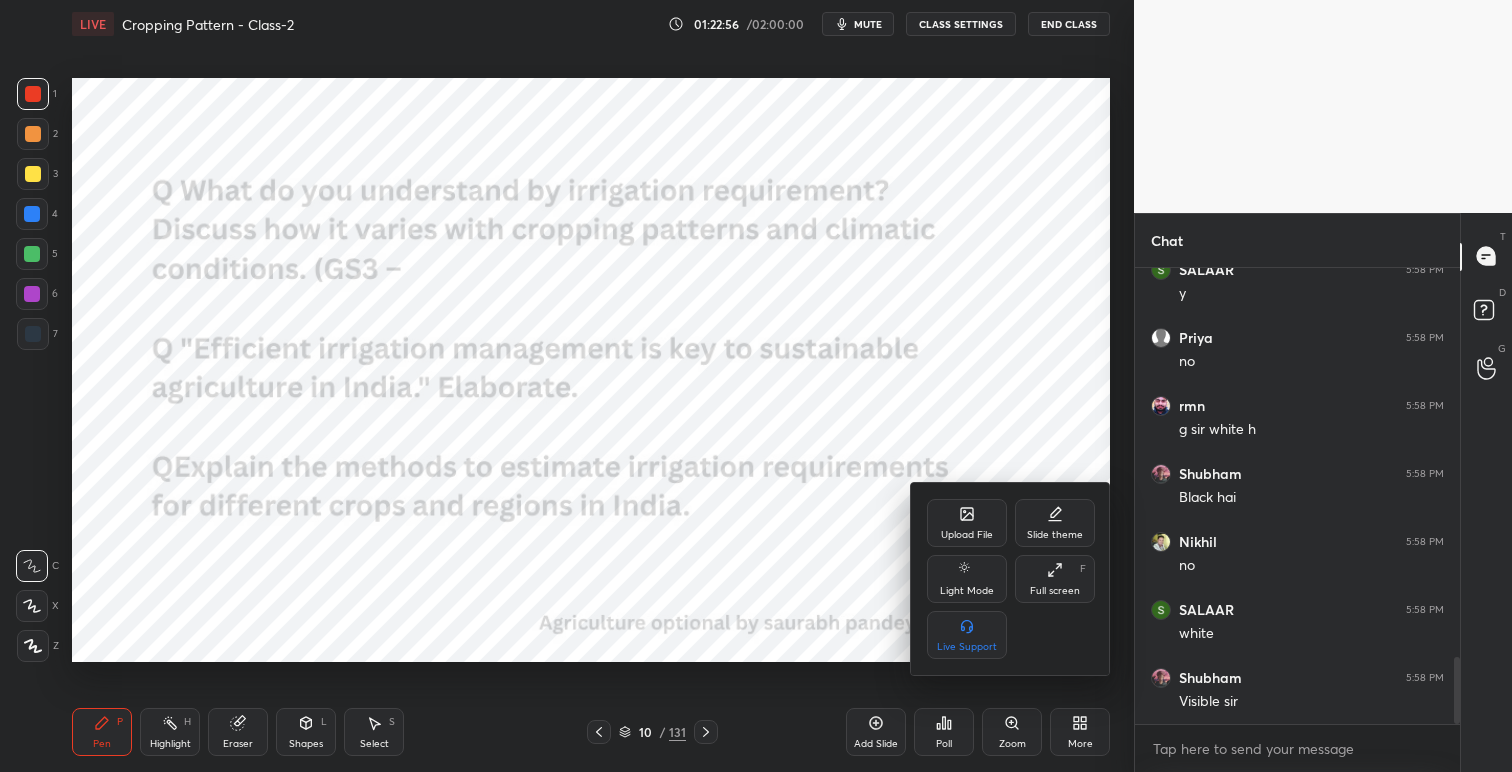 click on "Slide theme" at bounding box center [1055, 523] 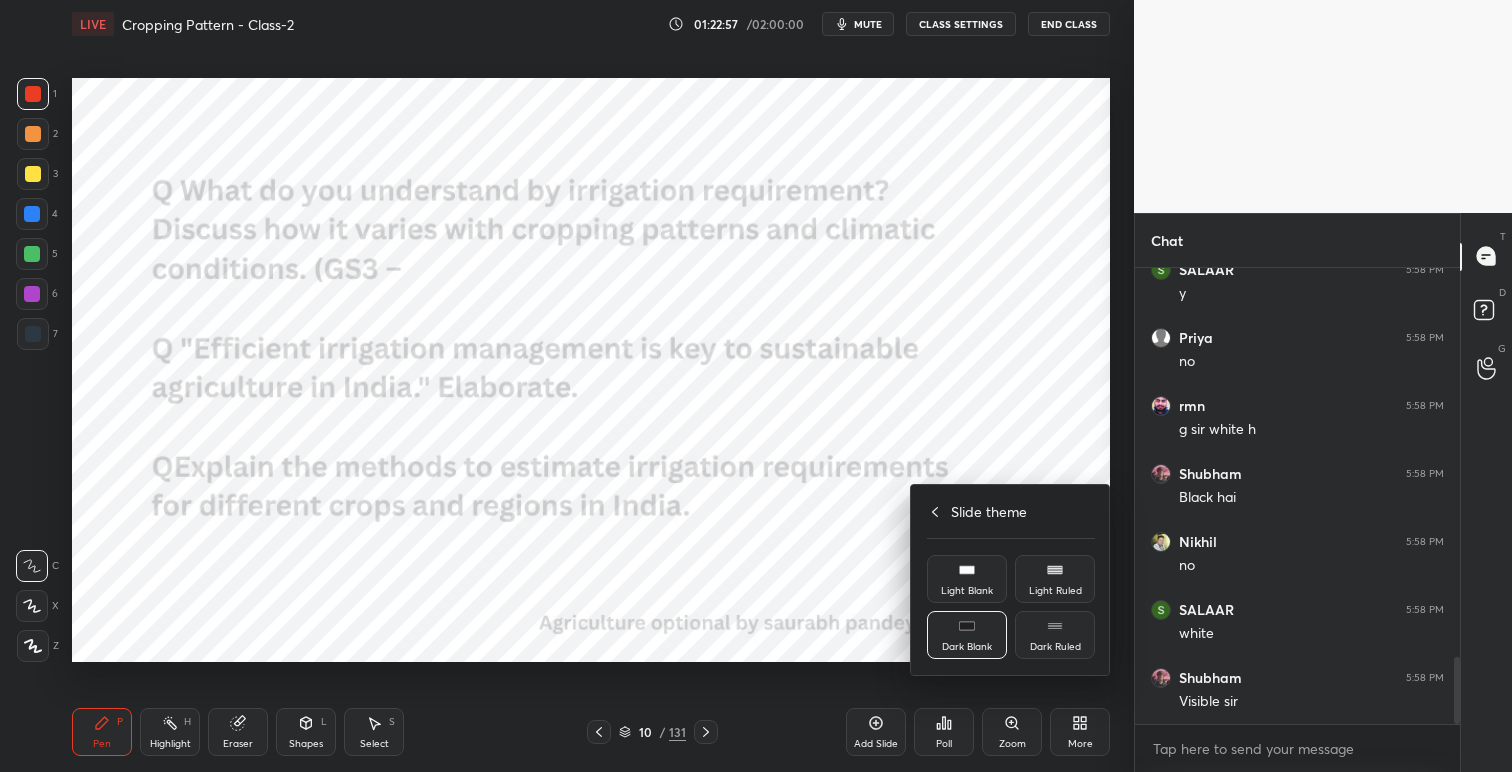 click on "Dark Blank" at bounding box center (967, 635) 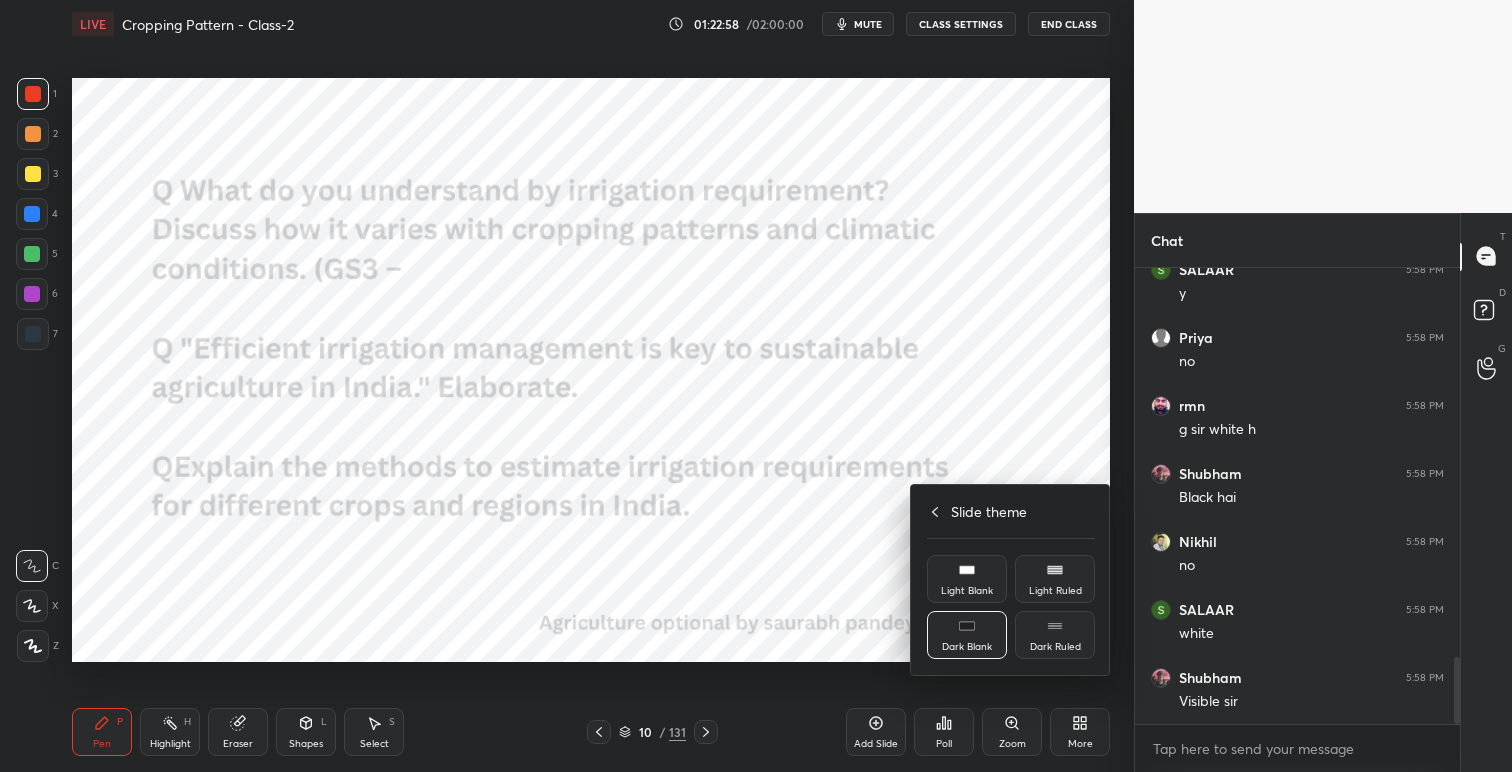 click at bounding box center [756, 386] 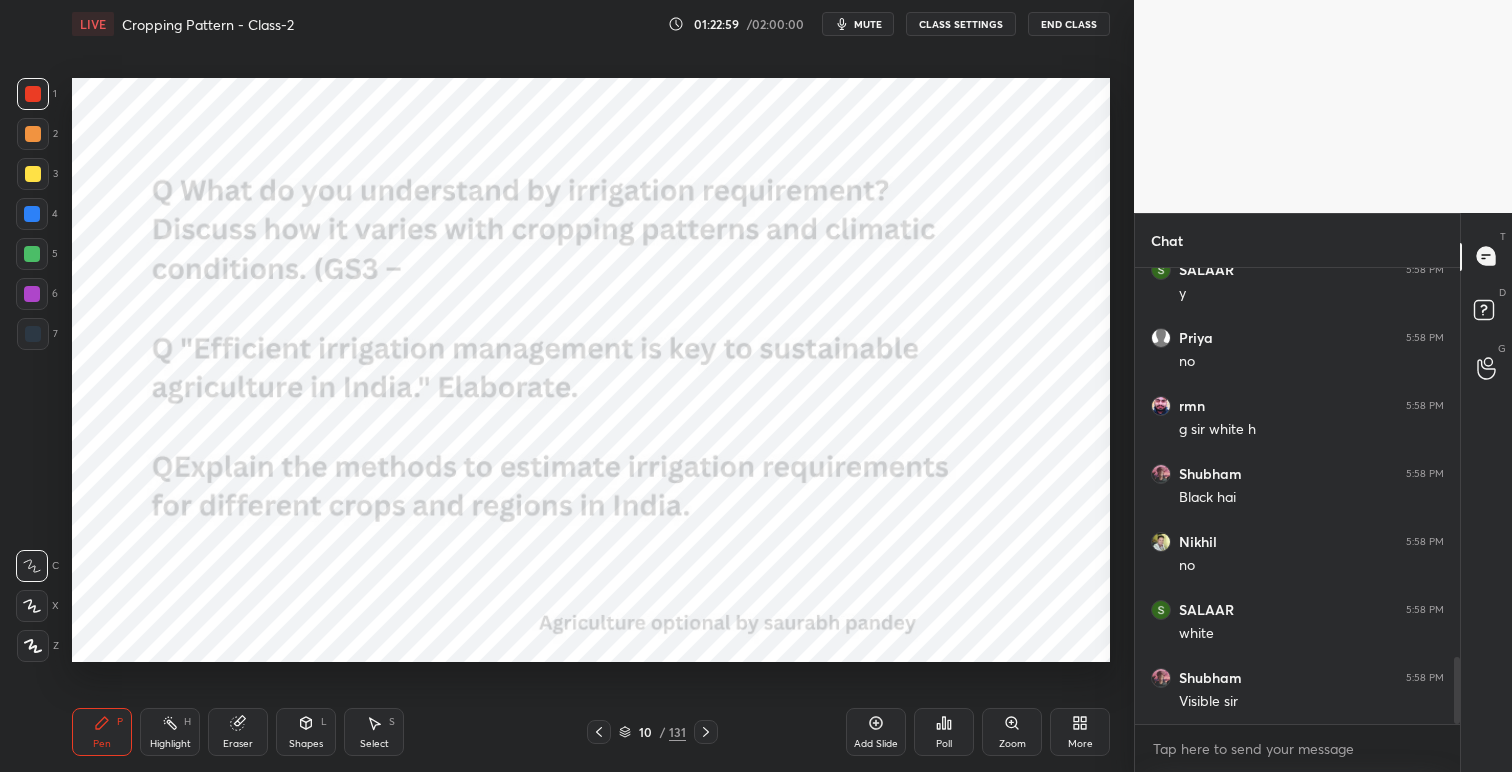 click 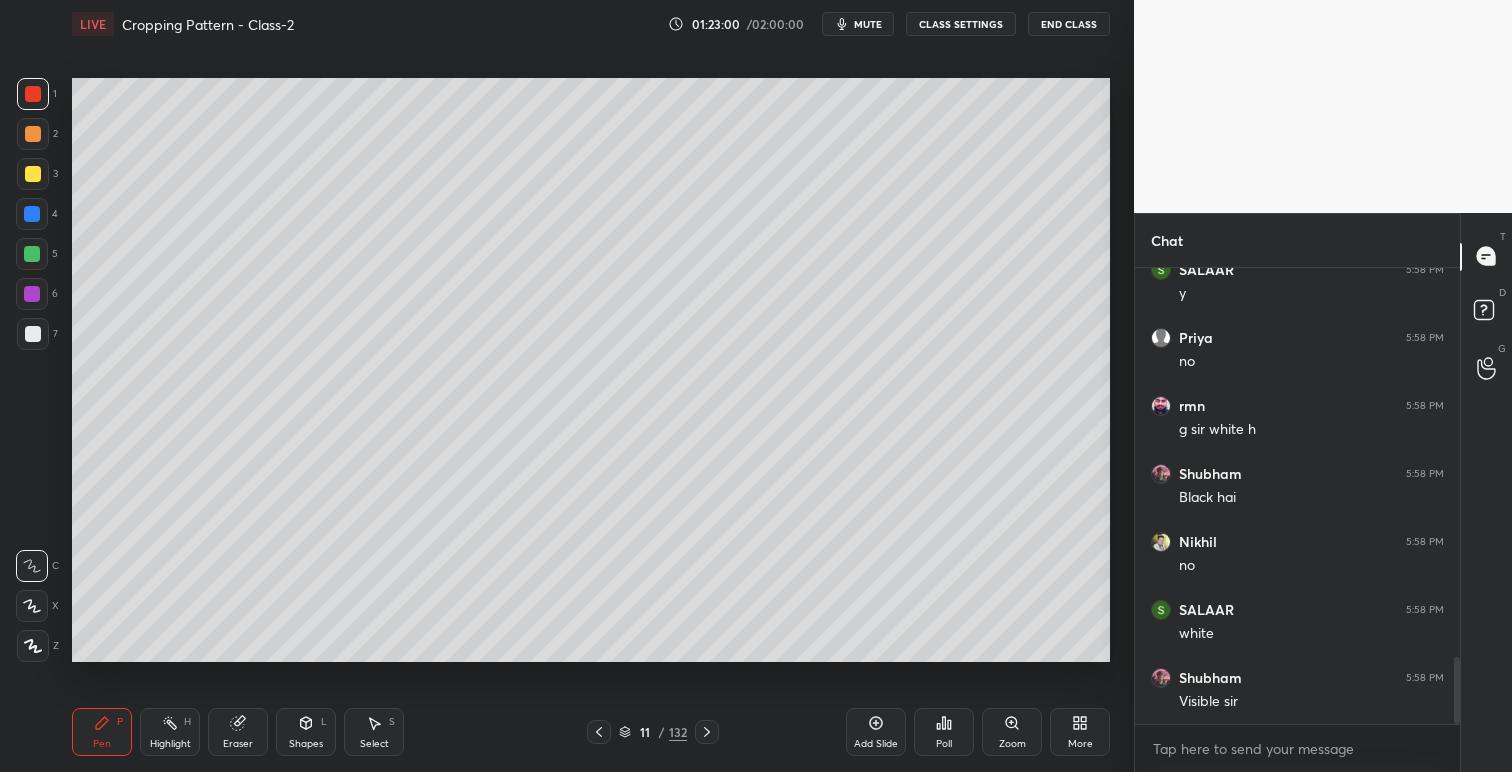 click 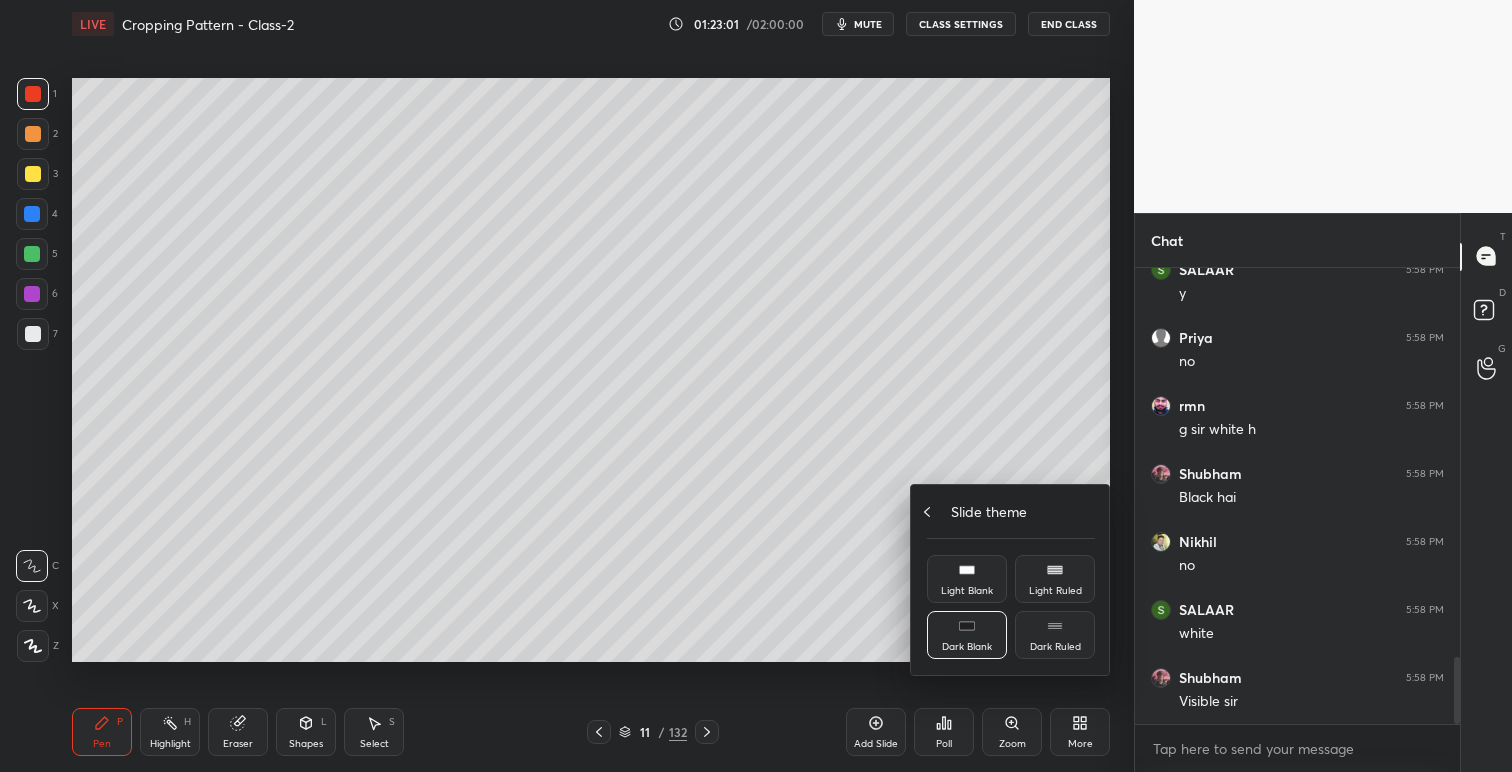 click 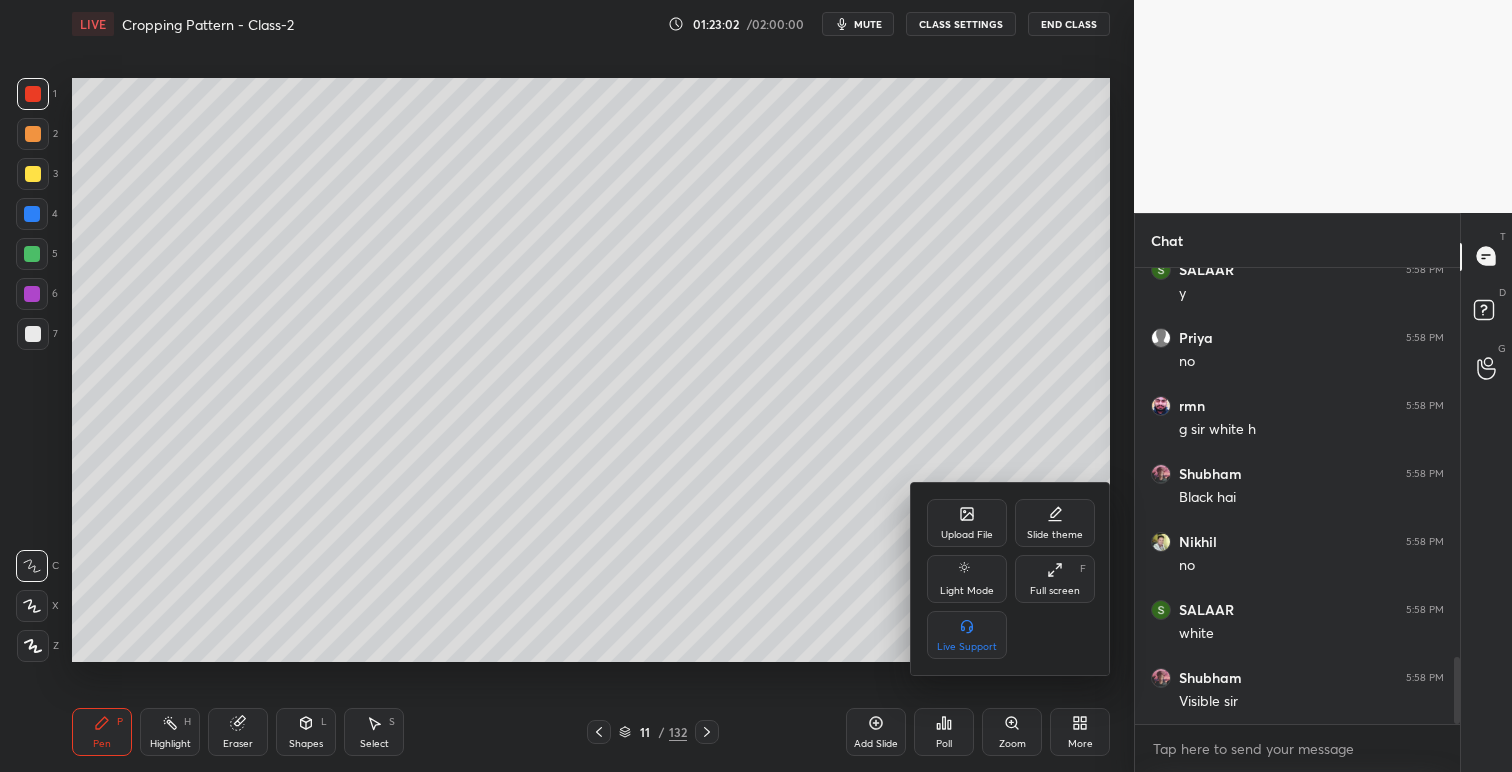 click on "Upload File" at bounding box center (967, 535) 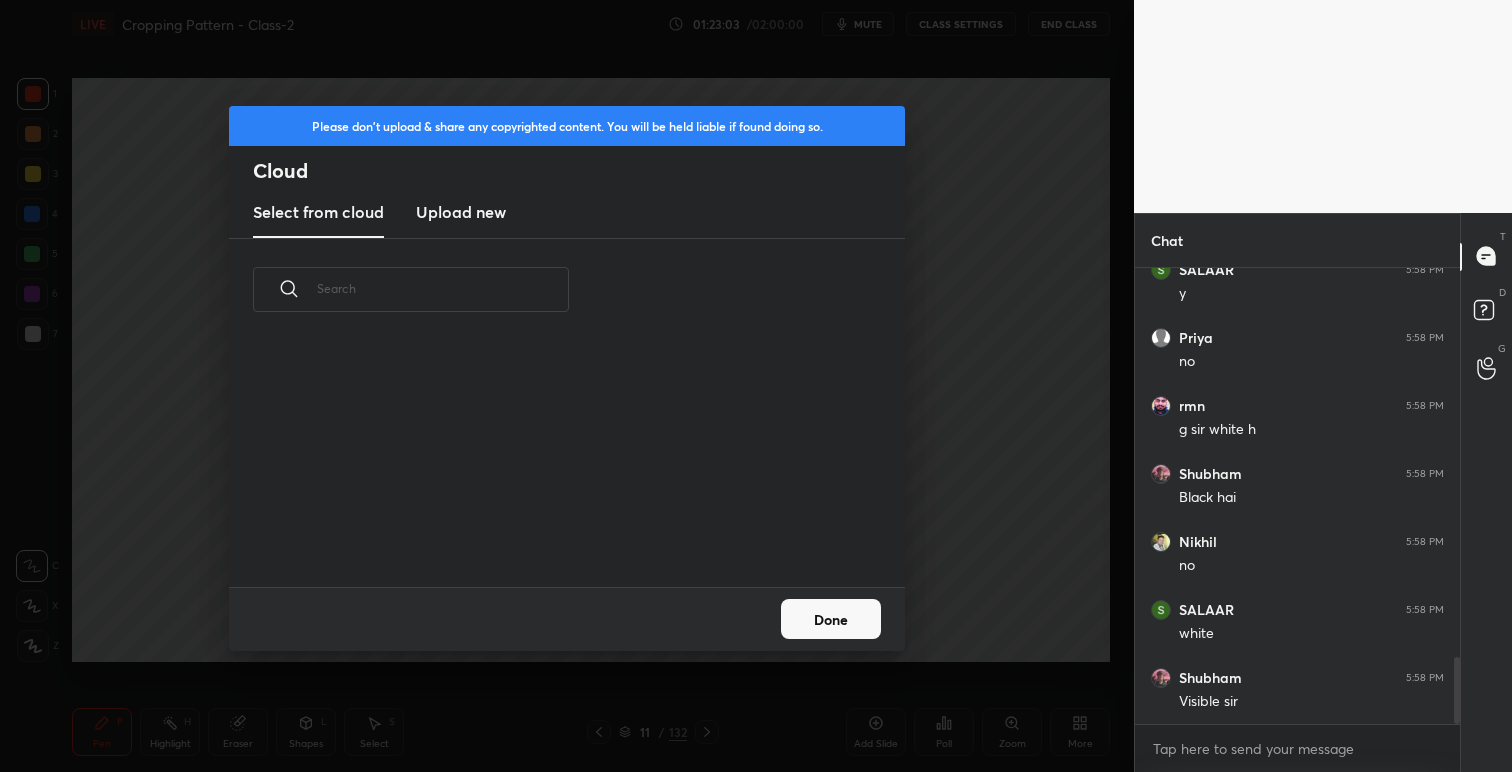 scroll, scrollTop: 7, scrollLeft: 11, axis: both 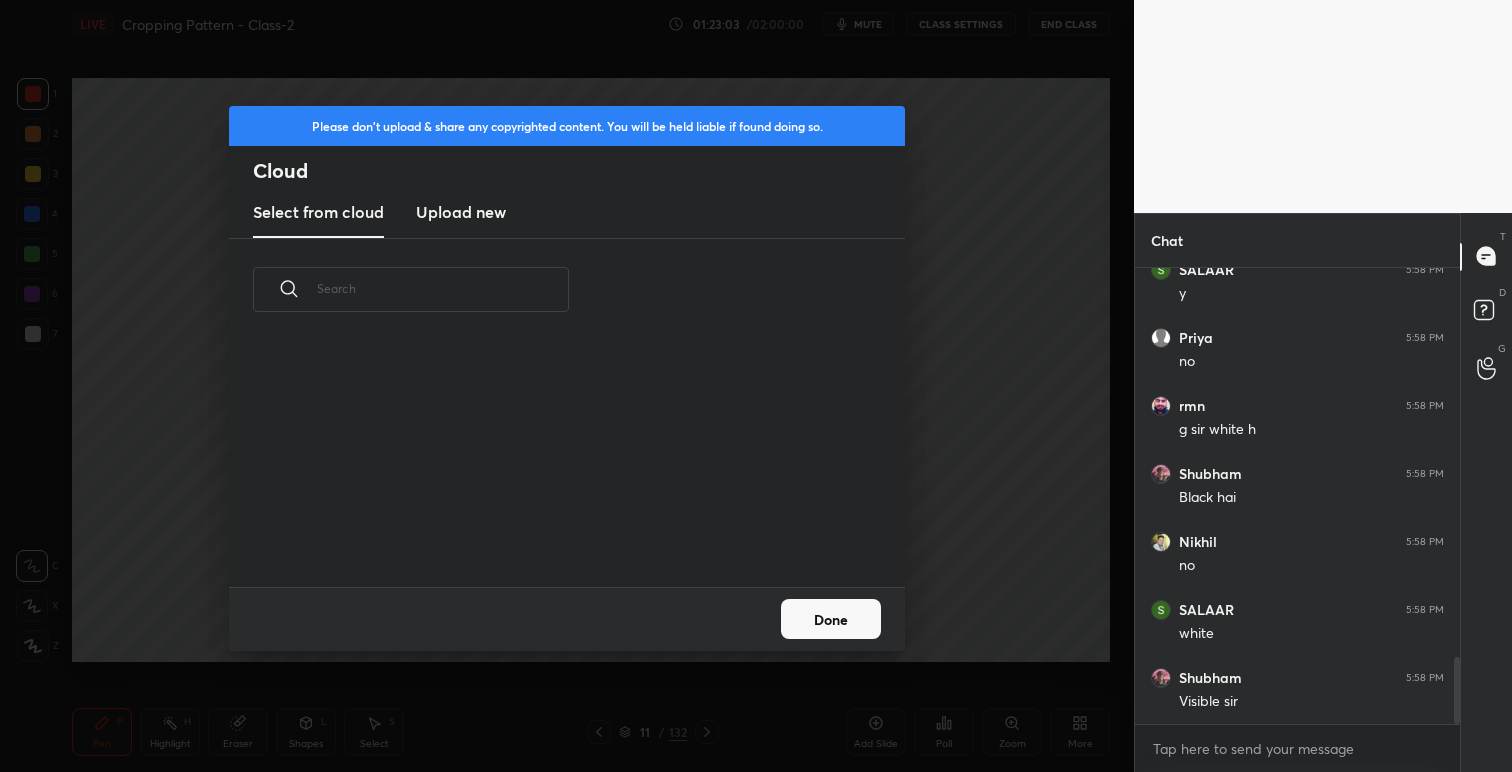 click on "Upload new" at bounding box center (461, 212) 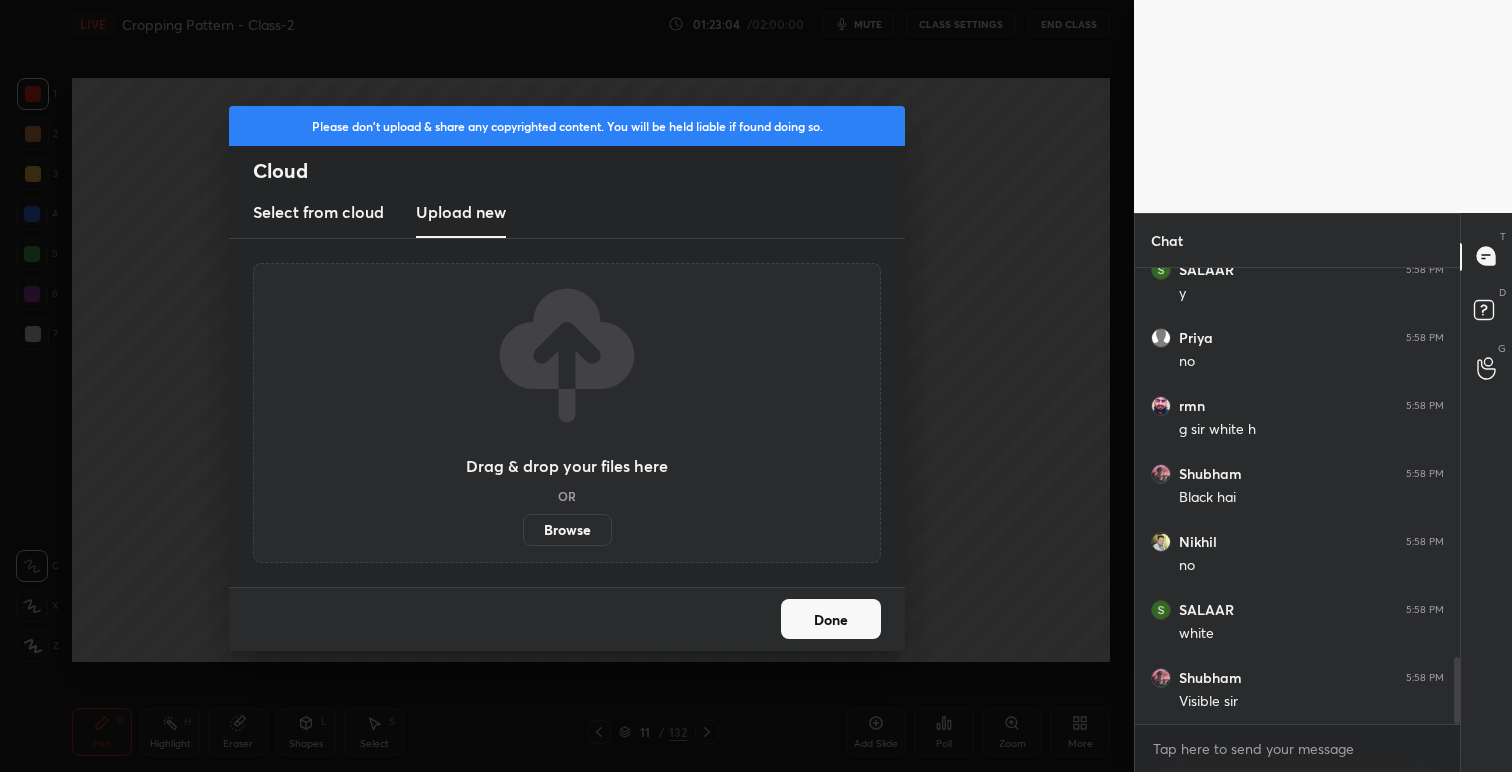 click on "Browse" at bounding box center [567, 530] 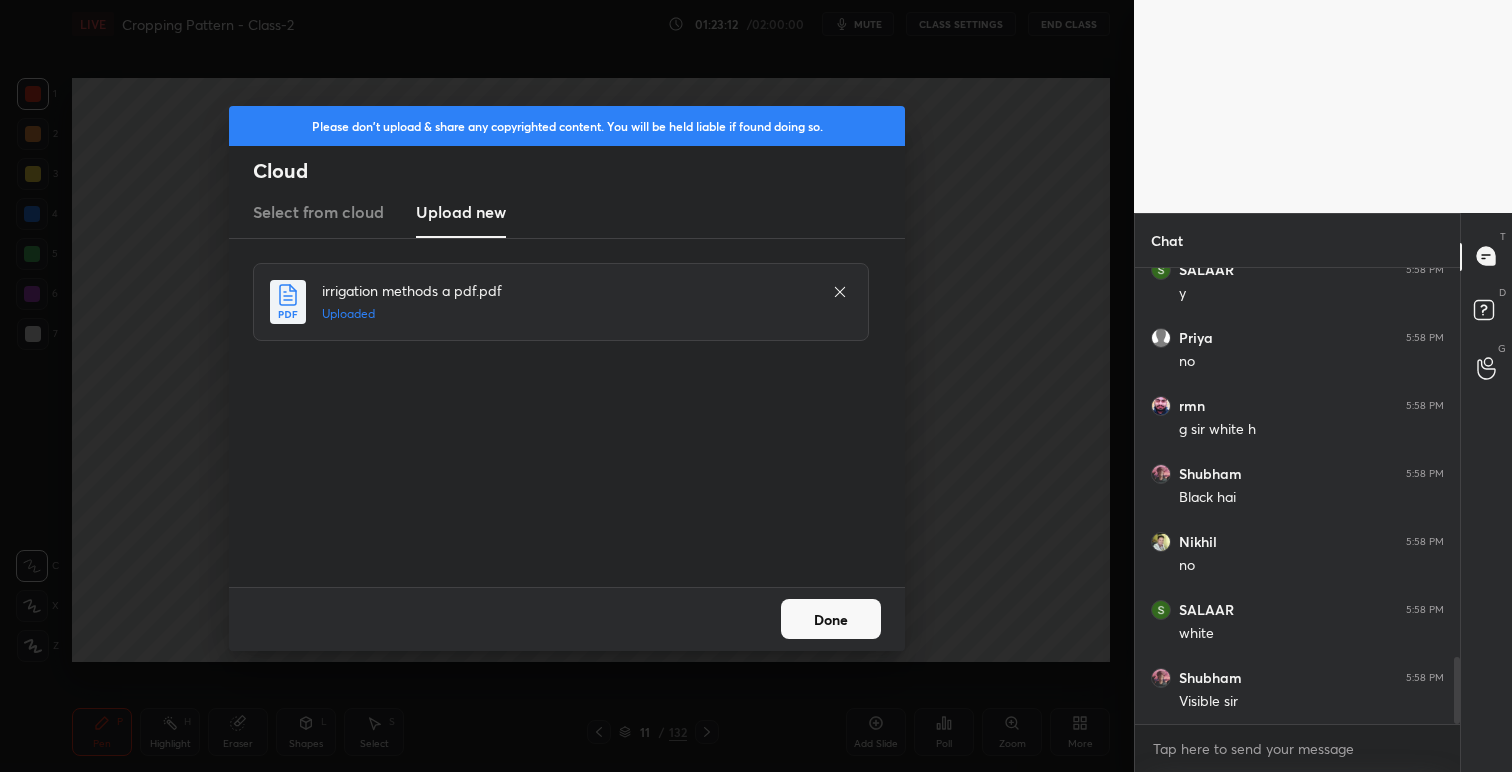 click on "Done" at bounding box center [831, 619] 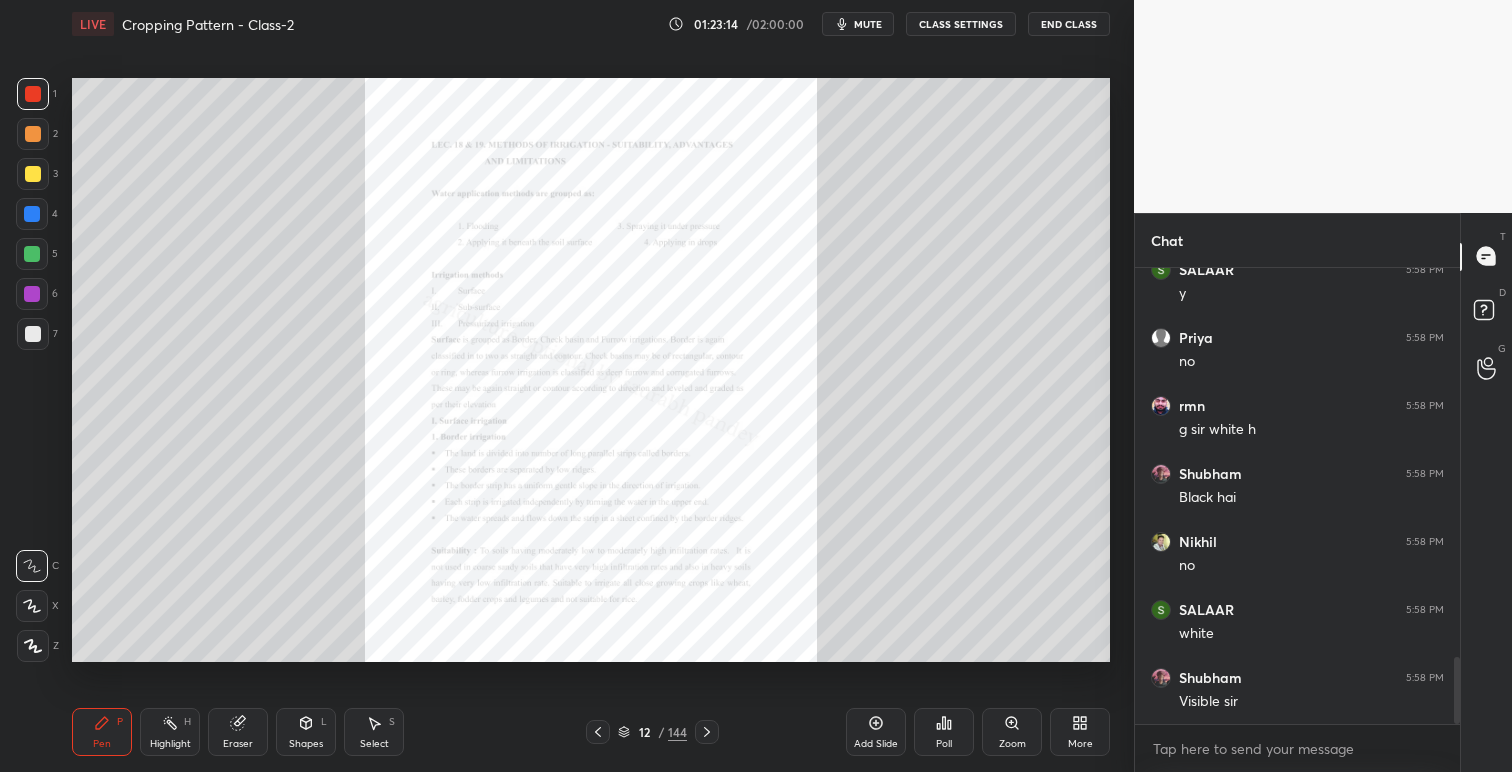 click 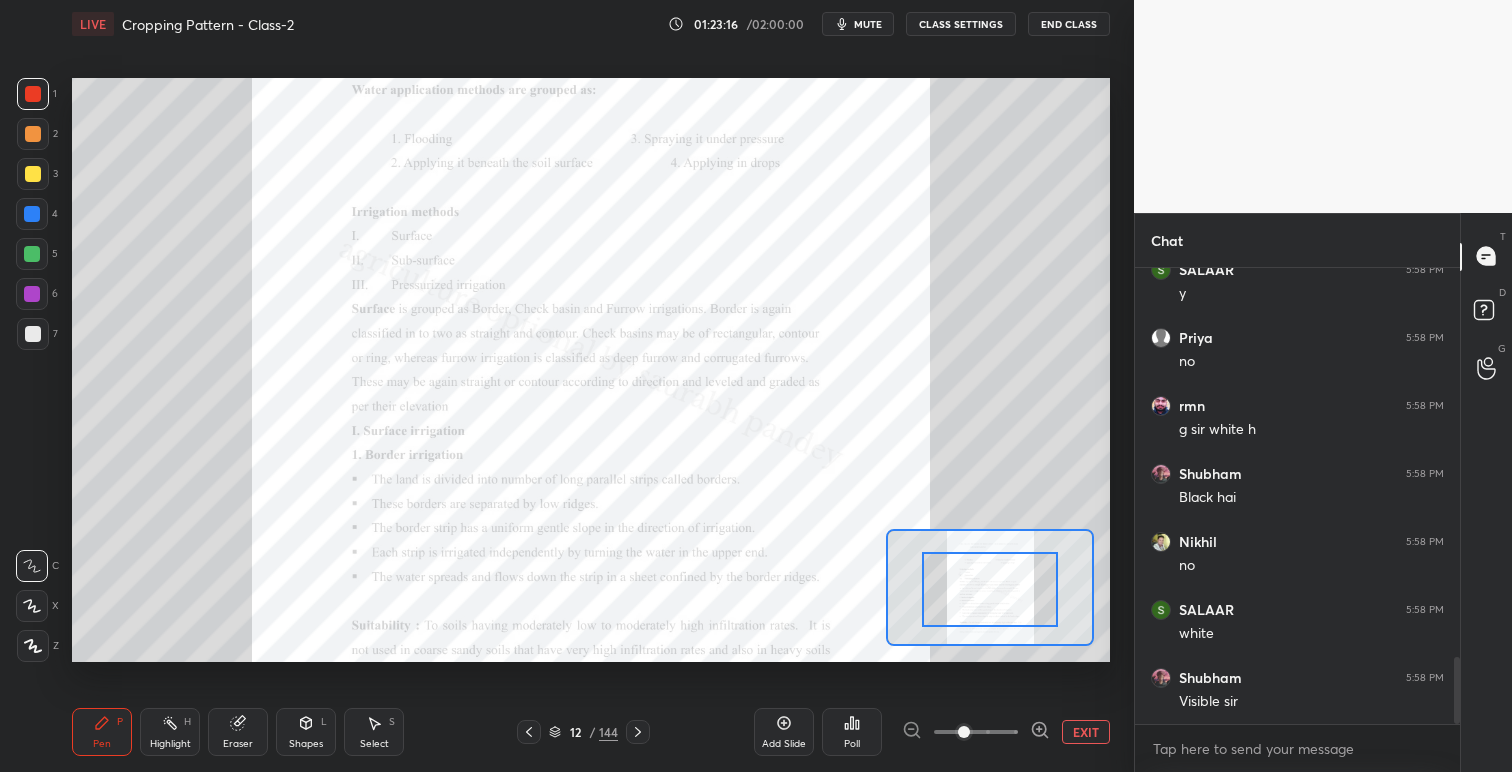 drag, startPoint x: 995, startPoint y: 579, endPoint x: 999, endPoint y: 595, distance: 16.492422 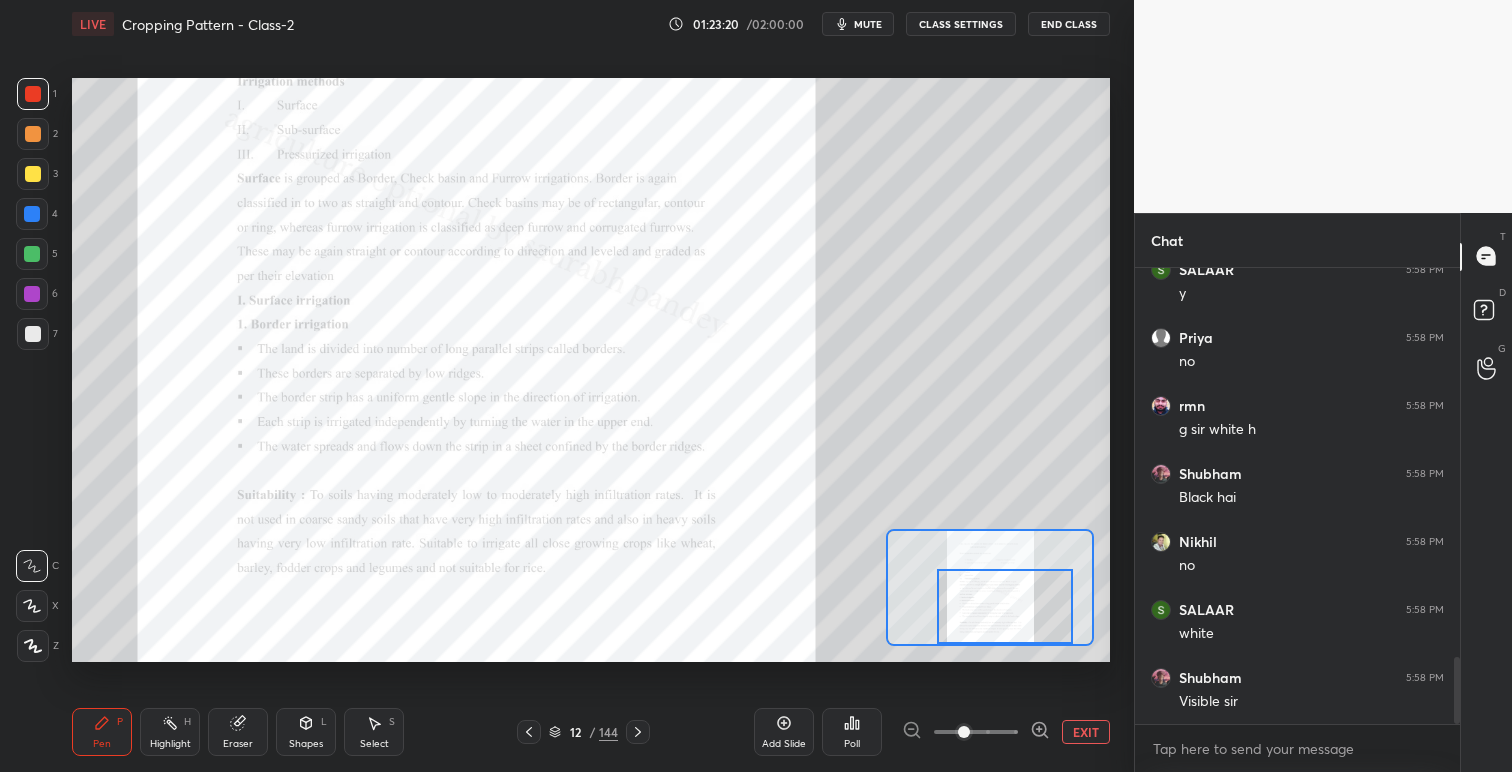 drag, startPoint x: 995, startPoint y: 591, endPoint x: 1010, endPoint y: 612, distance: 25.806976 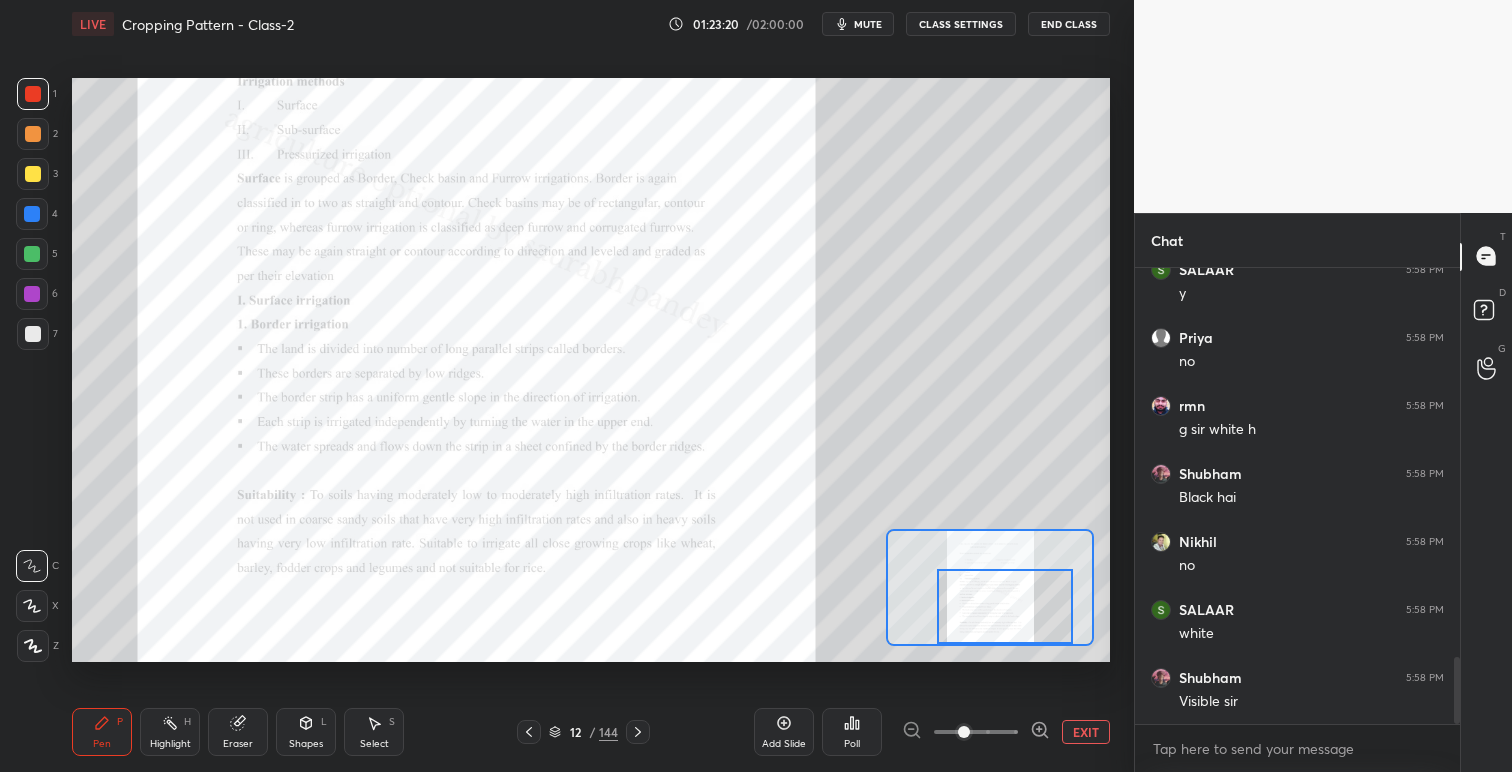 click at bounding box center [1005, 606] 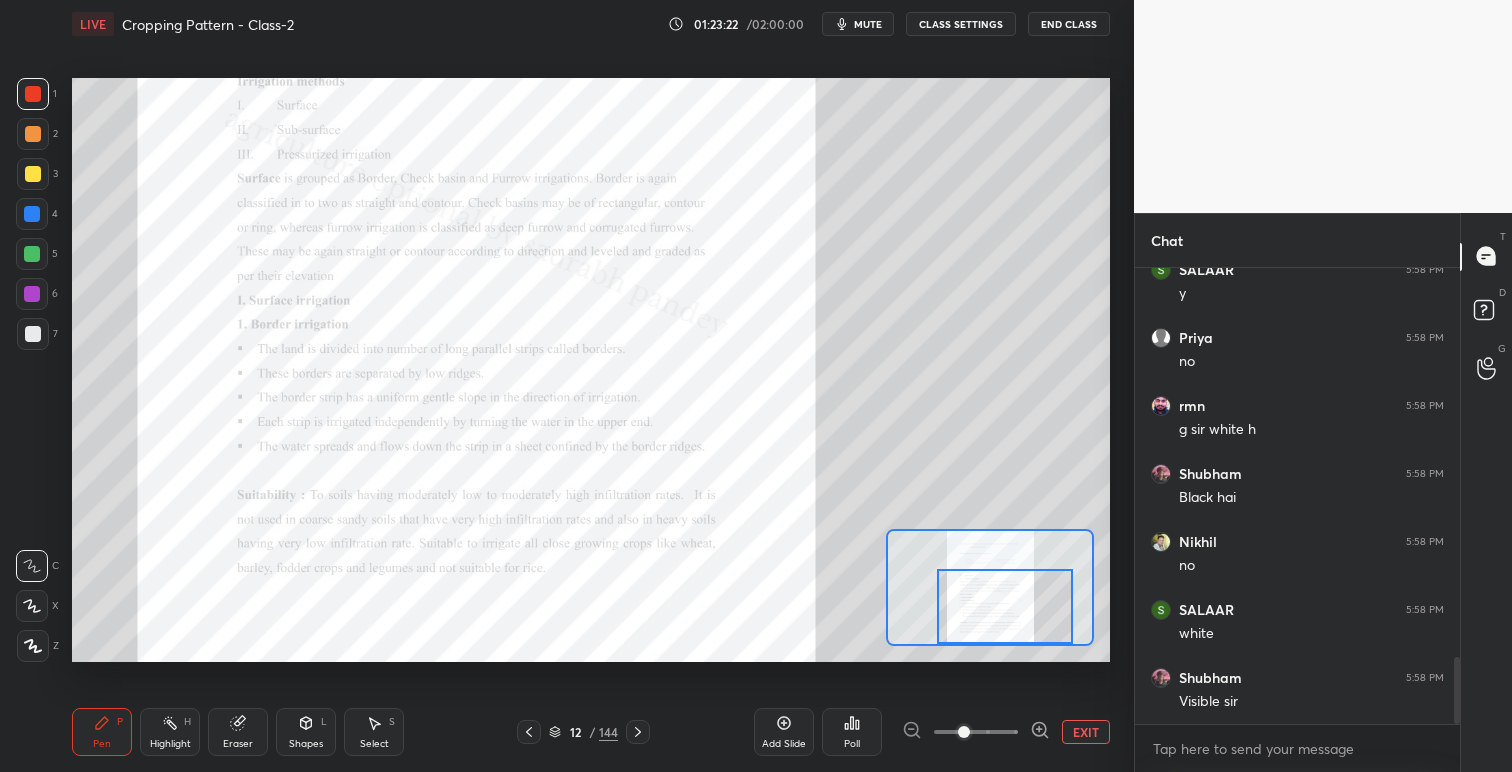 click at bounding box center [964, 732] 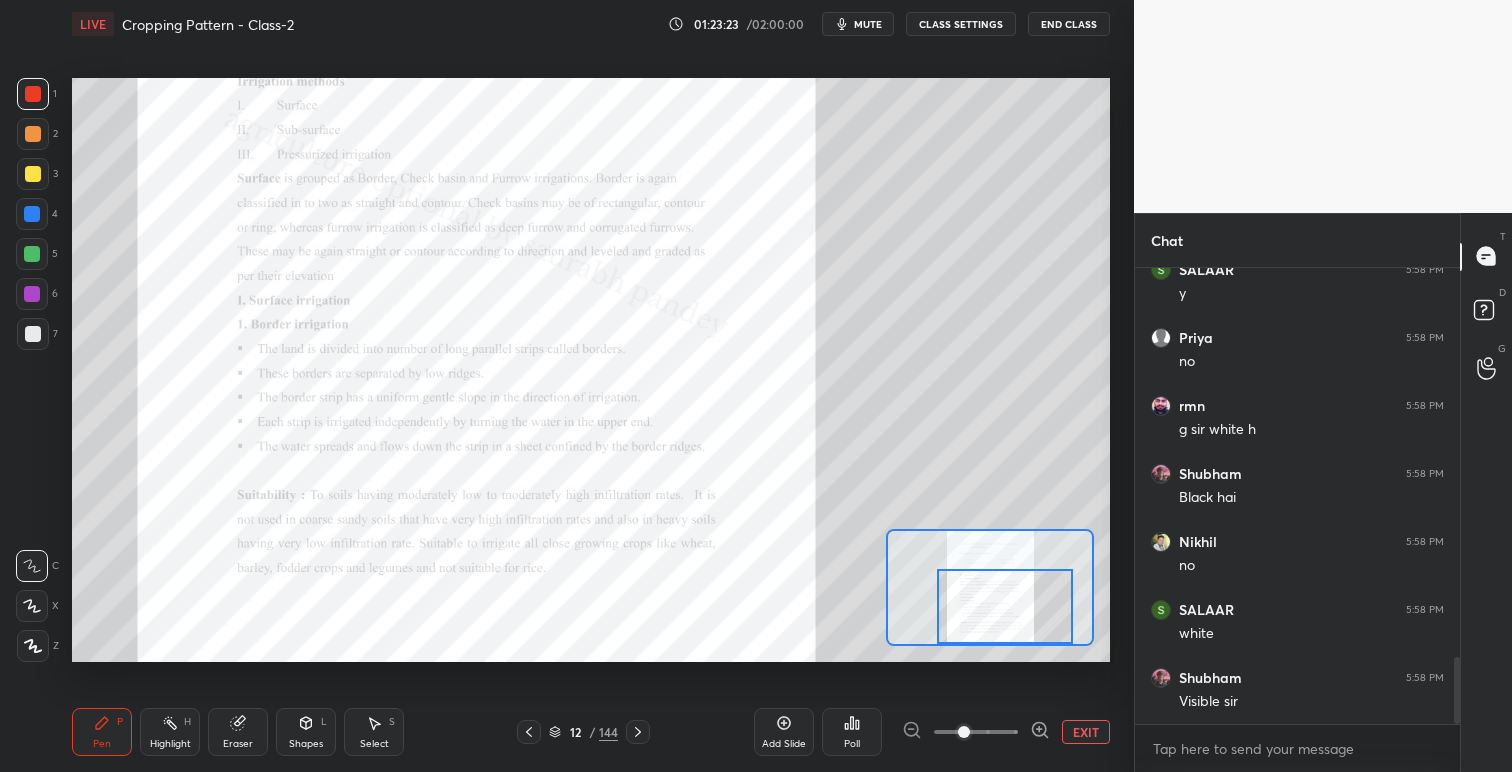 click at bounding box center [964, 732] 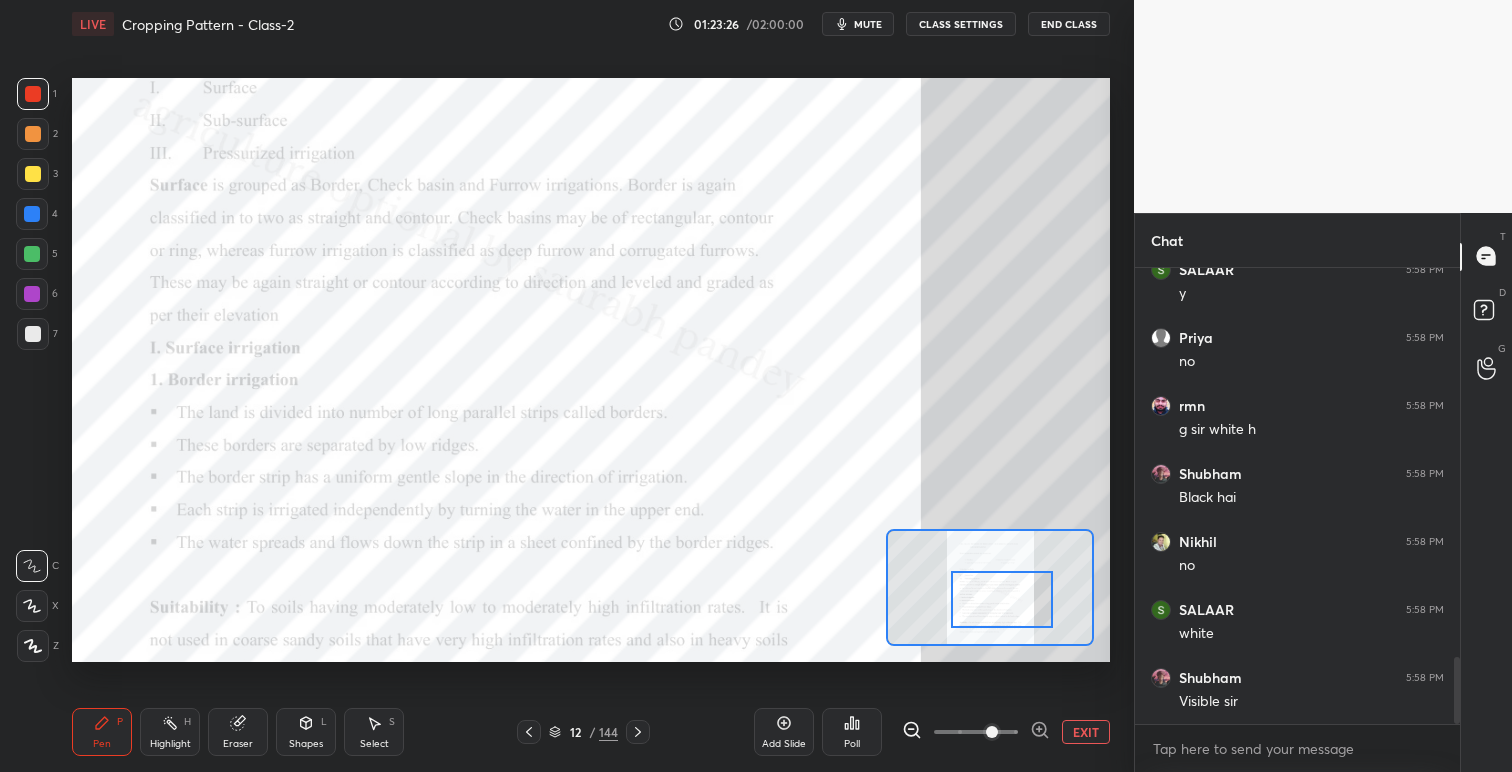 click at bounding box center [1002, 599] 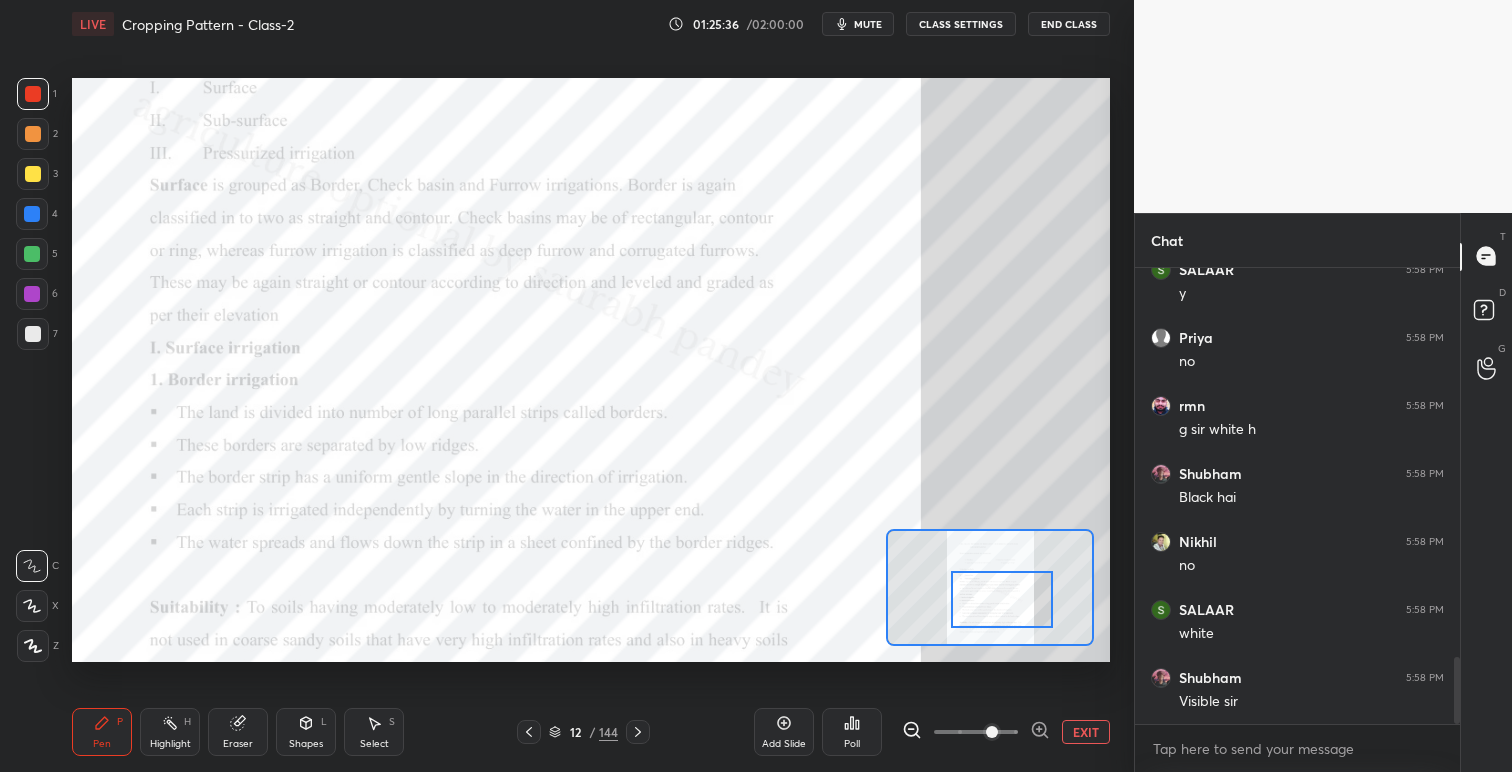 click on "EXIT" at bounding box center (1086, 732) 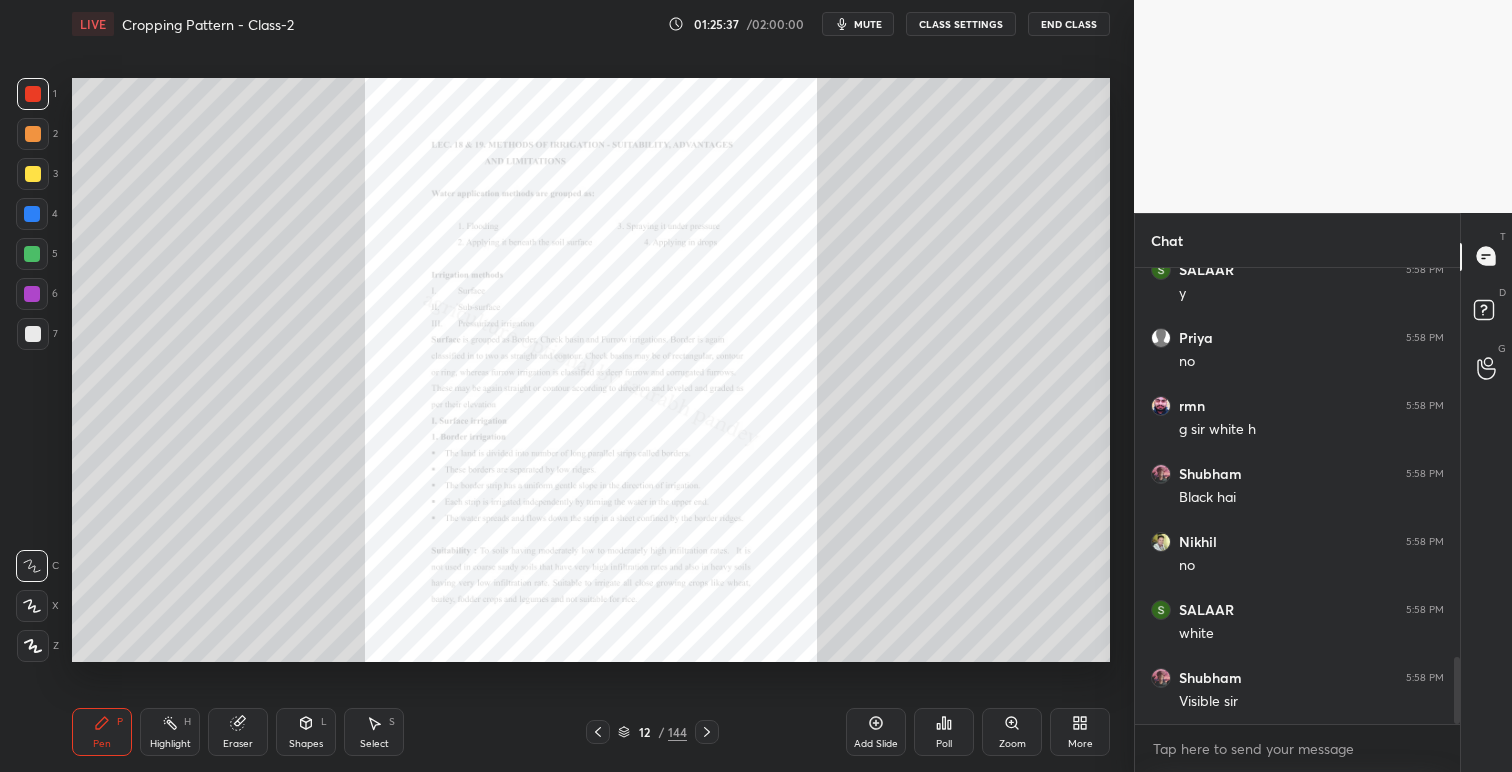 click 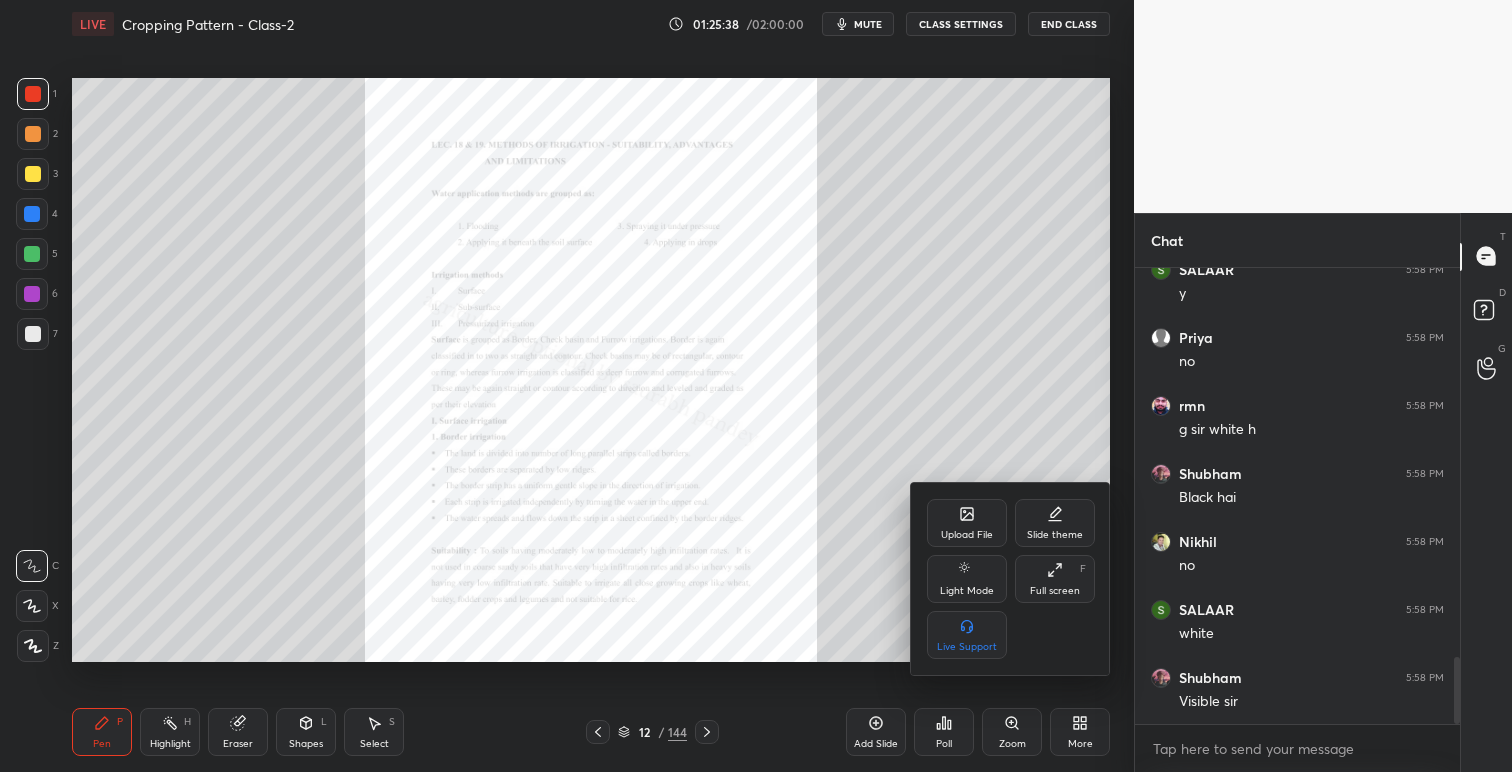 click on "Upload File" at bounding box center (967, 535) 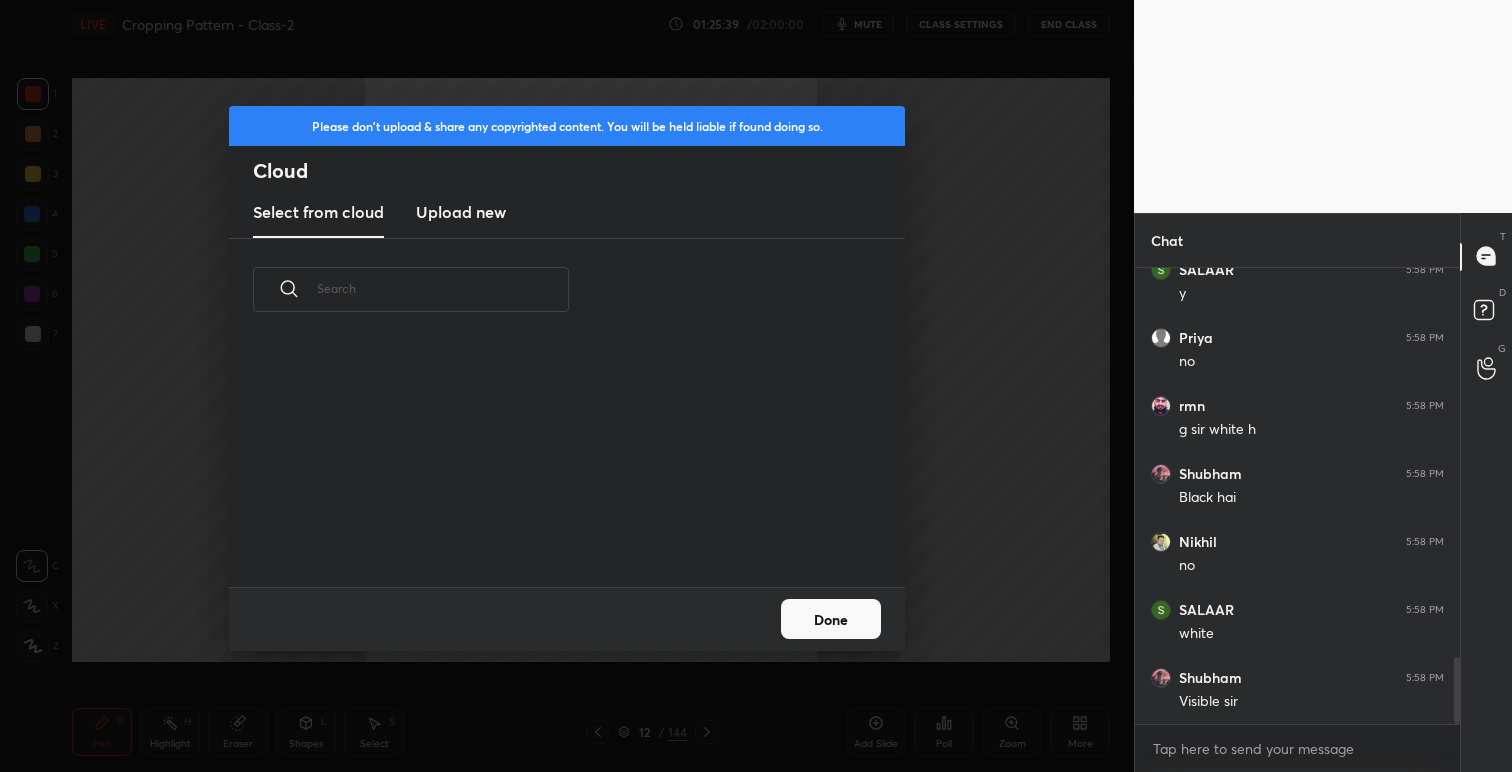 scroll, scrollTop: 7, scrollLeft: 11, axis: both 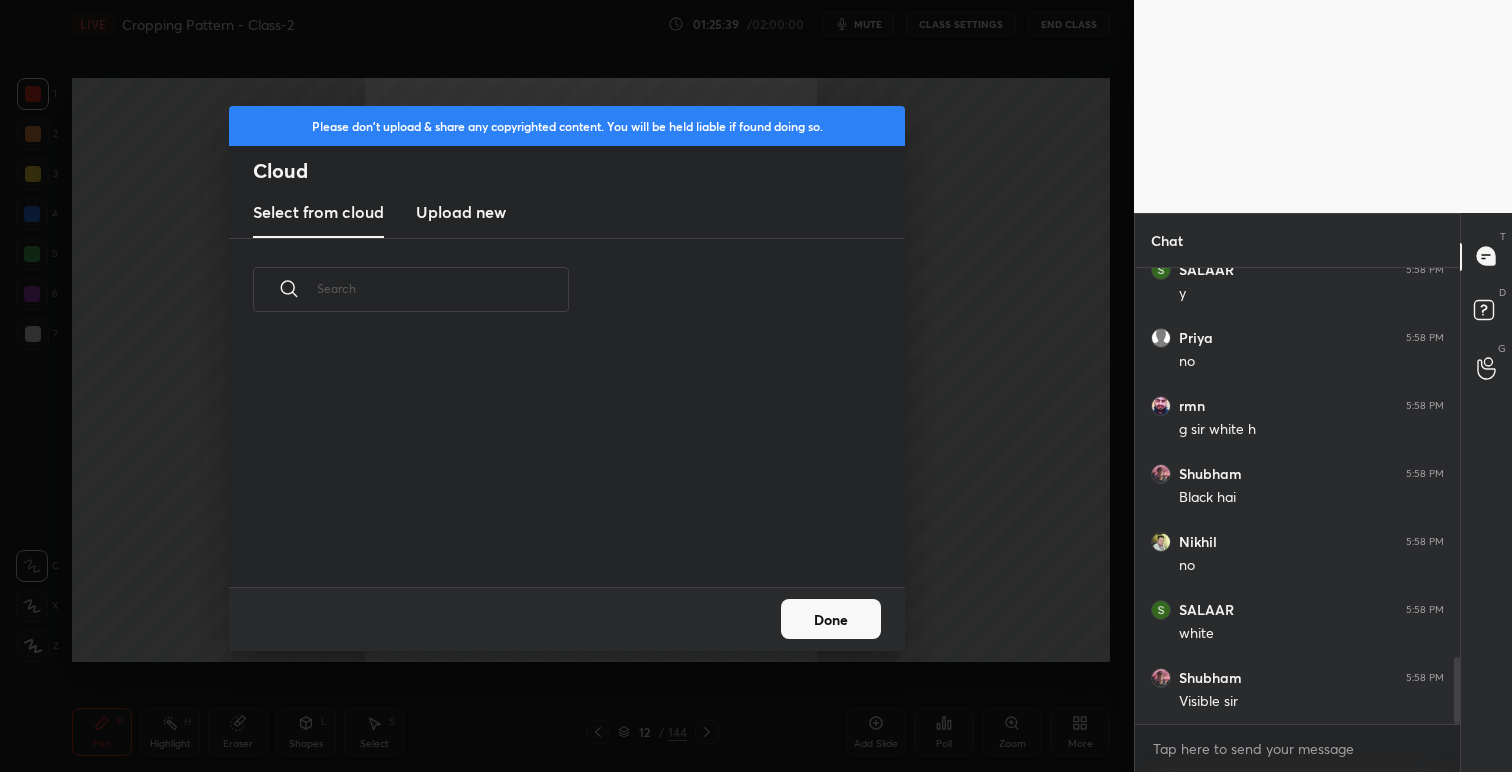click on "Upload new" at bounding box center (461, 212) 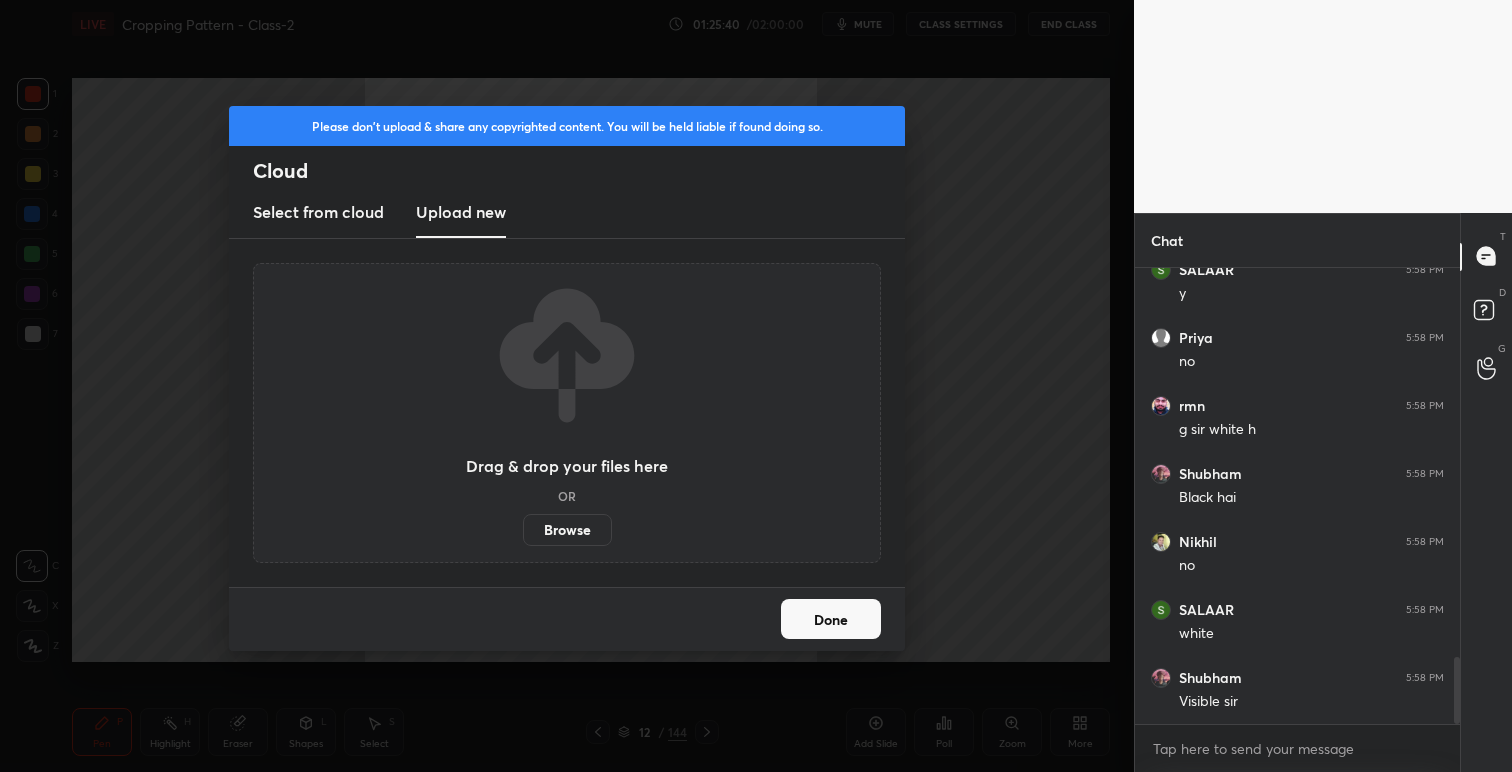 click on "Browse" at bounding box center (567, 530) 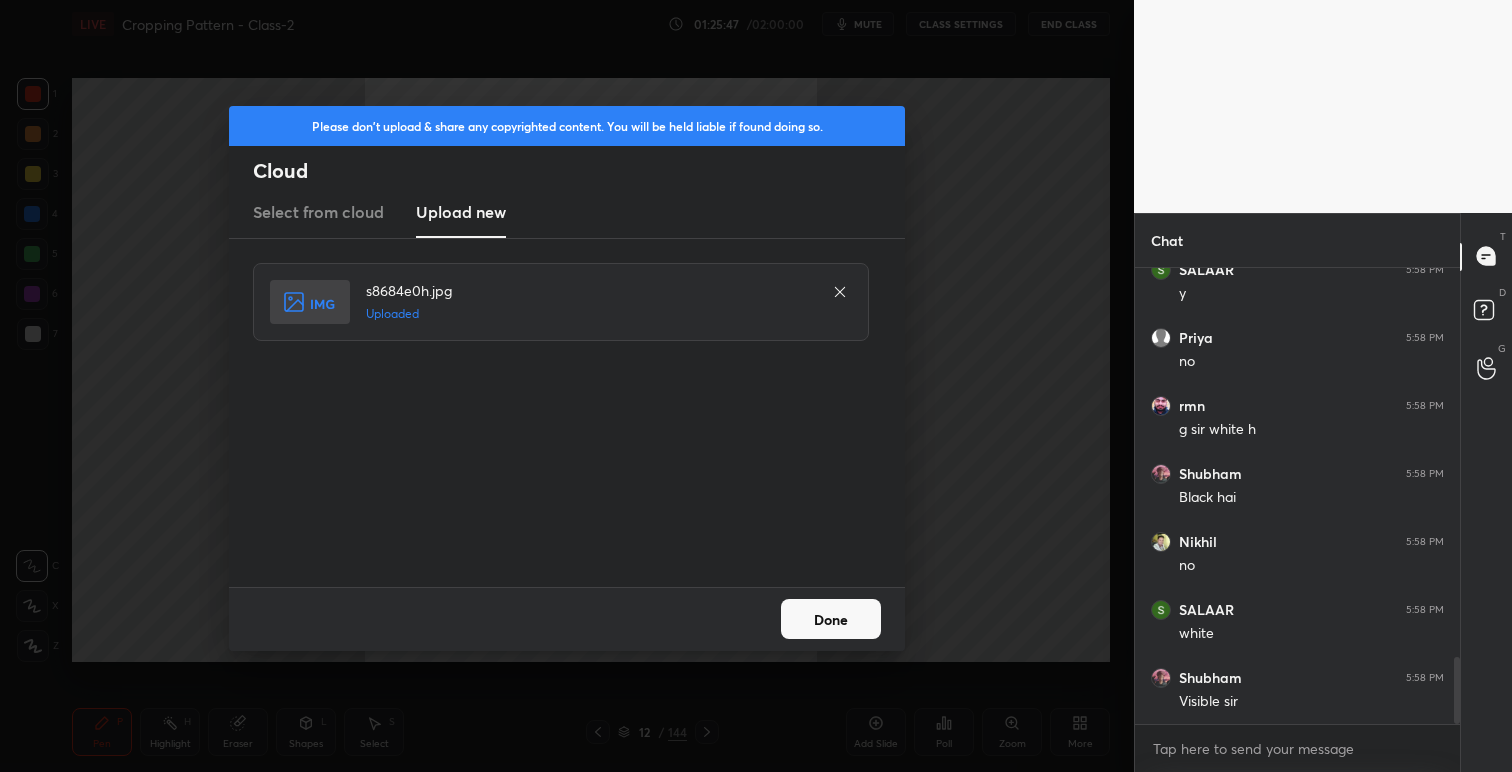 click on "Done" at bounding box center (831, 619) 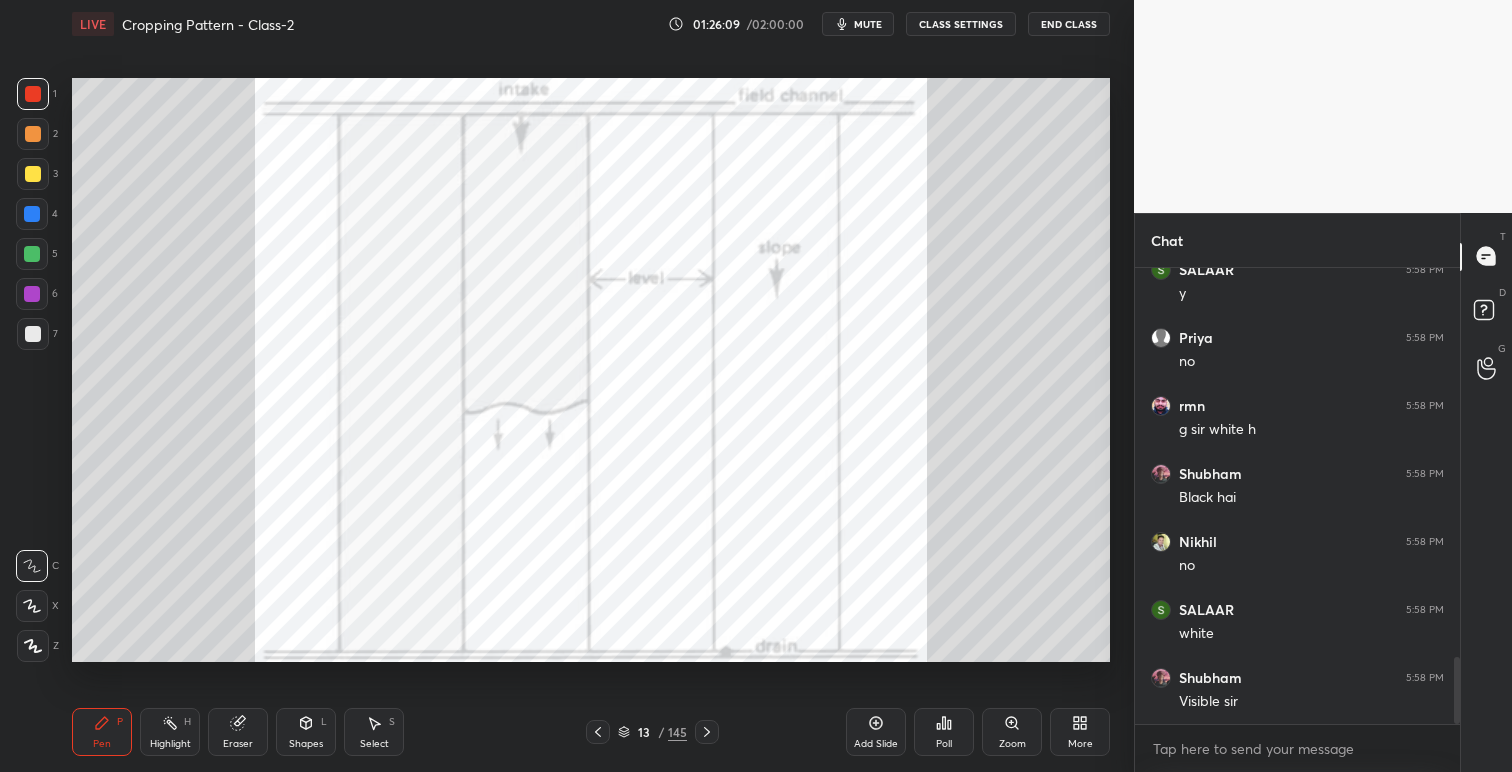 scroll, scrollTop: 2729, scrollLeft: 0, axis: vertical 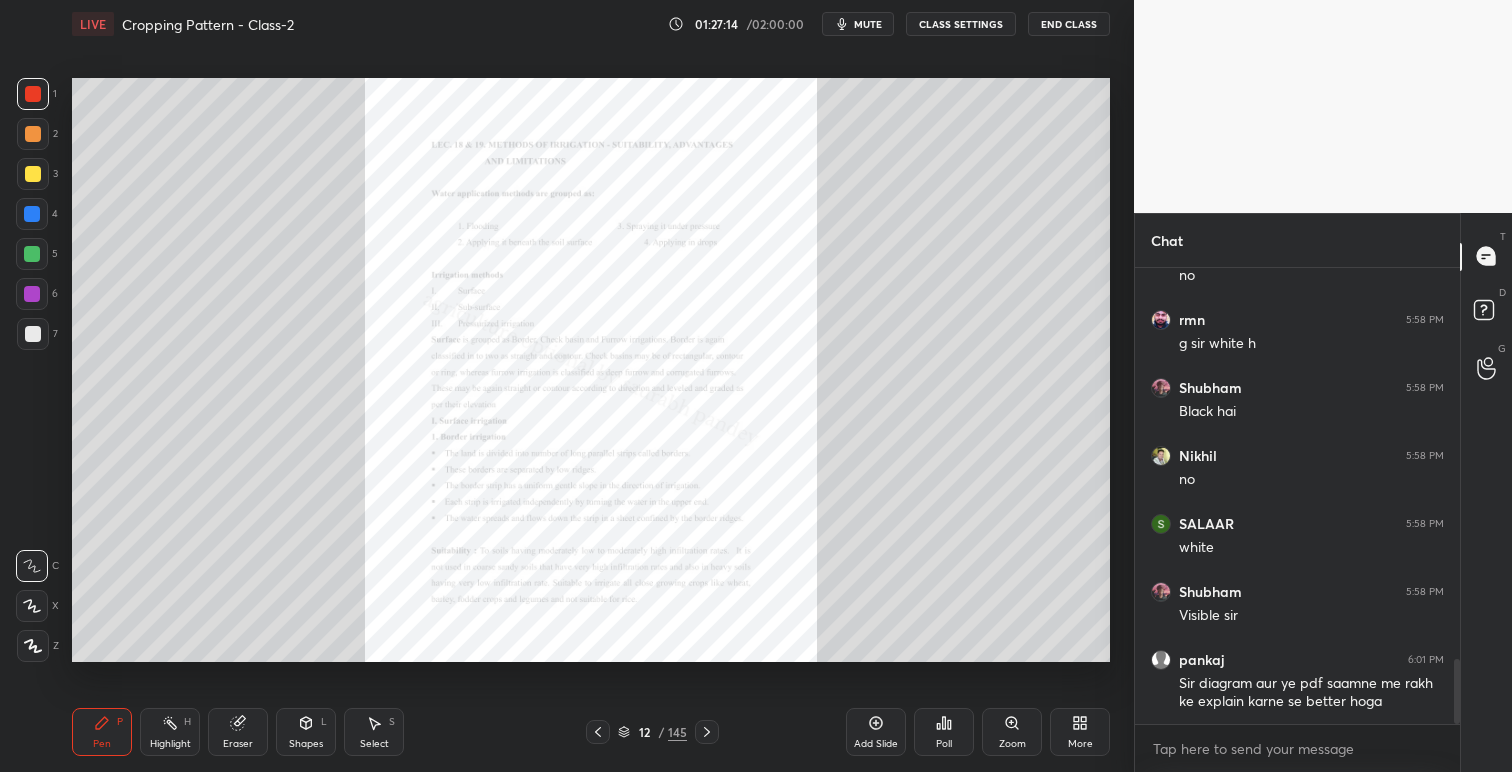 click 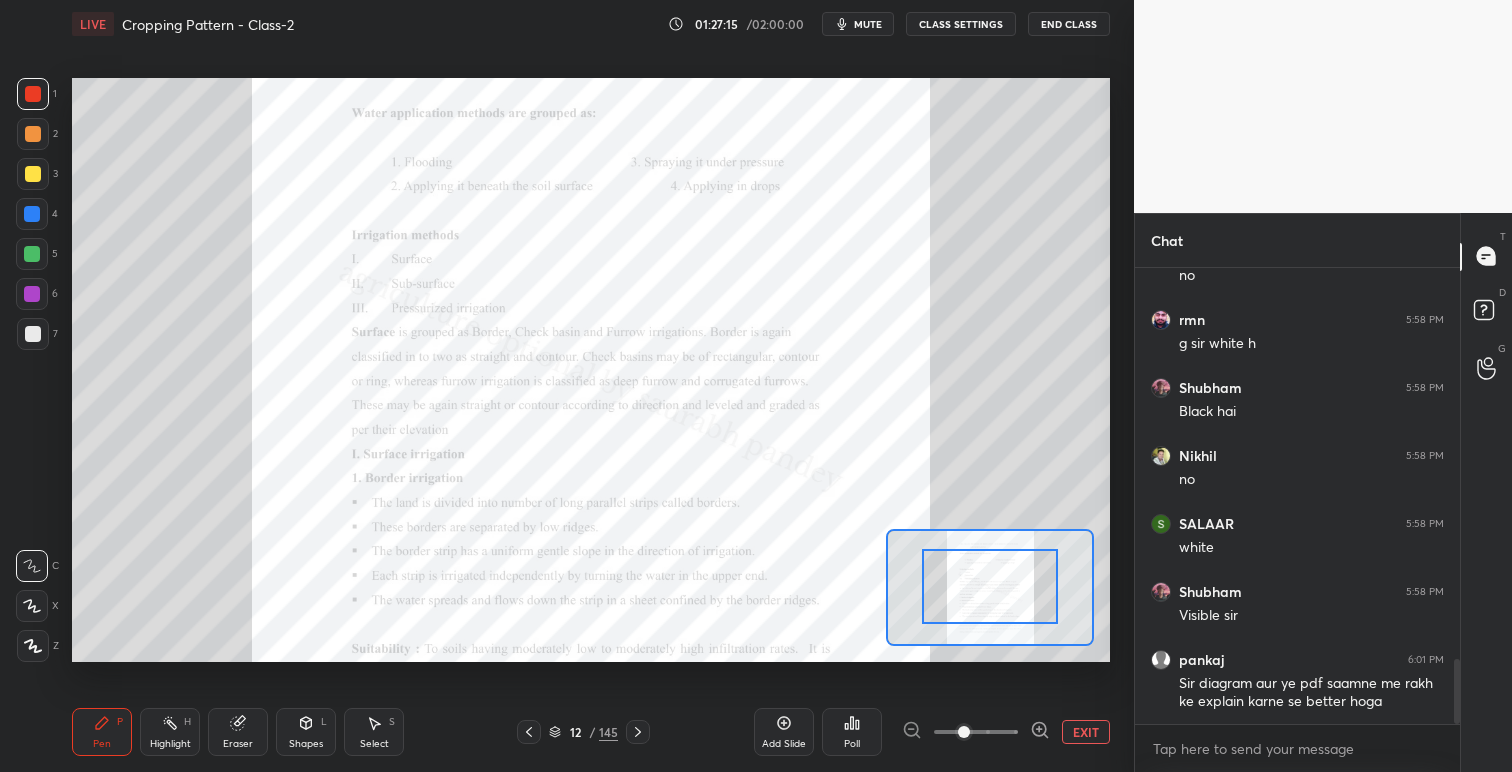 drag, startPoint x: 1006, startPoint y: 589, endPoint x: 1006, endPoint y: 609, distance: 20 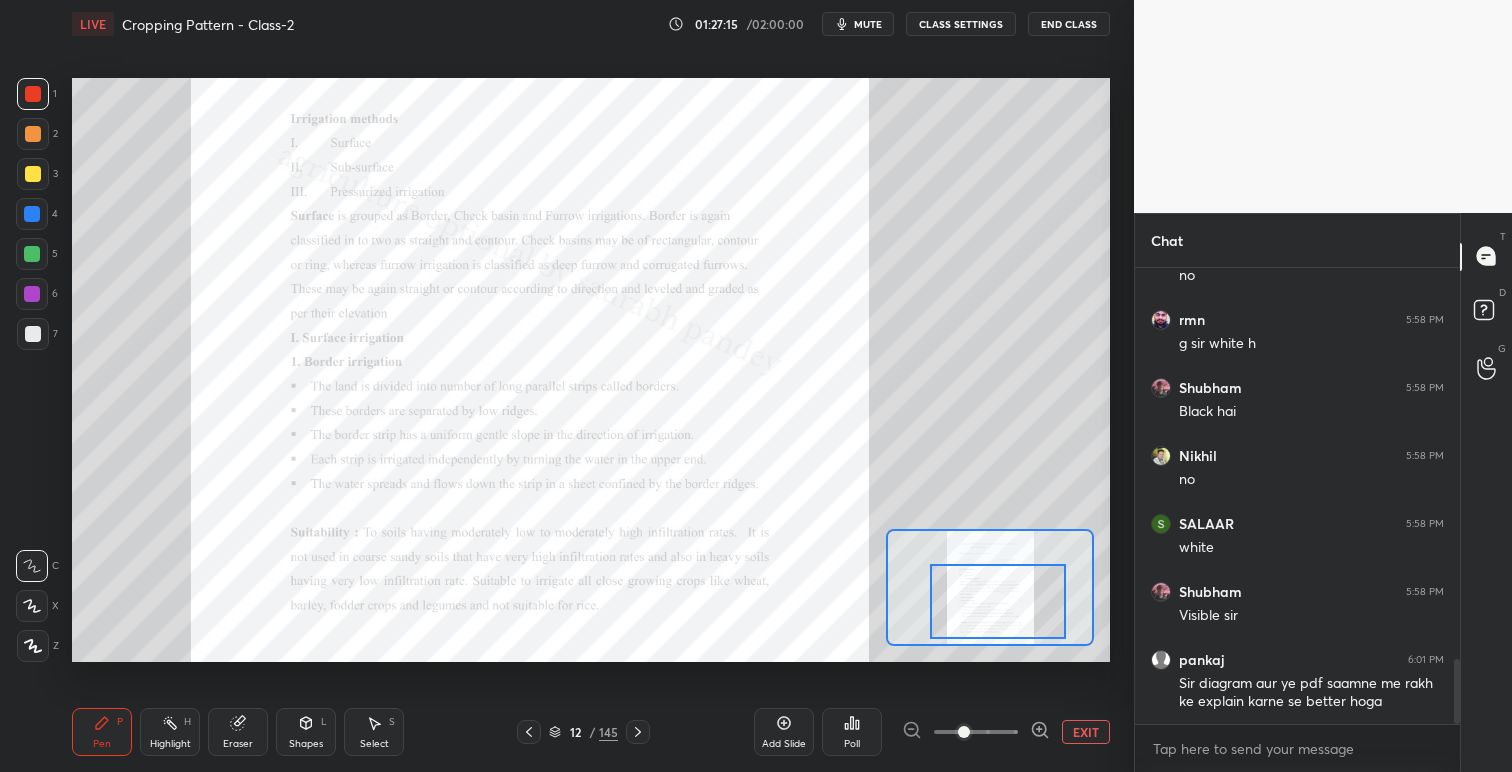 drag, startPoint x: 1014, startPoint y: 602, endPoint x: 1025, endPoint y: 622, distance: 22.825424 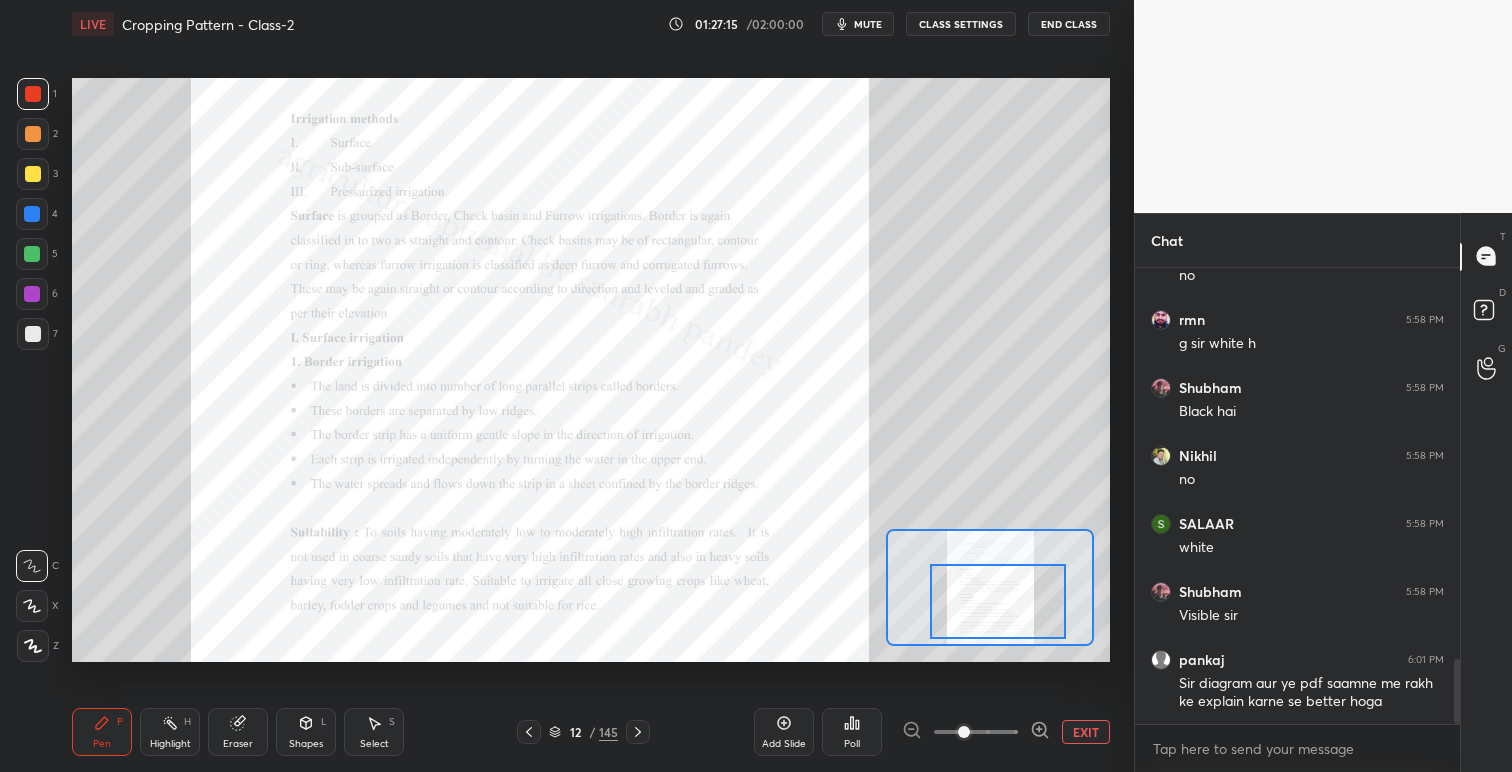 click at bounding box center (998, 601) 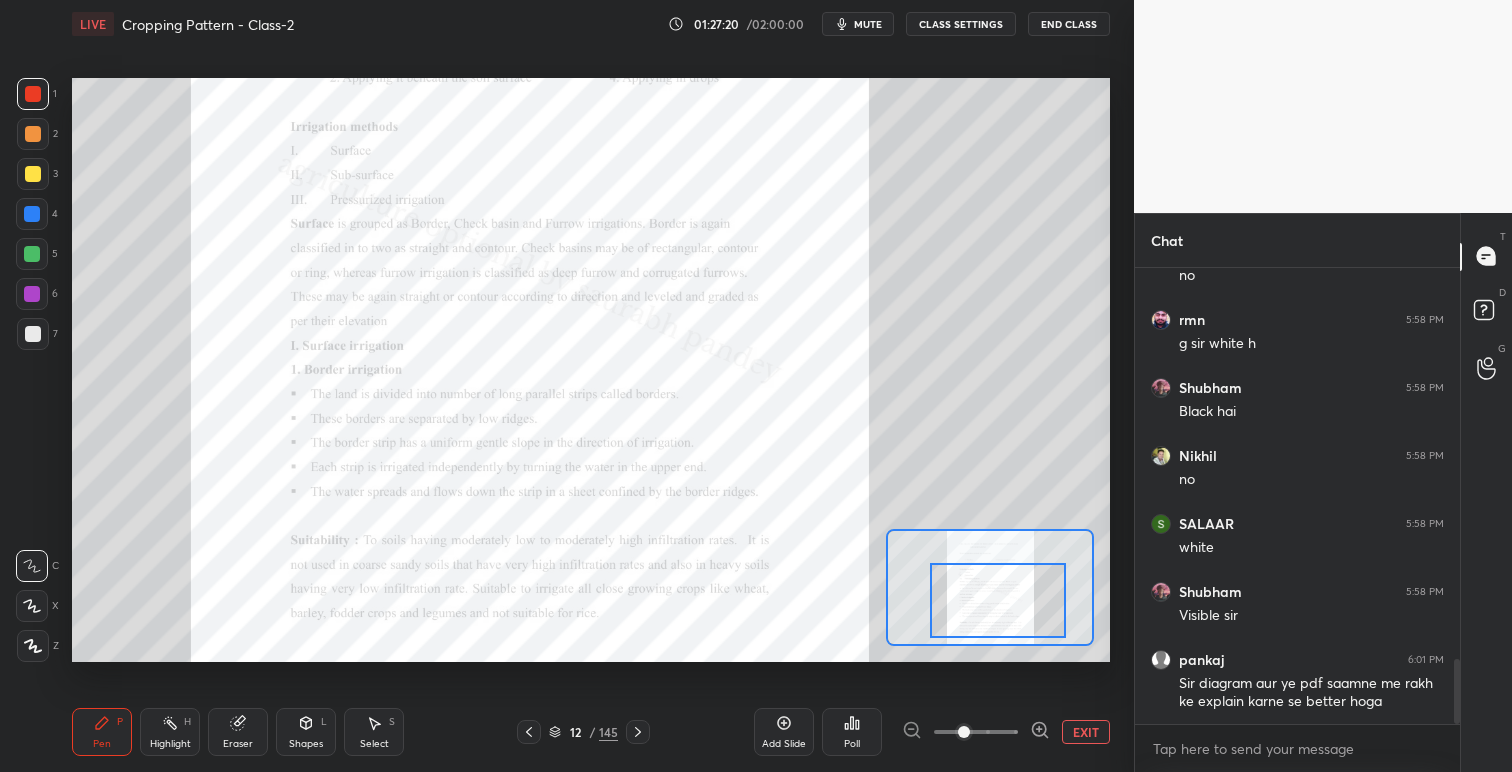 scroll, scrollTop: 2797, scrollLeft: 0, axis: vertical 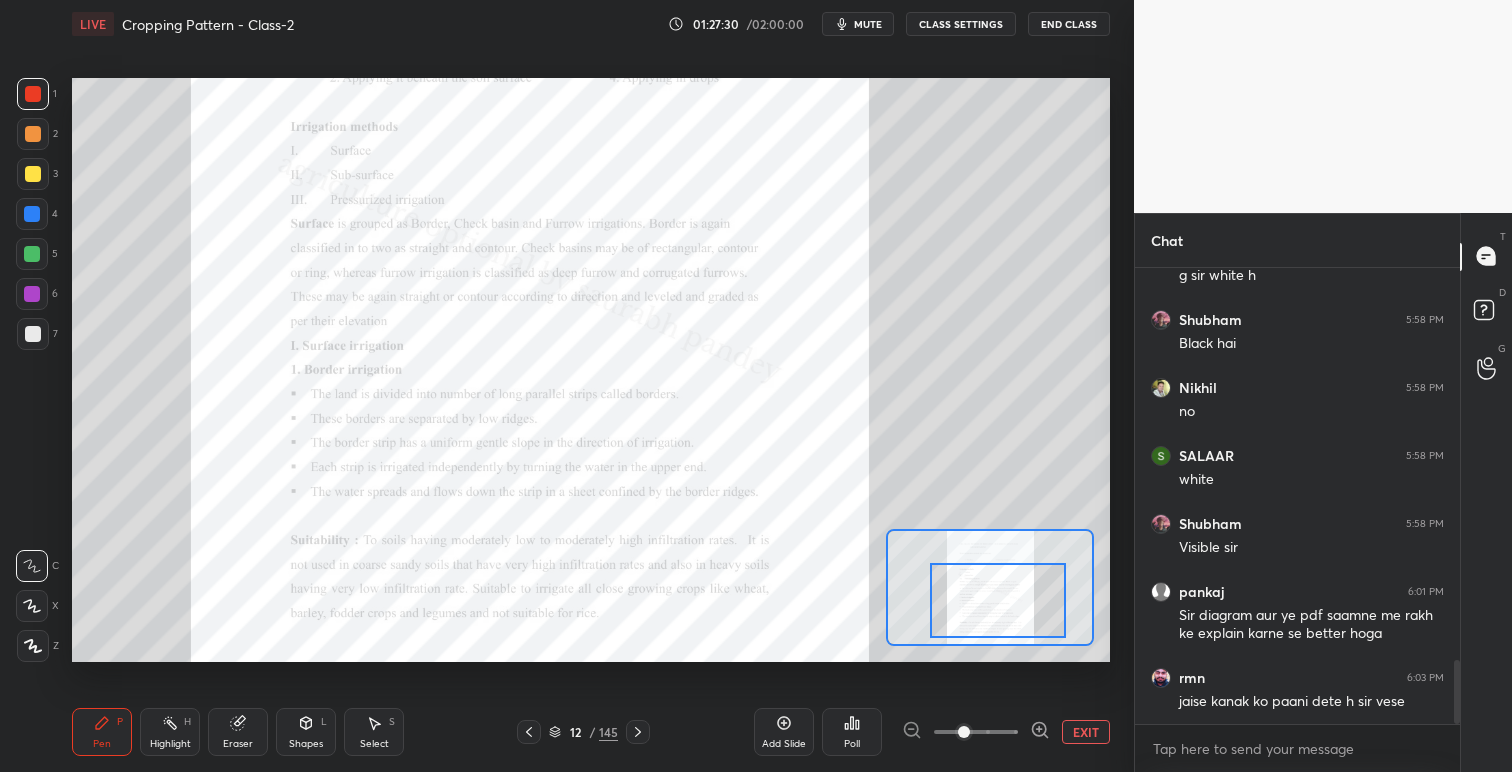 drag, startPoint x: 645, startPoint y: 734, endPoint x: 621, endPoint y: 744, distance: 26 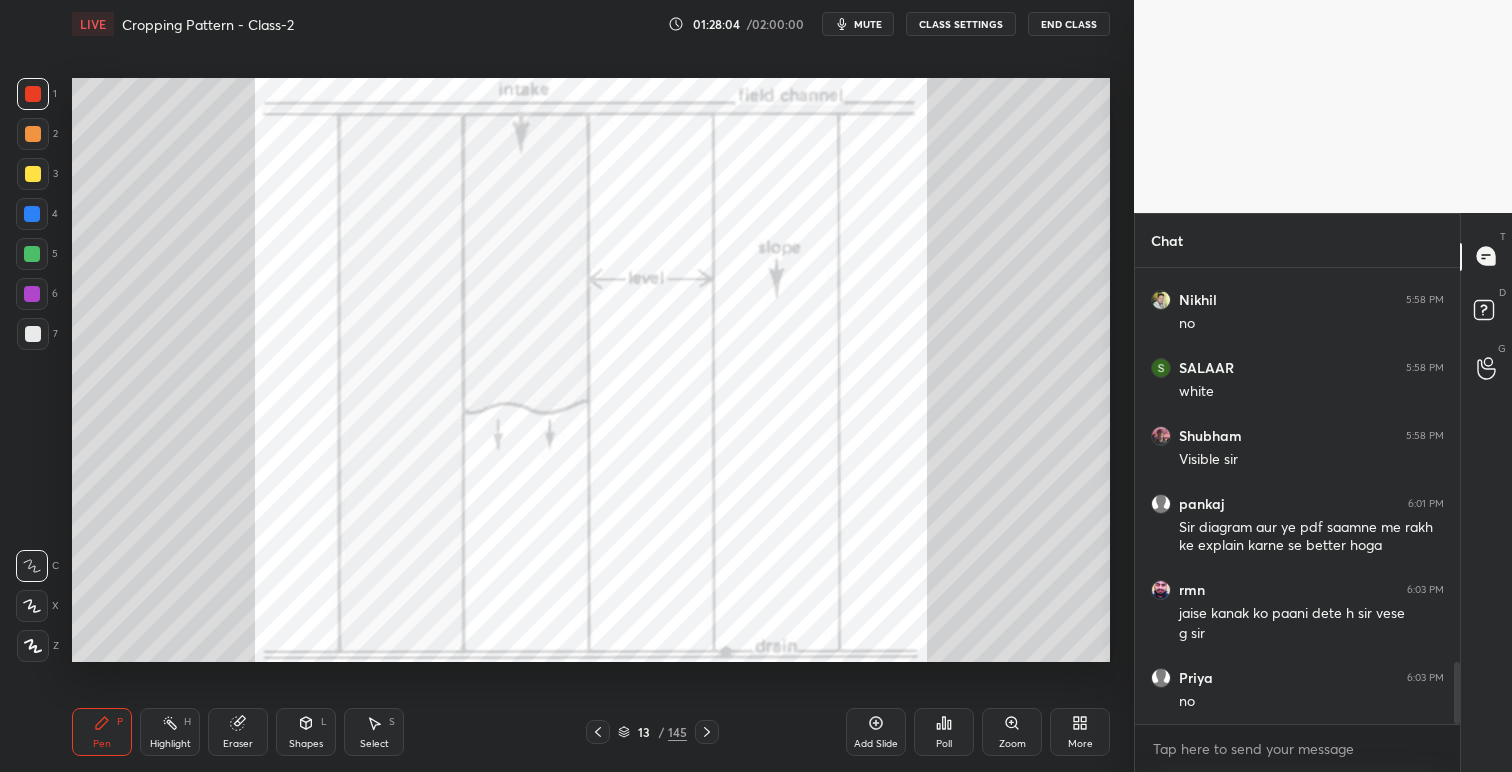 scroll, scrollTop: 2953, scrollLeft: 0, axis: vertical 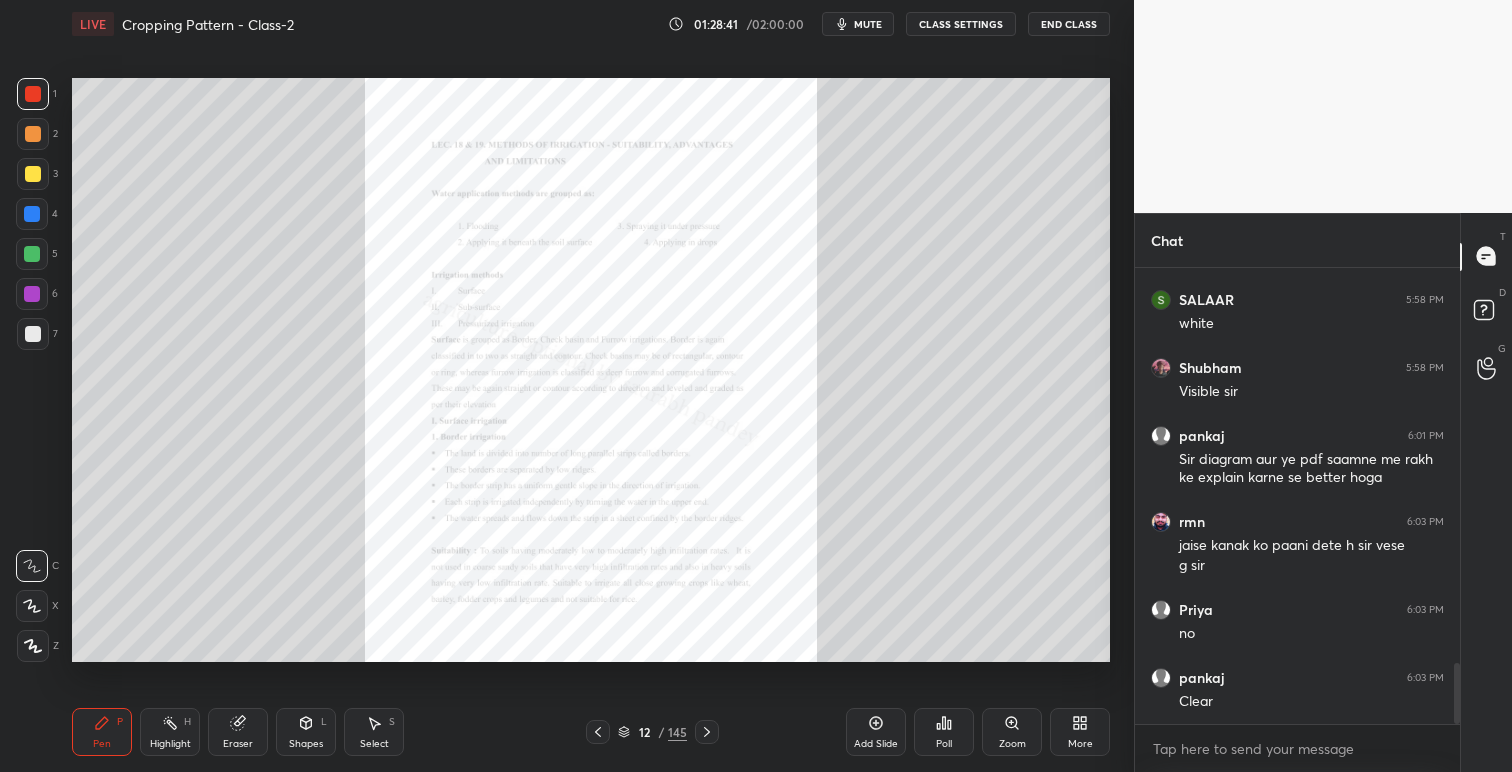 click on "Zoom" at bounding box center [1012, 732] 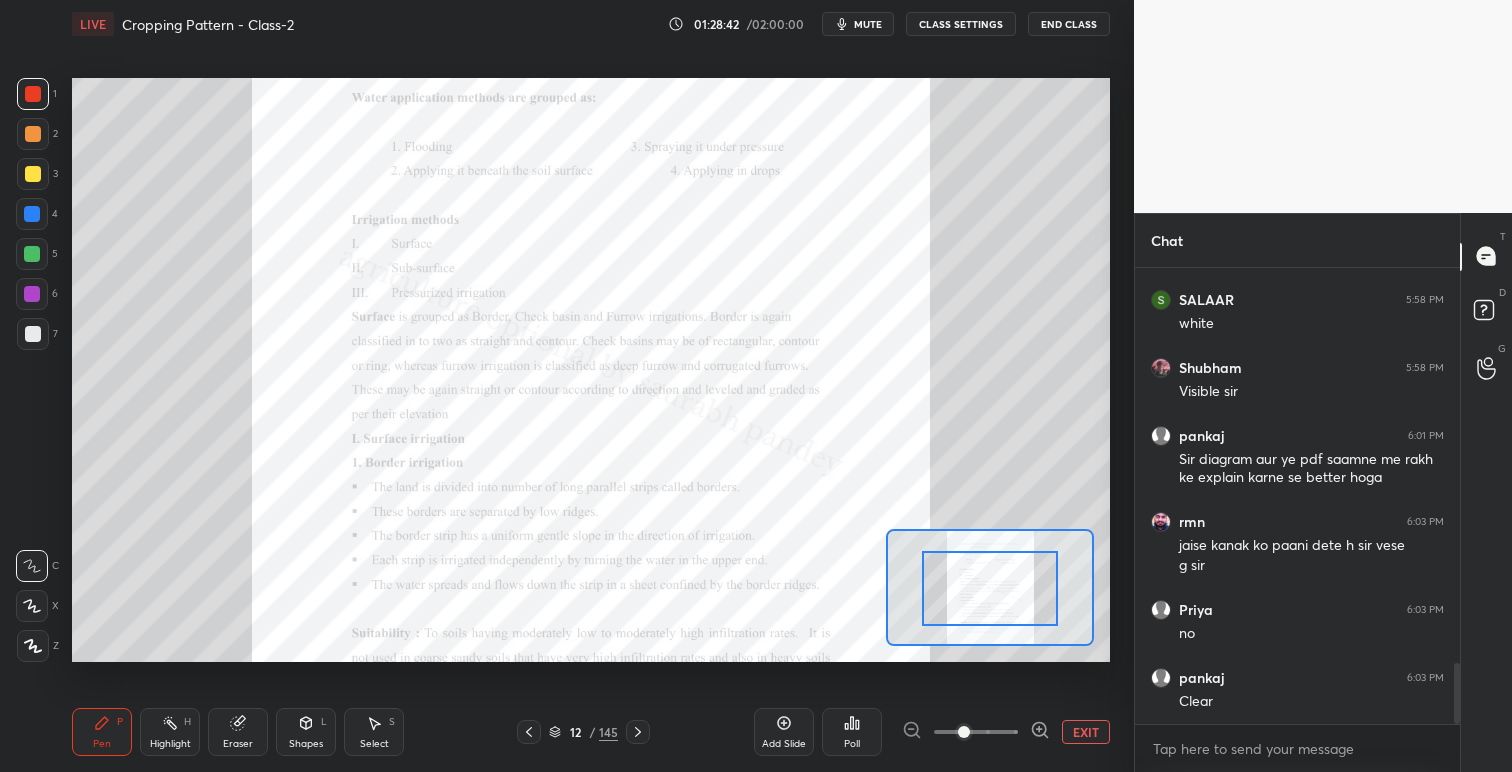 drag, startPoint x: 1001, startPoint y: 578, endPoint x: 1003, endPoint y: 608, distance: 30.066593 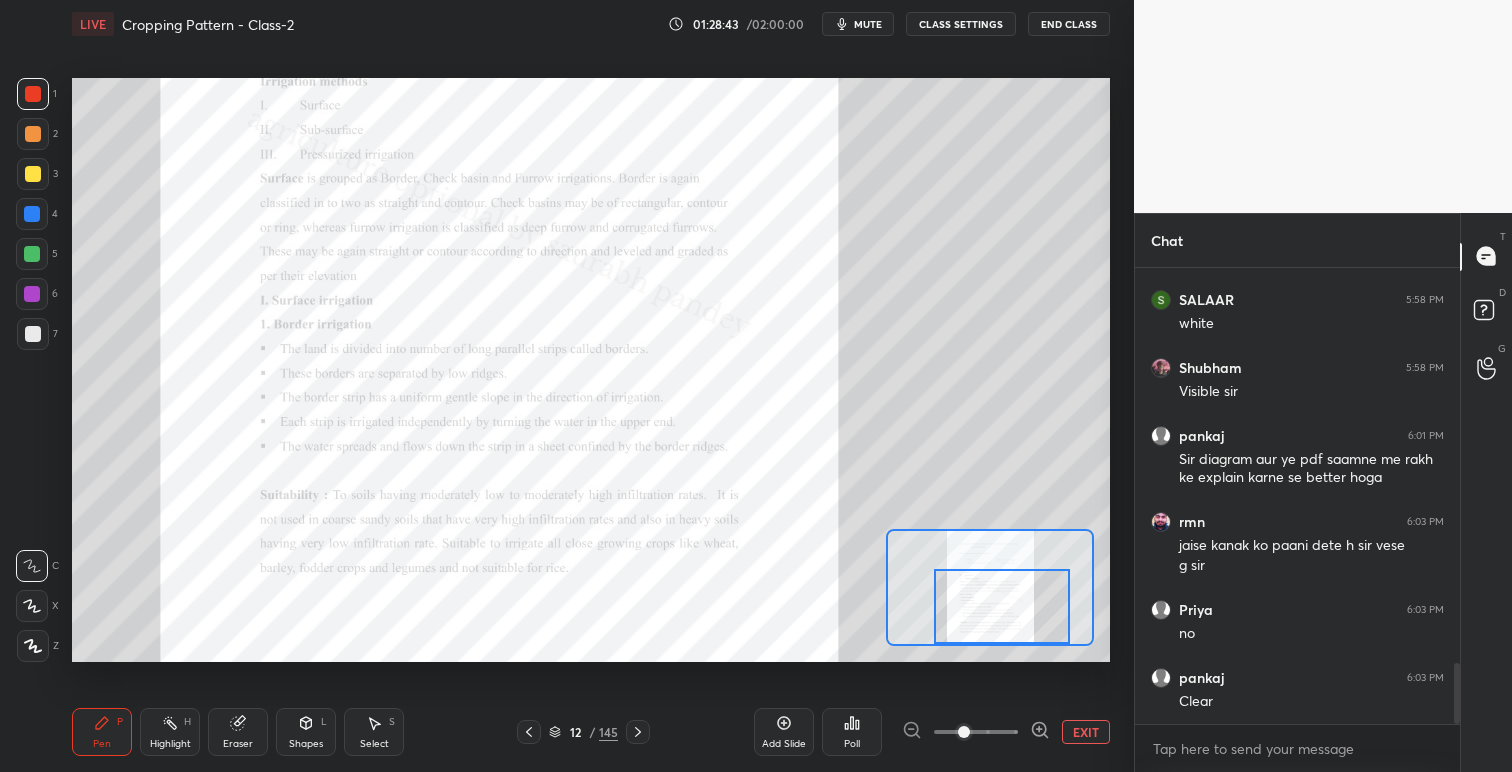 click on "Setting up your live class Poll for   secs No correct answer Start poll" at bounding box center (591, 370) 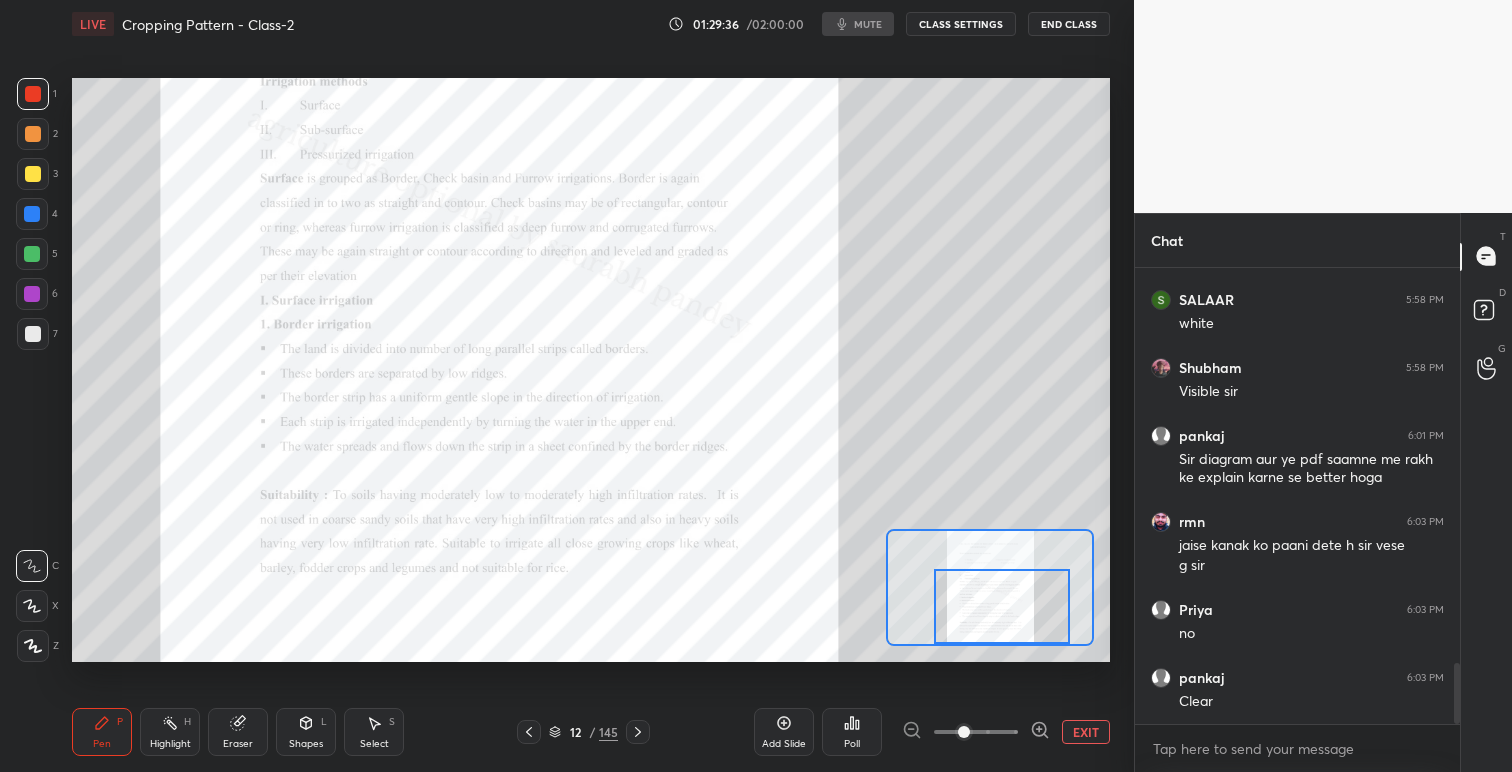 scroll, scrollTop: 409, scrollLeft: 319, axis: both 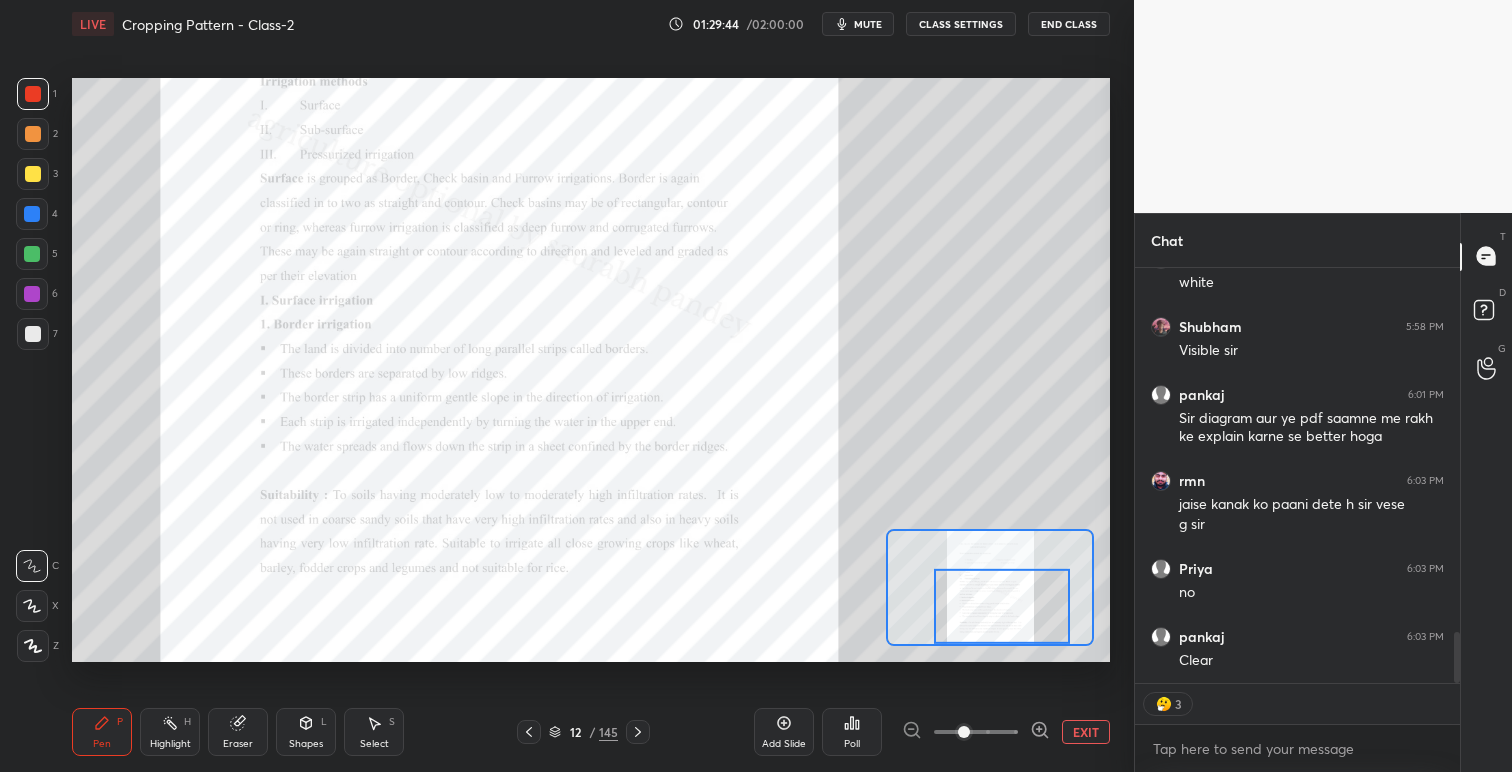 click on "3" at bounding box center [1178, 704] 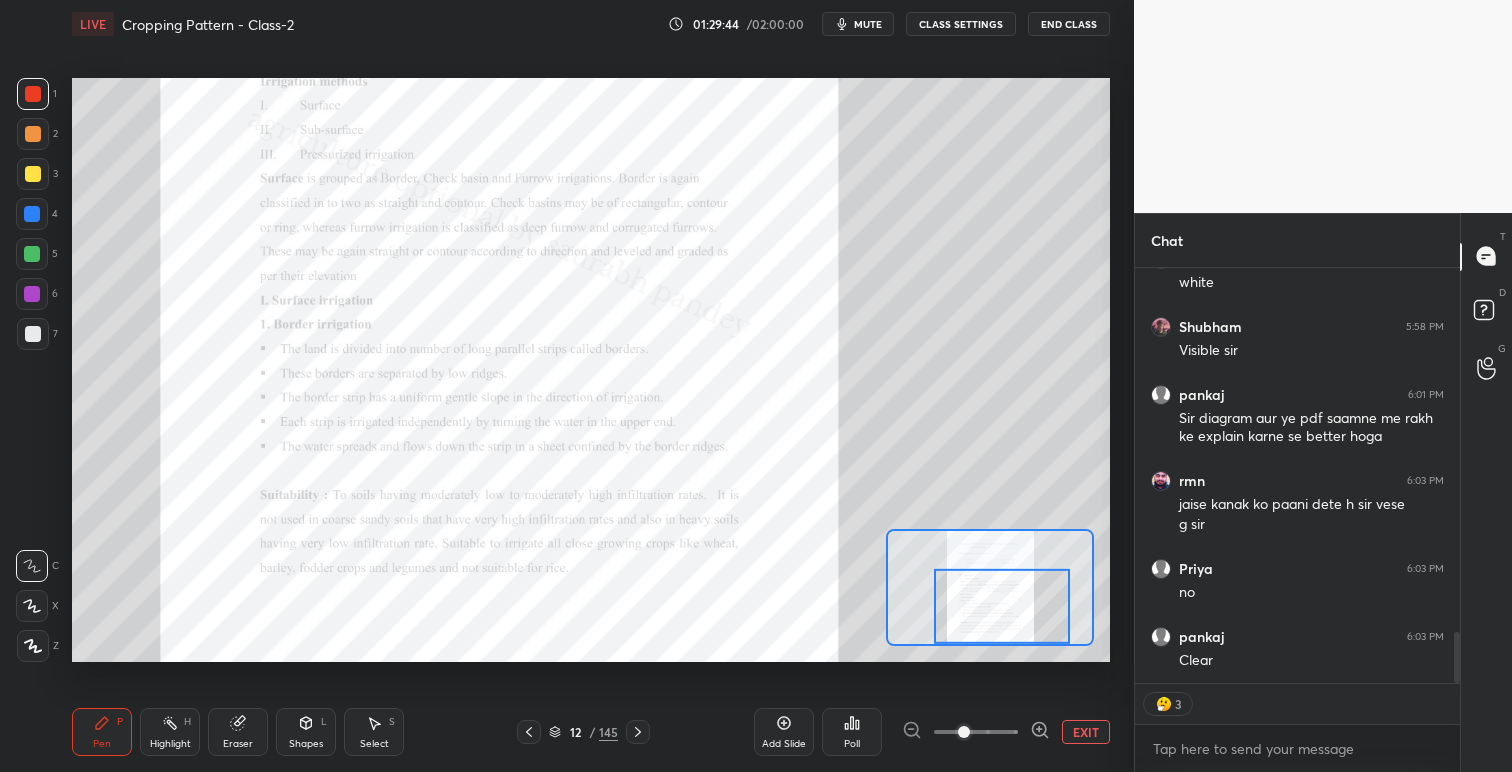 click on "3" at bounding box center (1178, 704) 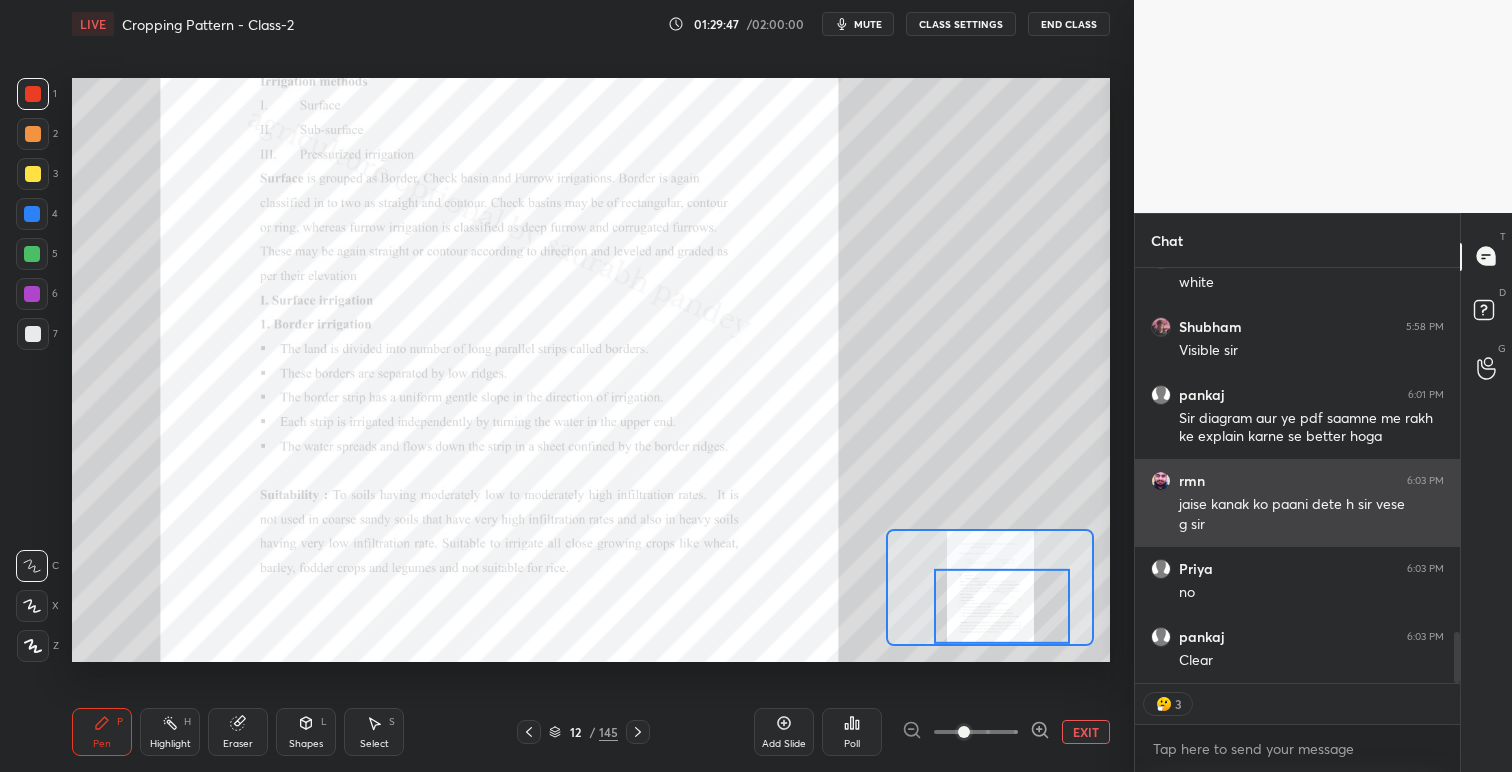 scroll, scrollTop: 7, scrollLeft: 7, axis: both 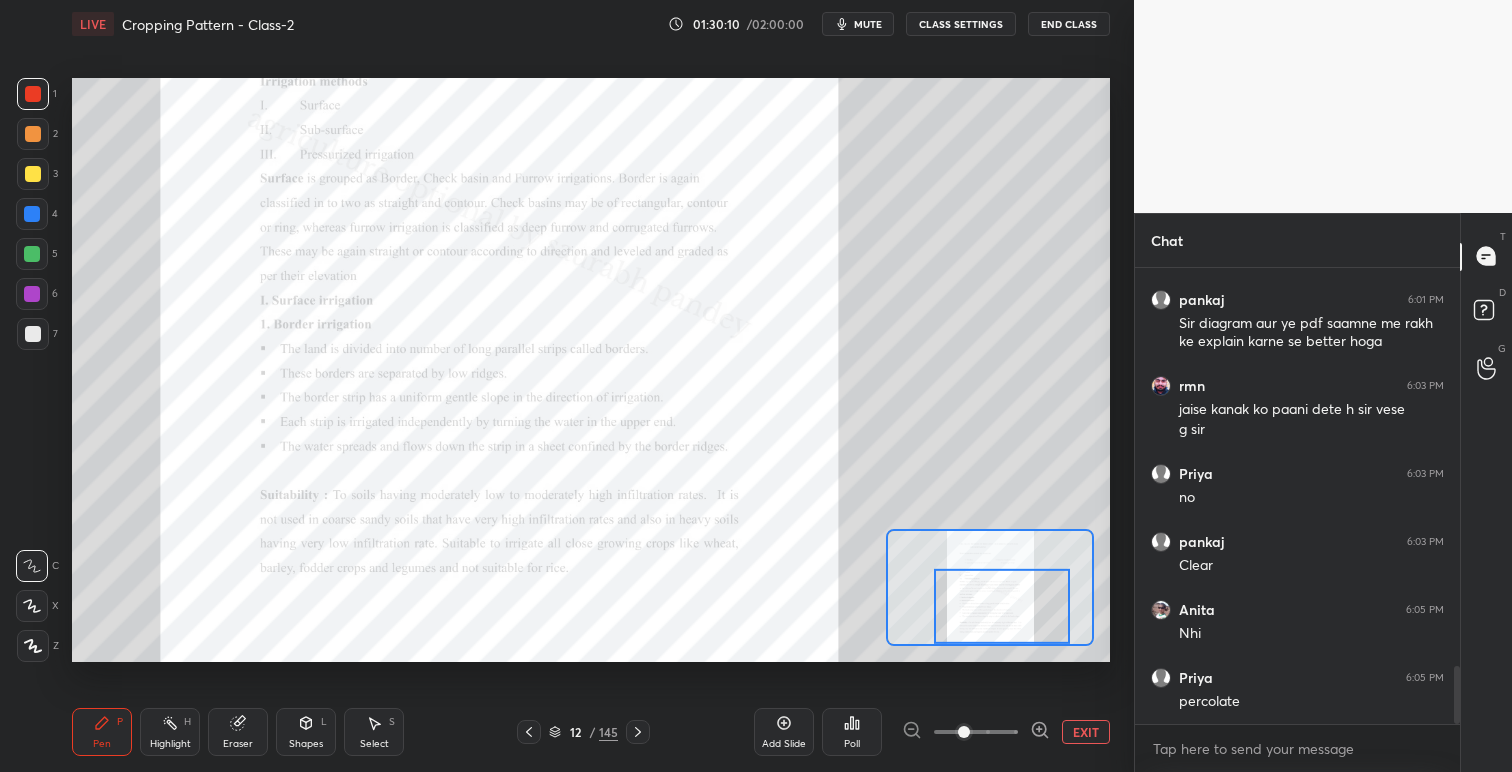 click 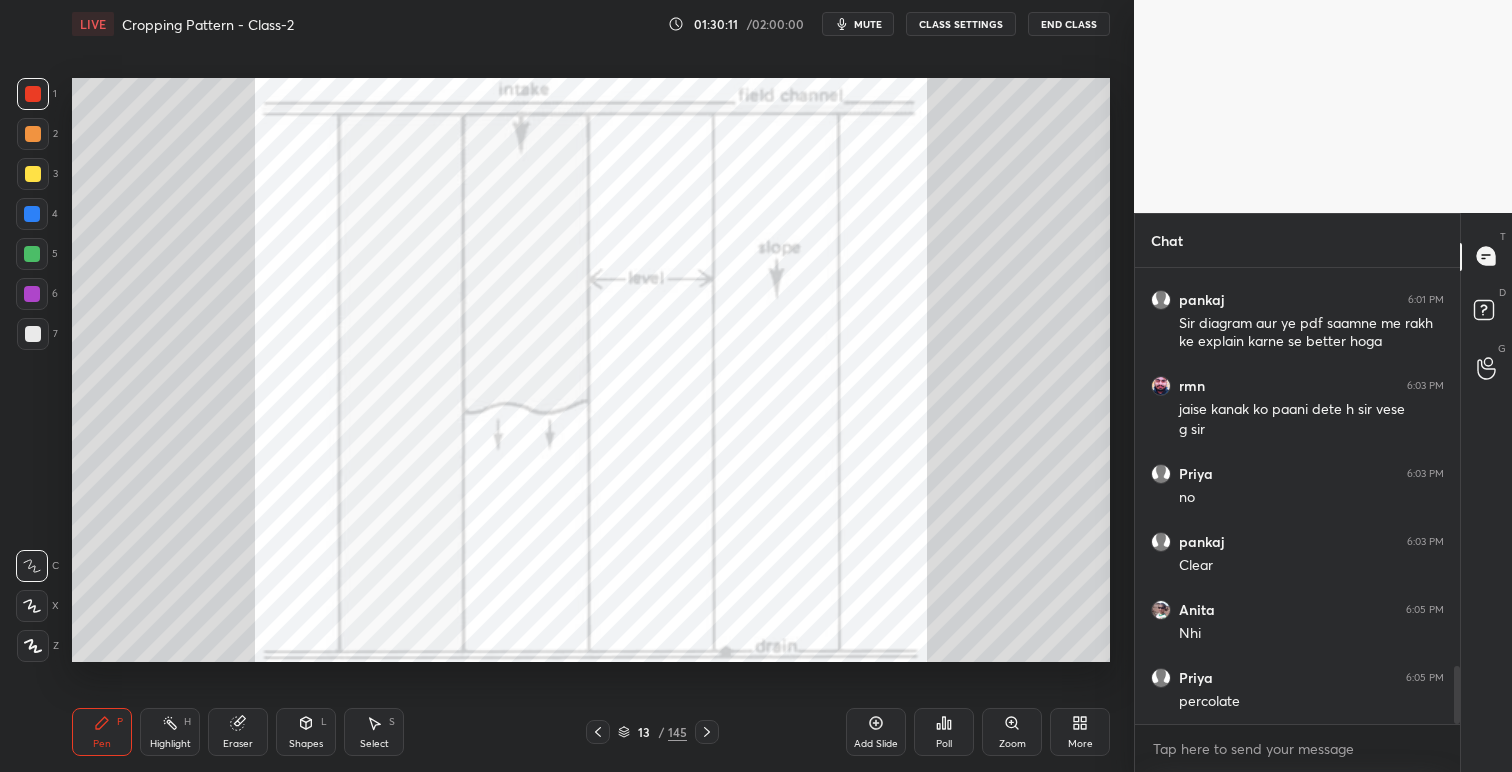 click 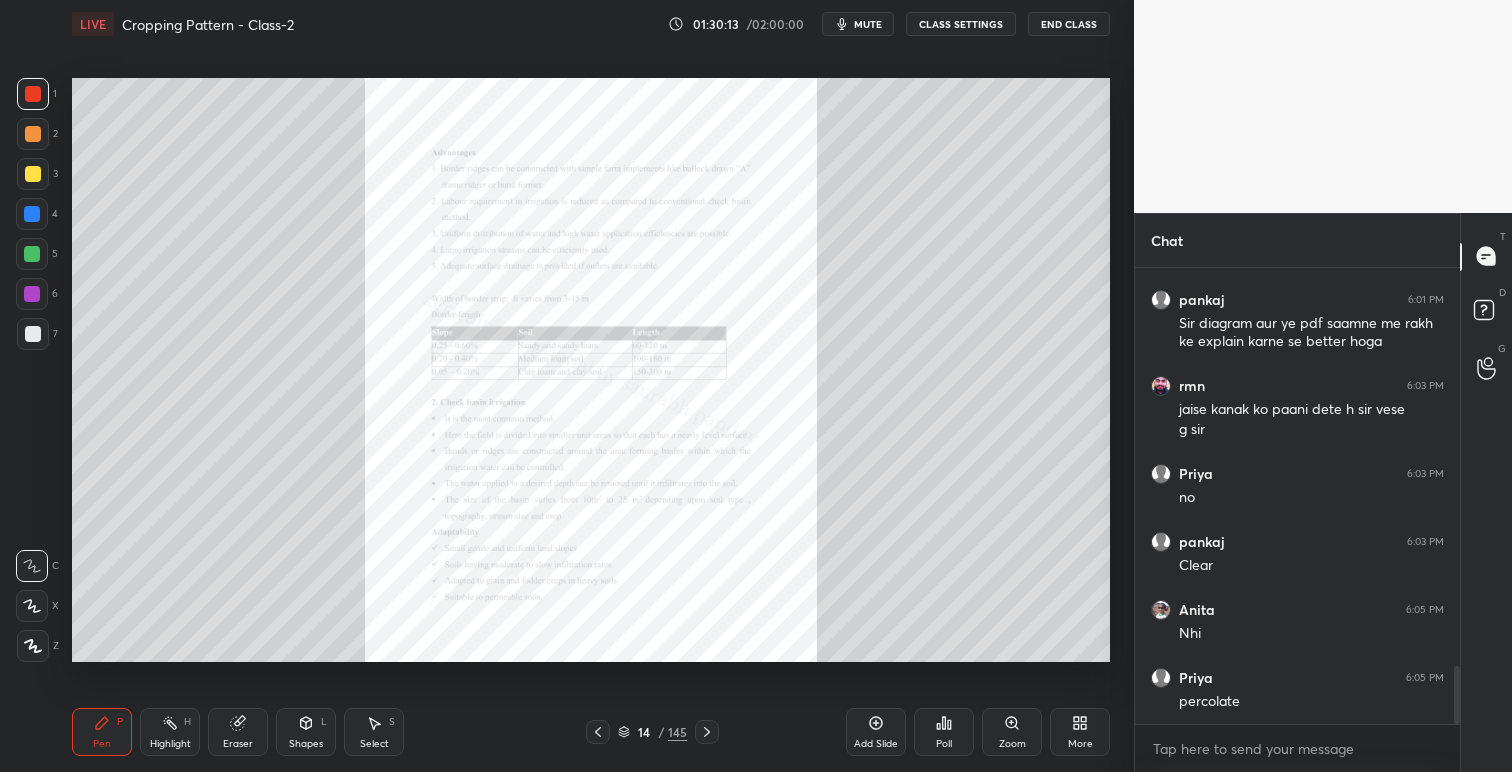 click on "Zoom" at bounding box center (1012, 732) 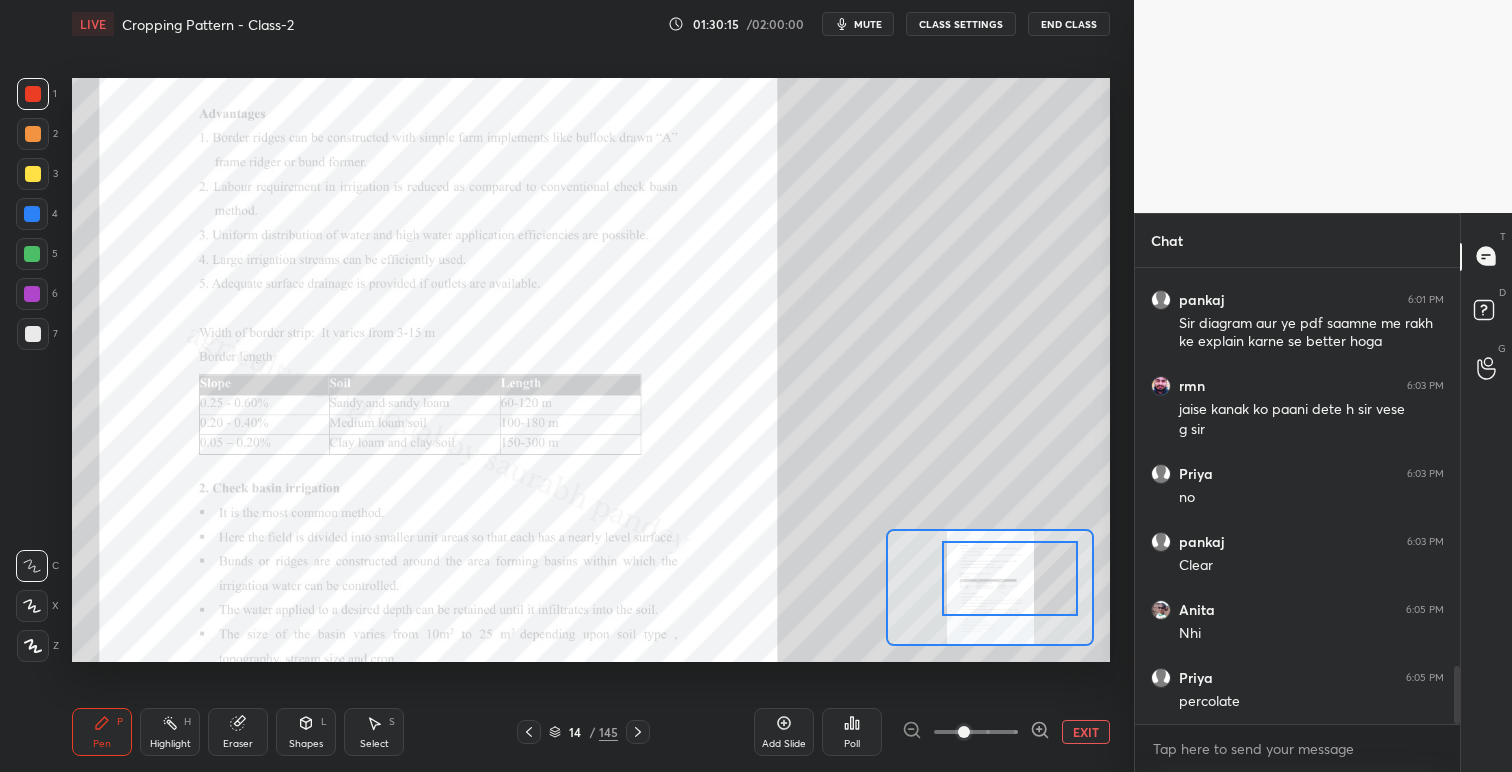 drag, startPoint x: 999, startPoint y: 570, endPoint x: 1009, endPoint y: 572, distance: 10.198039 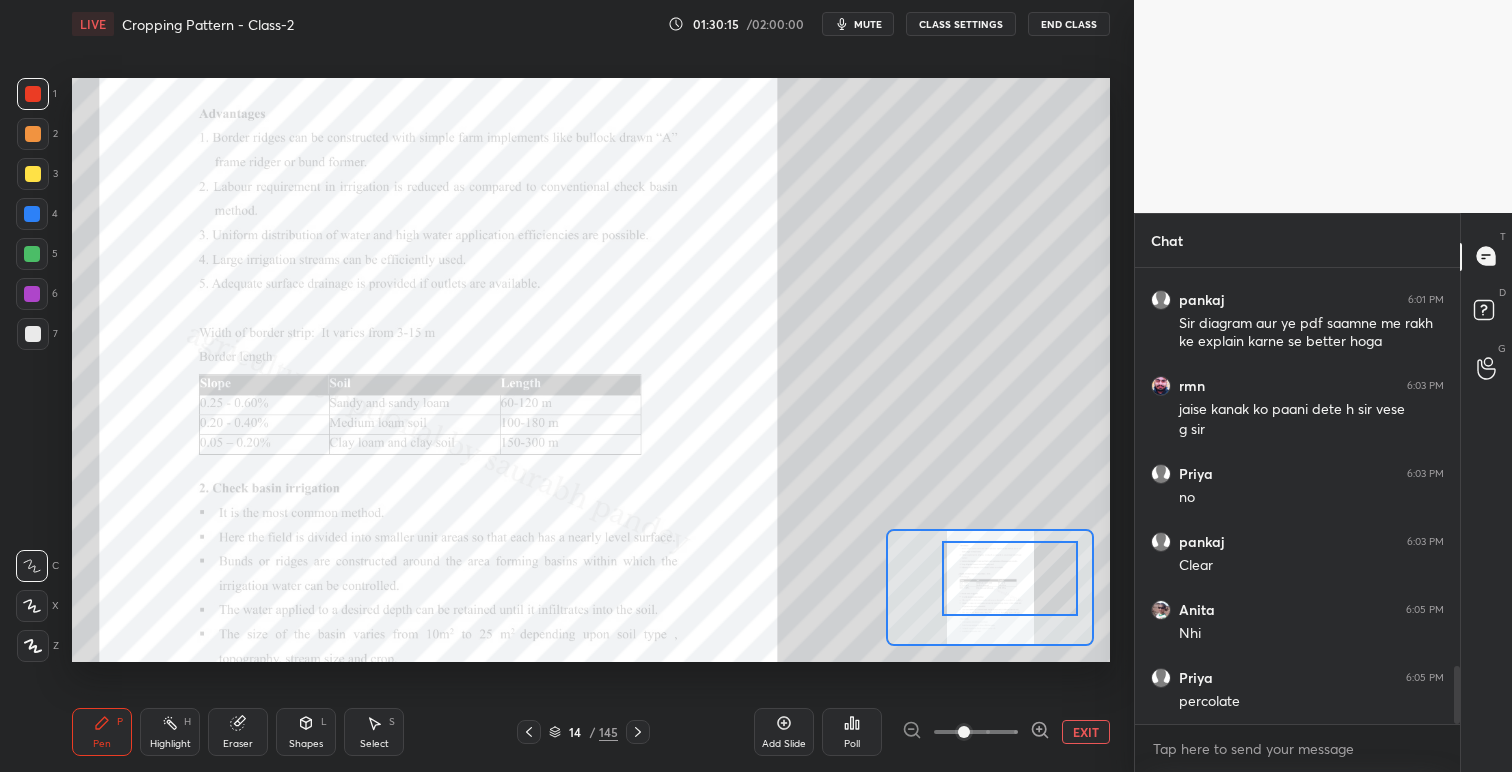 click at bounding box center (1010, 578) 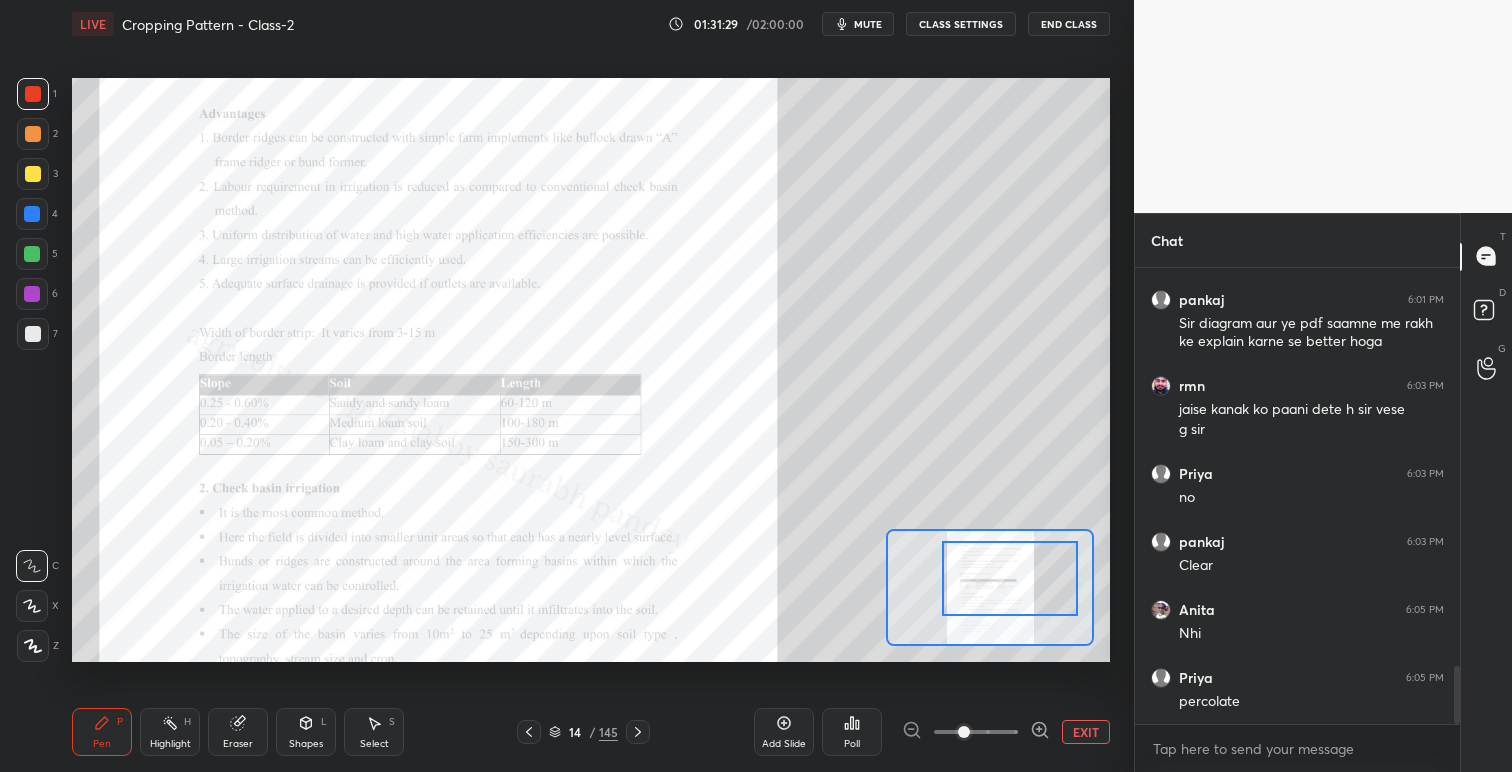scroll, scrollTop: 3175, scrollLeft: 0, axis: vertical 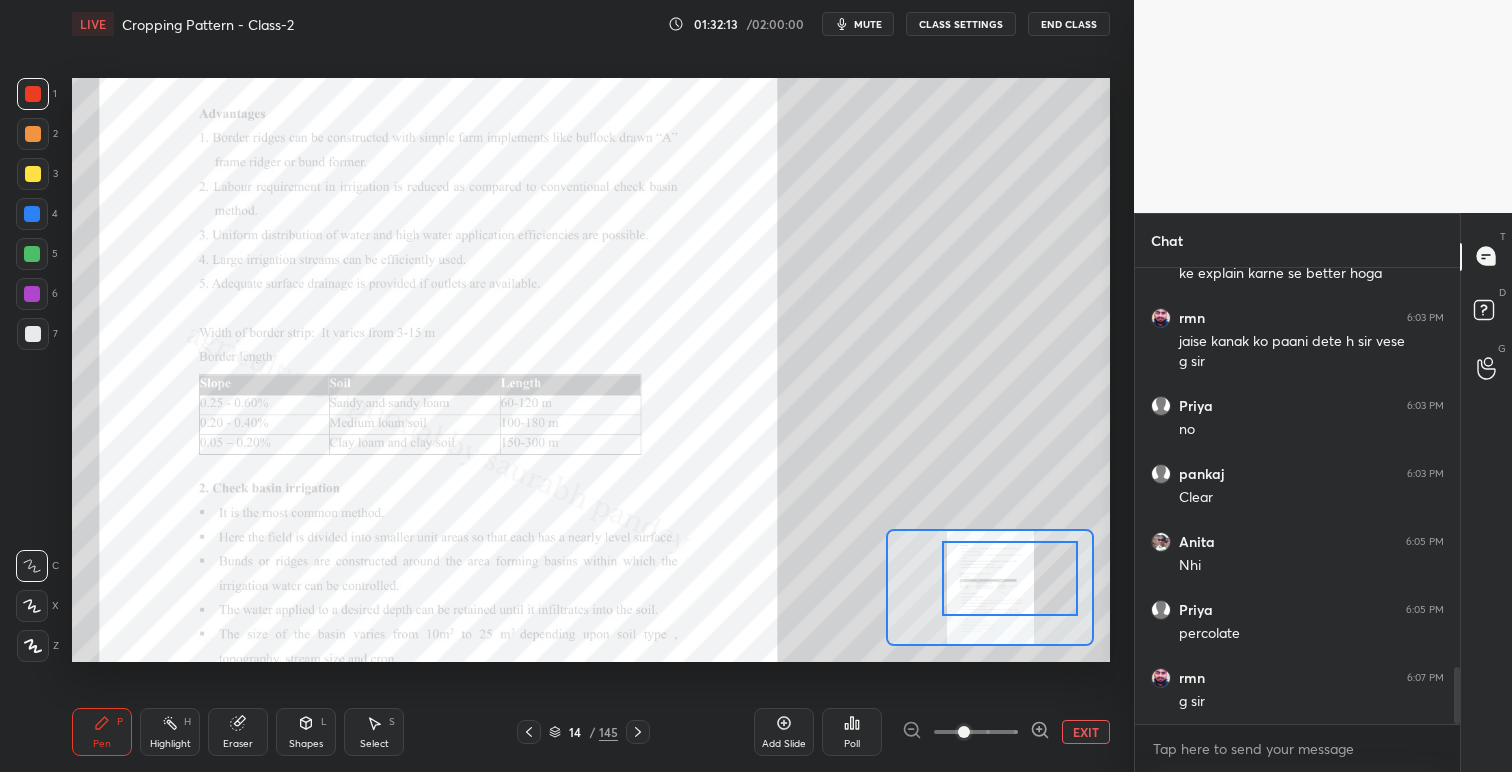 click on "EXIT" at bounding box center [1086, 732] 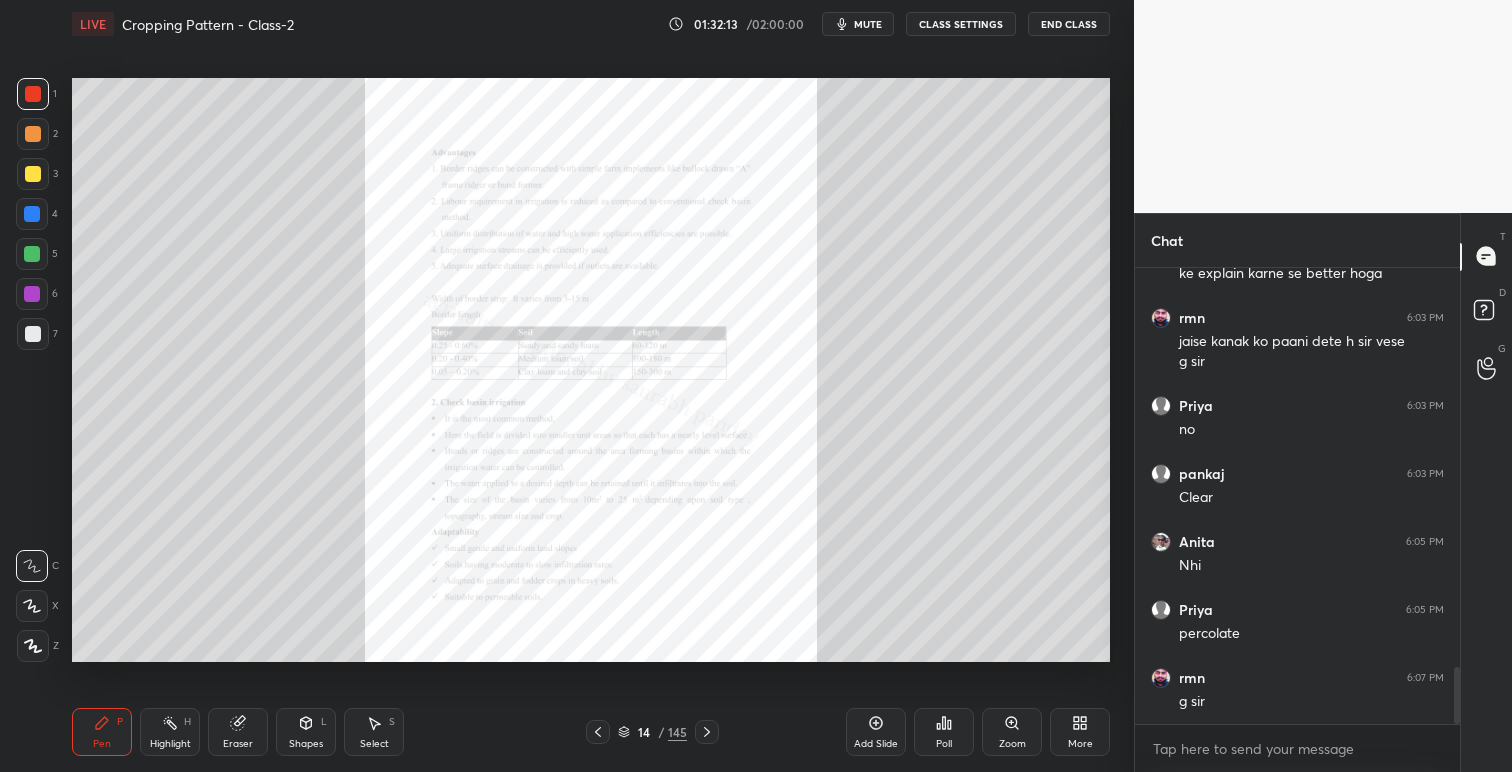 click on "More" at bounding box center (1080, 732) 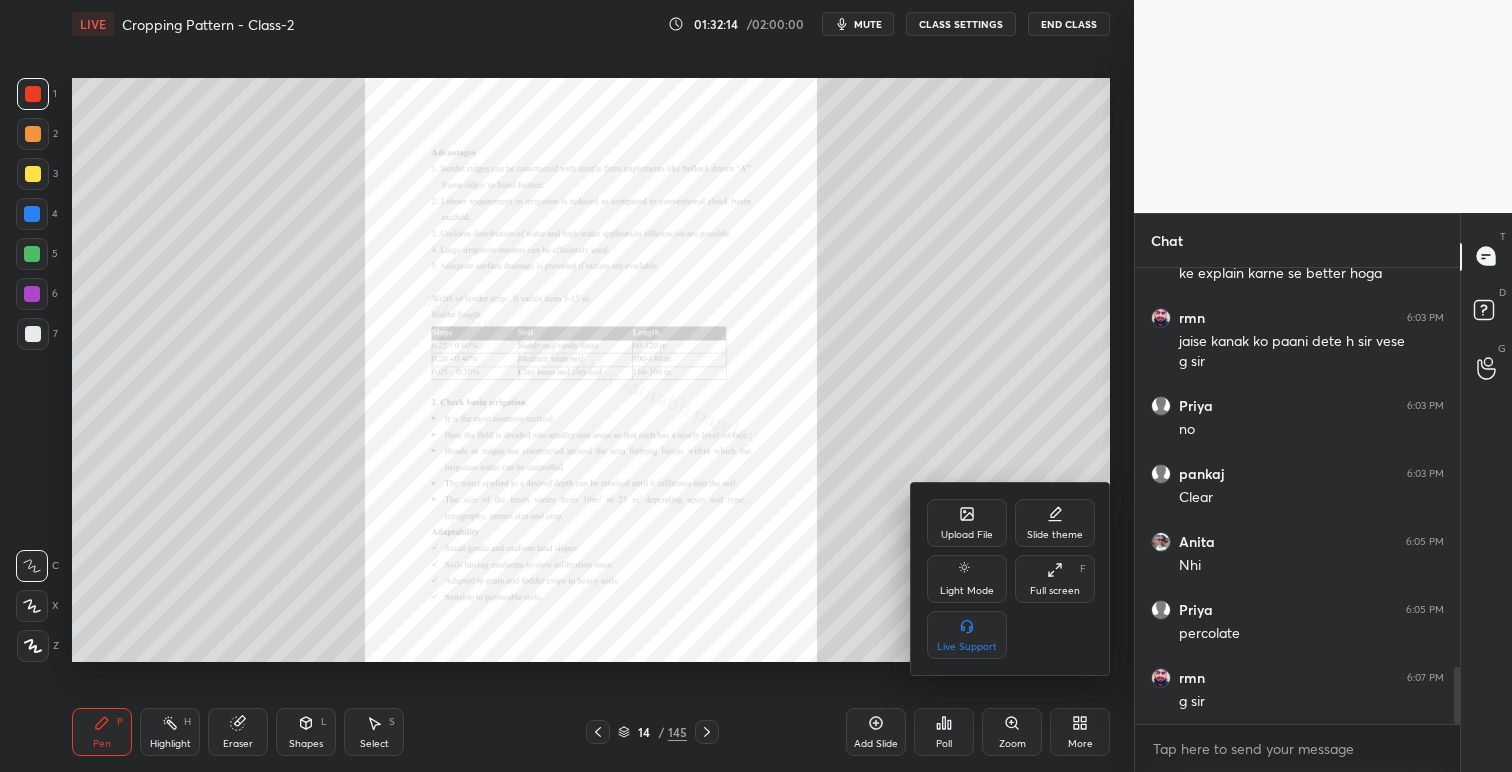 click on "Upload File" at bounding box center (967, 523) 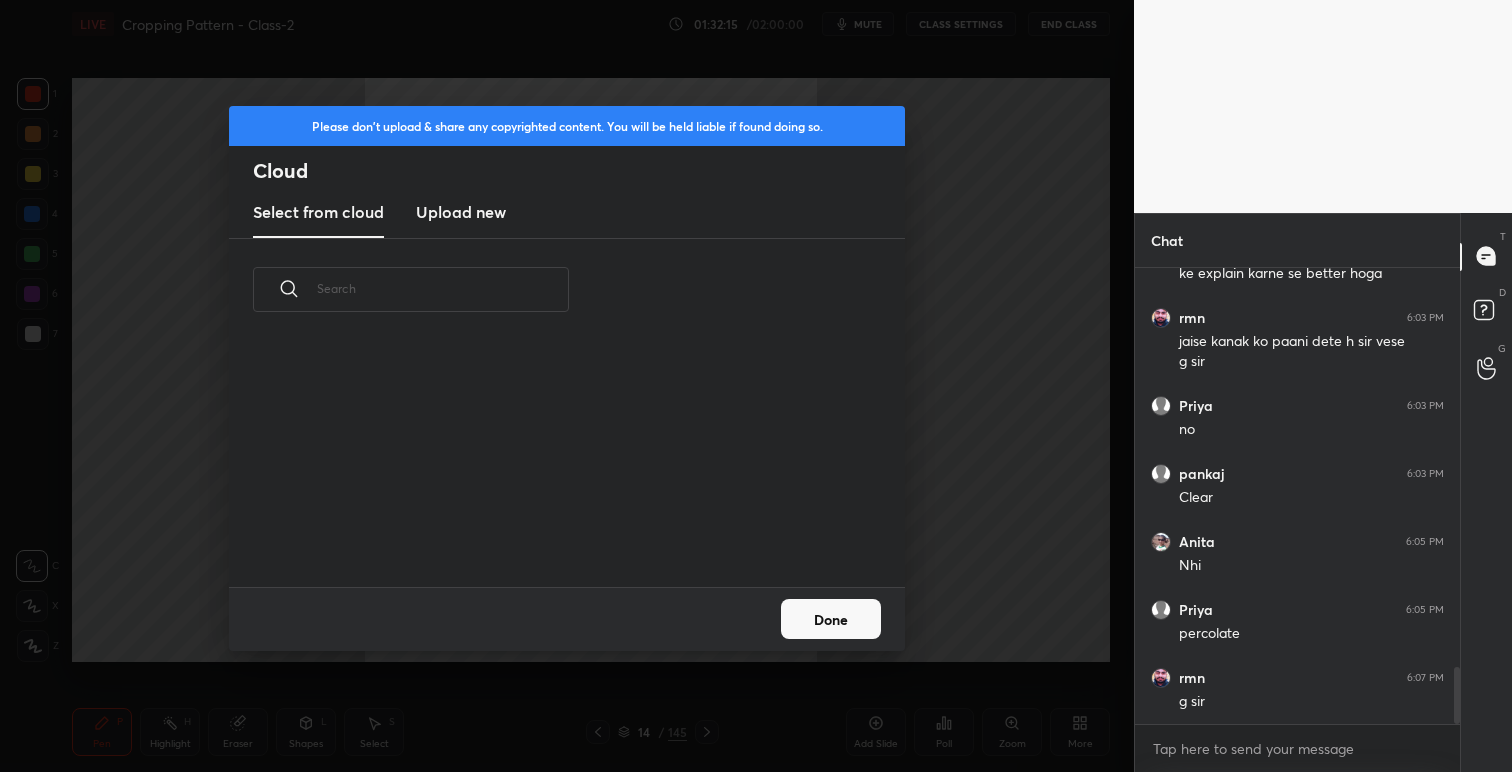 scroll, scrollTop: 7, scrollLeft: 11, axis: both 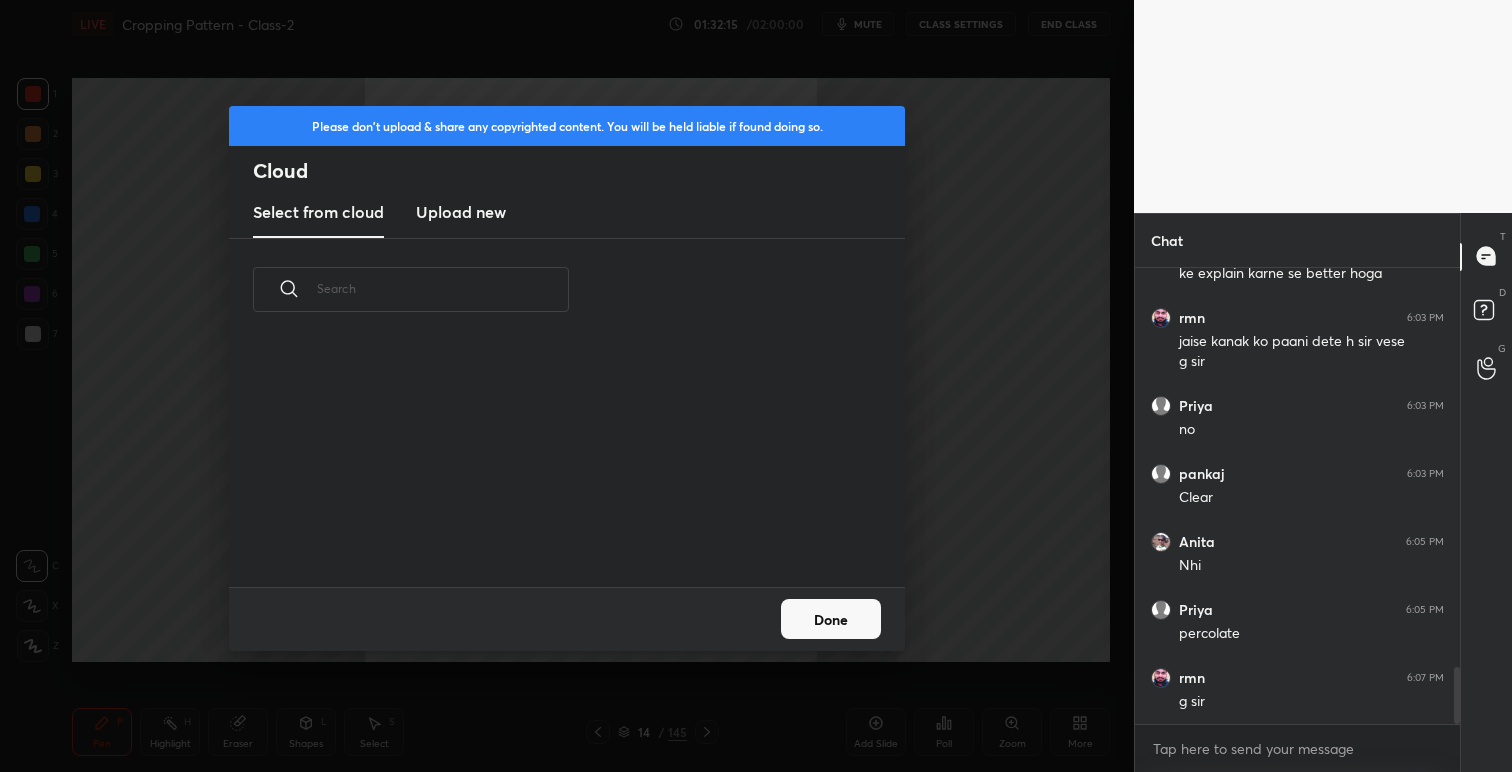 click on "Upload new" at bounding box center [461, 212] 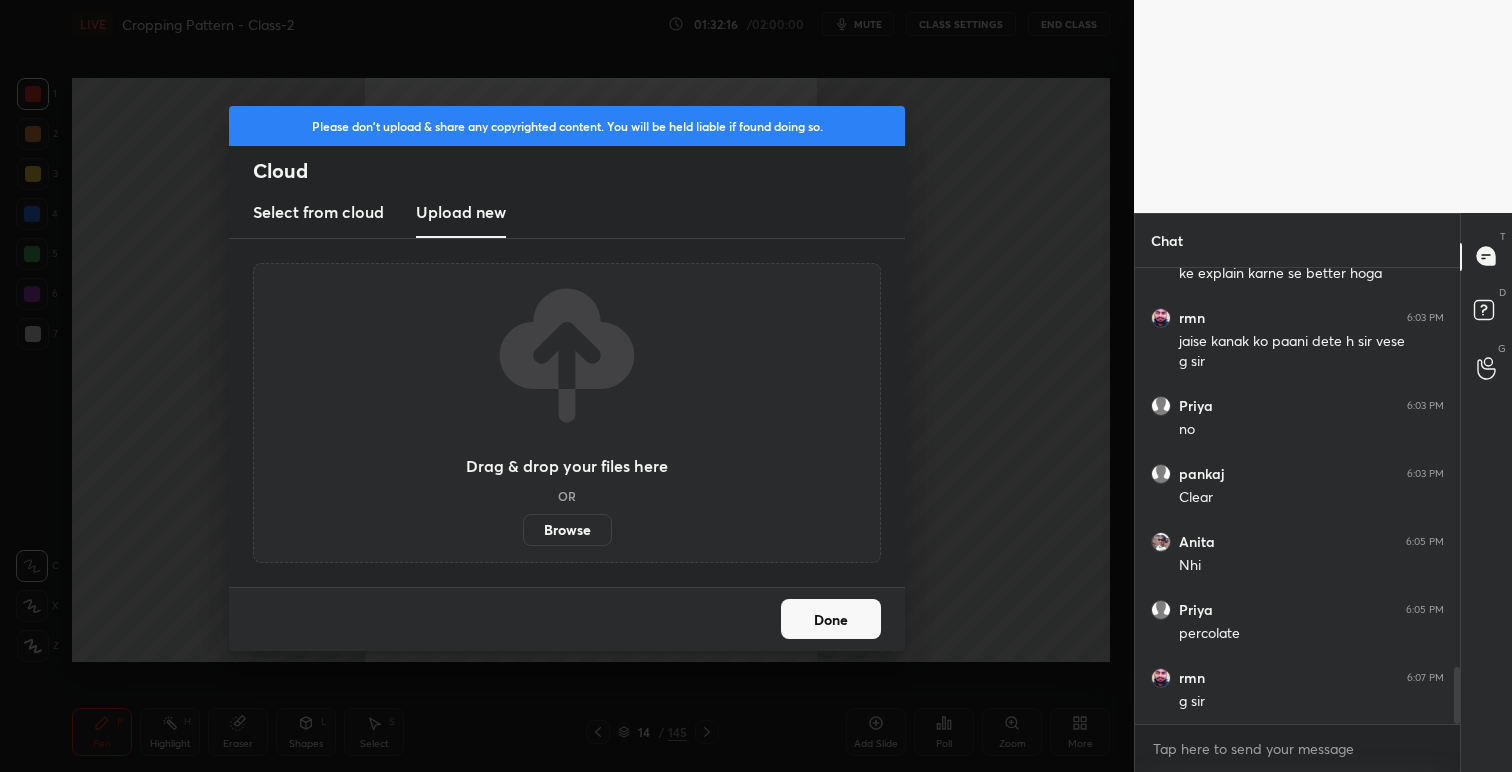 click on "Browse" at bounding box center (567, 530) 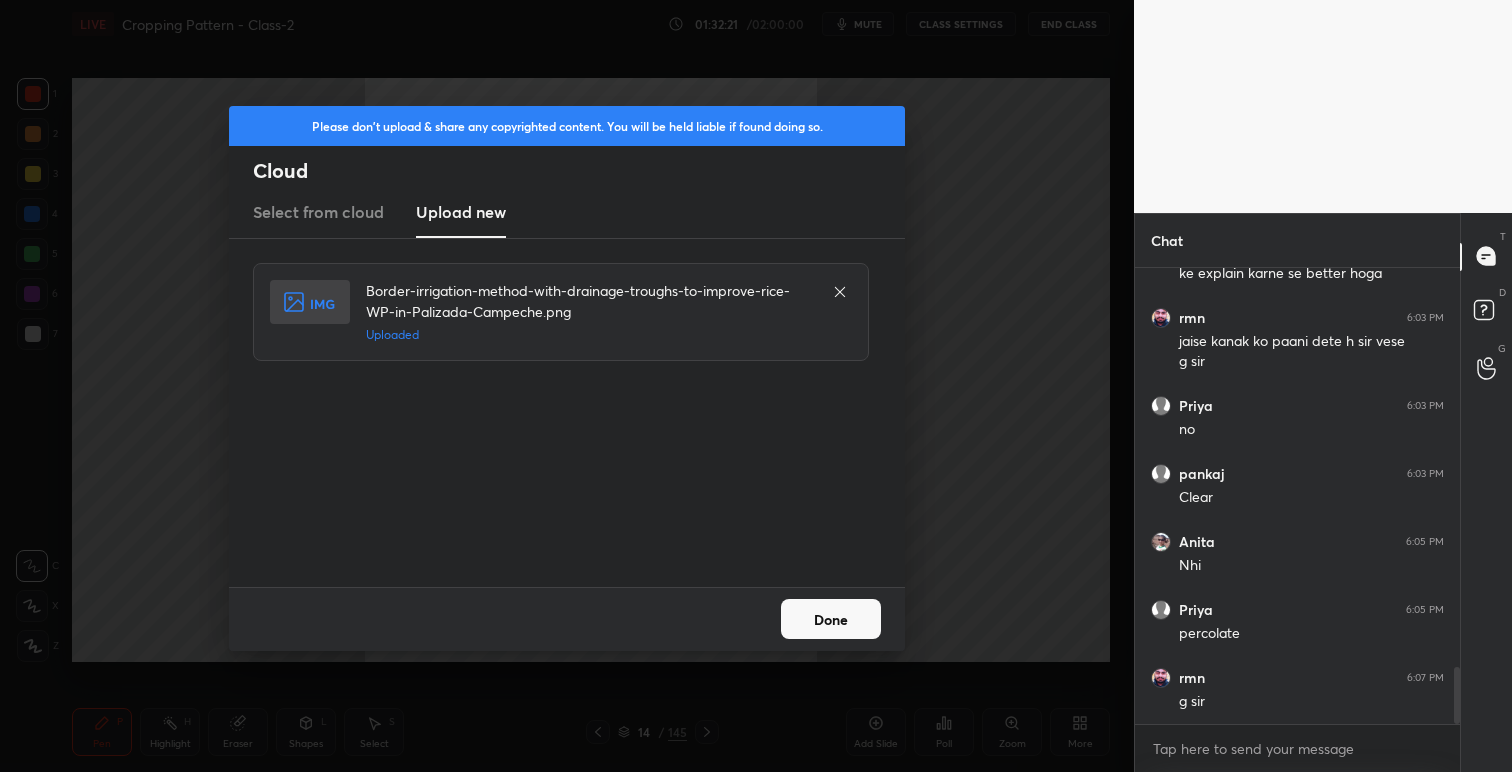 click on "Done" at bounding box center [831, 619] 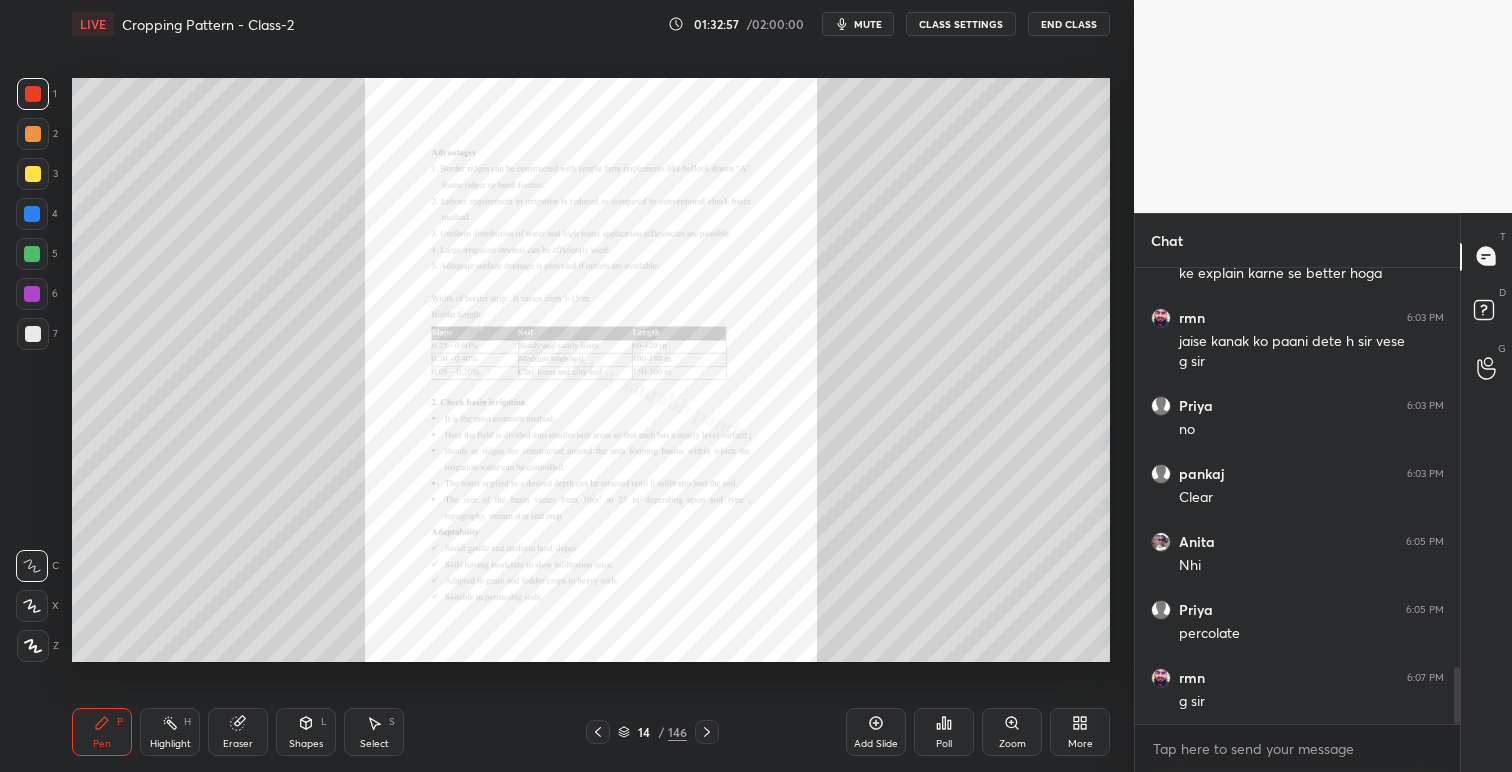 click on "Zoom" at bounding box center (1012, 732) 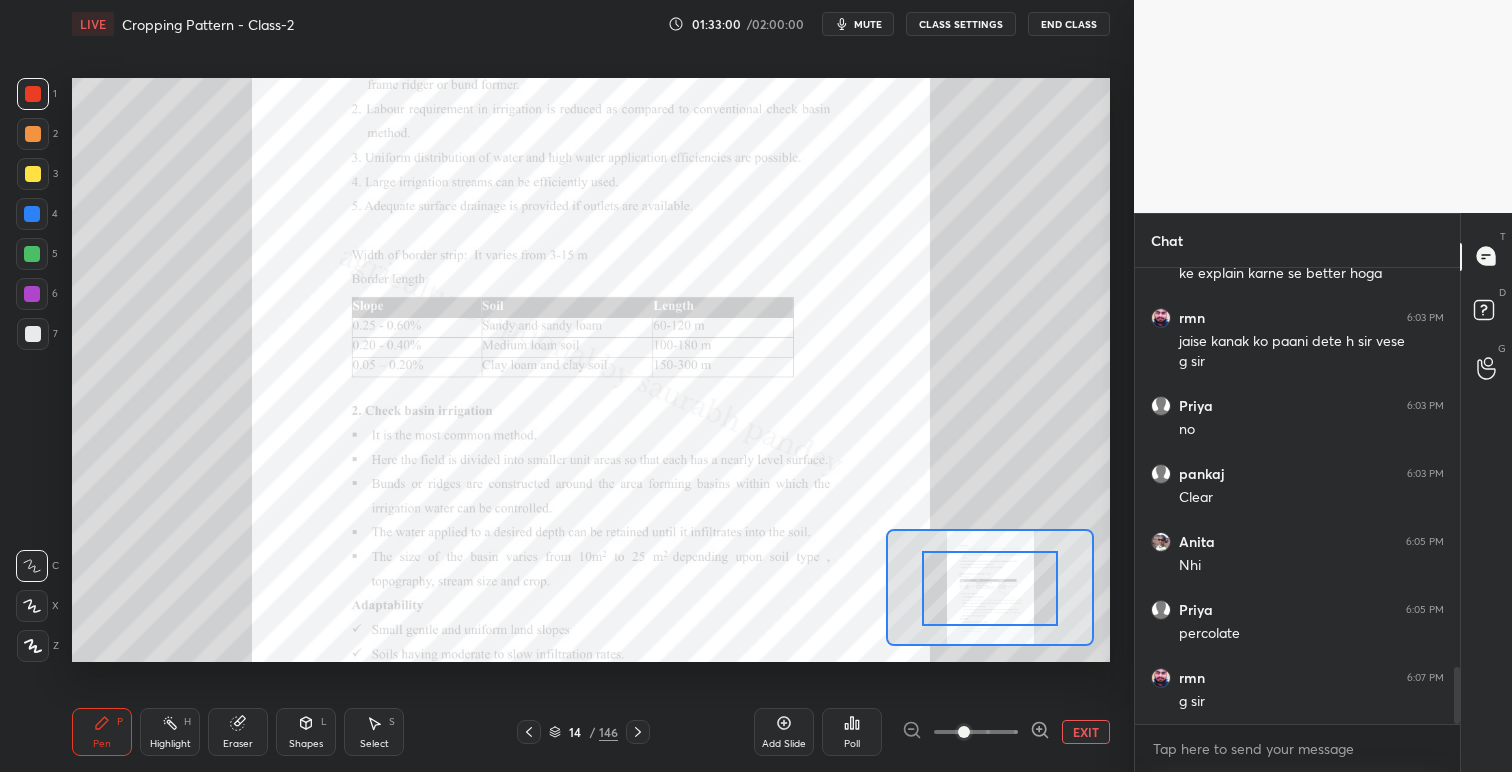 drag, startPoint x: 995, startPoint y: 580, endPoint x: 1013, endPoint y: 580, distance: 18 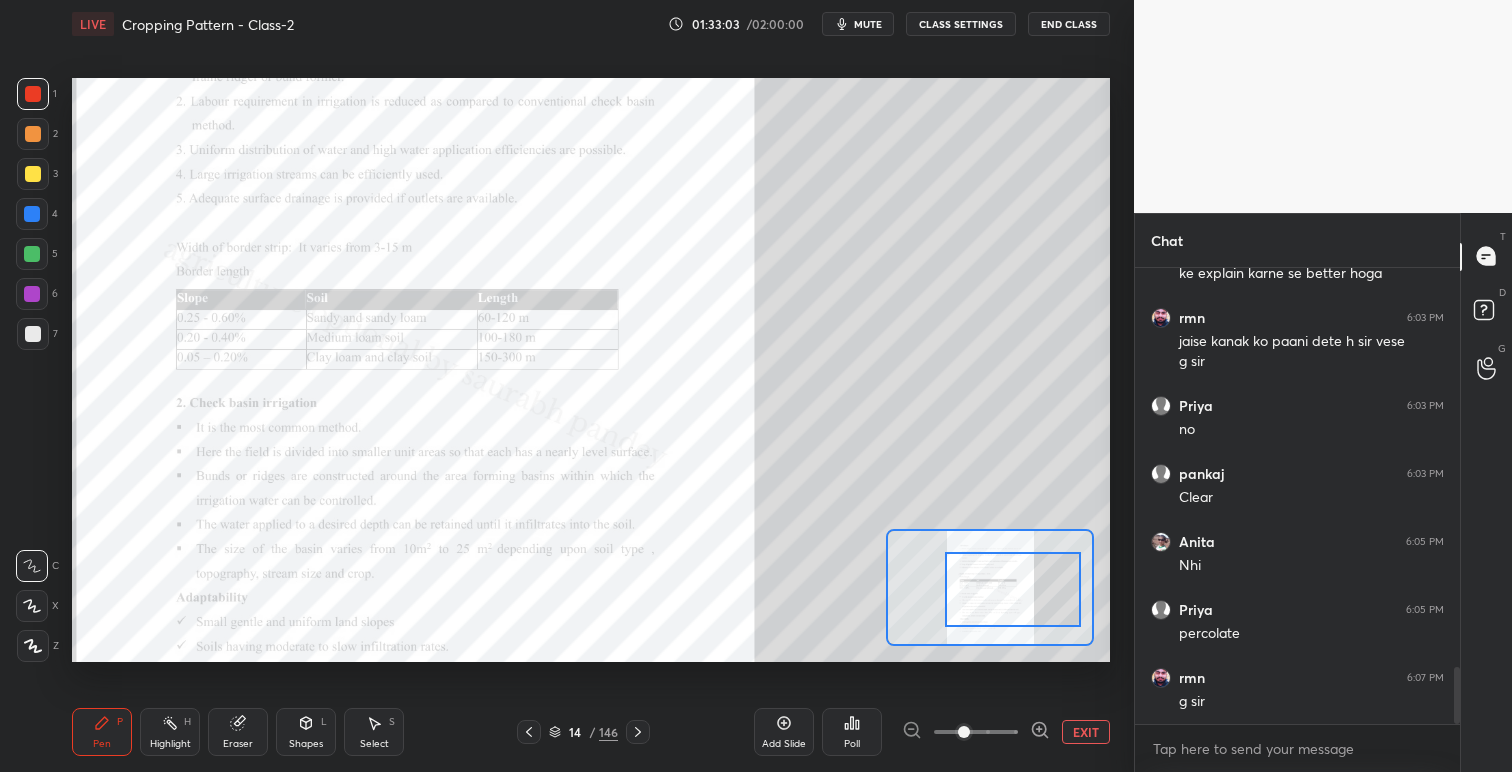 drag, startPoint x: 977, startPoint y: 589, endPoint x: 1000, endPoint y: 590, distance: 23.021729 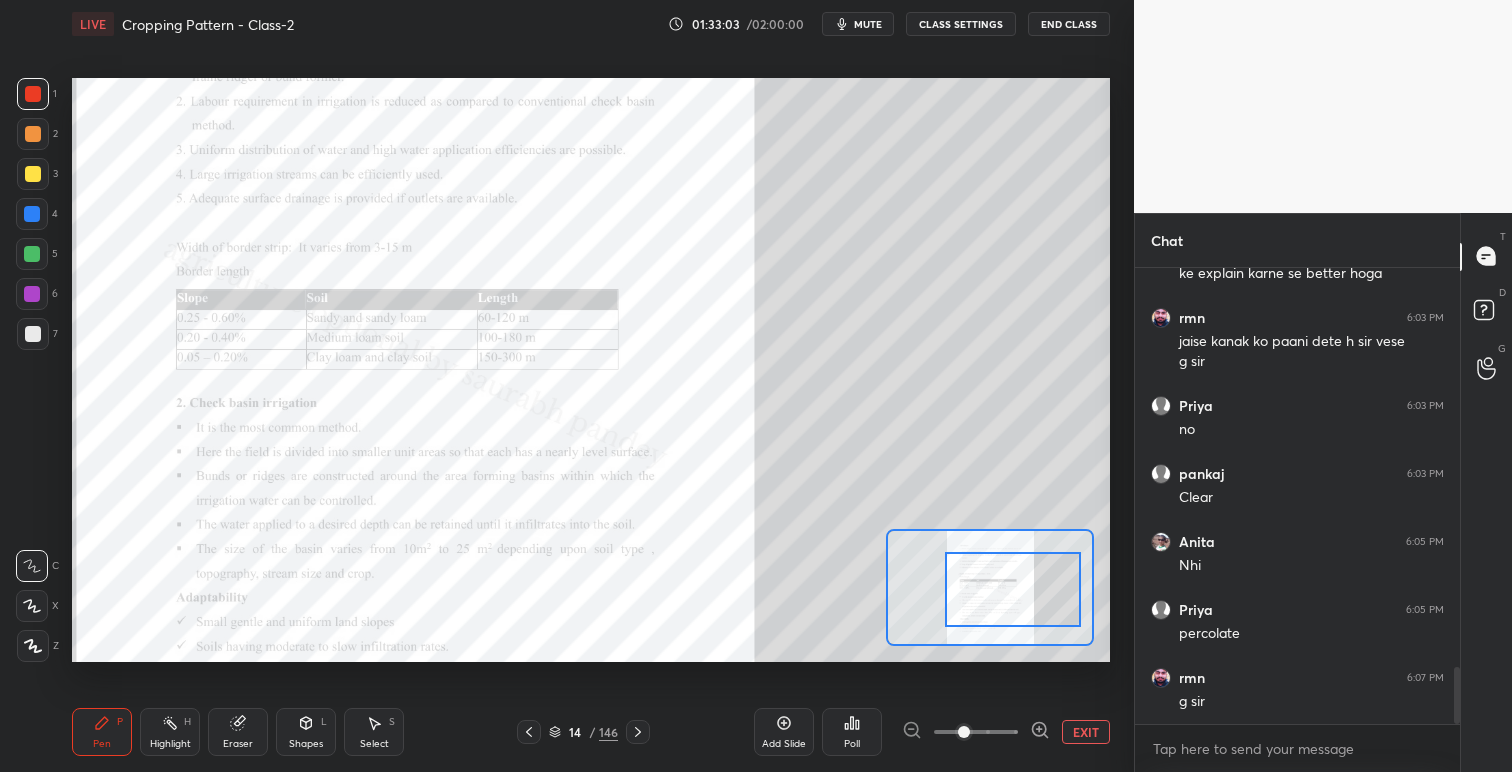 click at bounding box center [1013, 589] 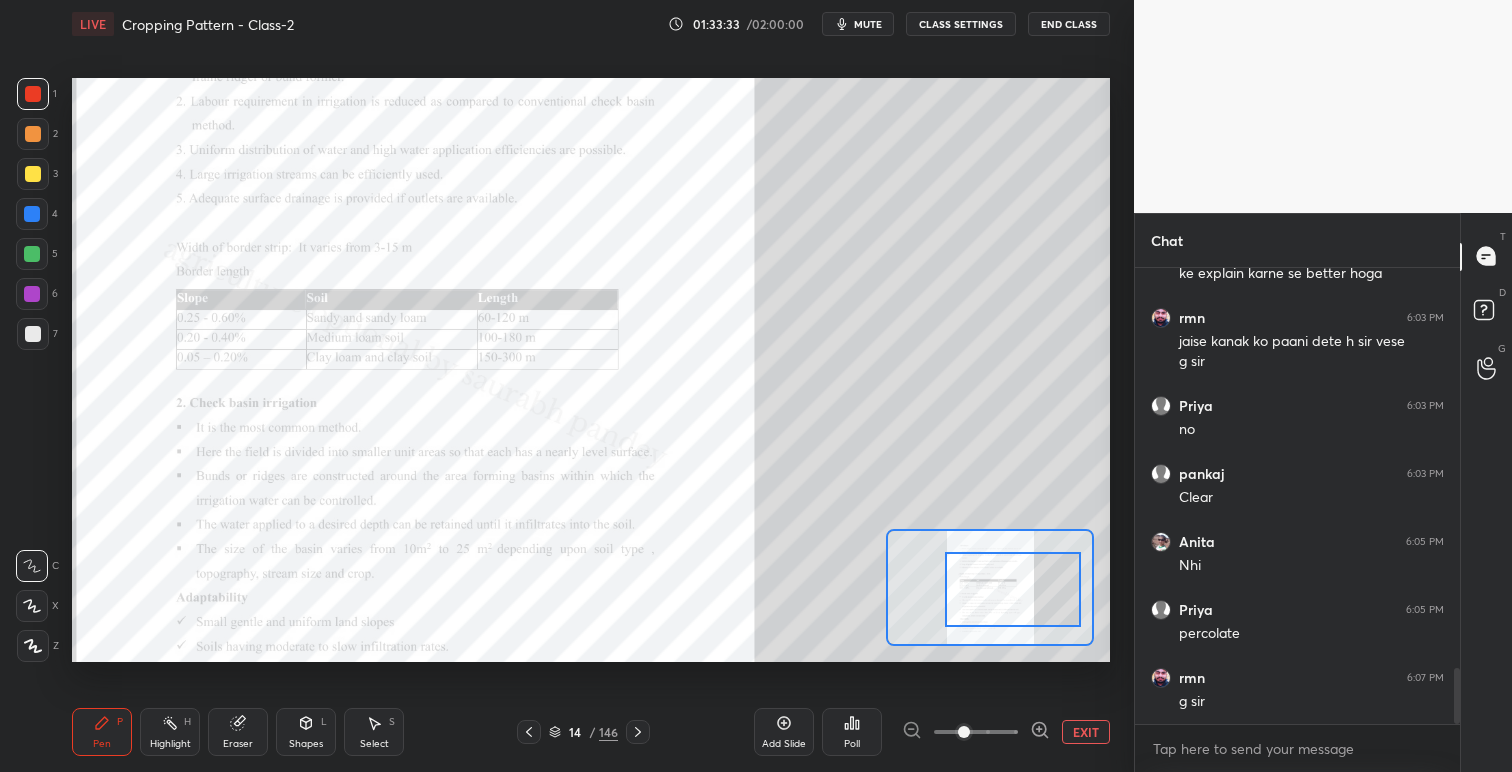 scroll, scrollTop: 3243, scrollLeft: 0, axis: vertical 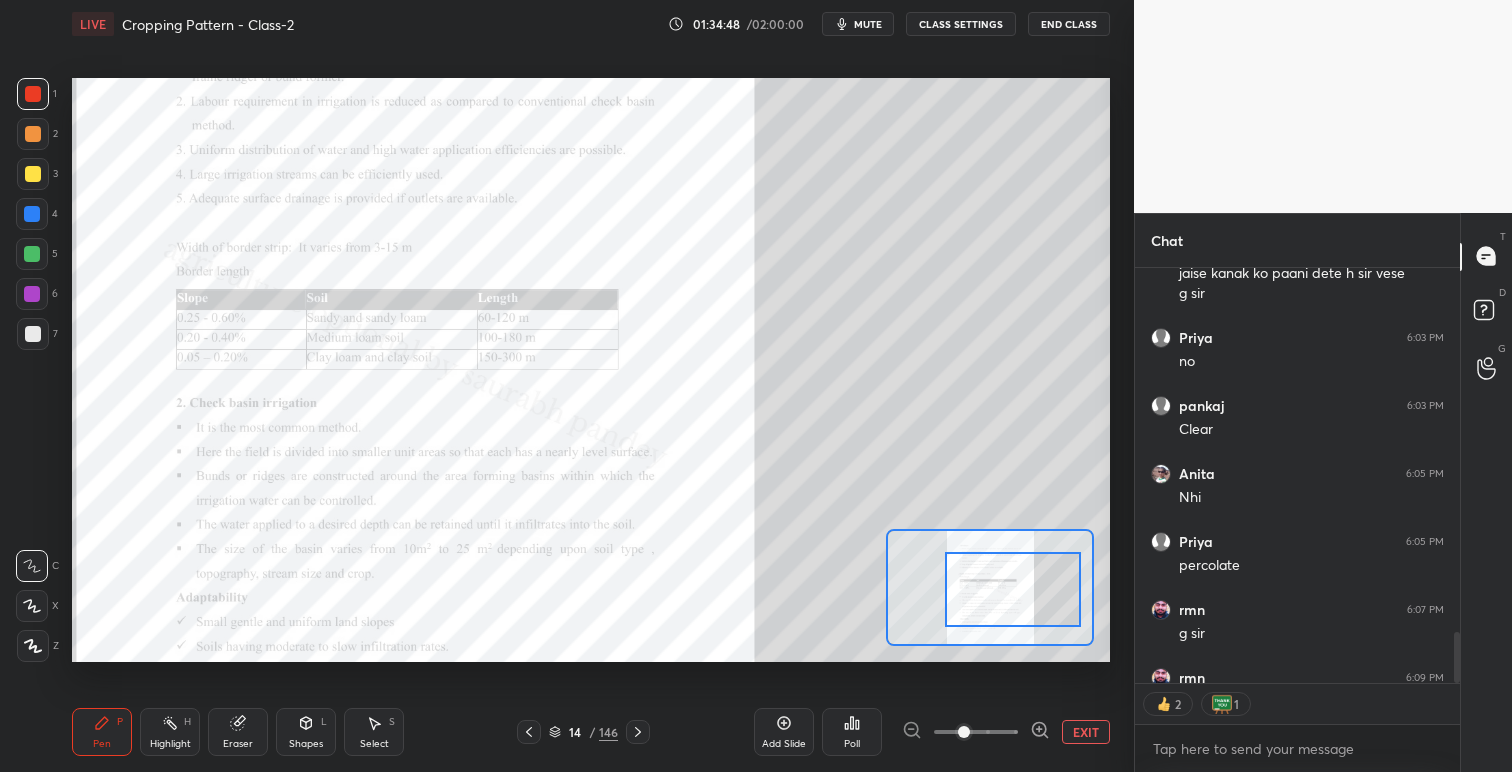 click on "End Class" at bounding box center (1069, 24) 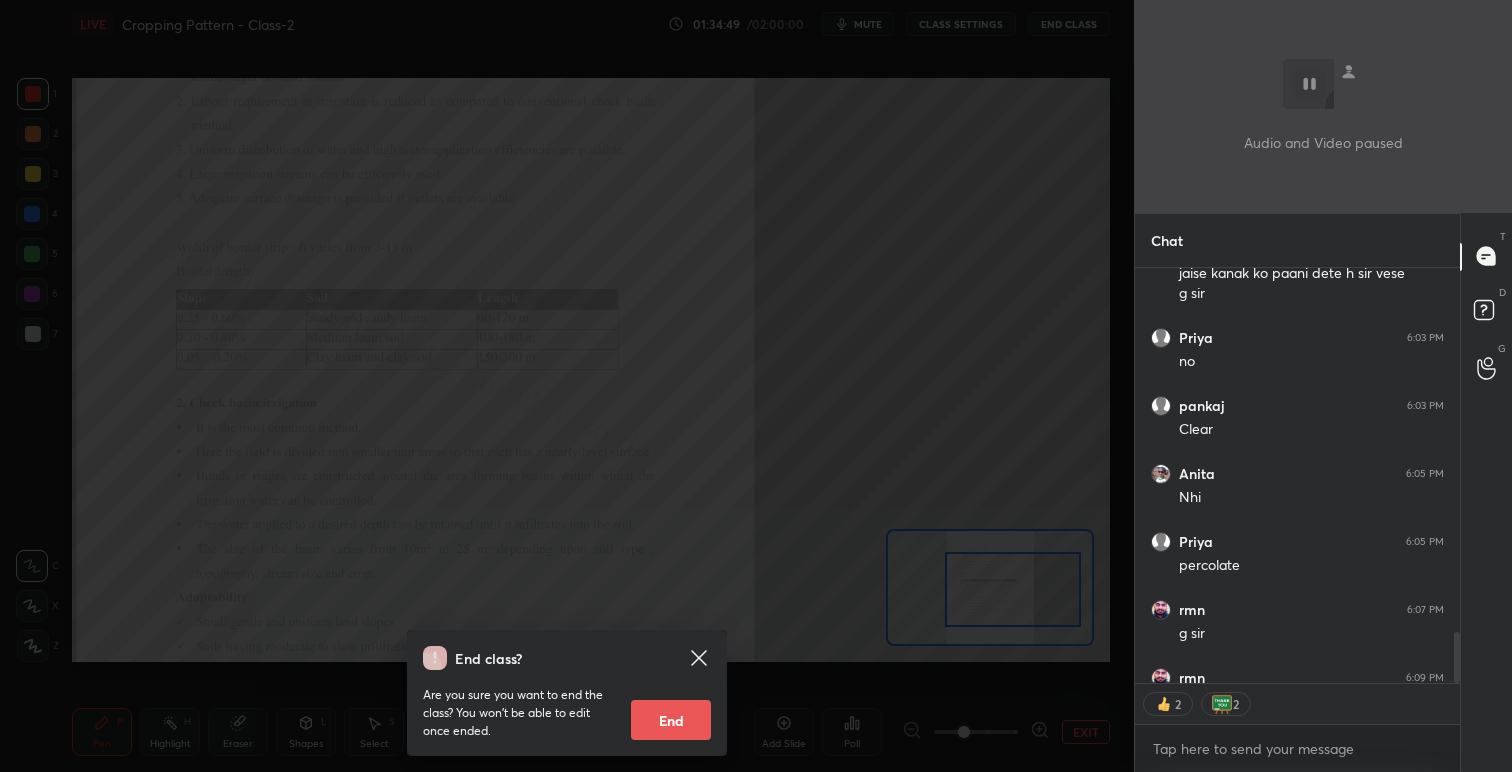click on "End" at bounding box center [671, 720] 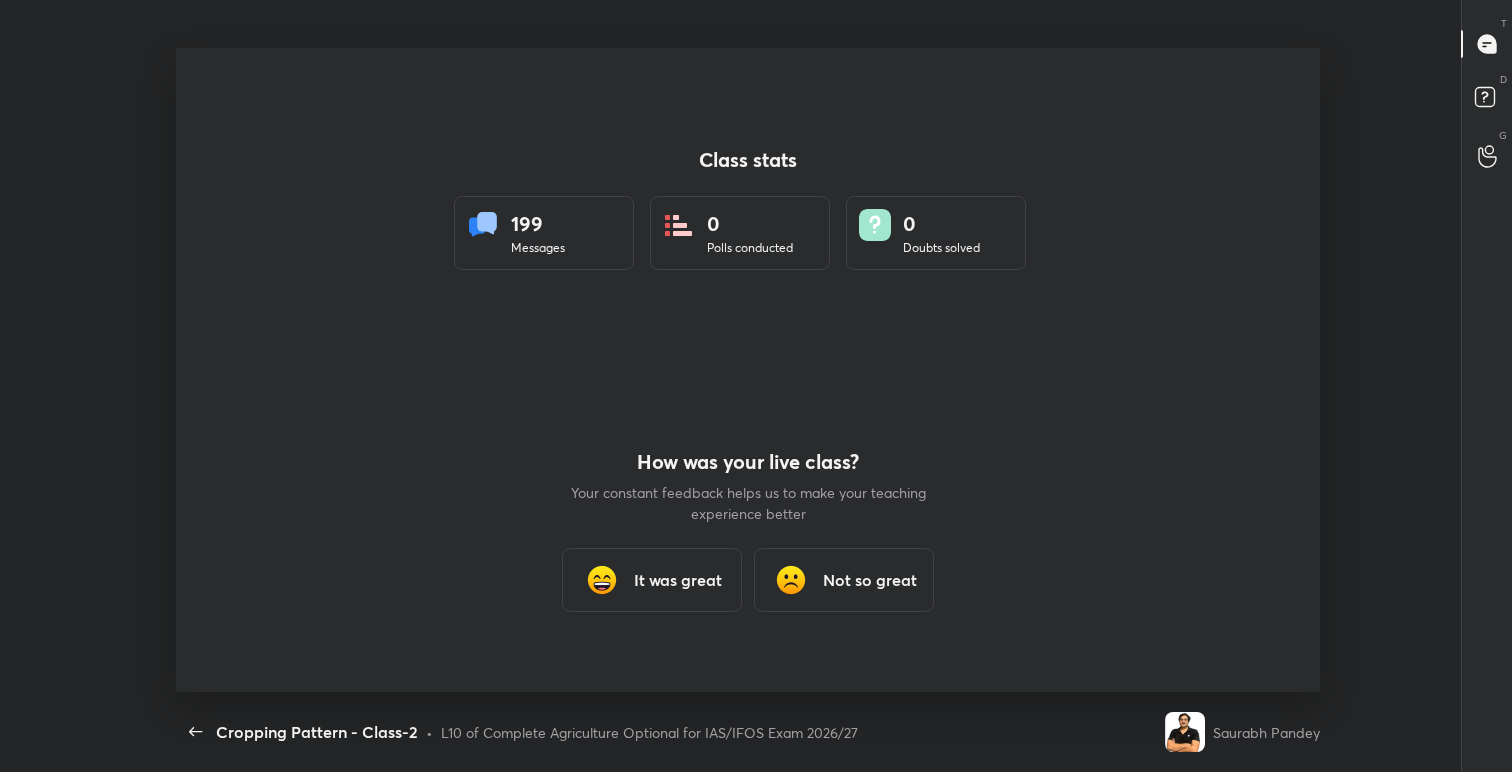scroll, scrollTop: 99356, scrollLeft: 98714, axis: both 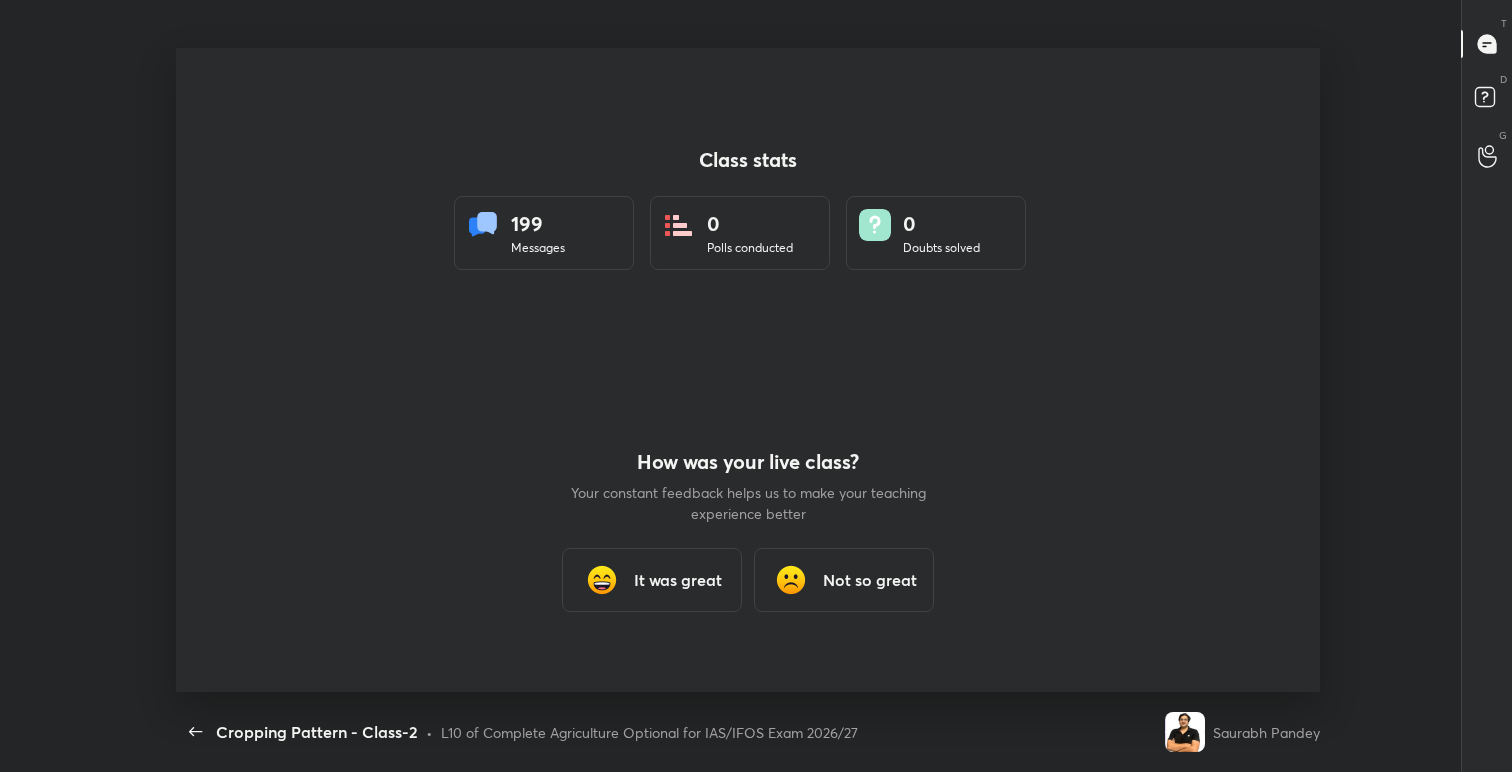 click on "It was great" at bounding box center [678, 580] 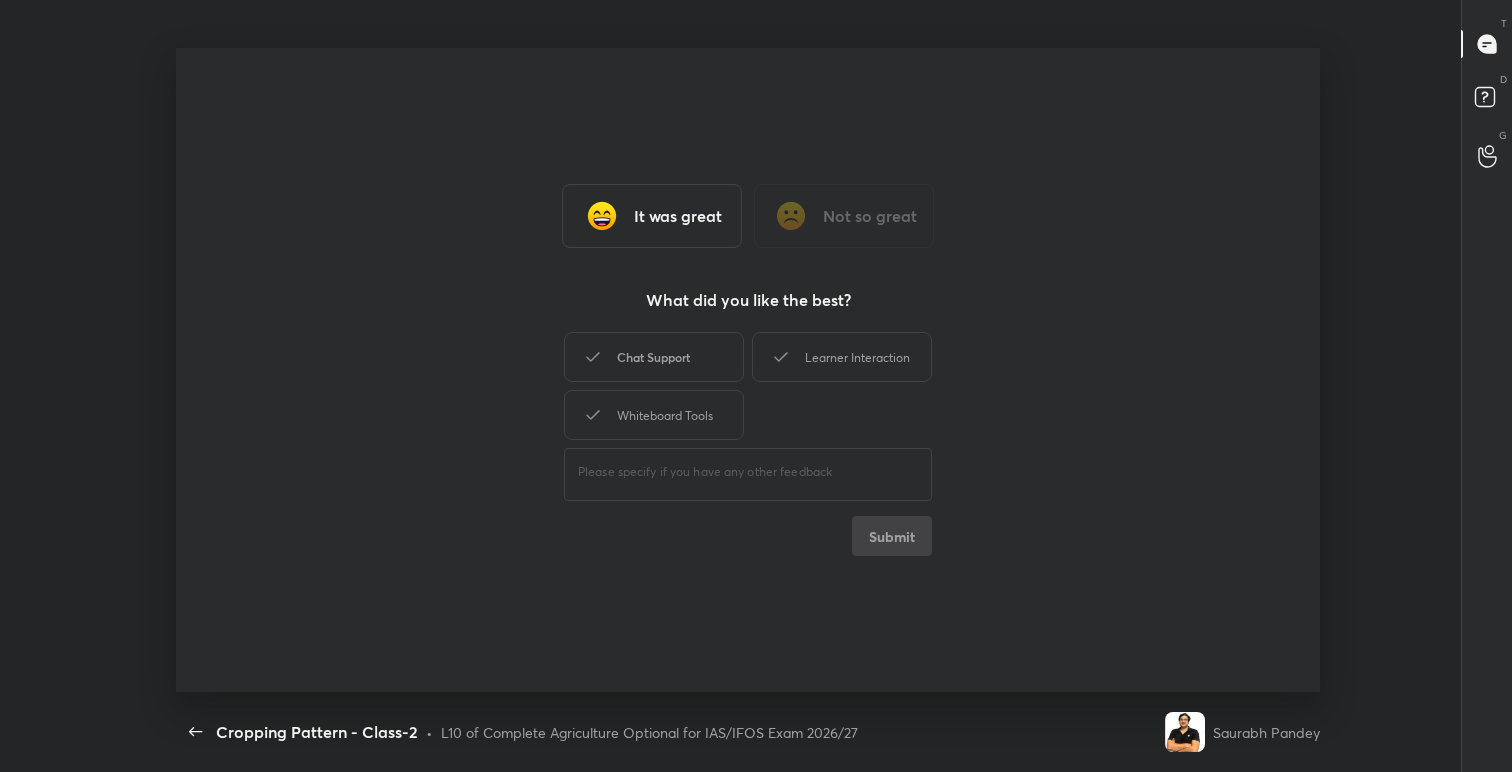 click on "Chat Support" at bounding box center [654, 357] 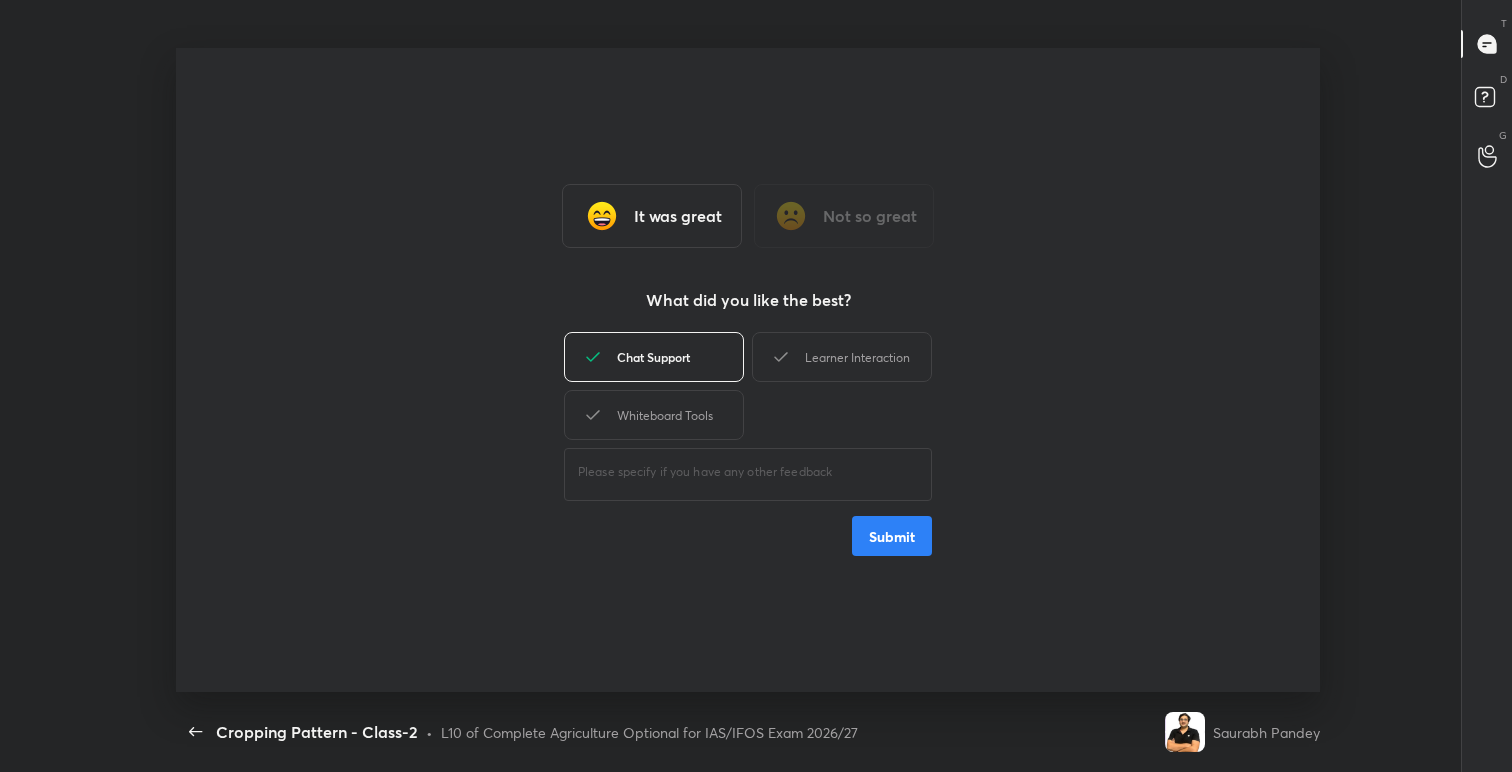 type on "x" 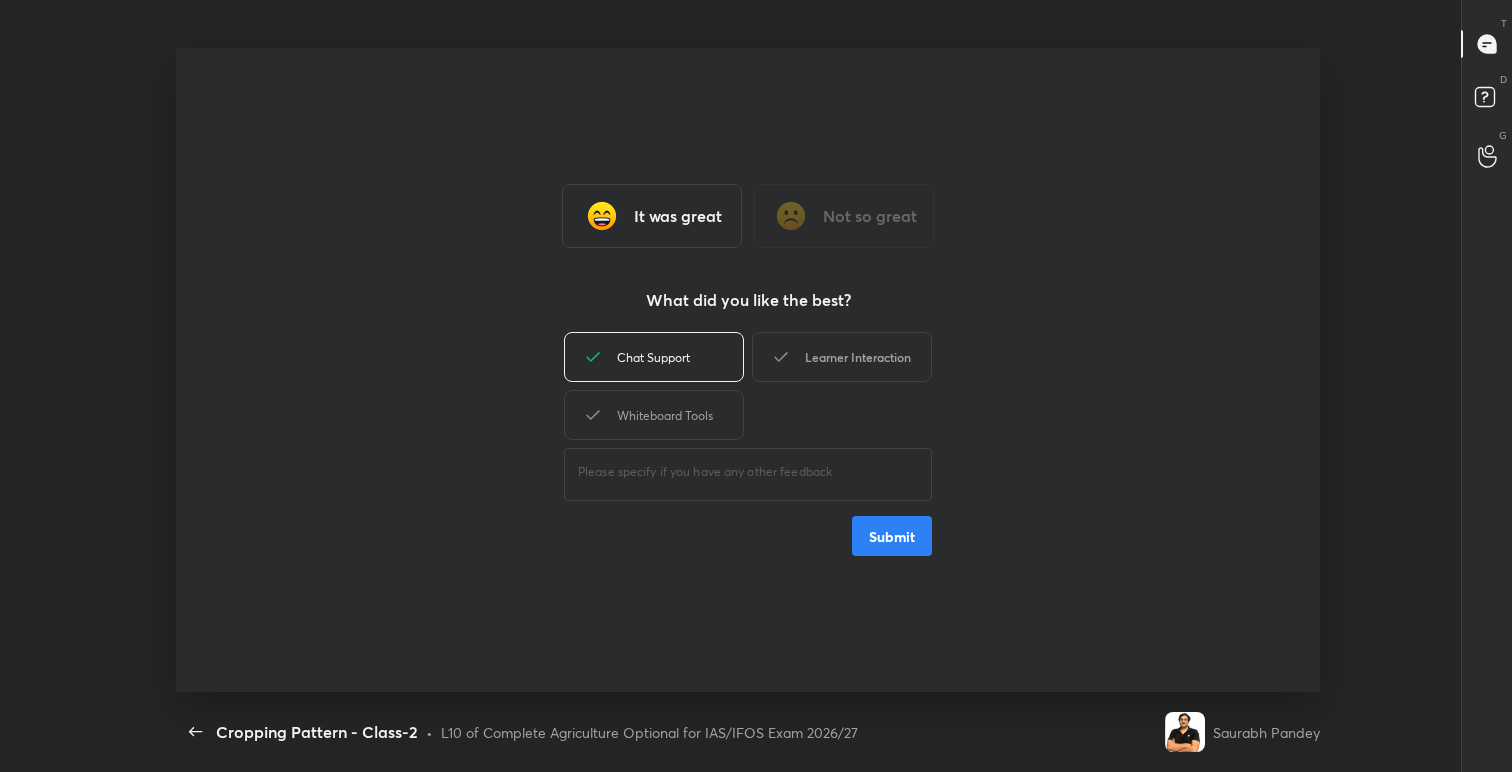 click 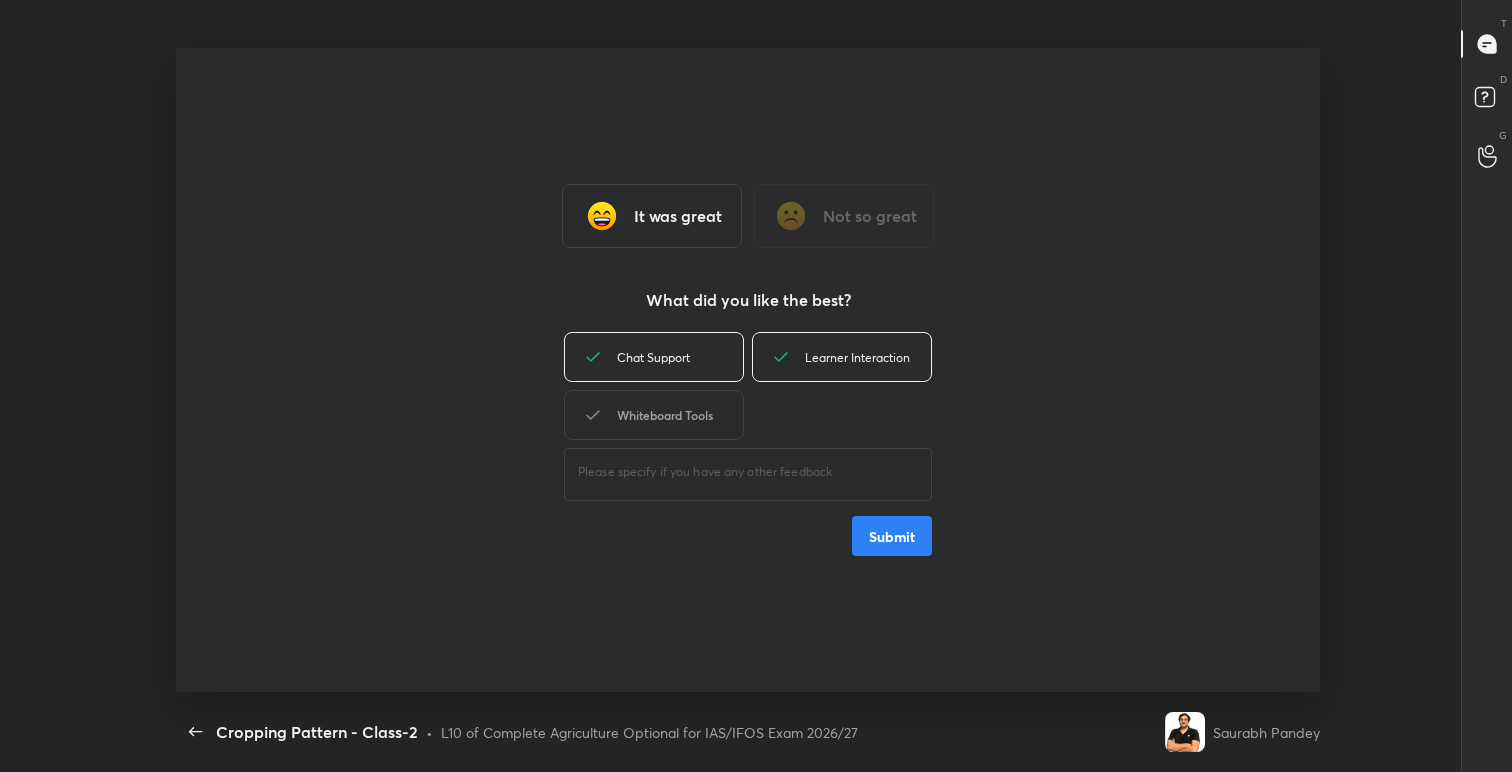 click on "Whiteboard Tools" at bounding box center (654, 415) 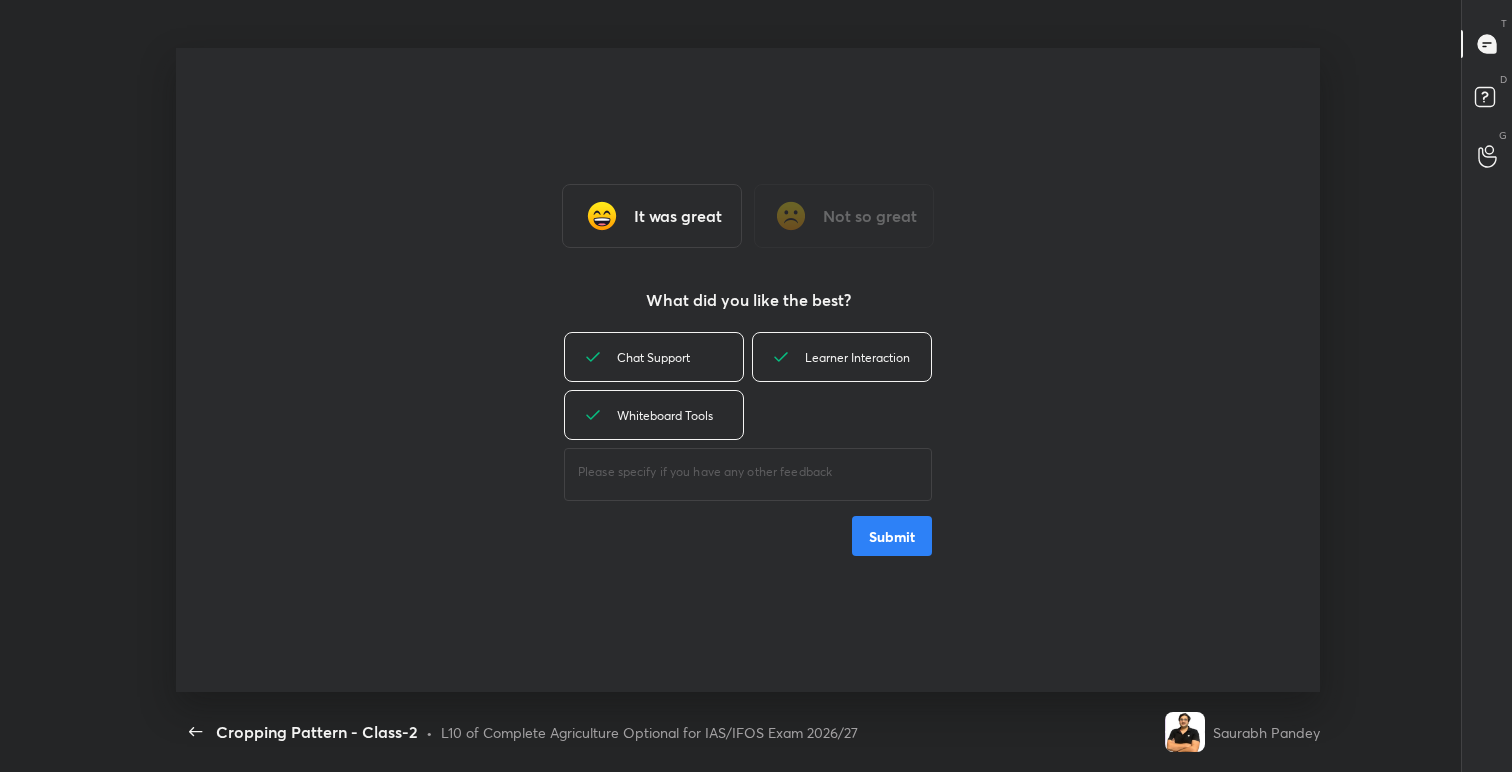 click on "Submit" at bounding box center [892, 536] 